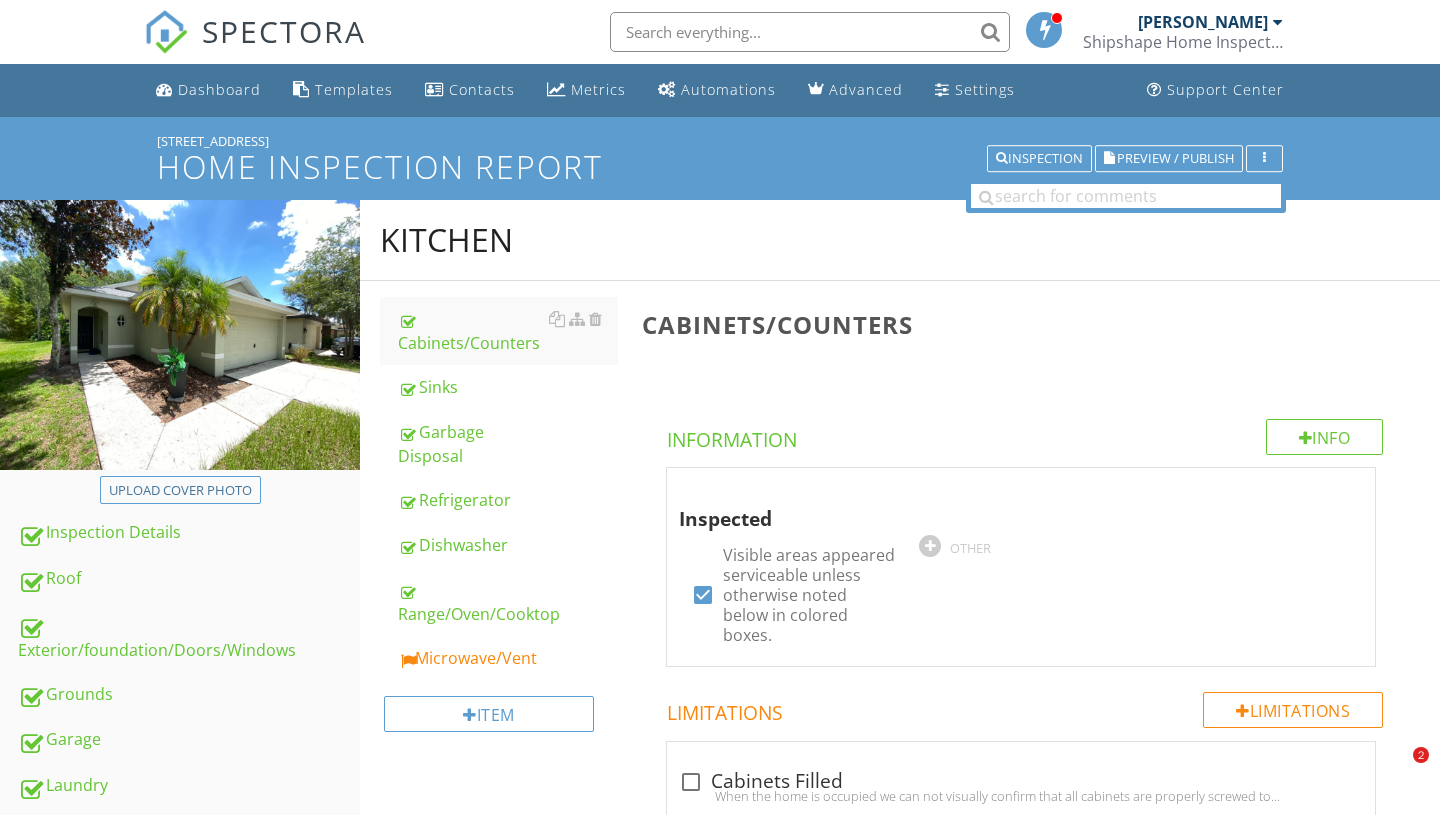 scroll, scrollTop: 407, scrollLeft: 0, axis: vertical 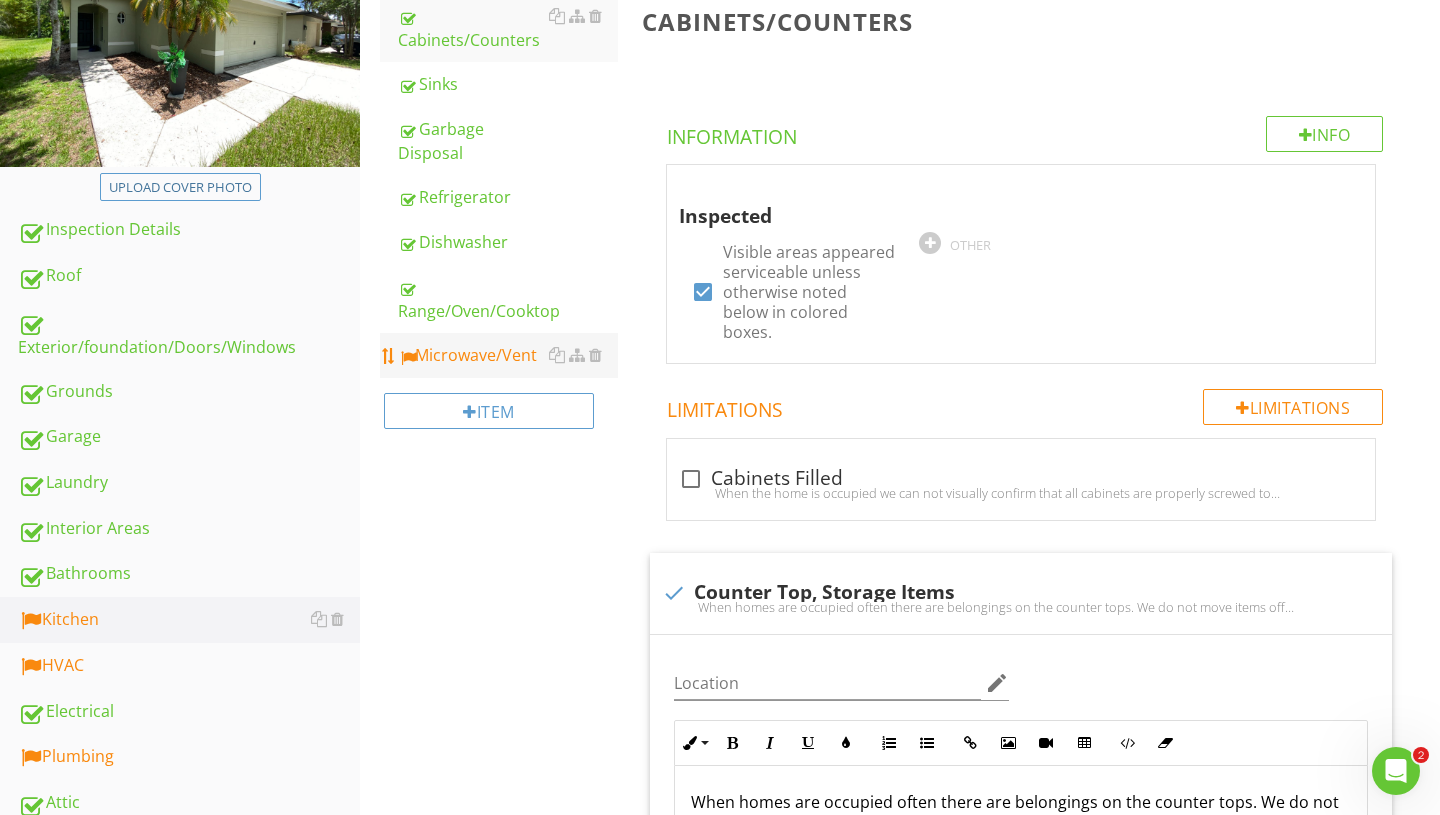 click on "Microwave/Vent" at bounding box center [508, 355] 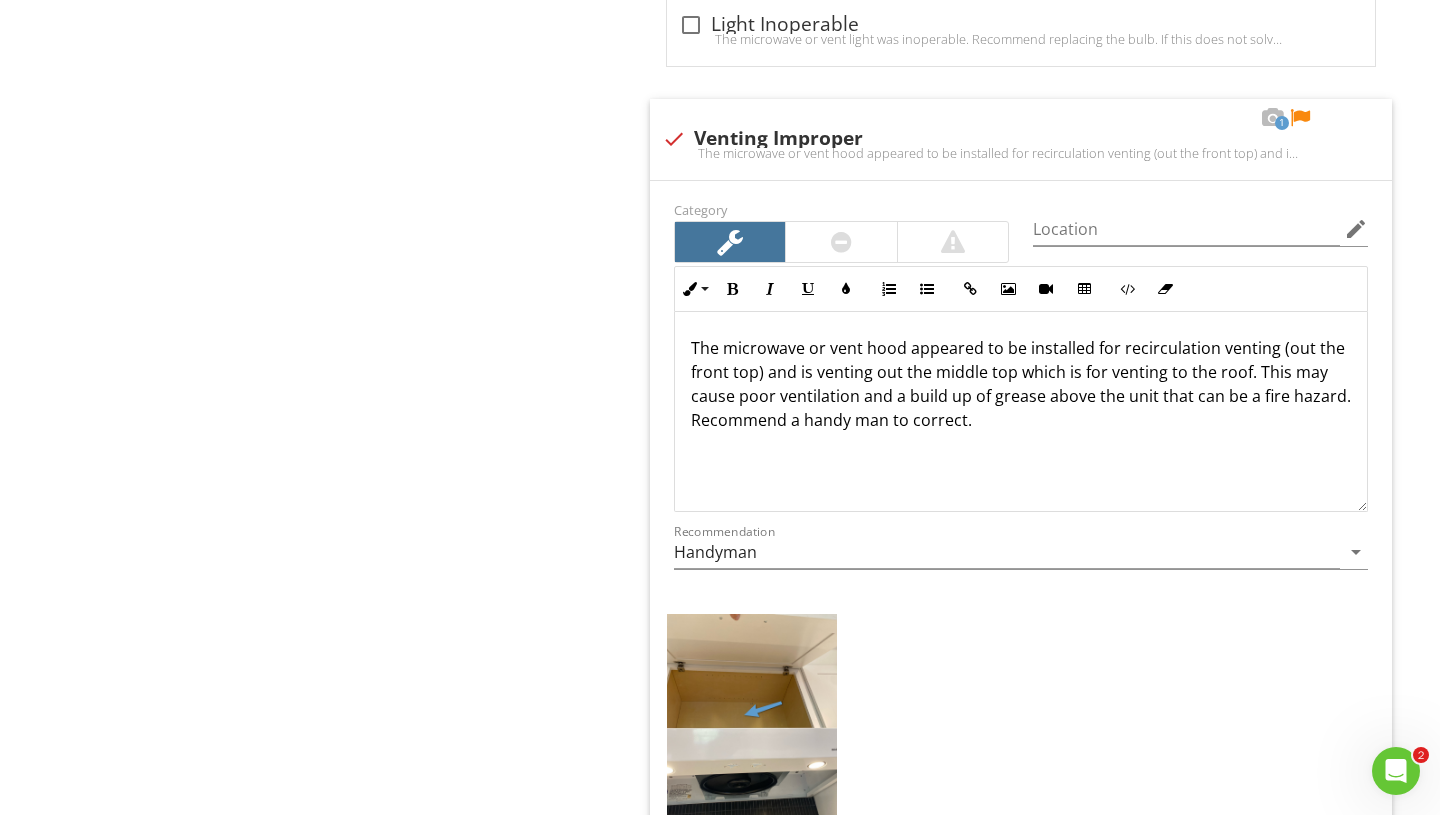 scroll, scrollTop: 1628, scrollLeft: 0, axis: vertical 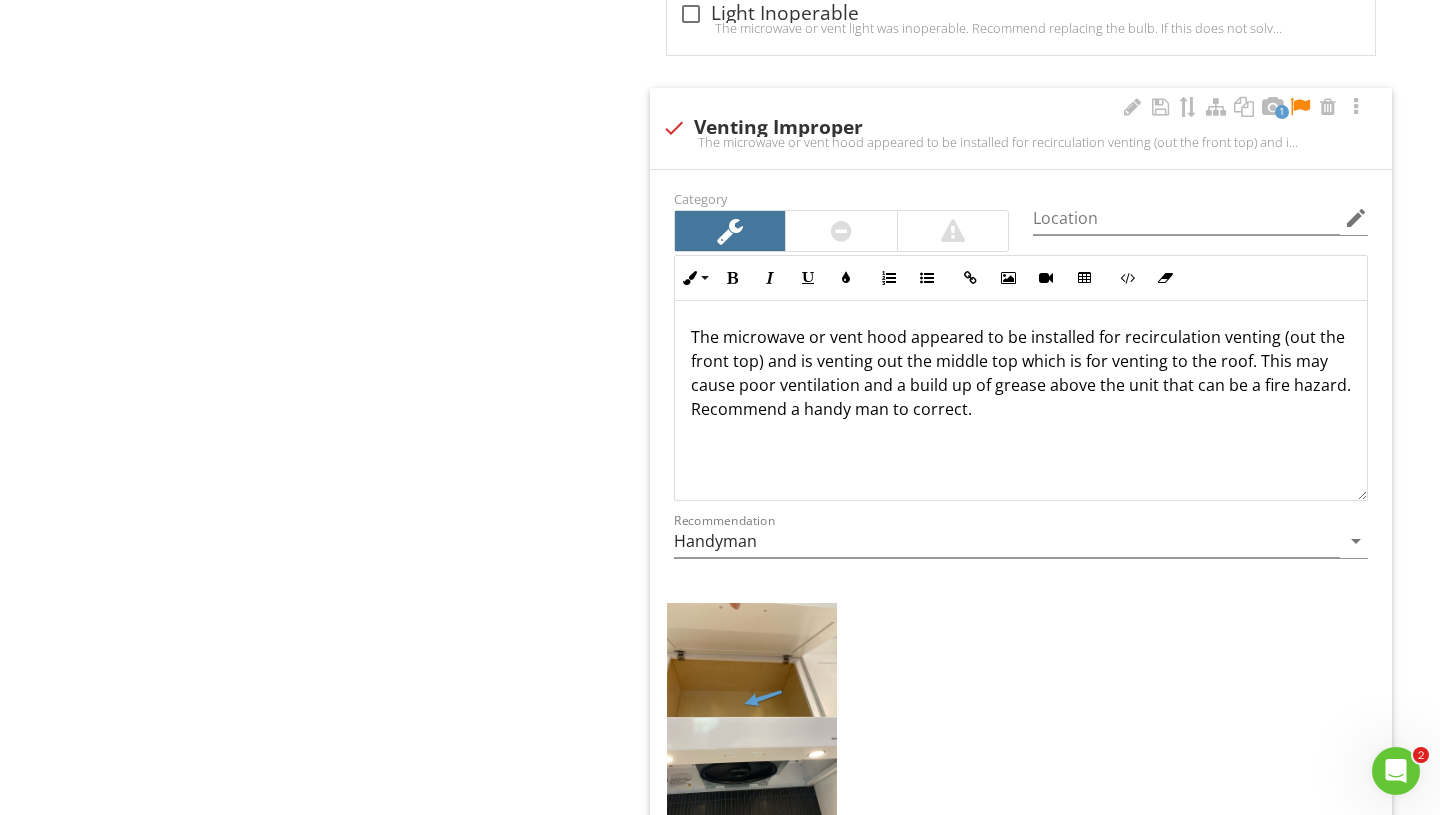 click at bounding box center (1021, 572) 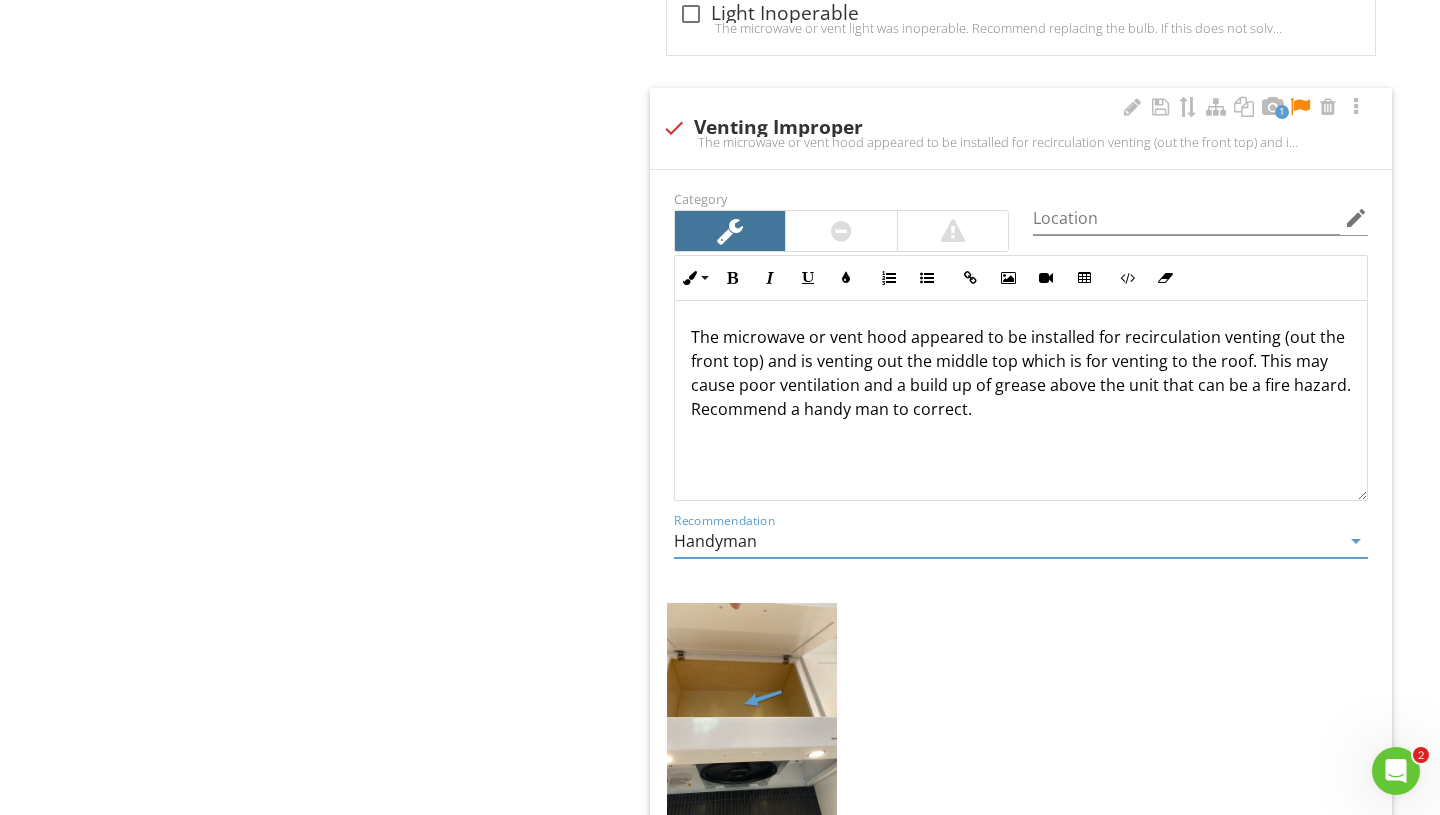 click on "Handyman" at bounding box center (1007, 541) 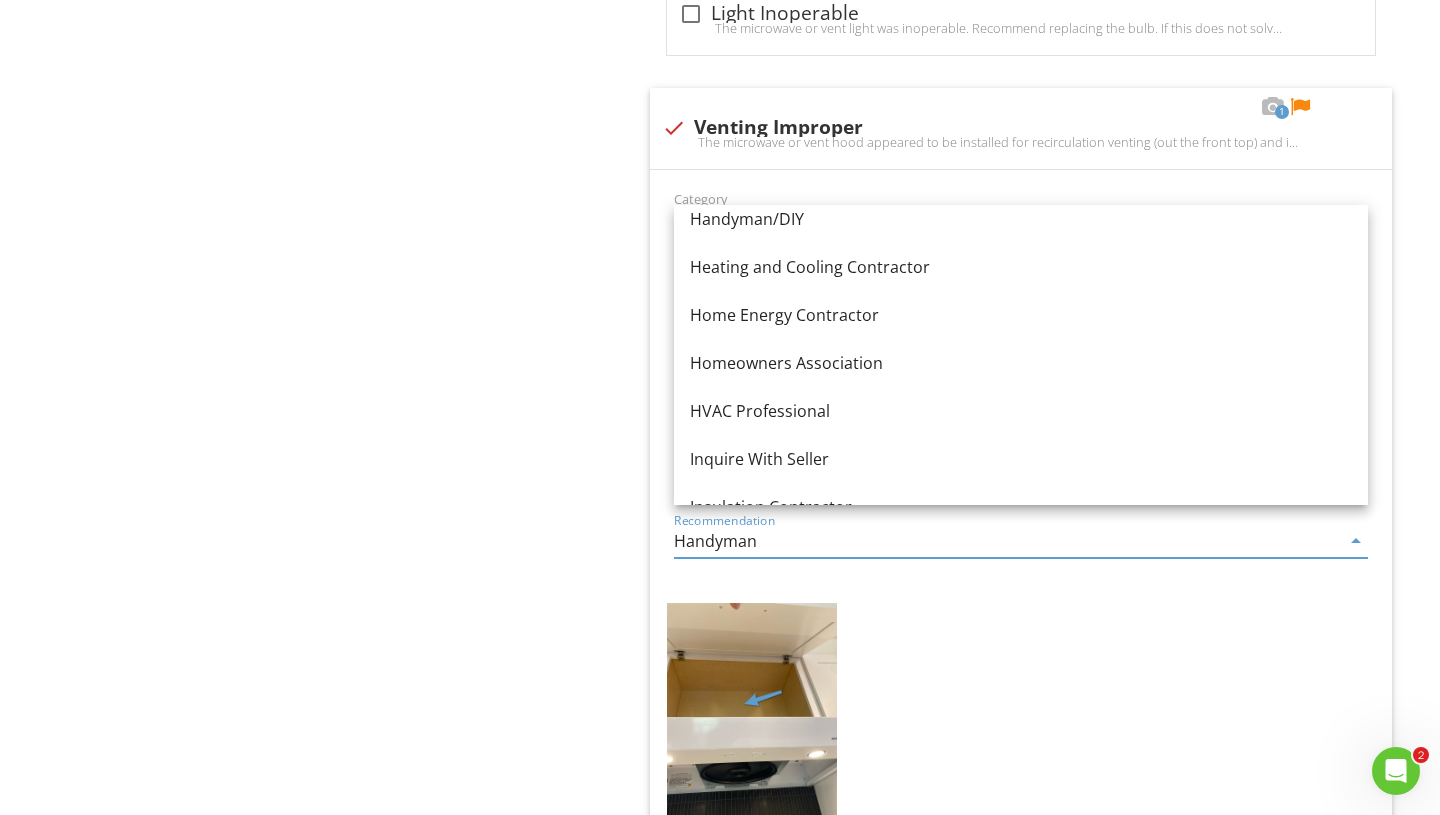 scroll, scrollTop: 1414, scrollLeft: 0, axis: vertical 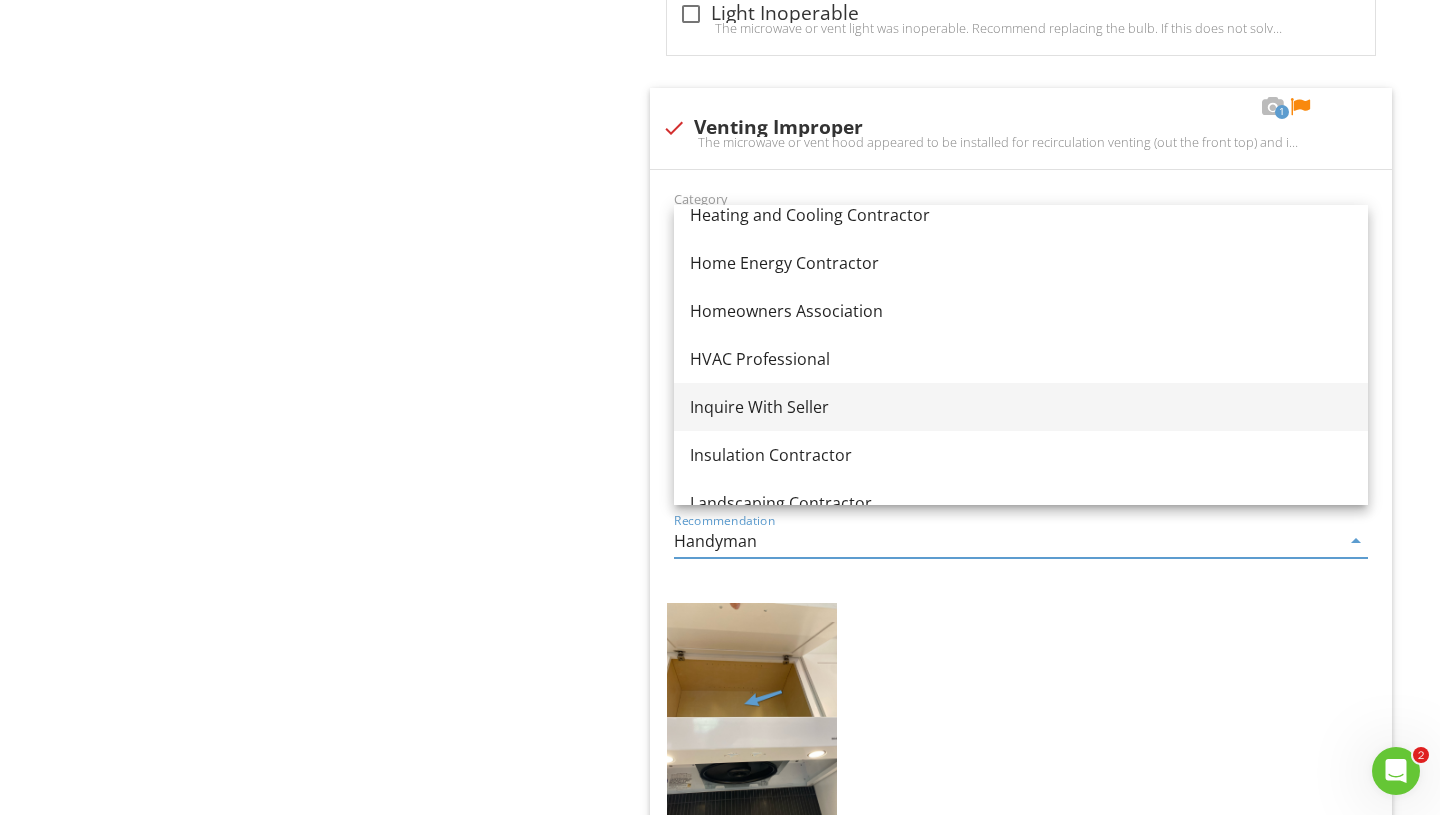 click on "Inquire With Seller" at bounding box center [1021, 407] 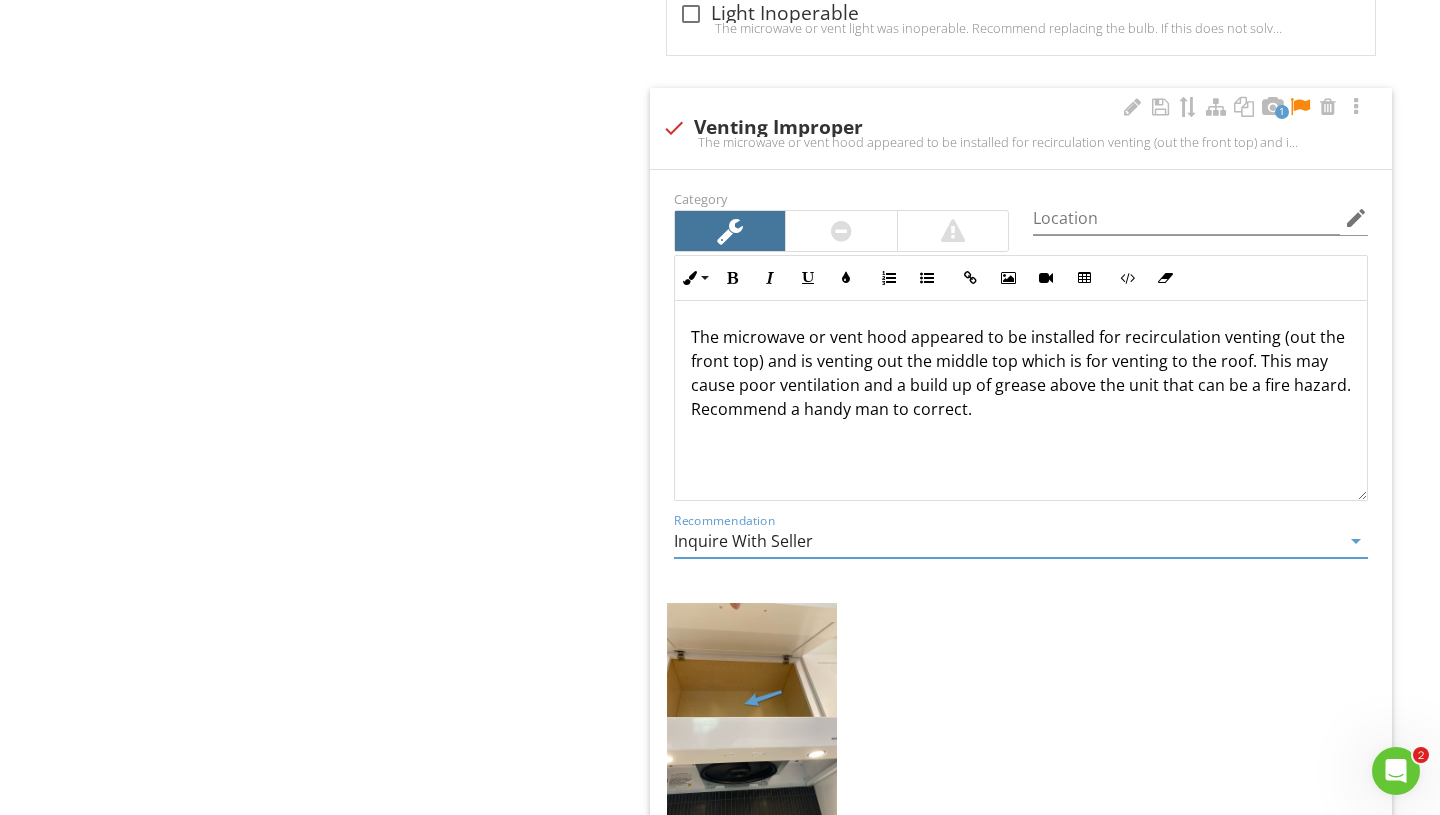 click on "The microwave or vent hood appeared to be installed for recirculation venting (out the front top) and is venting out the middle top which is for venting to the roof. This may cause poor ventilation and a build up of grease above the unit that can be a fire hazard. Recommend a handy man to correct." at bounding box center [1021, 373] 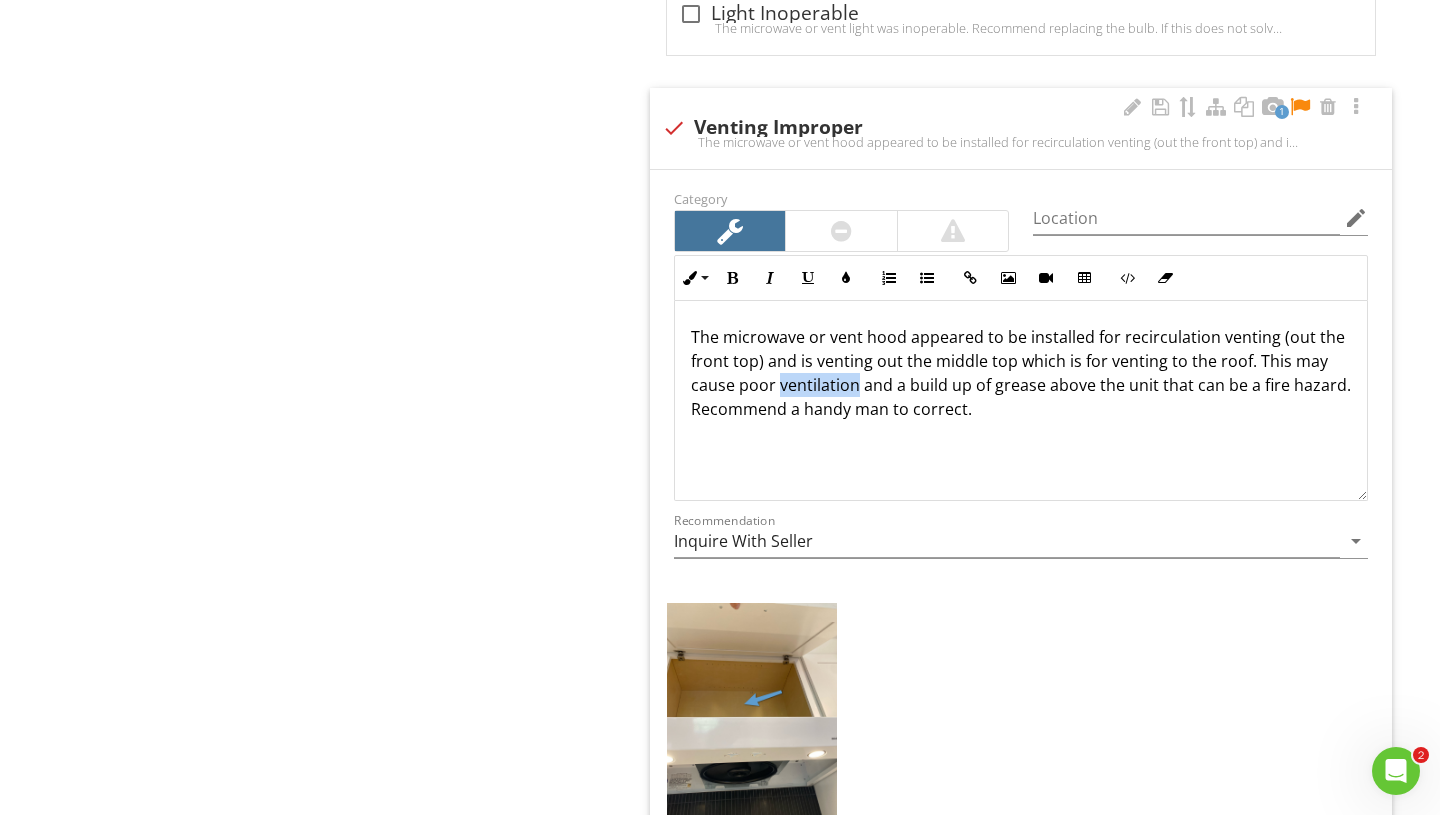 click on "The microwave or vent hood appeared to be installed for recirculation venting (out the front top) and is venting out the middle top which is for venting to the roof. This may cause poor ventilation and a build up of grease above the unit that can be a fire hazard. Recommend a handy man to correct." at bounding box center (1021, 373) 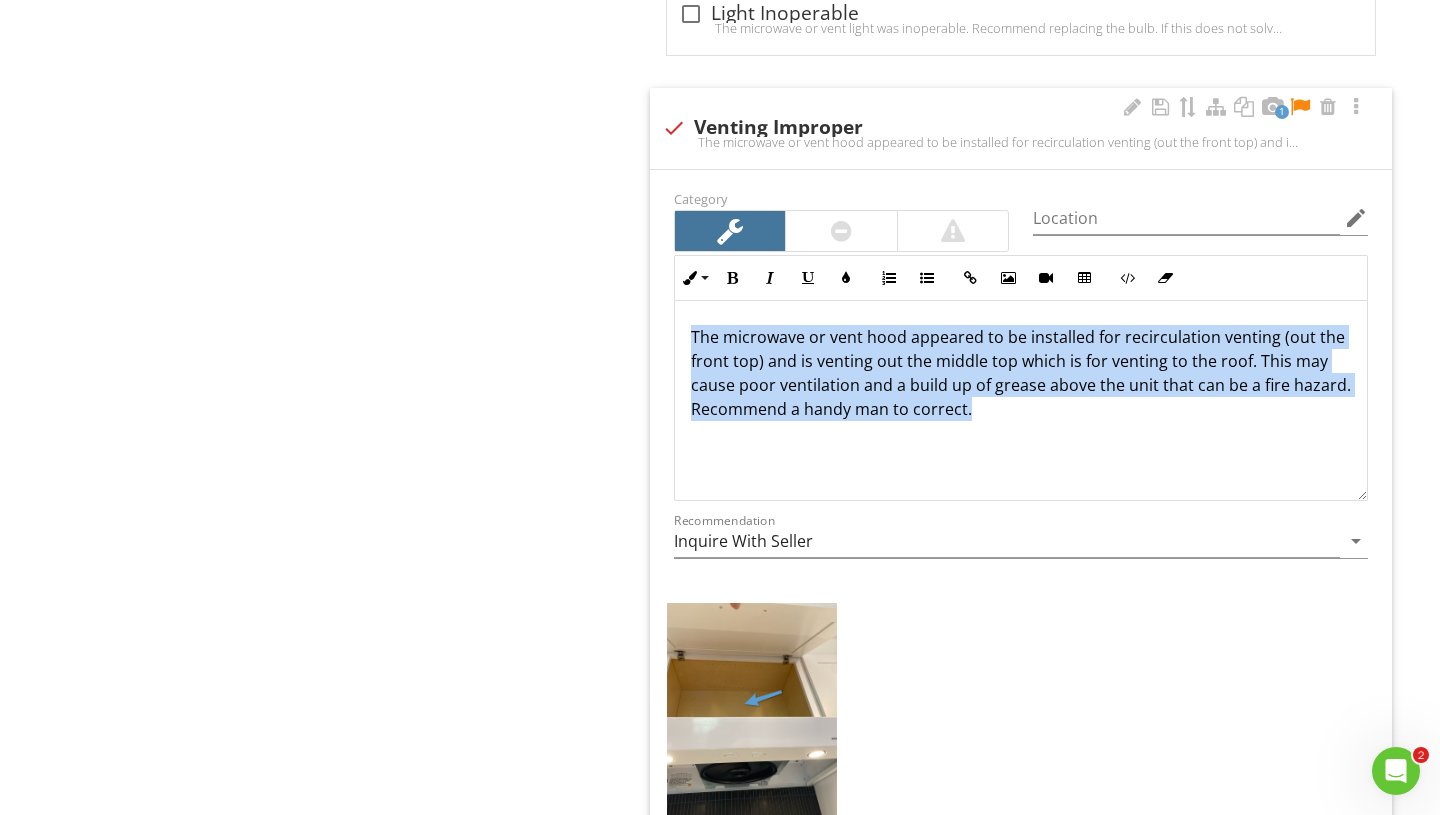 click on "The microwave or vent hood appeared to be installed for recirculation venting (out the front top) and is venting out the middle top which is for venting to the roof. This may cause poor ventilation and a build up of grease above the unit that can be a fire hazard. Recommend a handy man to correct." at bounding box center (1021, 373) 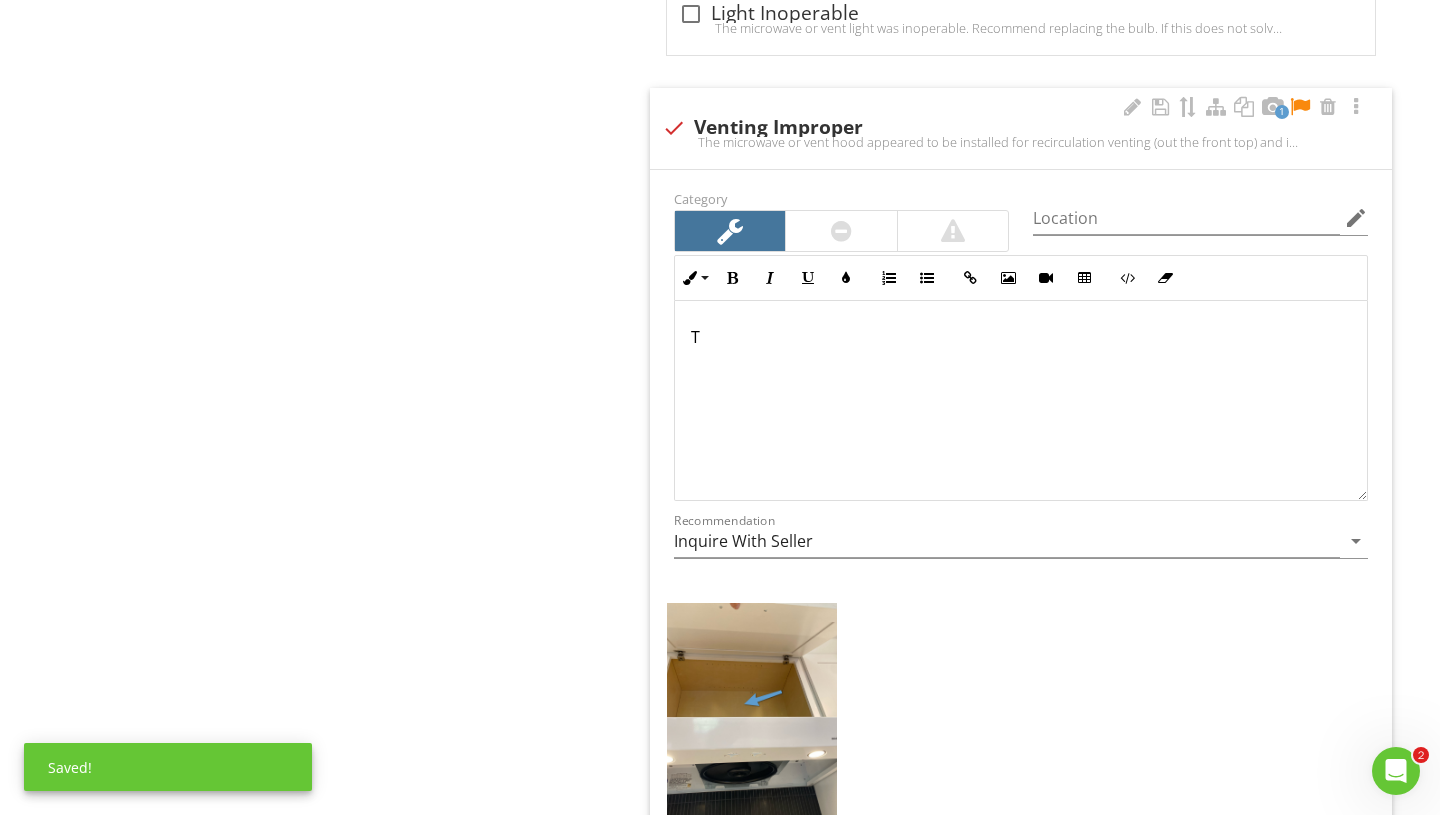 type 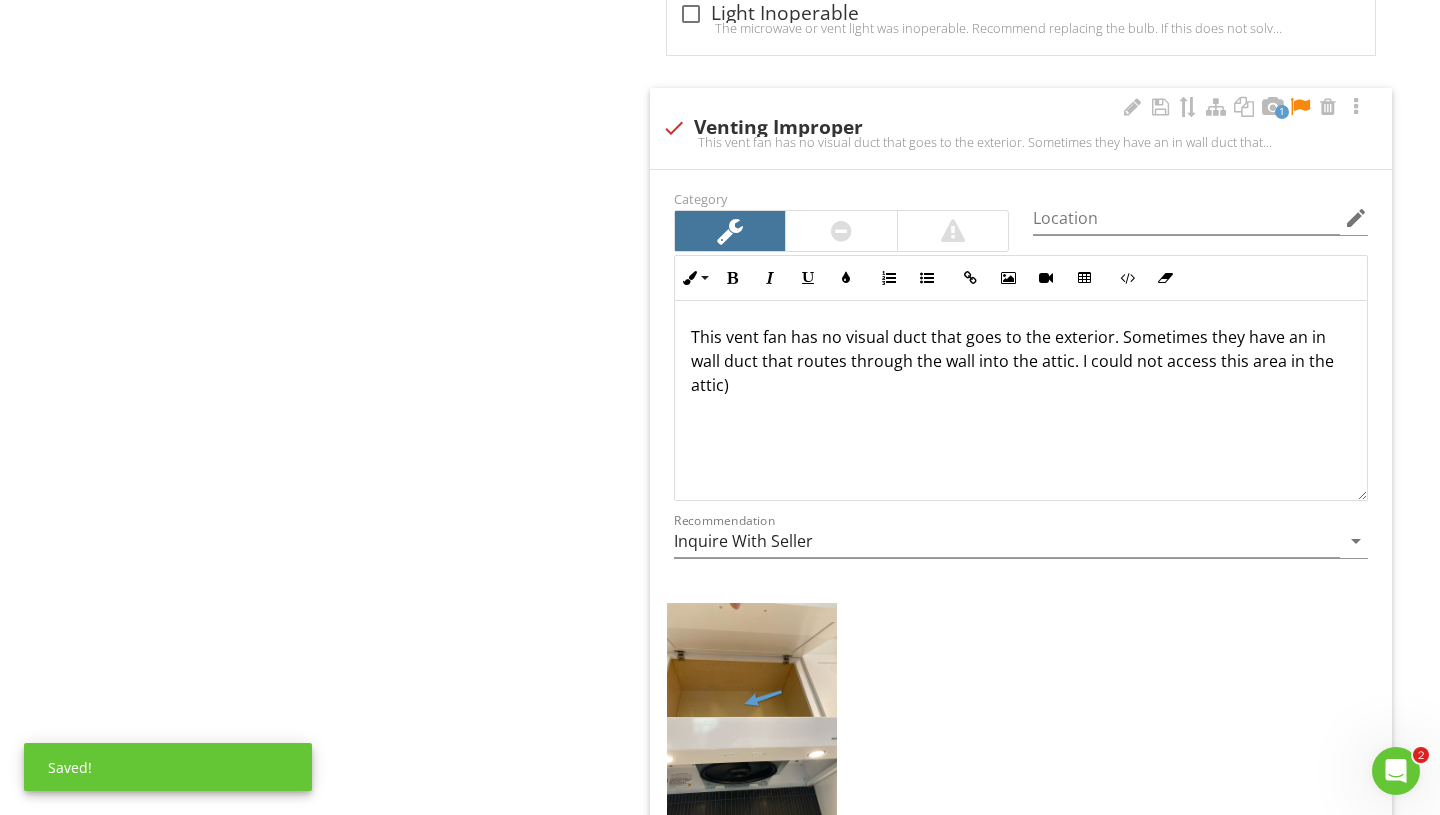 click on "This vent fan has no visual duct that goes to the exterior. Sometimes they have an in wall duct that routes through the wall into the attic. I could not access this area in the attic)" at bounding box center (1021, 361) 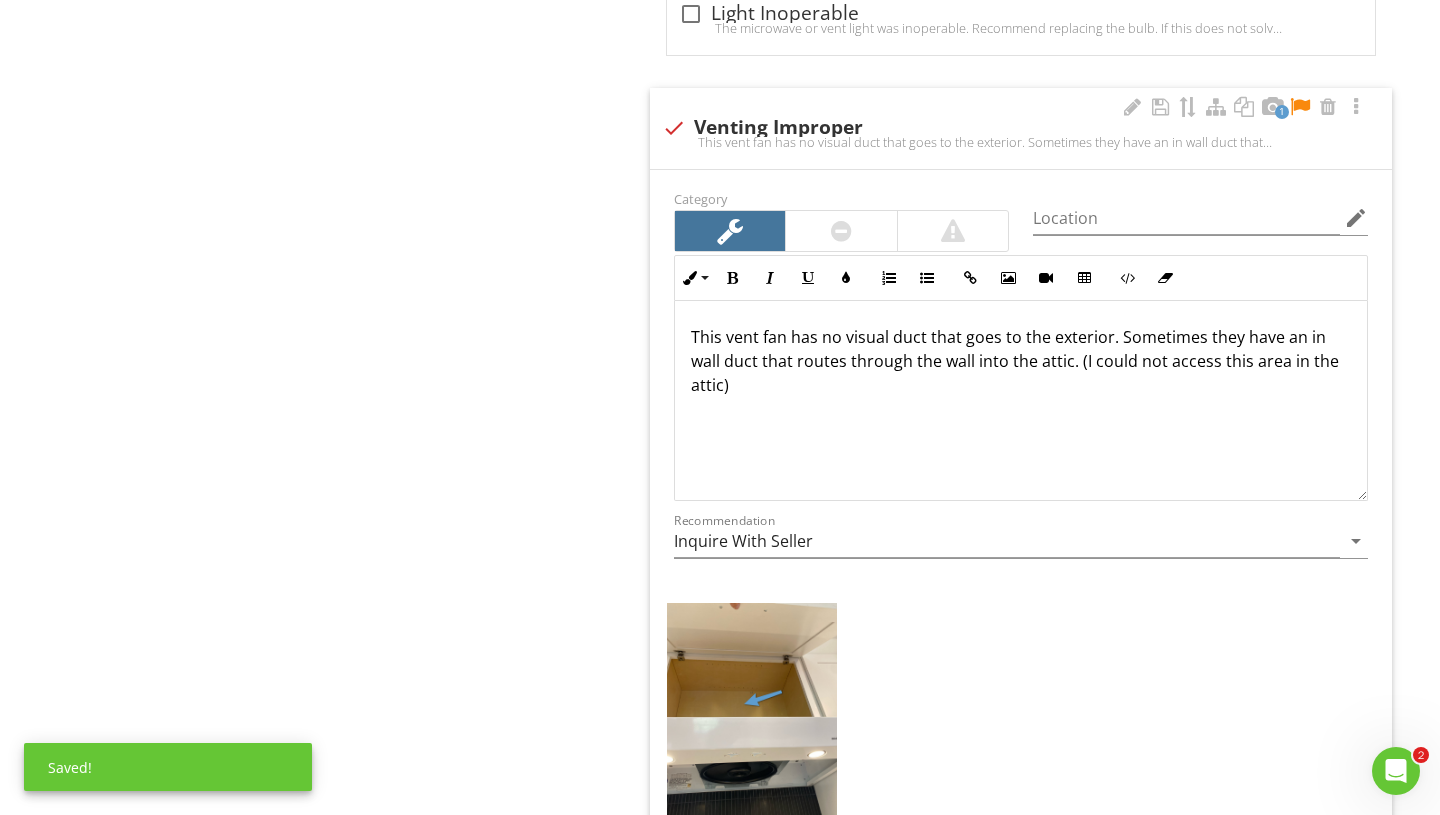 click on "This vent fan has no visual duct that goes to the exterior. Sometimes they have an in wall duct that routes through the wall into the attic. (I could not access this area in the attic)" at bounding box center (1021, 361) 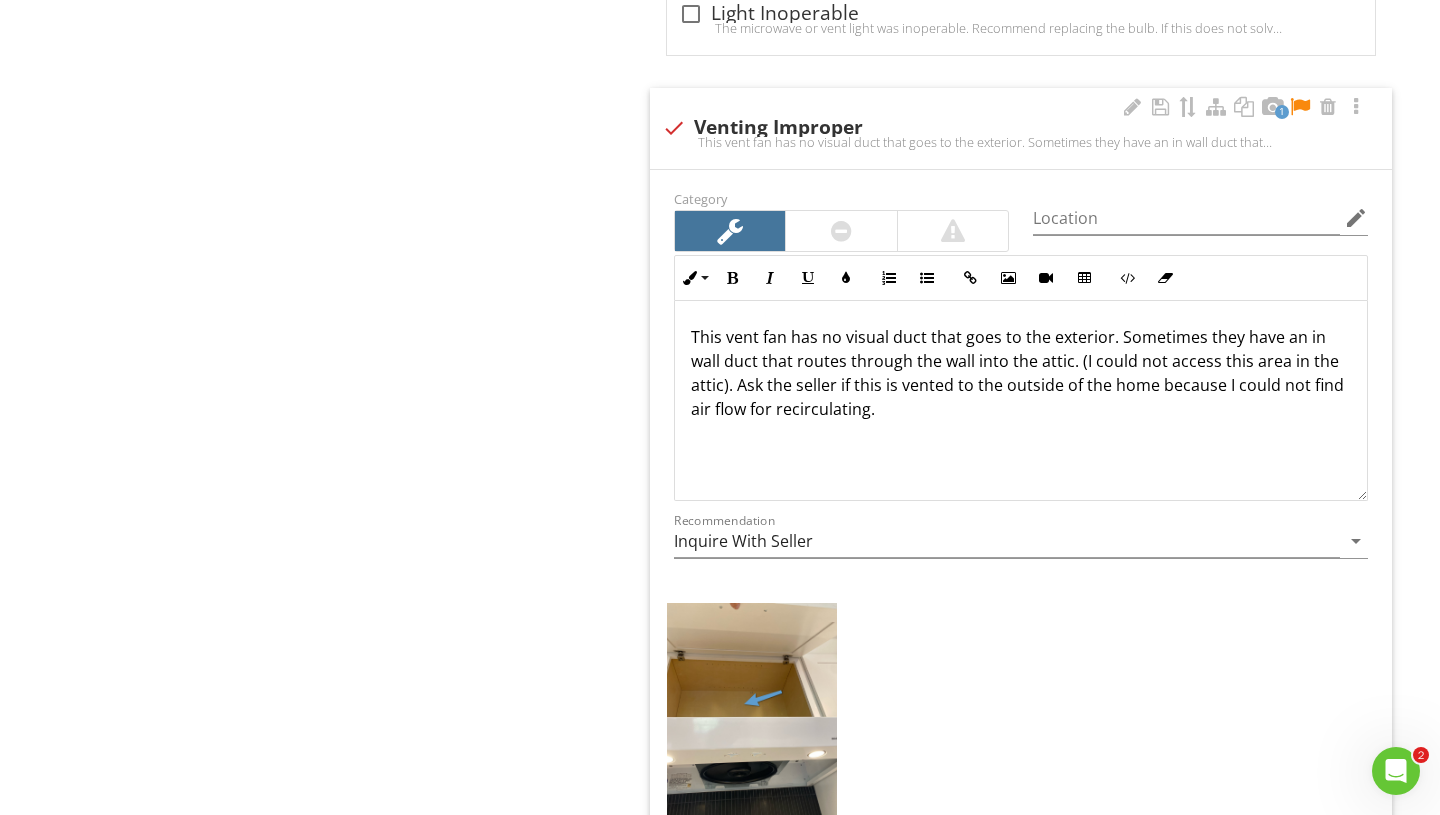 click on "This vent fan has no visual duct that goes to the exterior. Sometimes they have an in wall duct that routes through the wall into the attic. (I could not access this area in the attic). Ask the seller if this is vented to the outside of the home because I could not find air flow for recirculating." at bounding box center (1021, 401) 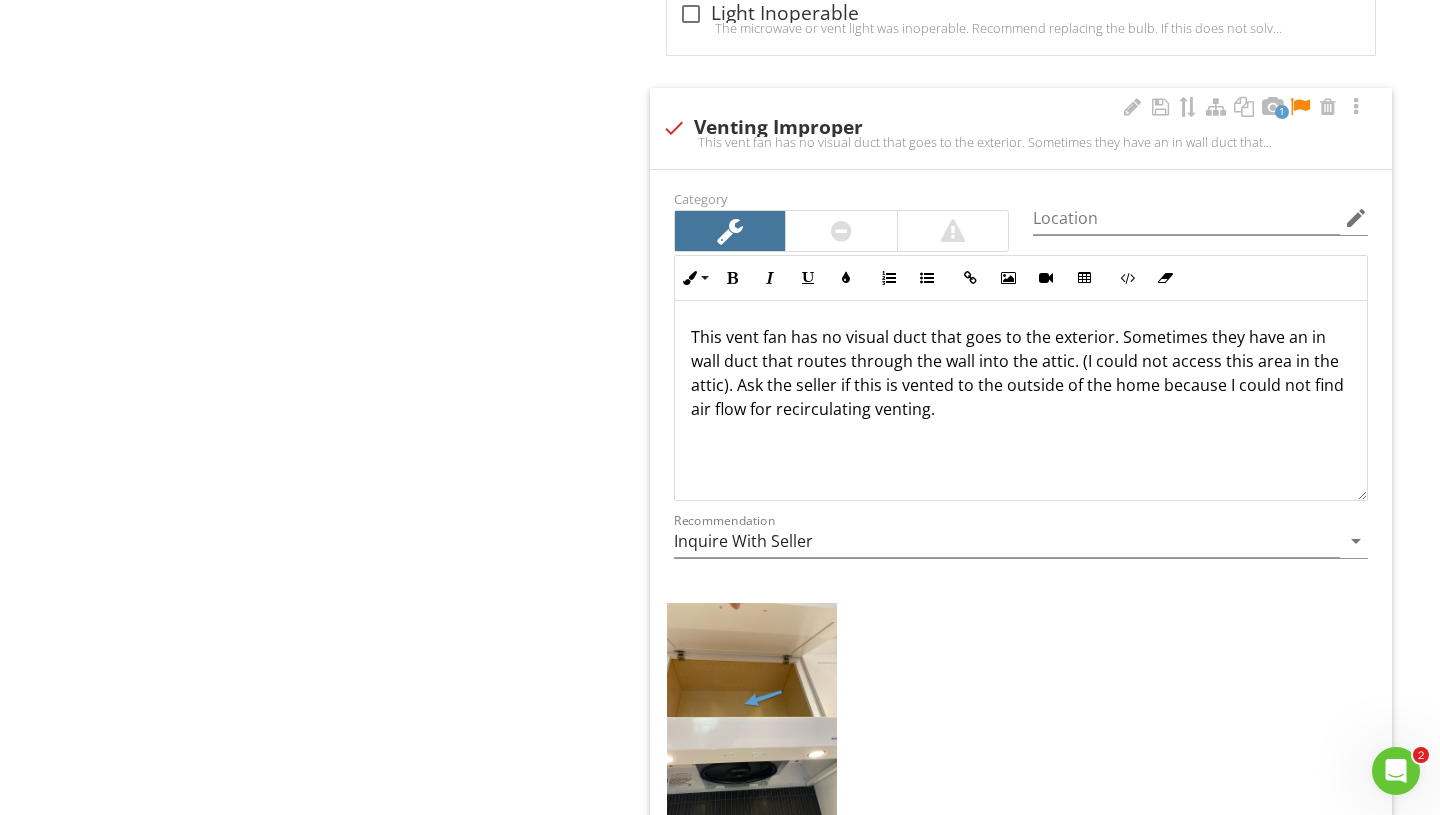 click on "This vent fan has no visual duct that goes to the exterior. Sometimes they have an in wall duct that routes through the wall into the attic. (I could not access this area in the attic). Ask the seller if this is vented to the outside of the home because I could not find air flow for recirculating venting." at bounding box center [1021, 401] 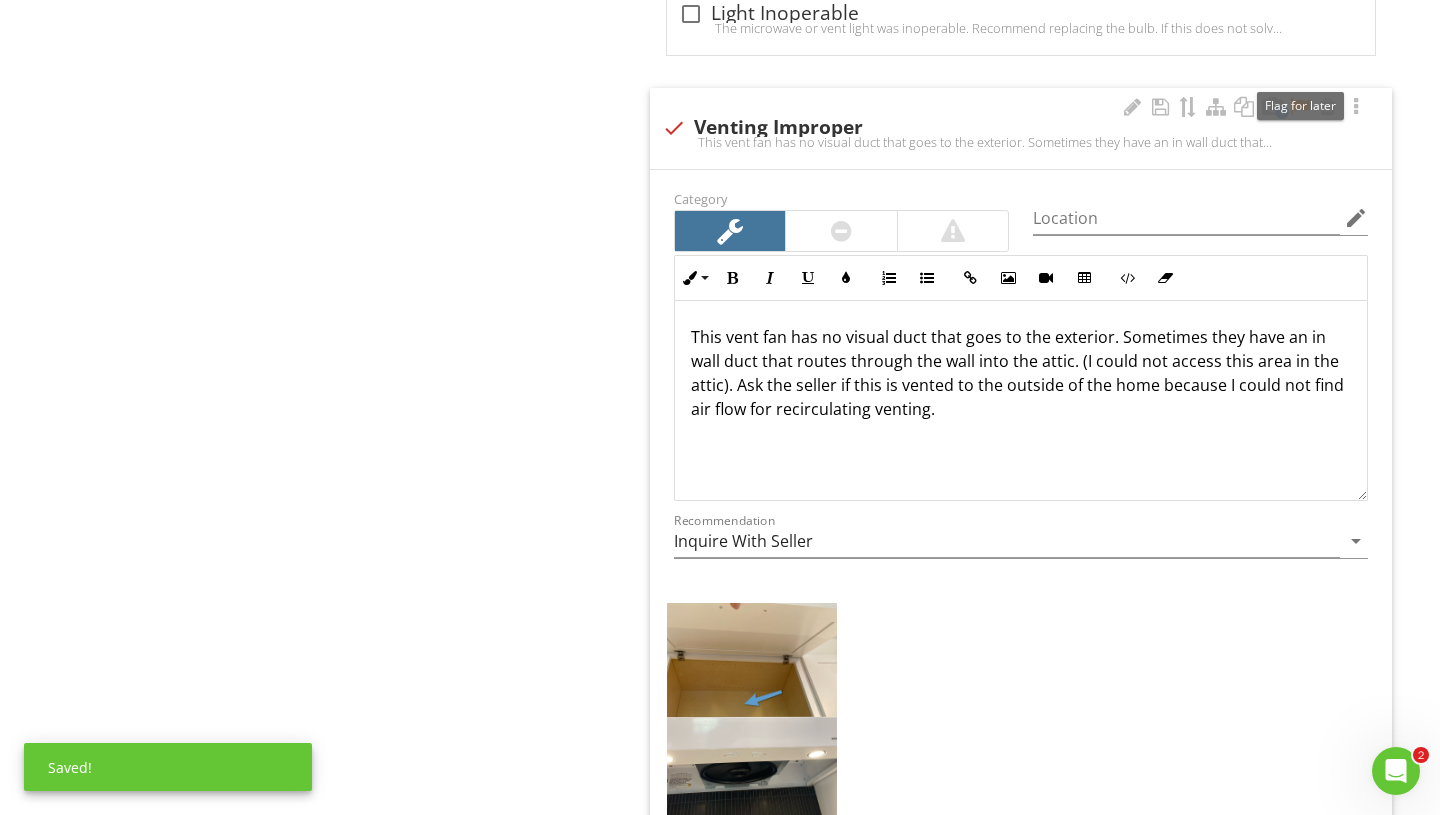 click at bounding box center [1300, 107] 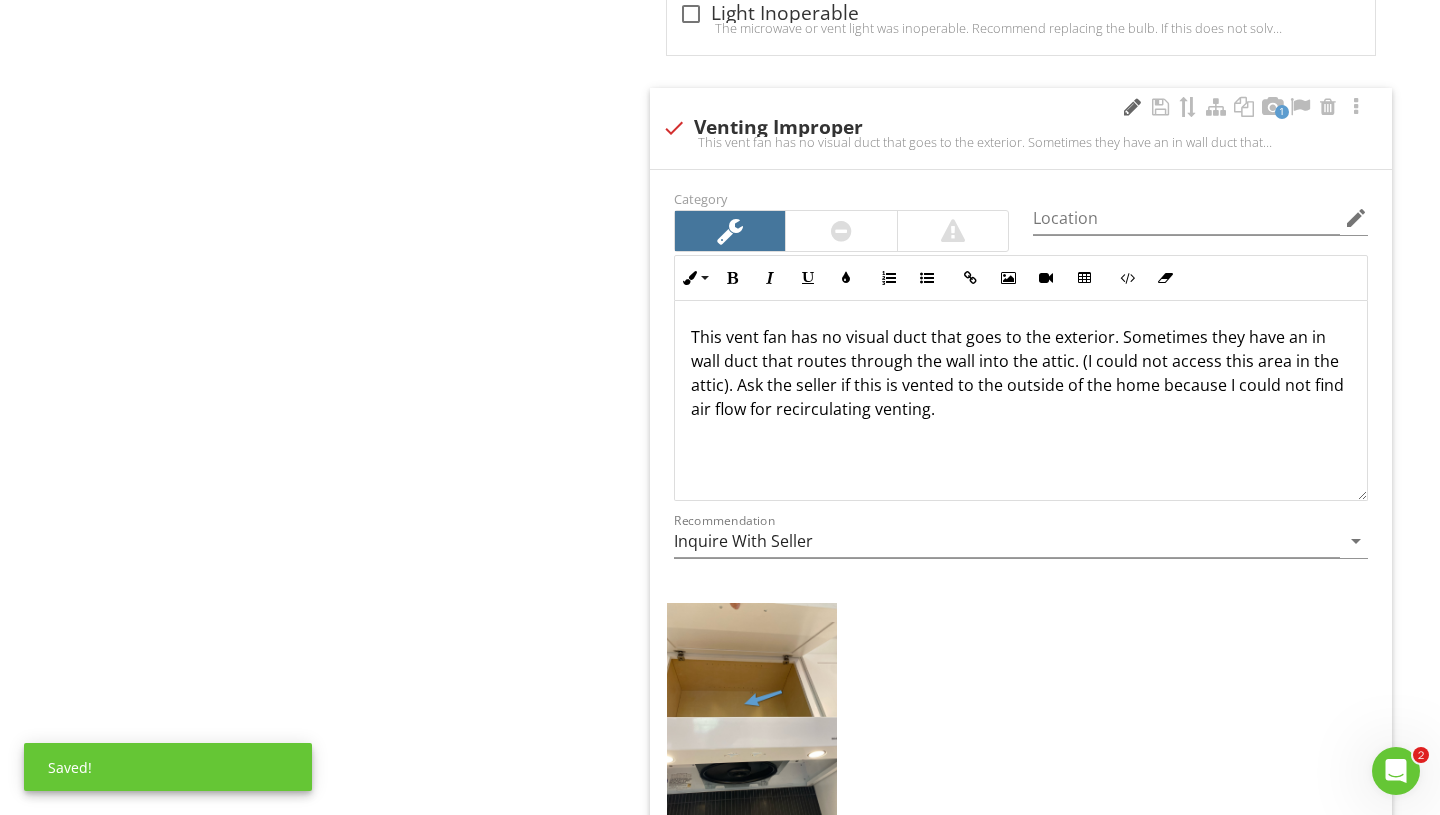 click at bounding box center (1132, 107) 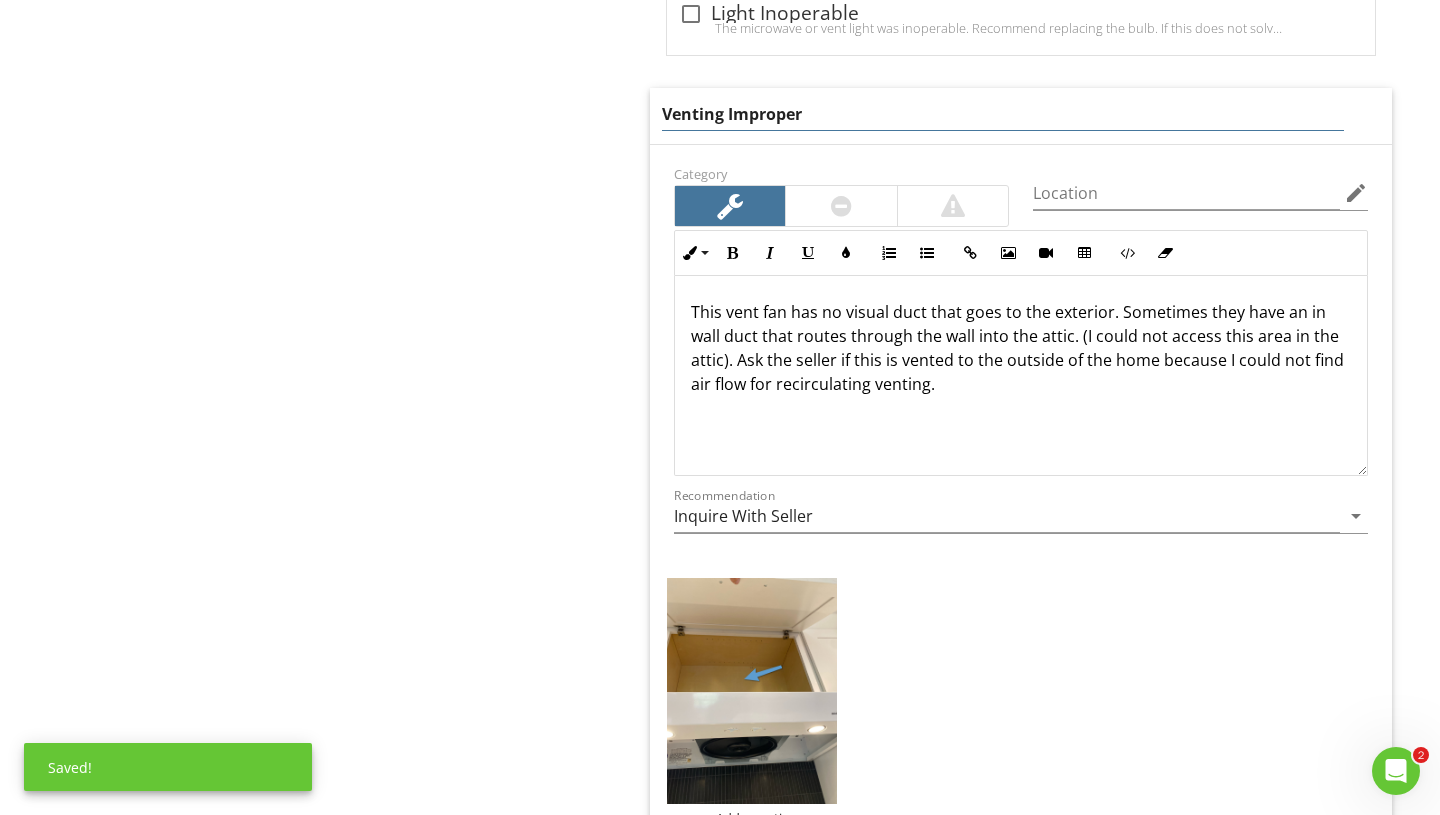 click on "Venting Improper" at bounding box center (1003, 114) 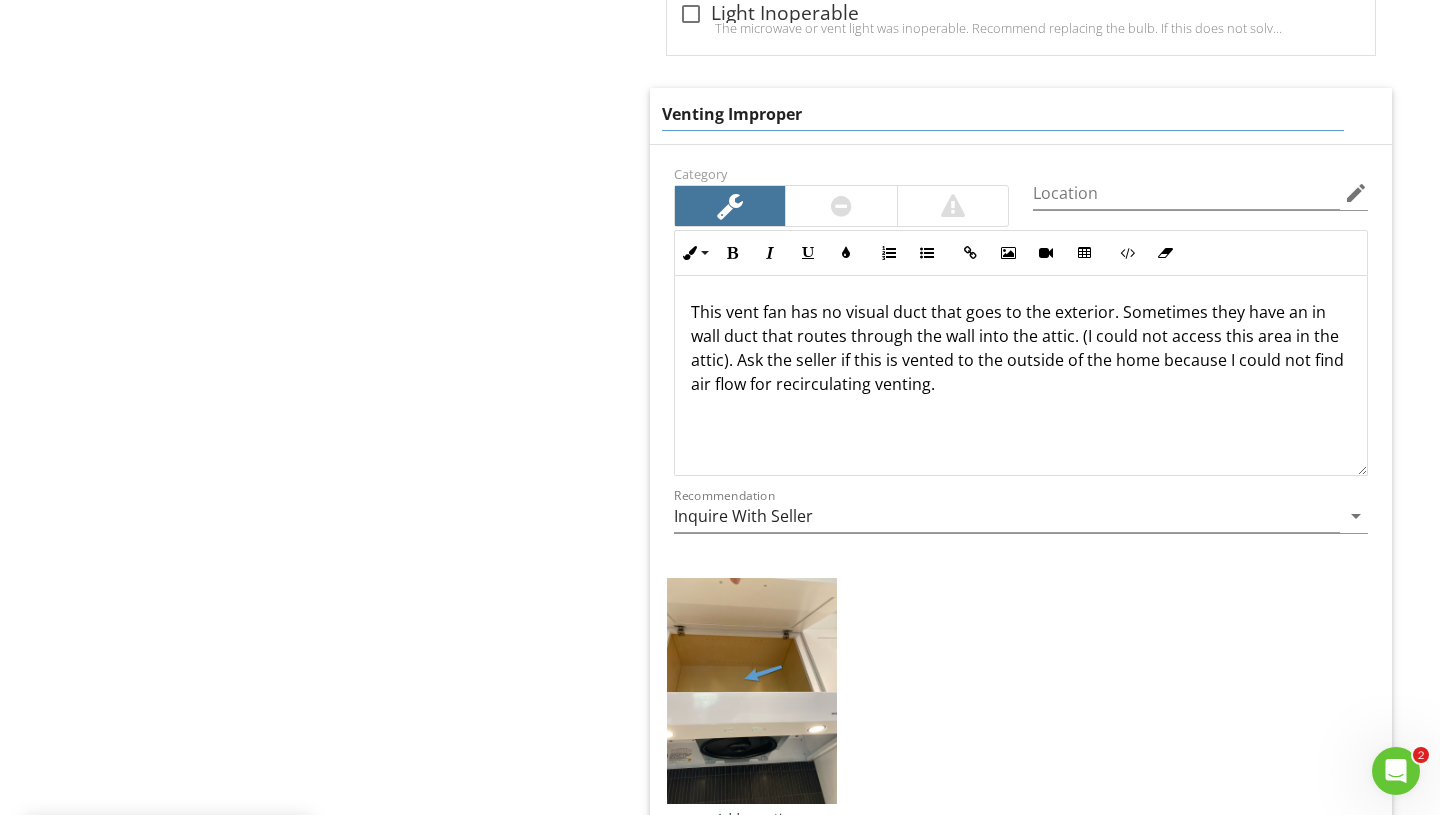 click on "Venting Improper" at bounding box center [1003, 114] 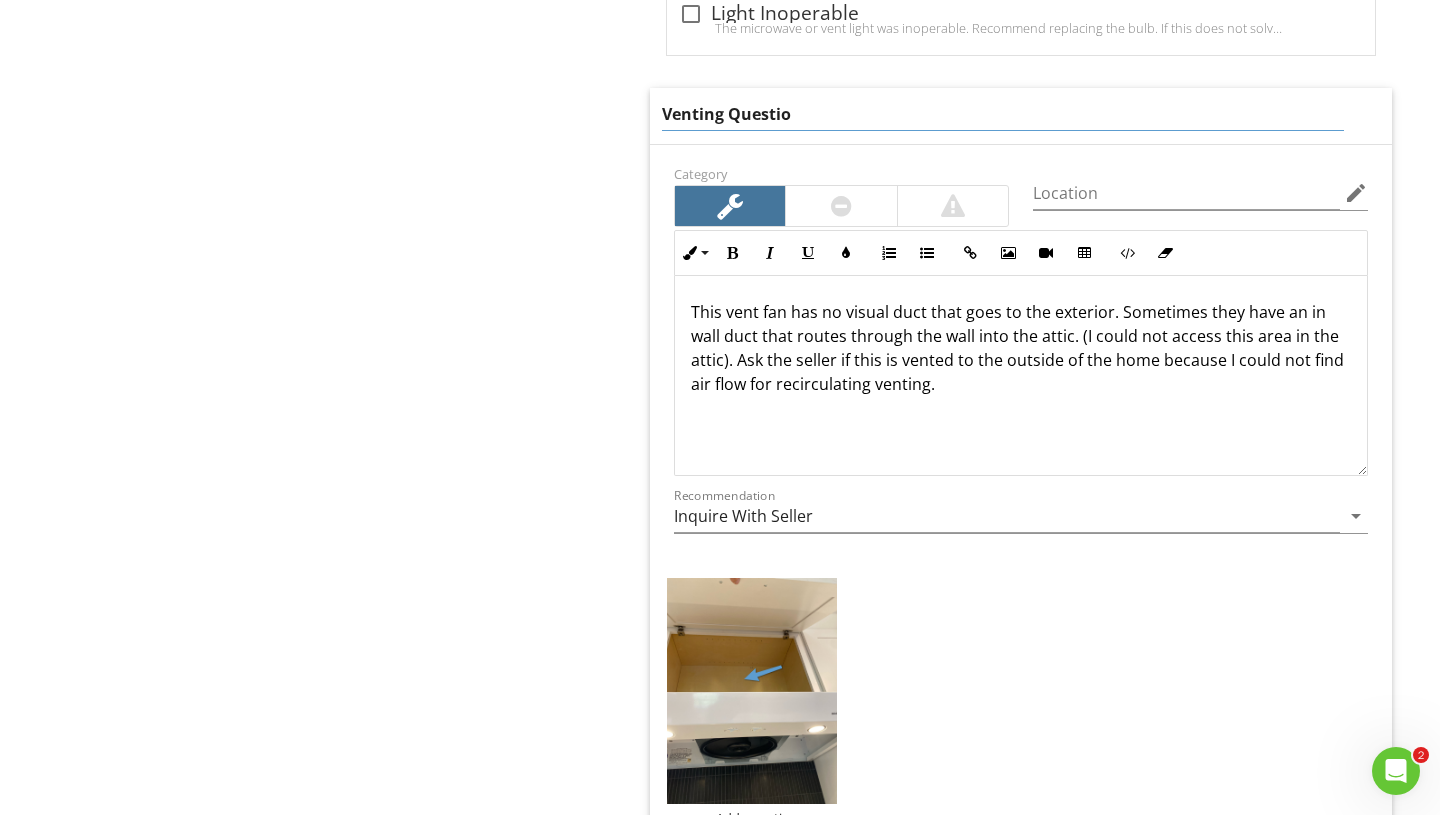 type on "Venting Question" 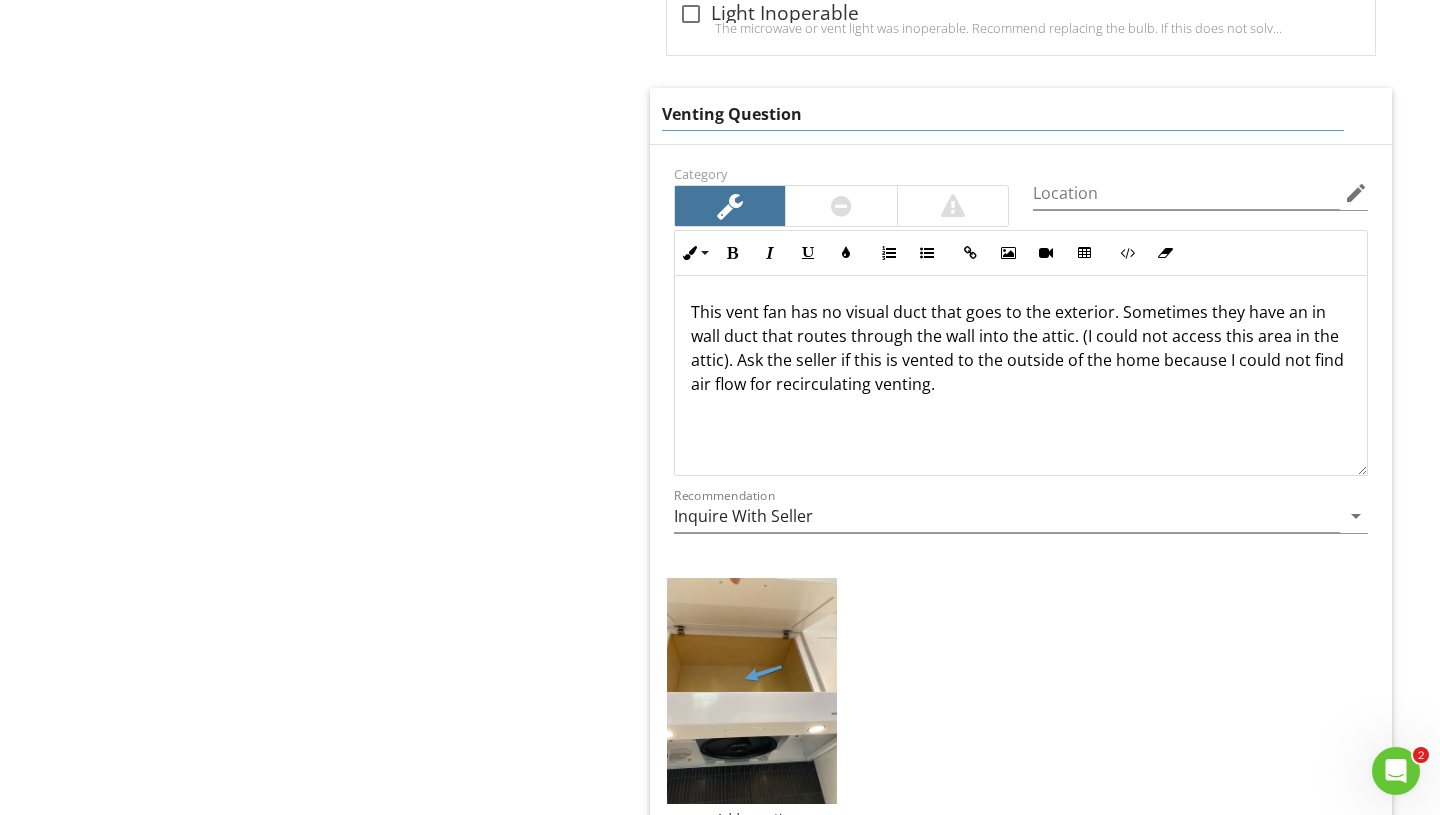 click on "Kitchen
Cabinets/Counters
Sinks
Garbage Disposal
Refrigerator
Dishwasher
Range/Oven/Cooktop
Microwave/Vent
Item
Microwave/Vent
Info
Information
Vent Type
check_box Microwave   check_box Vent Hood   check_box_outline_blank No Vent   check_box_outline_blank Exterior   check_box_outline_blank Recirculating Vent   check_box_outline_blank No Microwave   check_box_outline_blank Exterior Vent   check_box_outline_blank Oven had built in vent         OTHER
Inspected
check_box Visible areas appeared serviceable unless otherwise noted below in colored boxes." at bounding box center (900, 286) 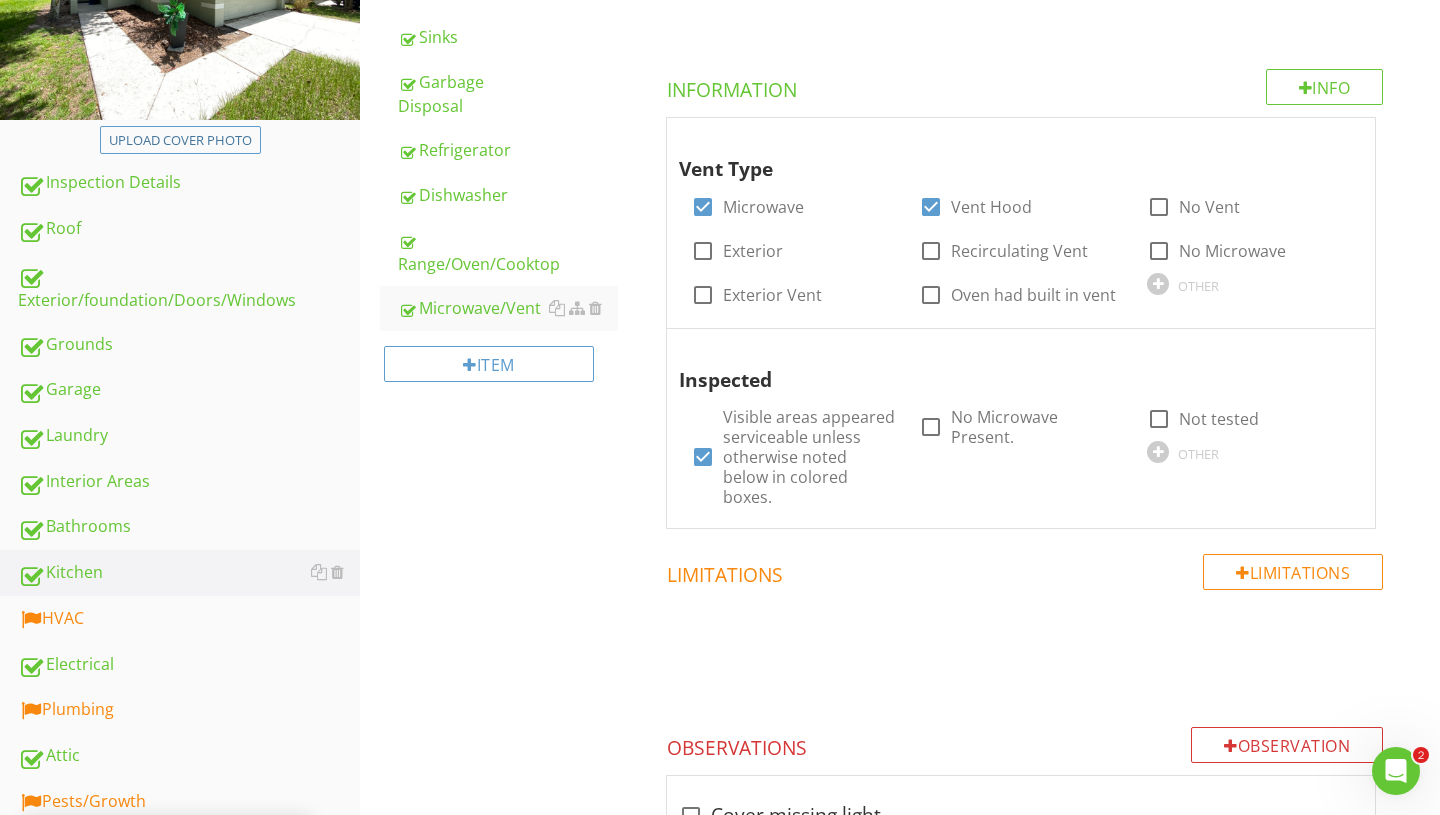 scroll, scrollTop: 375, scrollLeft: 0, axis: vertical 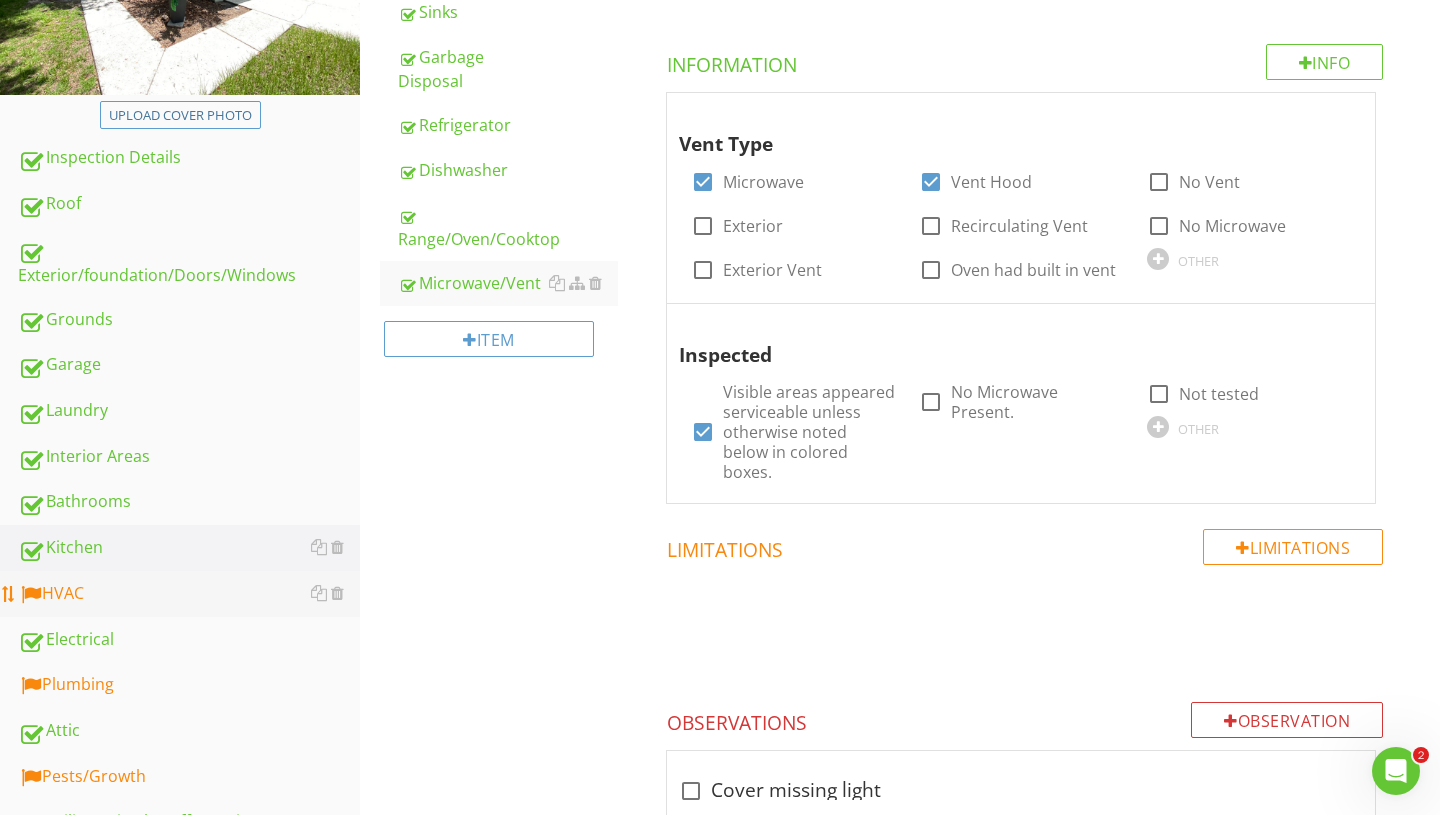 click on "HVAC" at bounding box center (189, 594) 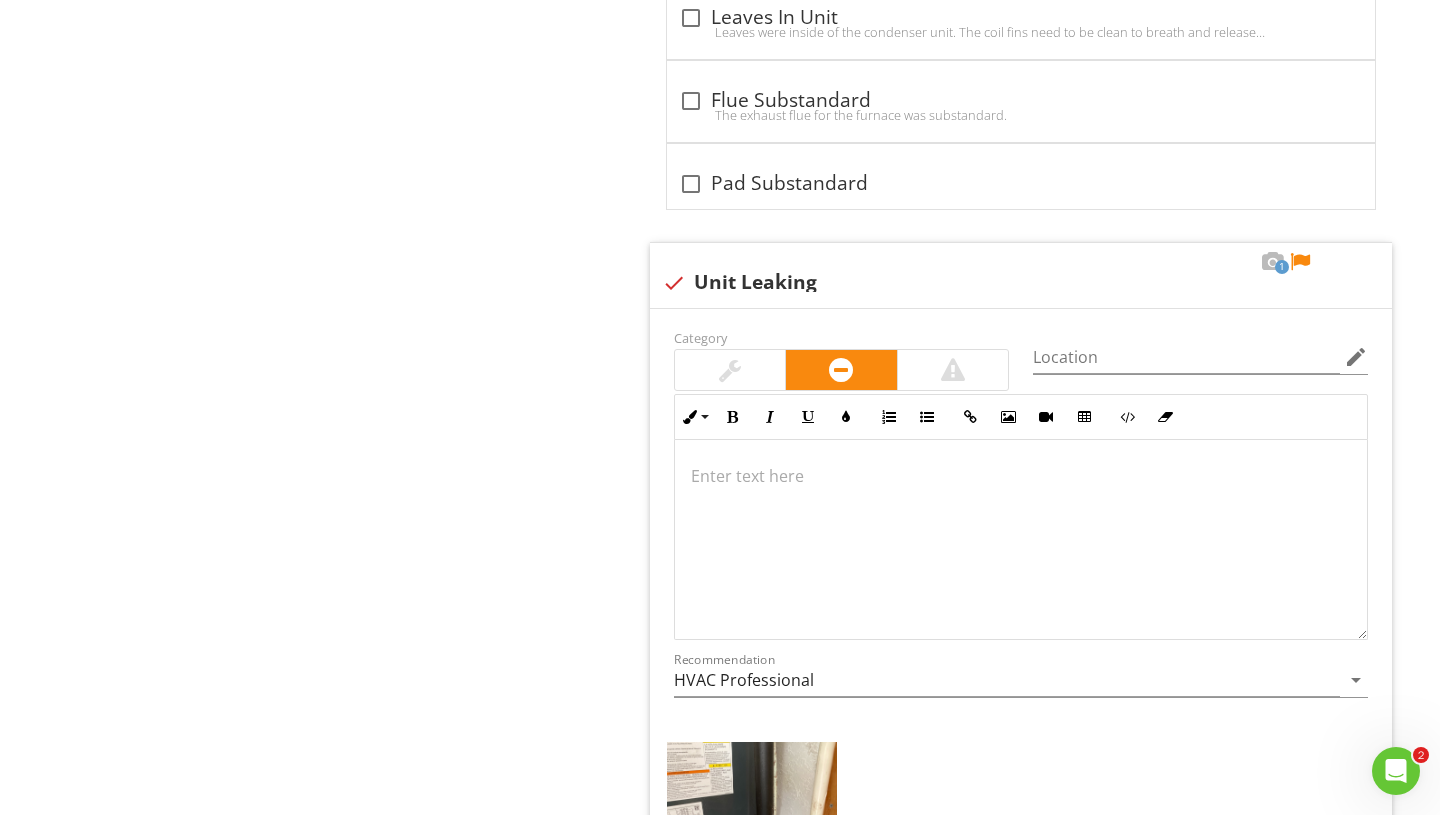 scroll, scrollTop: 8077, scrollLeft: 0, axis: vertical 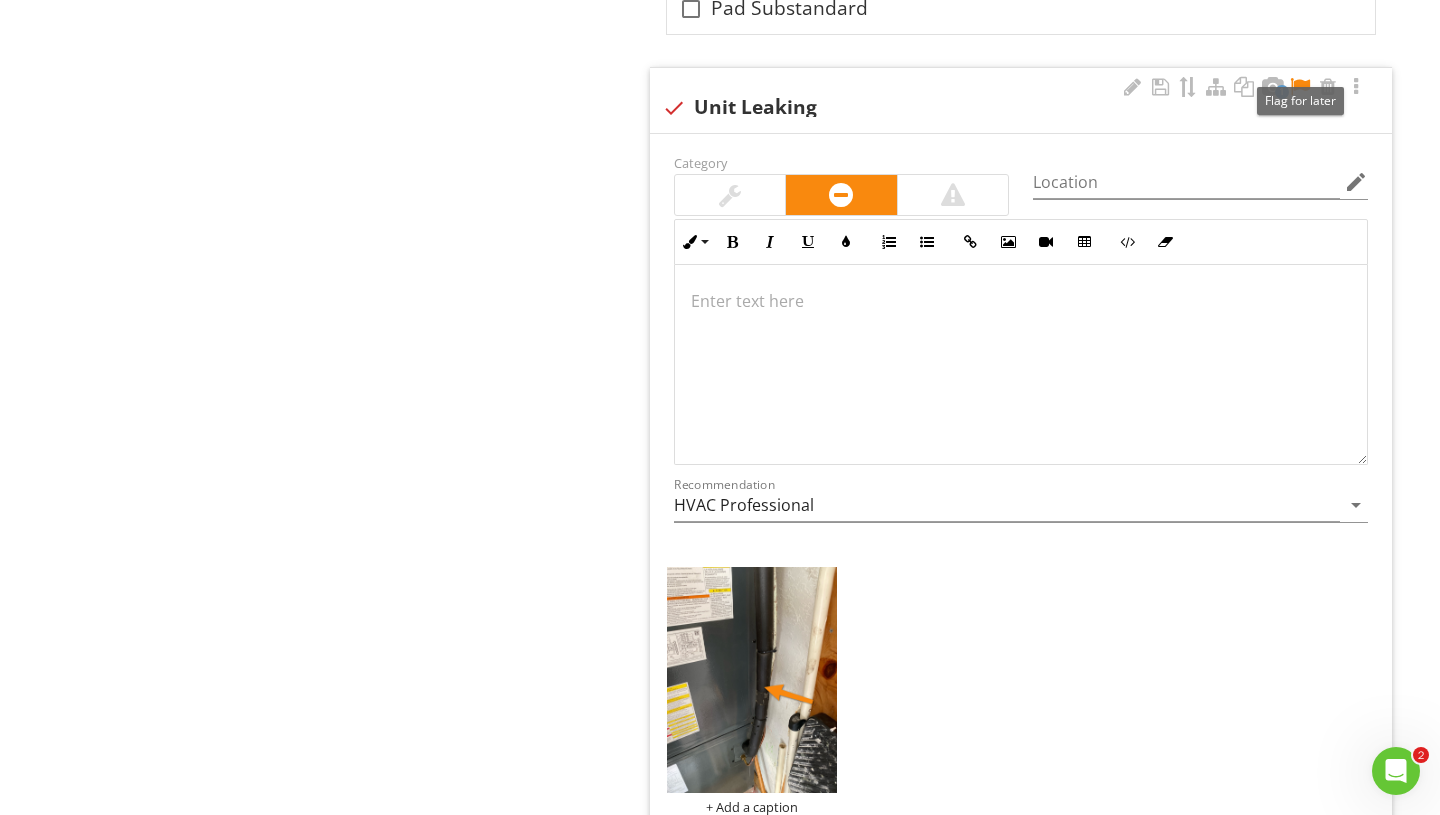 click at bounding box center [1300, 87] 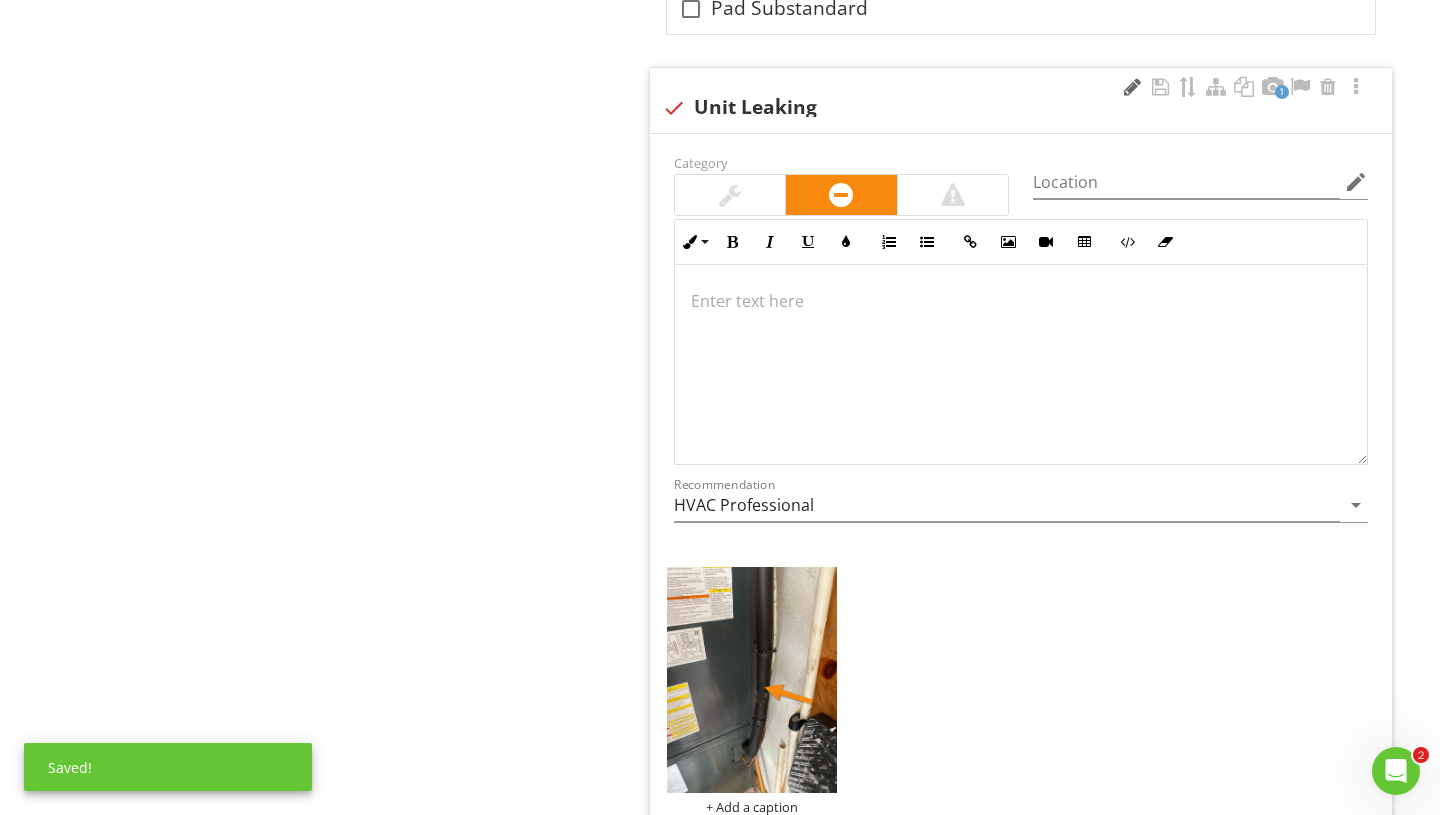 click at bounding box center (1132, 87) 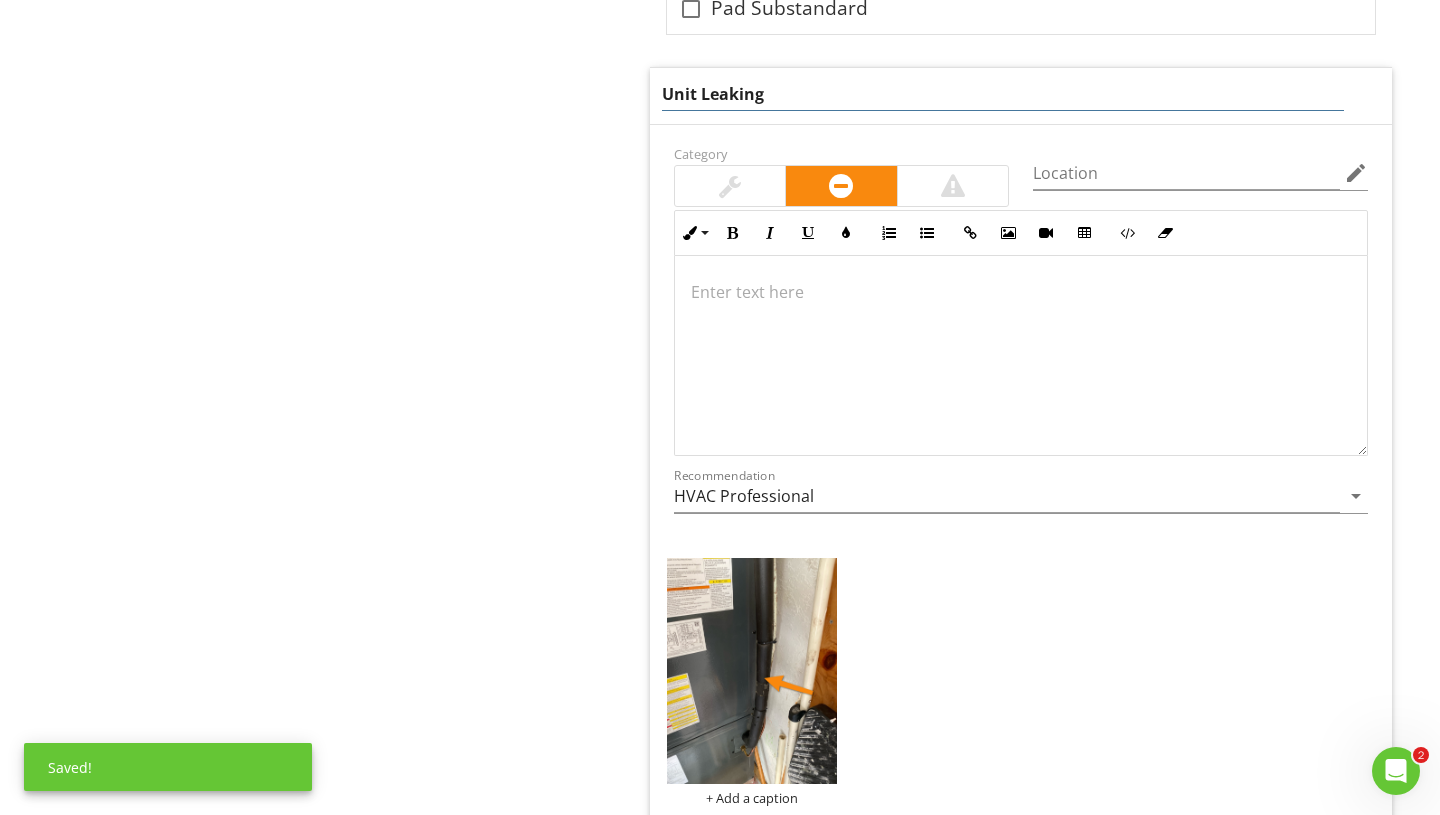 click on "Unit Leaking" at bounding box center (1003, 94) 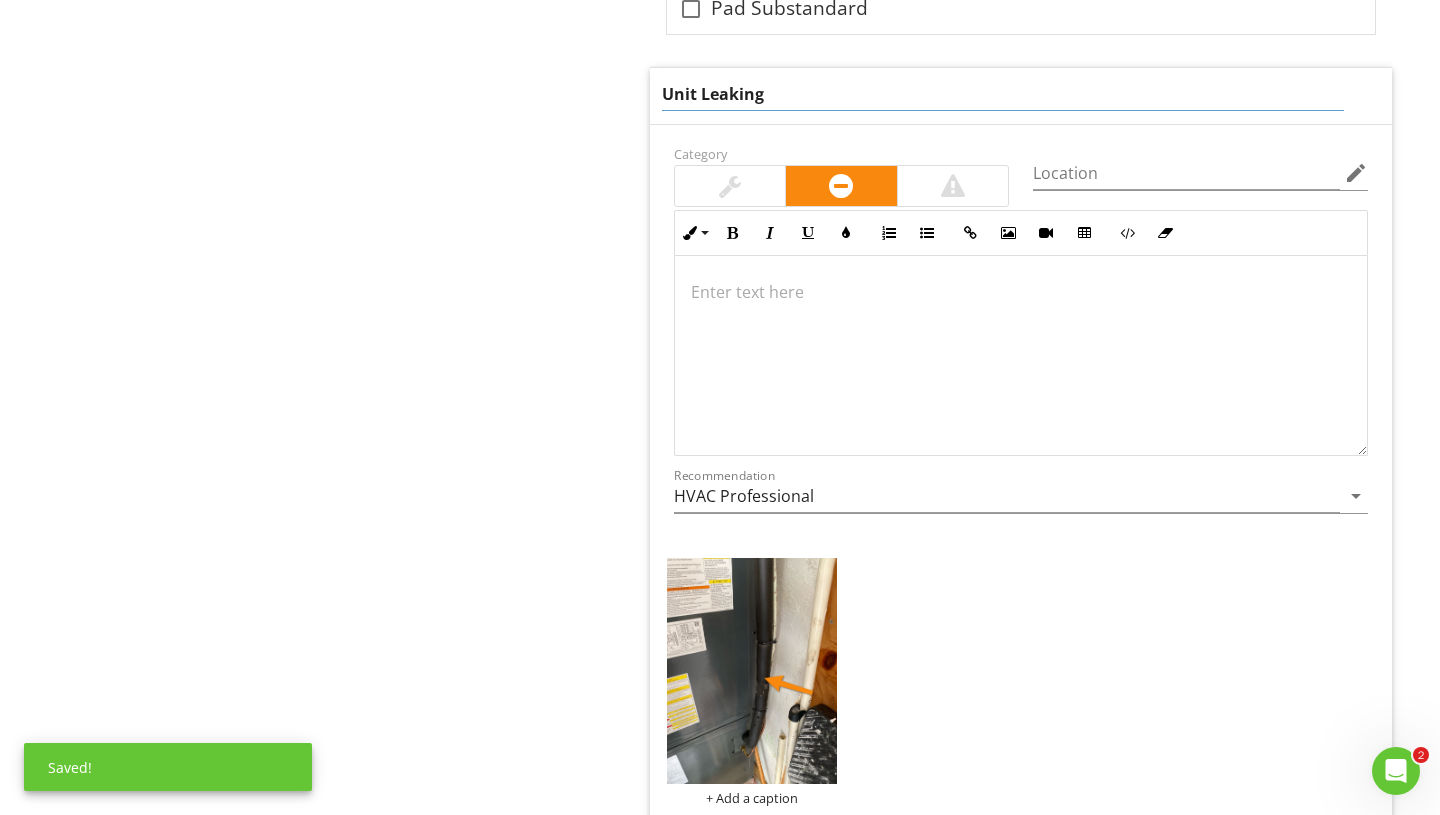 click on "Unit Leaking" at bounding box center [1003, 94] 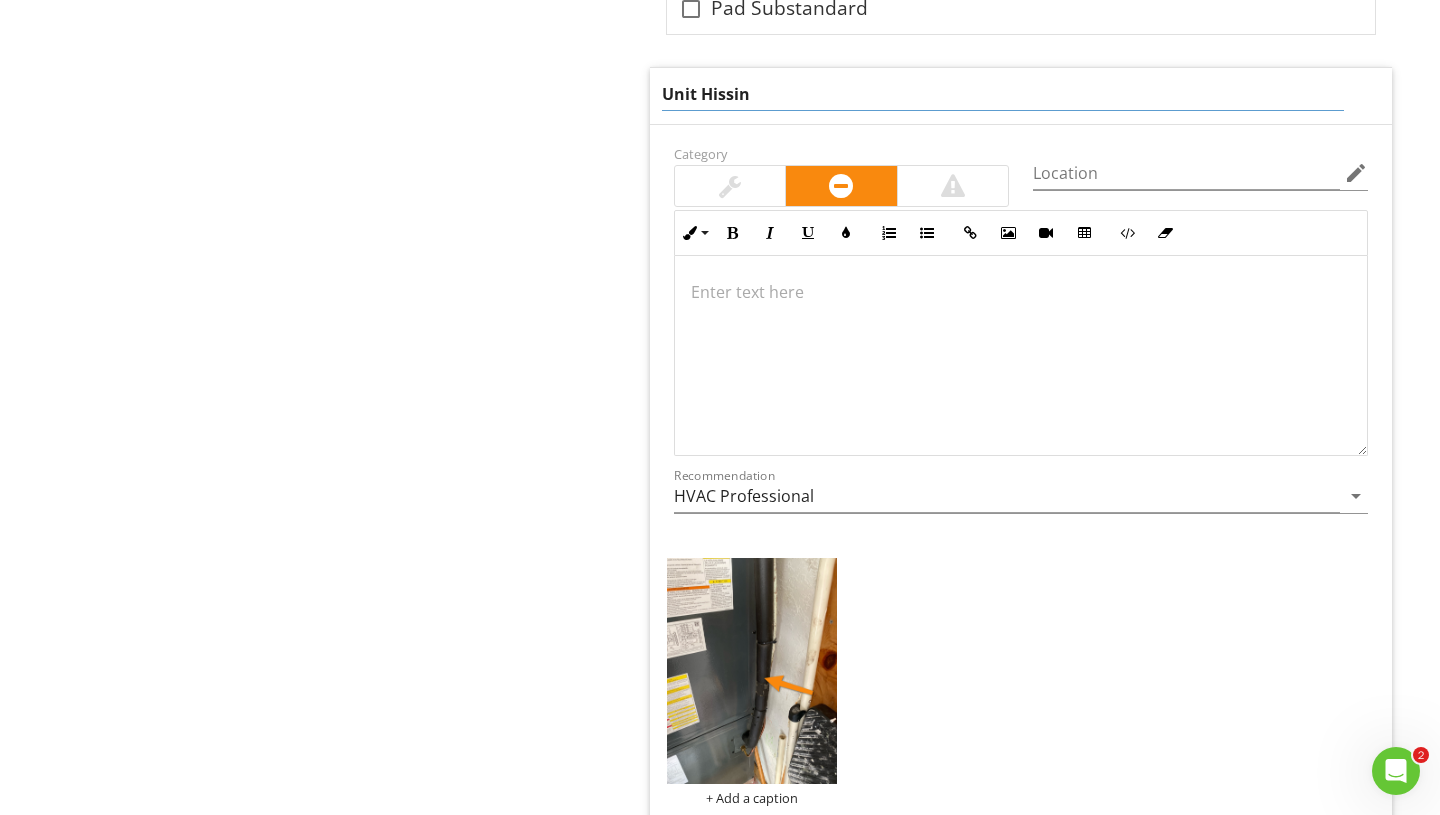 type on "Unit Hissing" 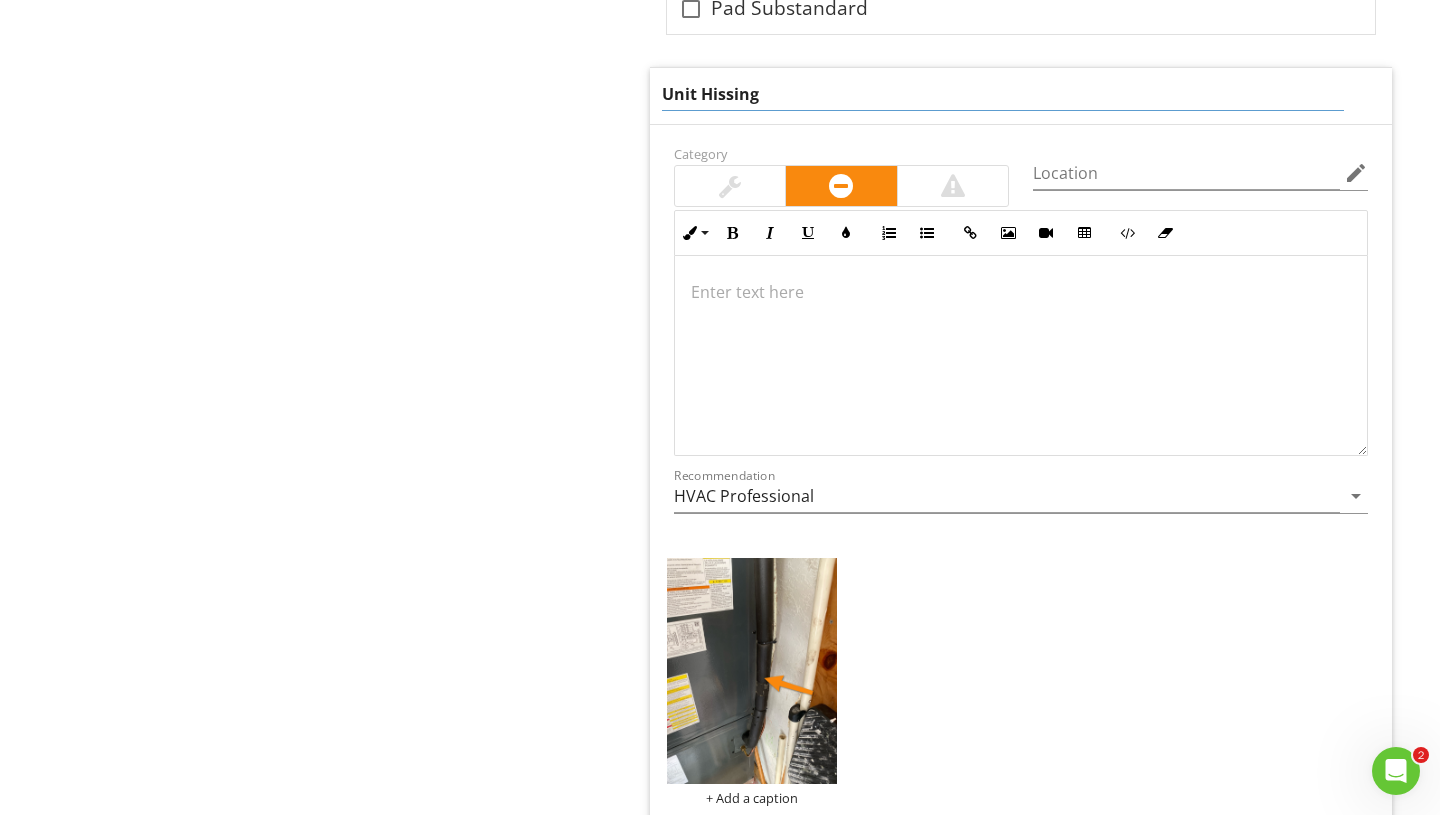 click at bounding box center (1021, 356) 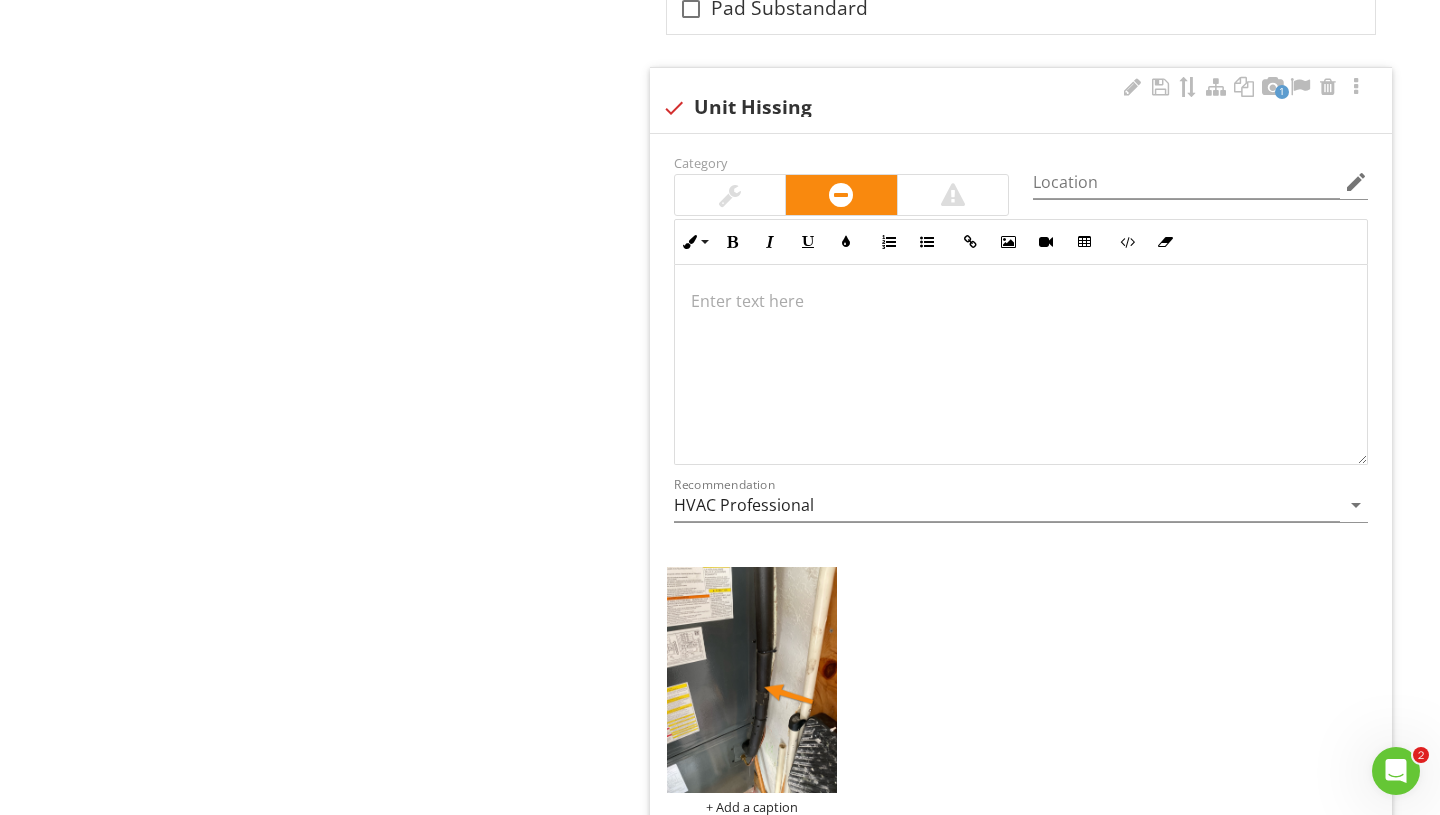 type 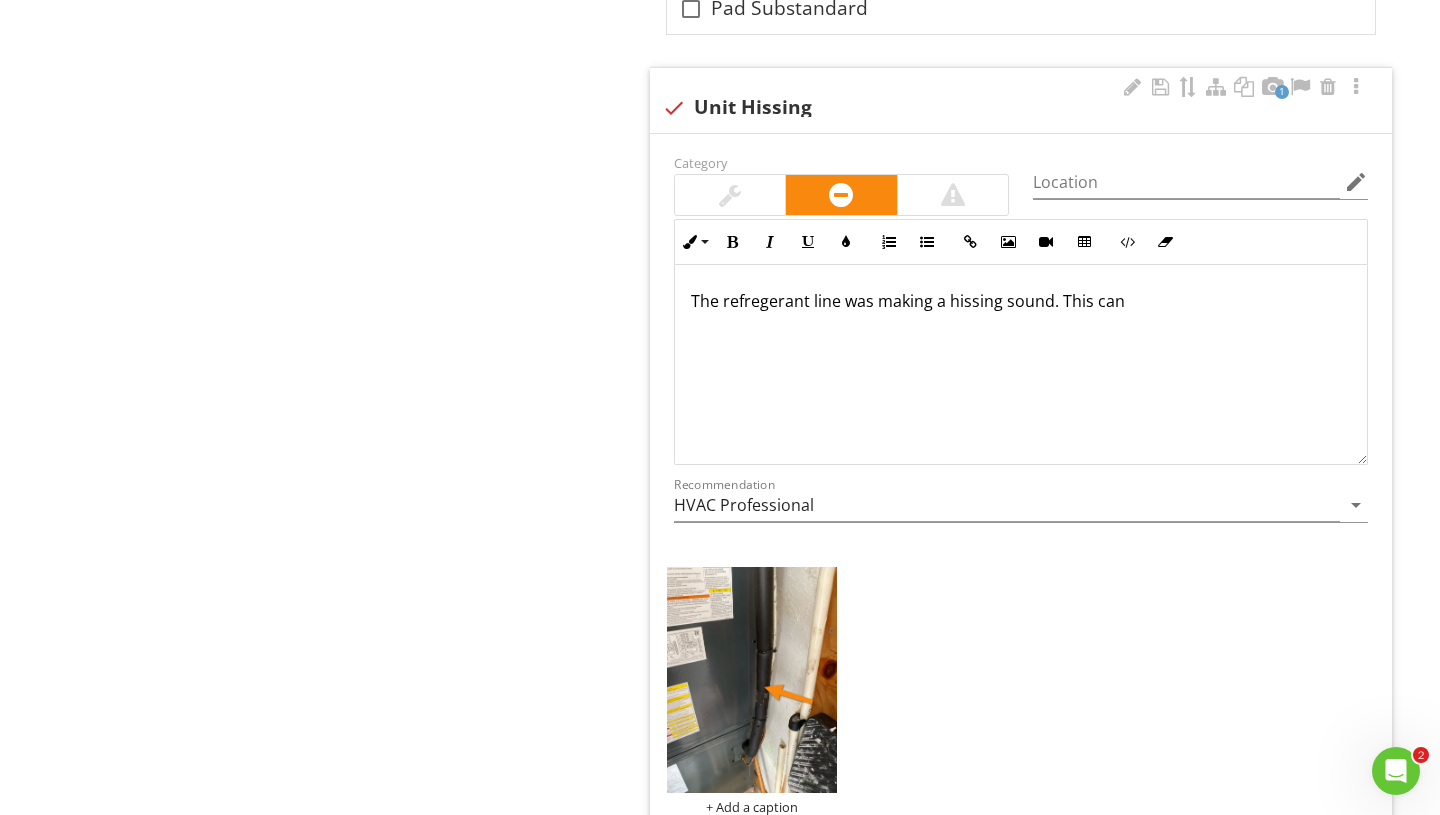 scroll, scrollTop: 8093, scrollLeft: 0, axis: vertical 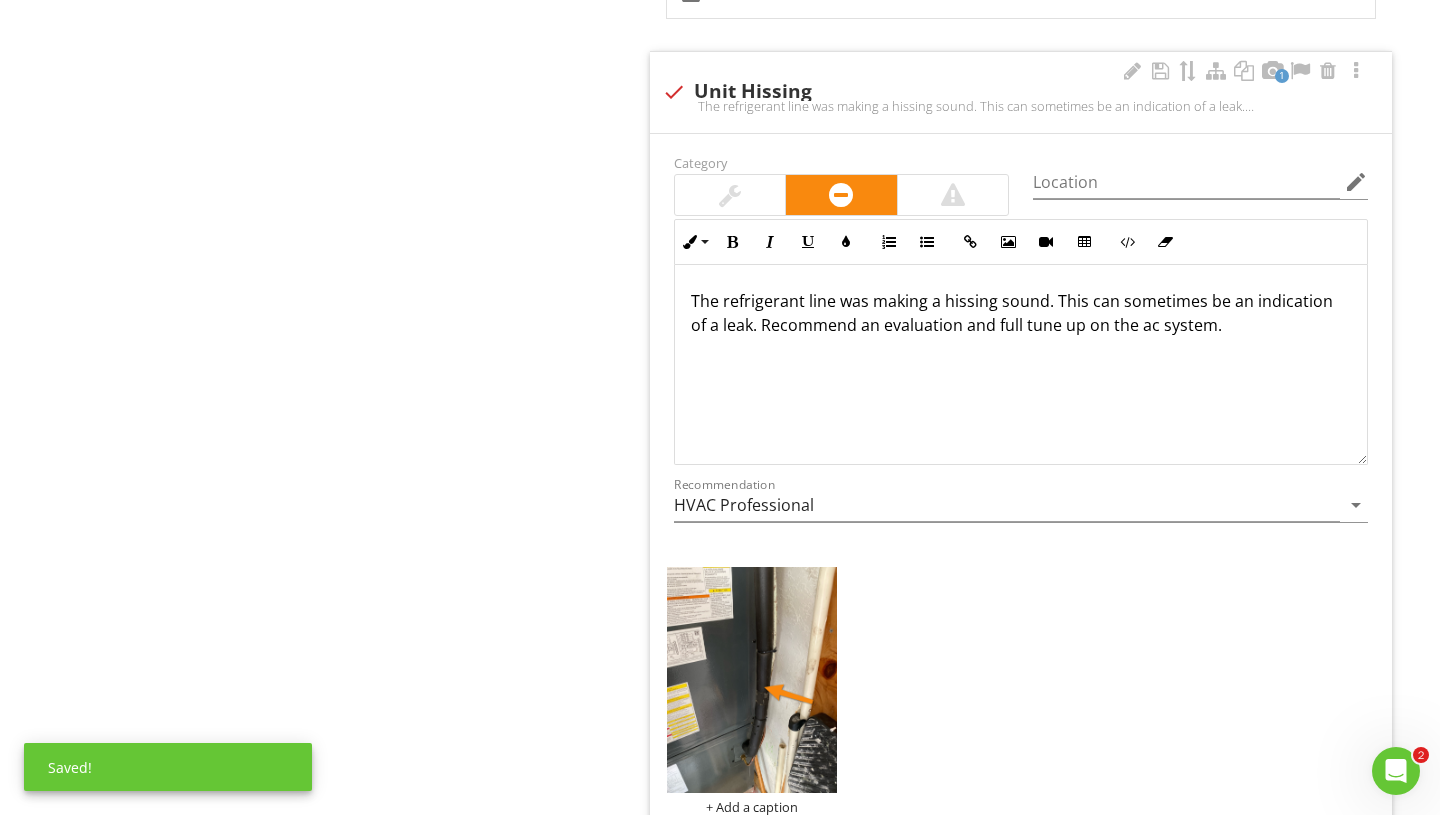click on "The refrigerant line was making a hissing sound. This can sometimes be an indication of a leak. Recommend an evaluation and full tune up on the ac system." at bounding box center (1021, 313) 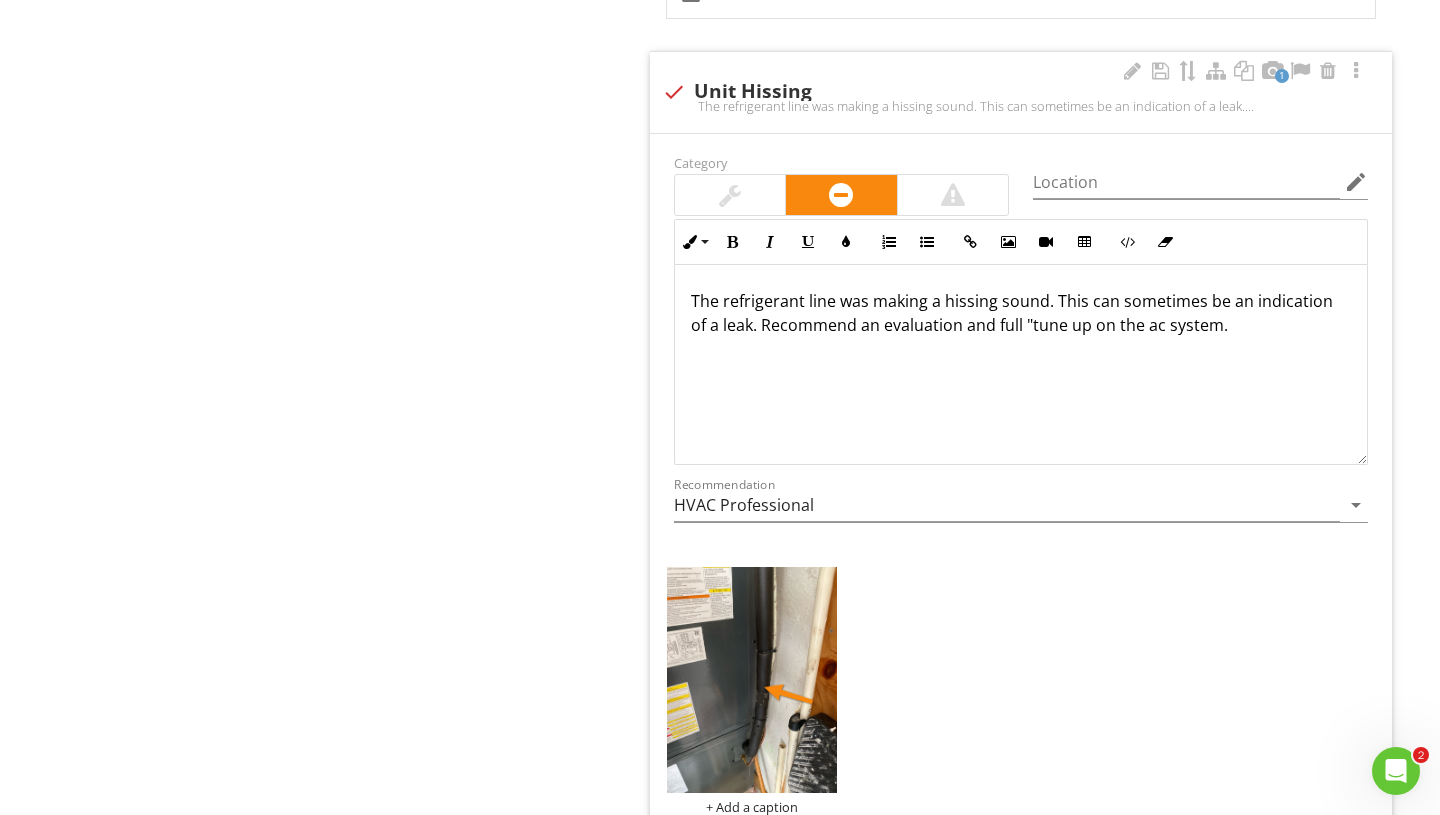 click on "The refrigerant line was making a hissing sound. This can sometimes be an indication of a leak. Recommend an evaluation and full "tune up on the ac system." at bounding box center [1021, 313] 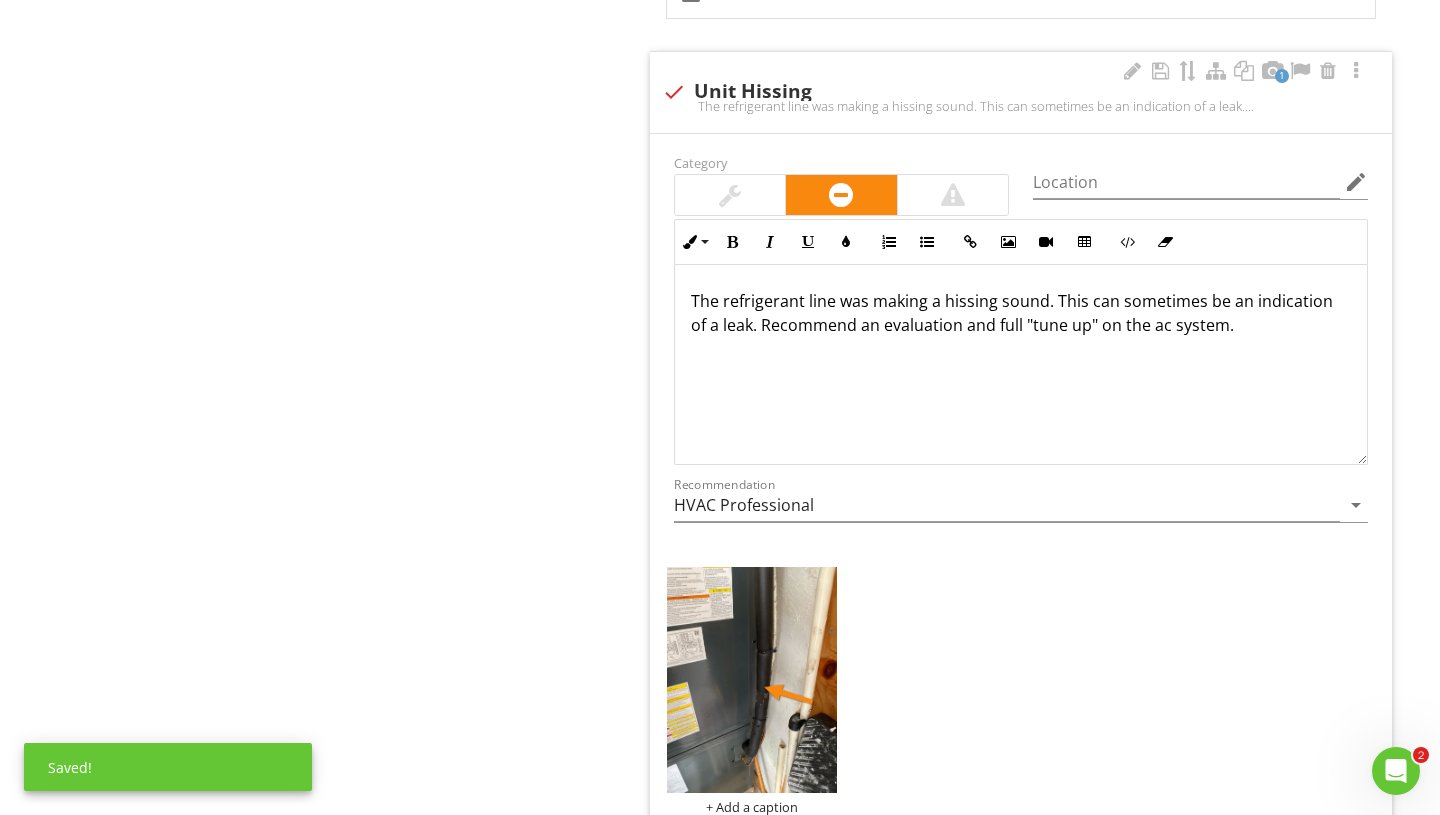 click on "The refrigerant line was making a hissing sound. This can sometimes be an indication of a leak. Recommend an evaluation and full "tune up" on the ac system." at bounding box center [1021, 365] 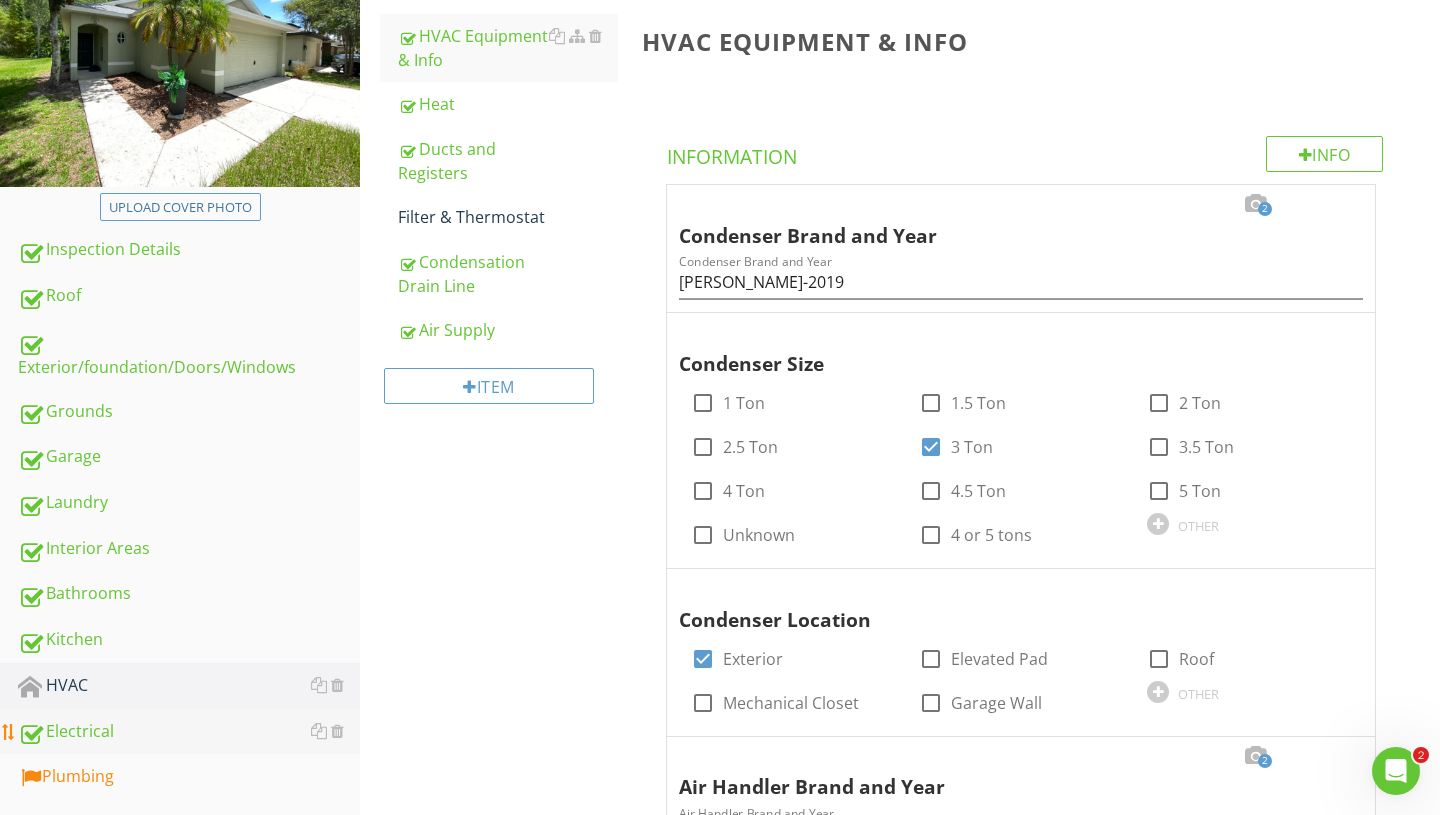 scroll, scrollTop: 228, scrollLeft: 0, axis: vertical 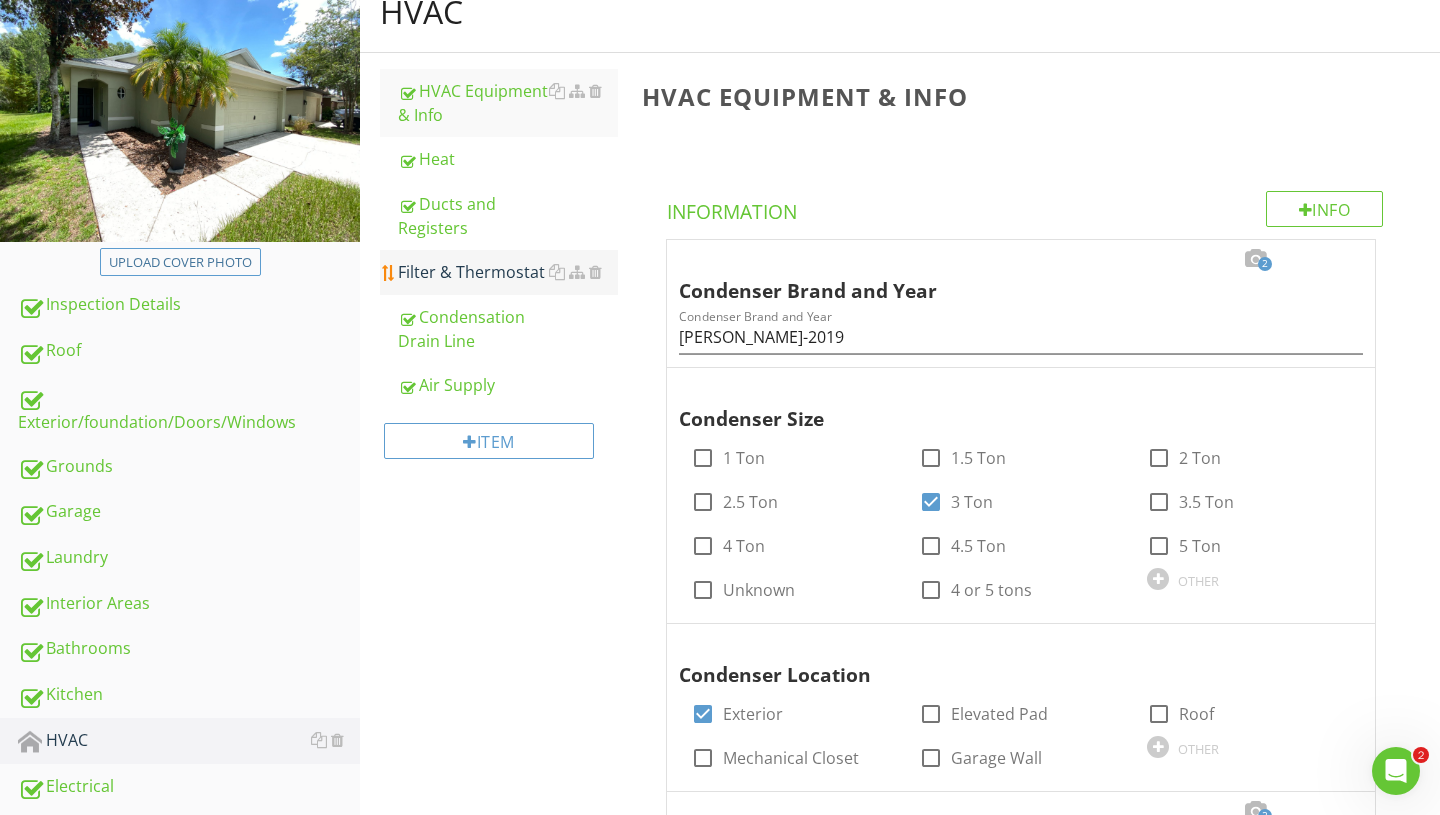 click on "Filter & Thermostat" at bounding box center (508, 272) 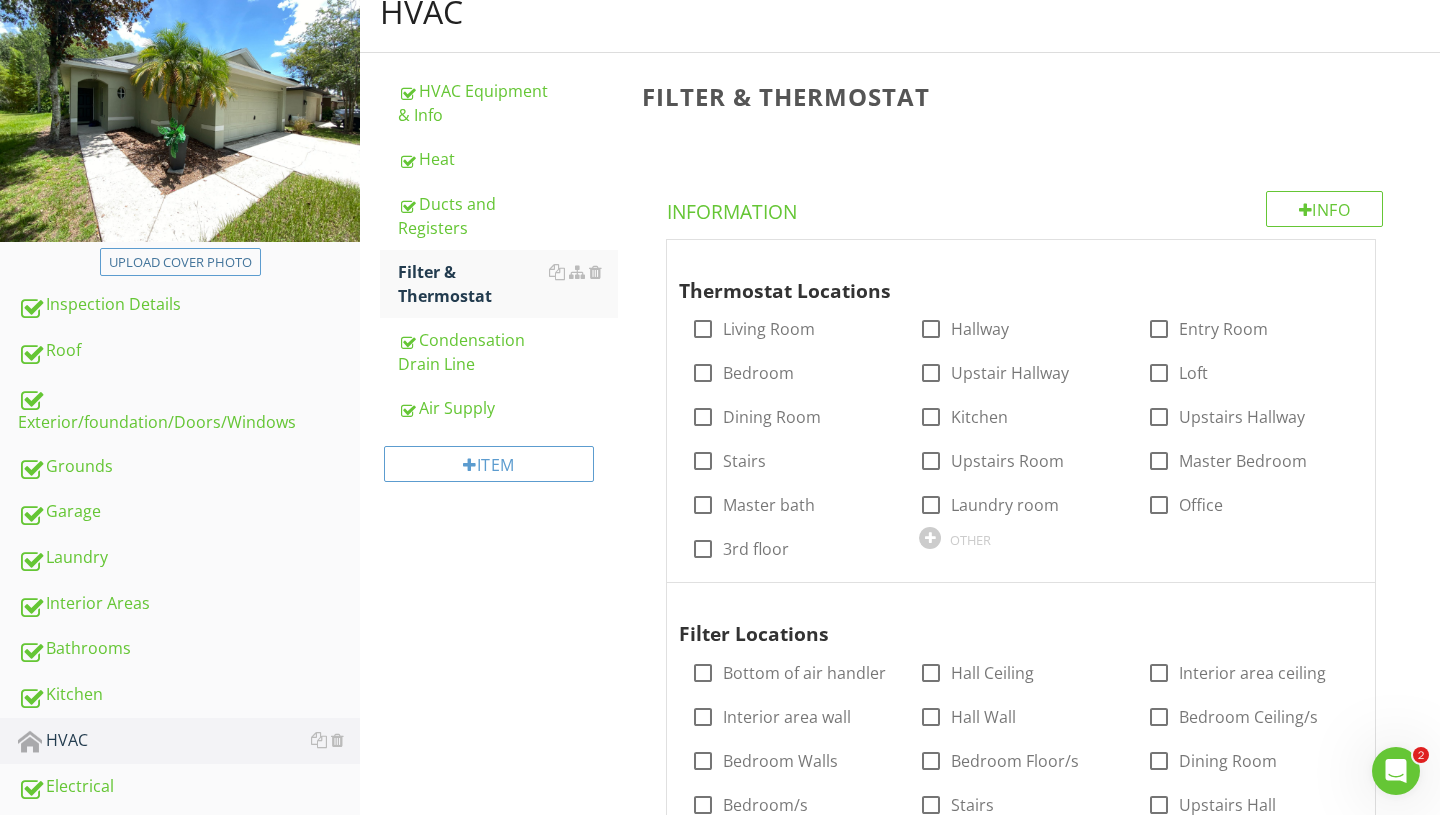 scroll, scrollTop: 235, scrollLeft: 0, axis: vertical 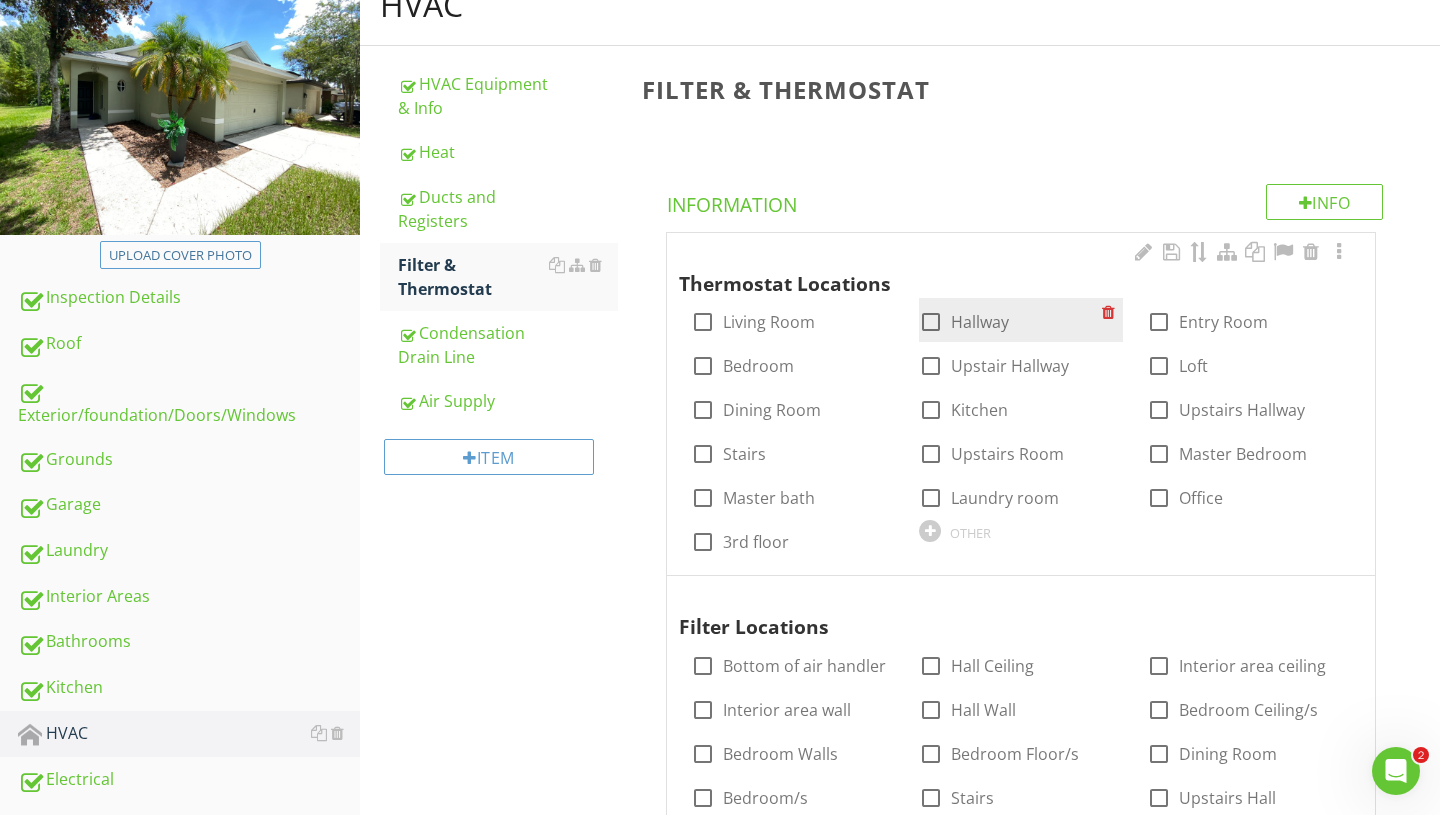 click at bounding box center [931, 322] 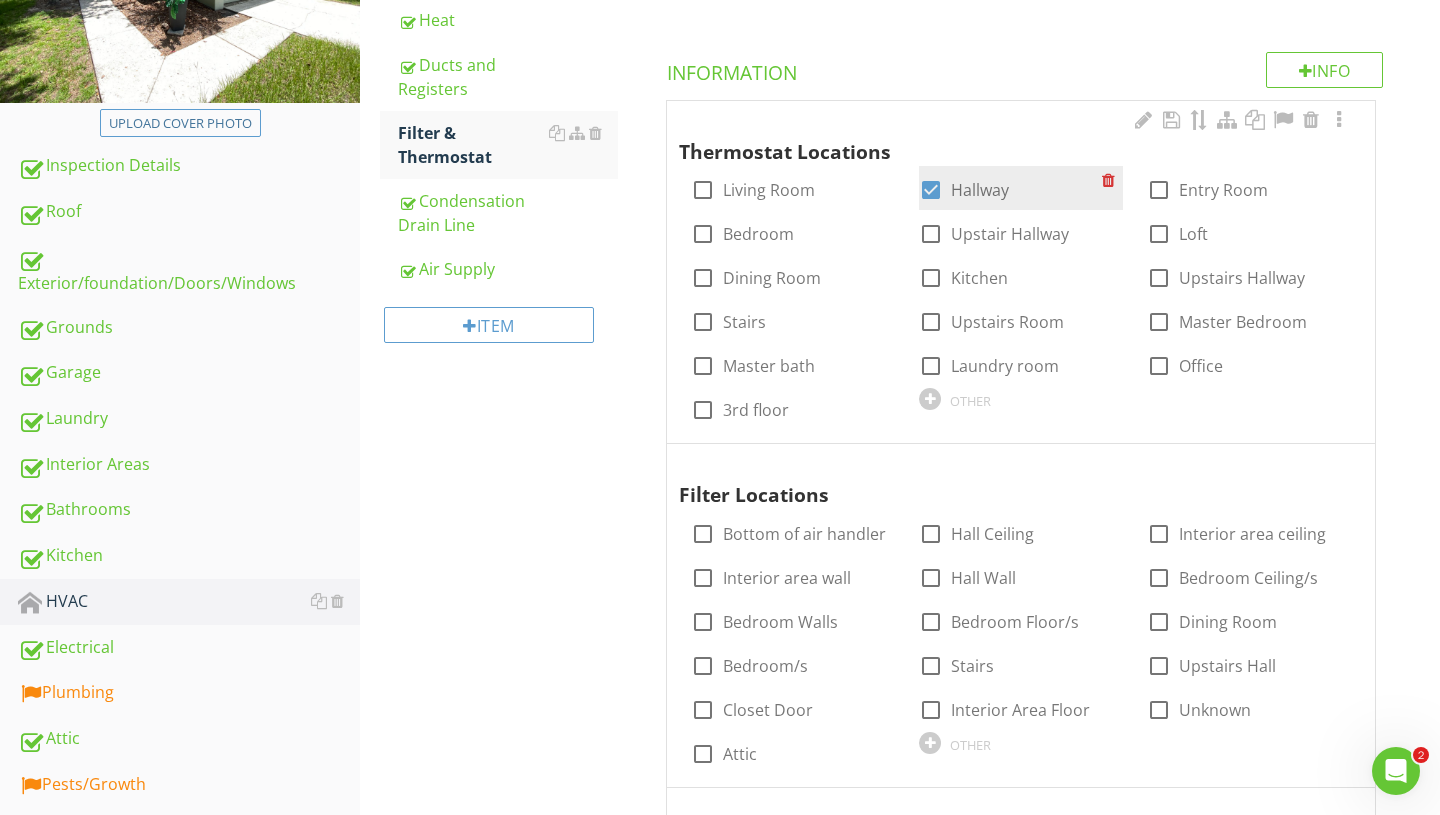 scroll, scrollTop: 476, scrollLeft: 0, axis: vertical 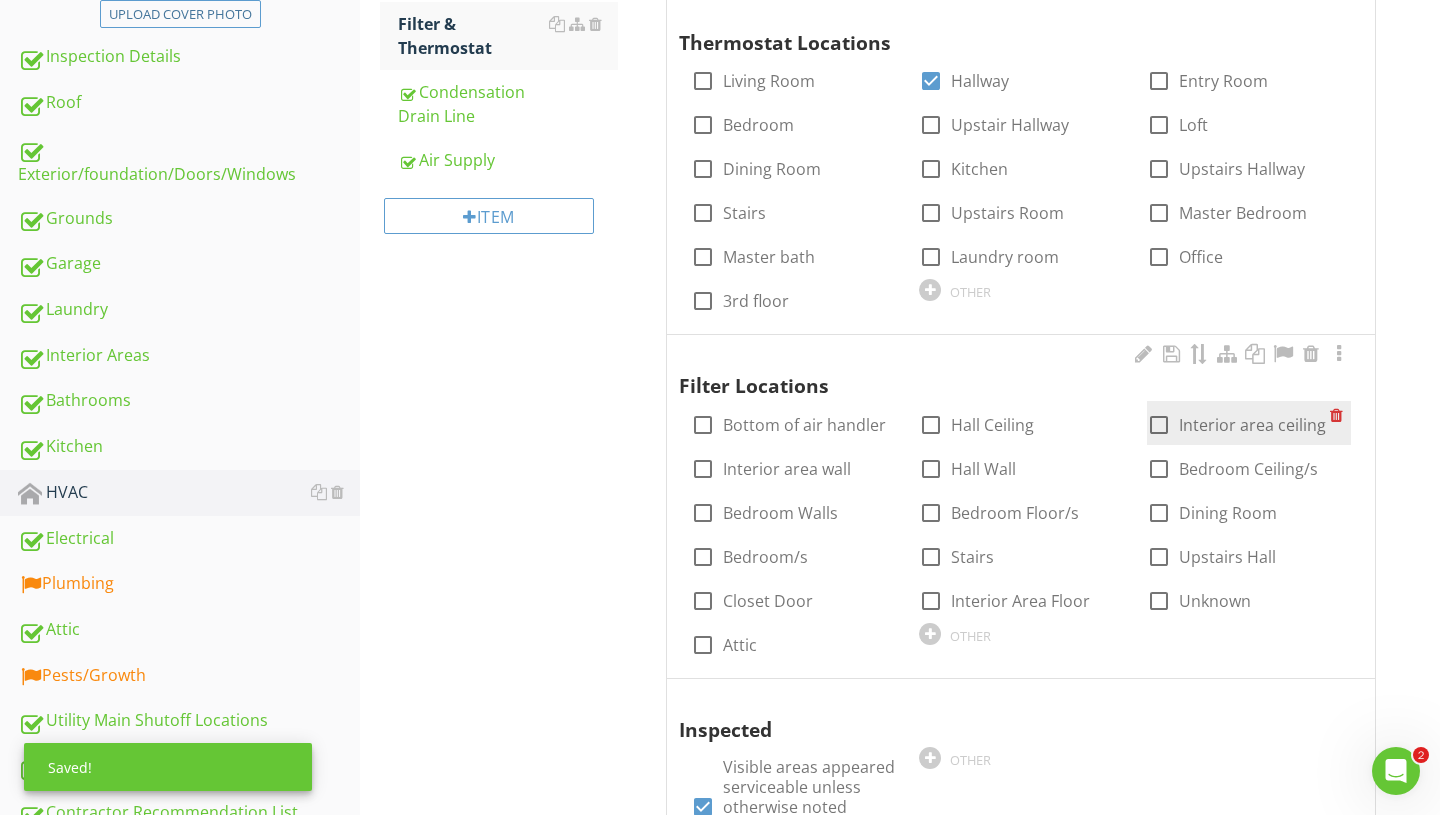 click at bounding box center [1159, 425] 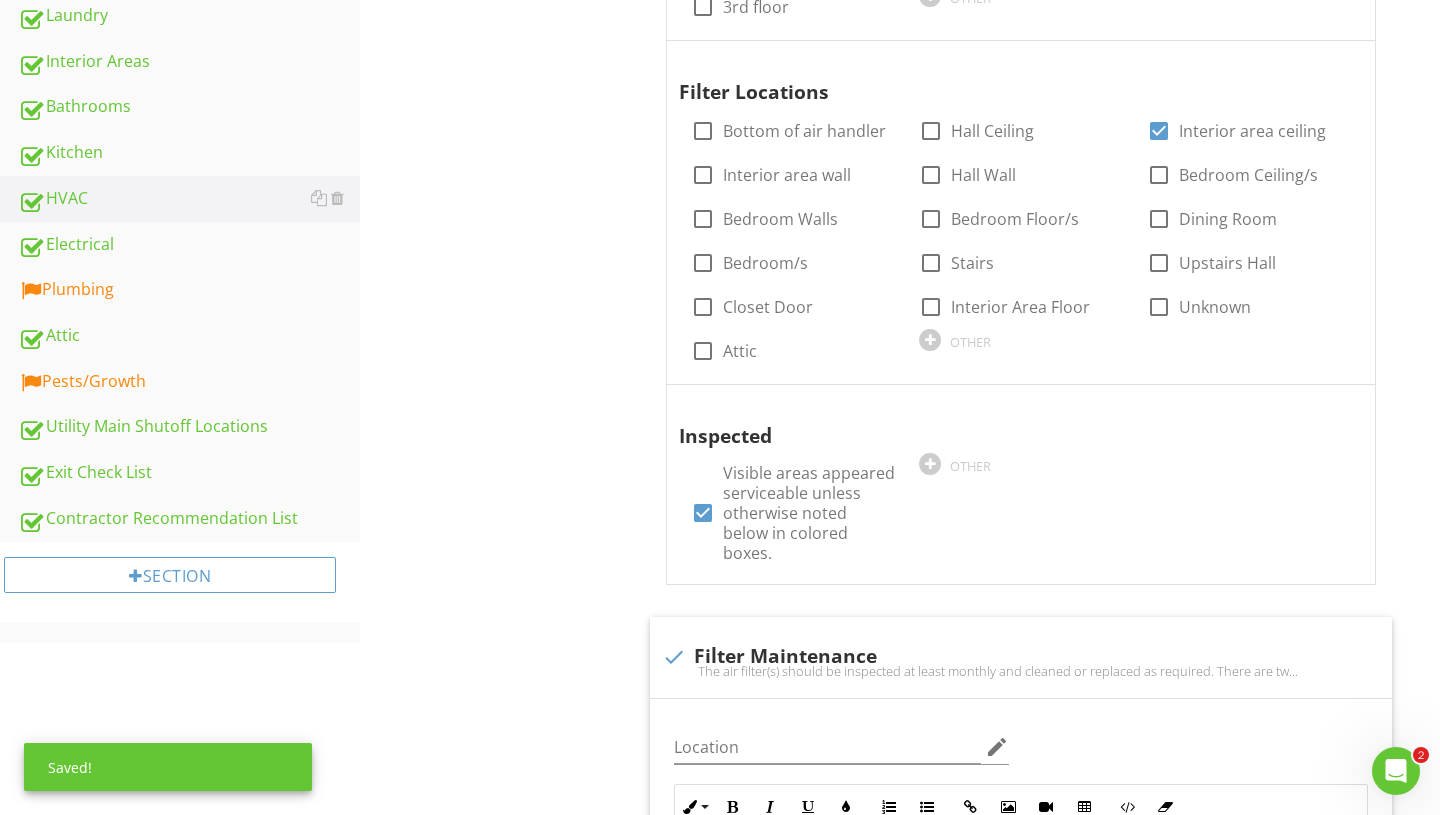 scroll, scrollTop: 809, scrollLeft: 0, axis: vertical 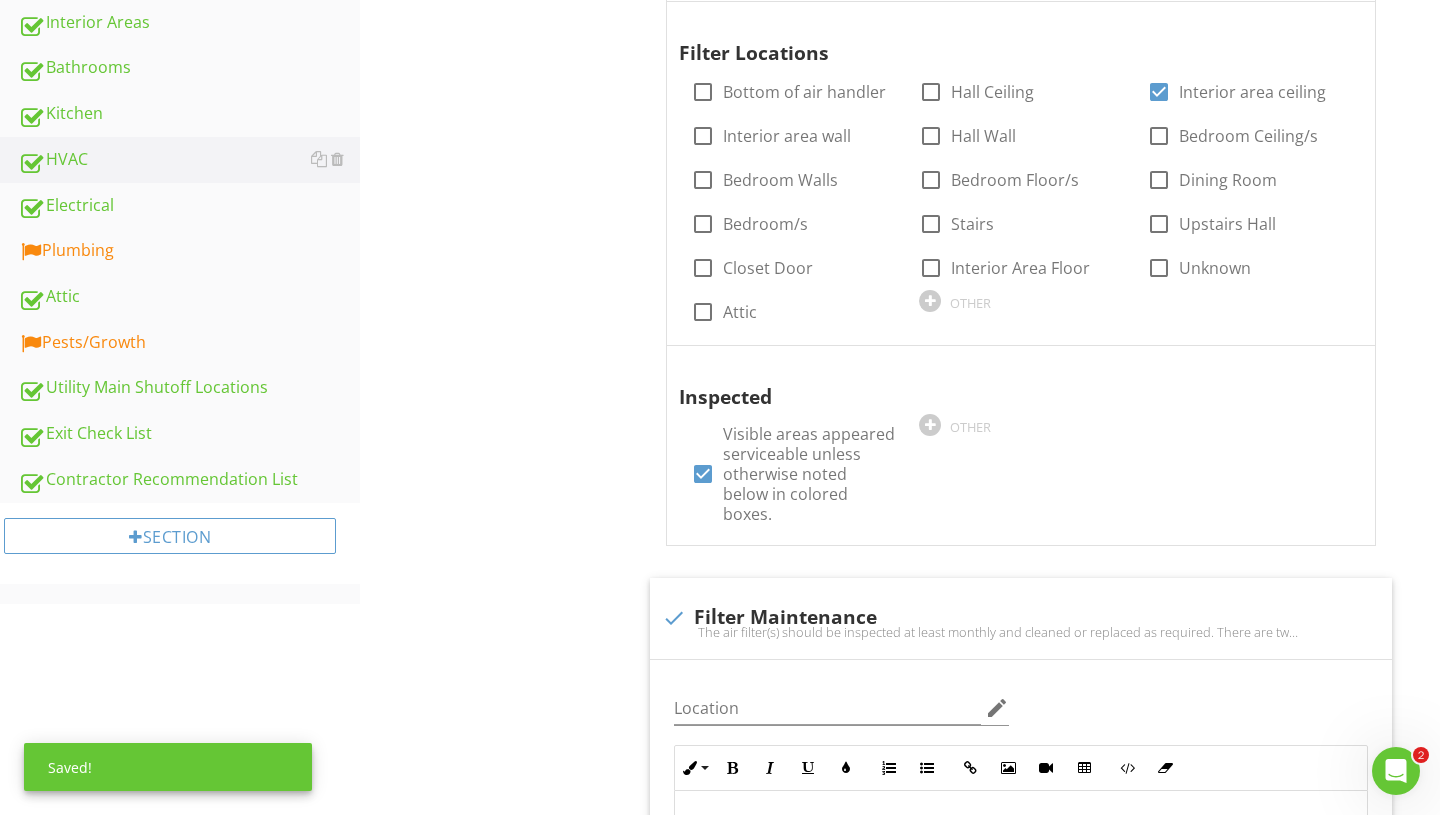 click on "Plumbing" at bounding box center [189, 251] 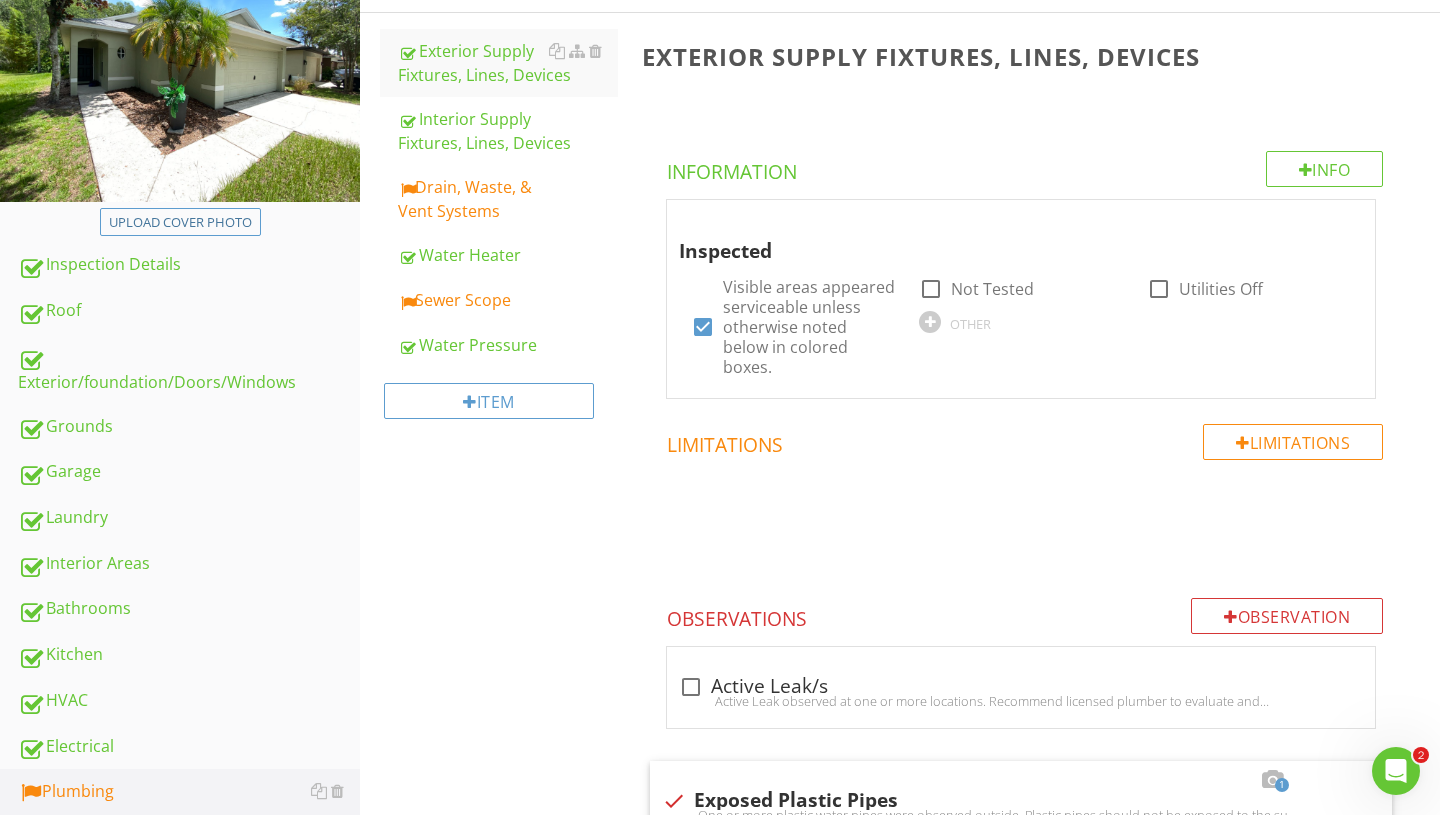 scroll, scrollTop: 67, scrollLeft: 0, axis: vertical 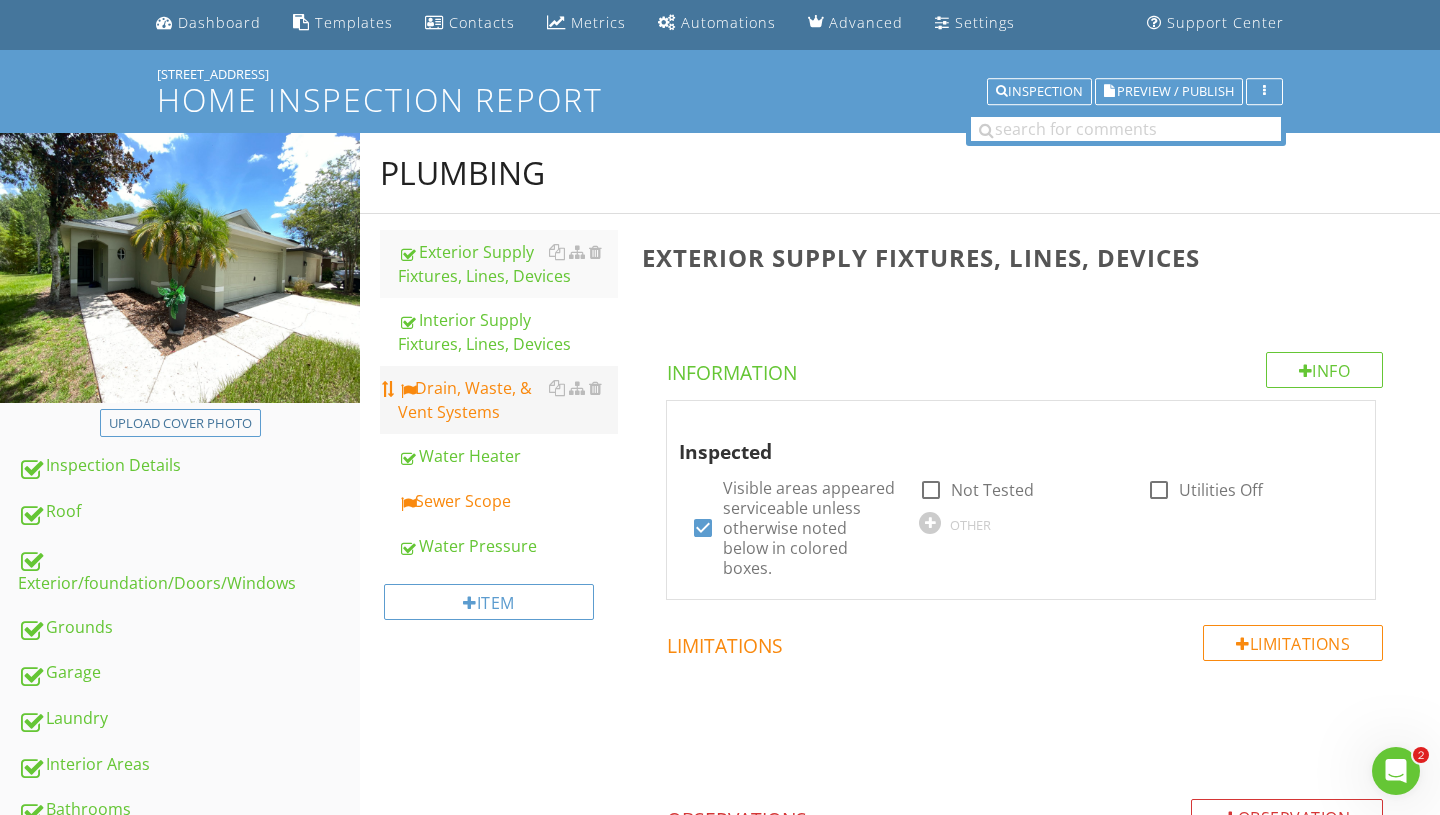 click on "Drain, Waste, & Vent Systems" at bounding box center [508, 400] 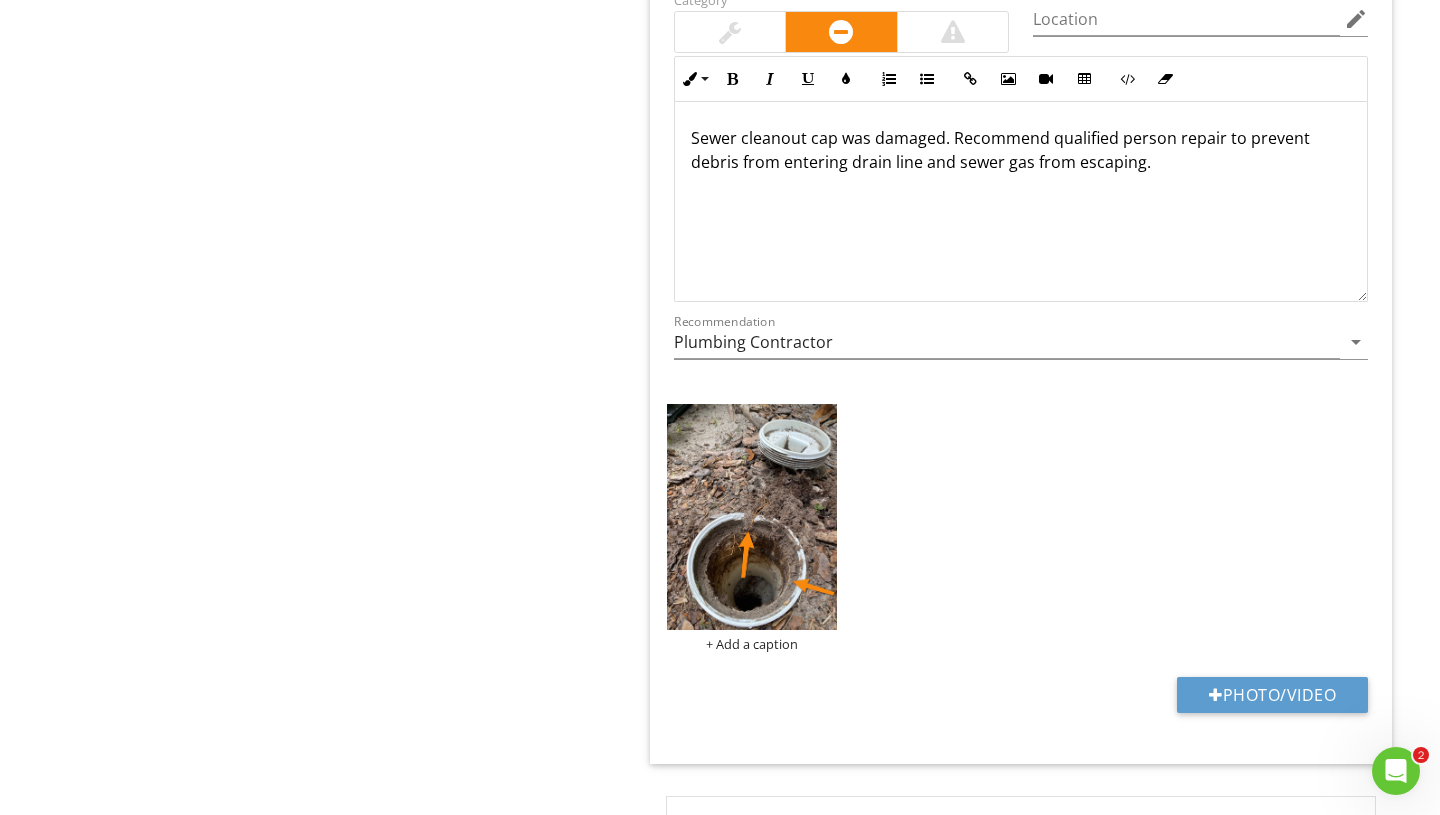 scroll, scrollTop: 2829, scrollLeft: 0, axis: vertical 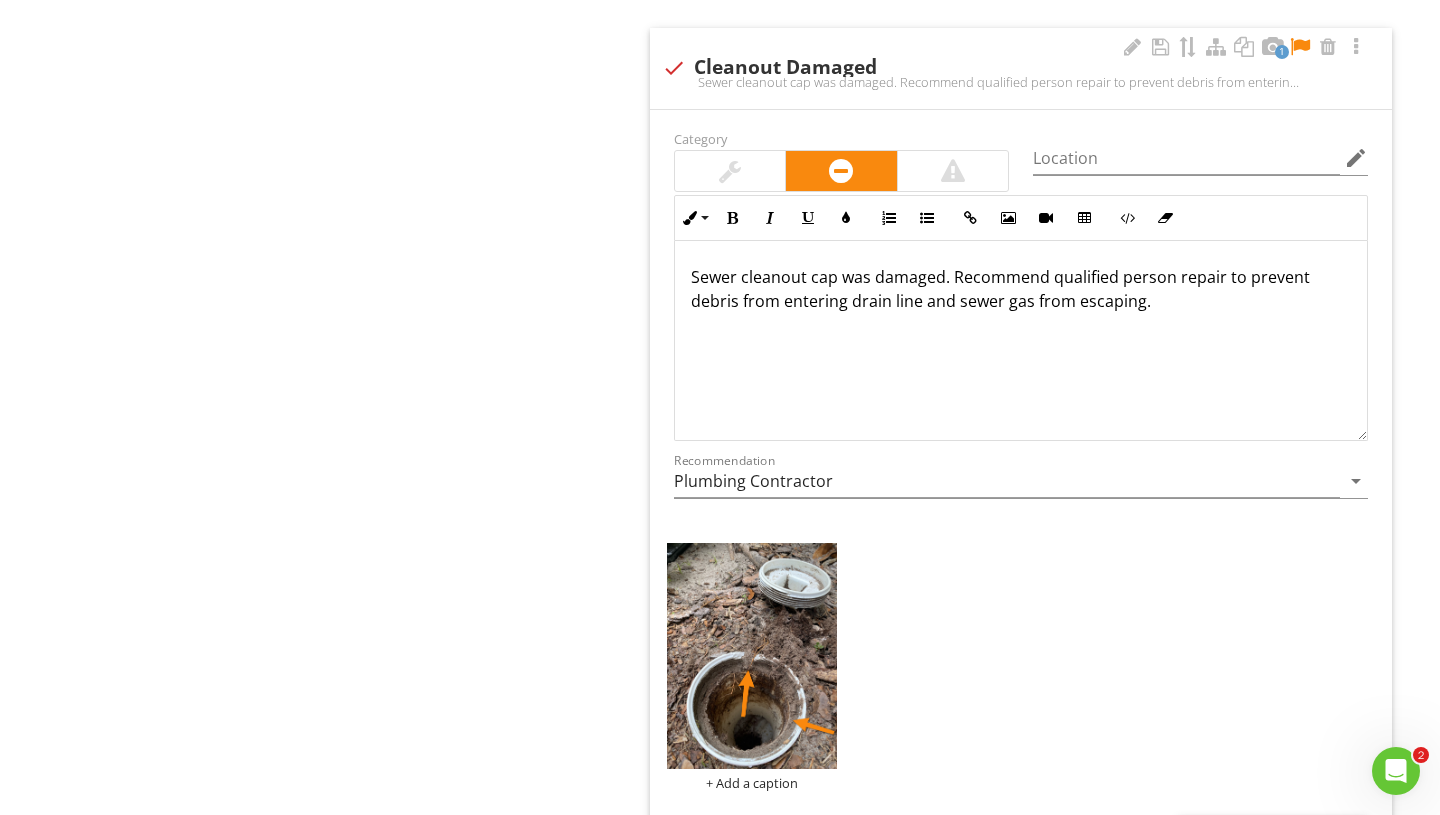 click on "Sewer cleanout cap was damaged. Recommend qualified person repair to prevent debris from entering drain line and sewer gas from escaping." at bounding box center (1021, 289) 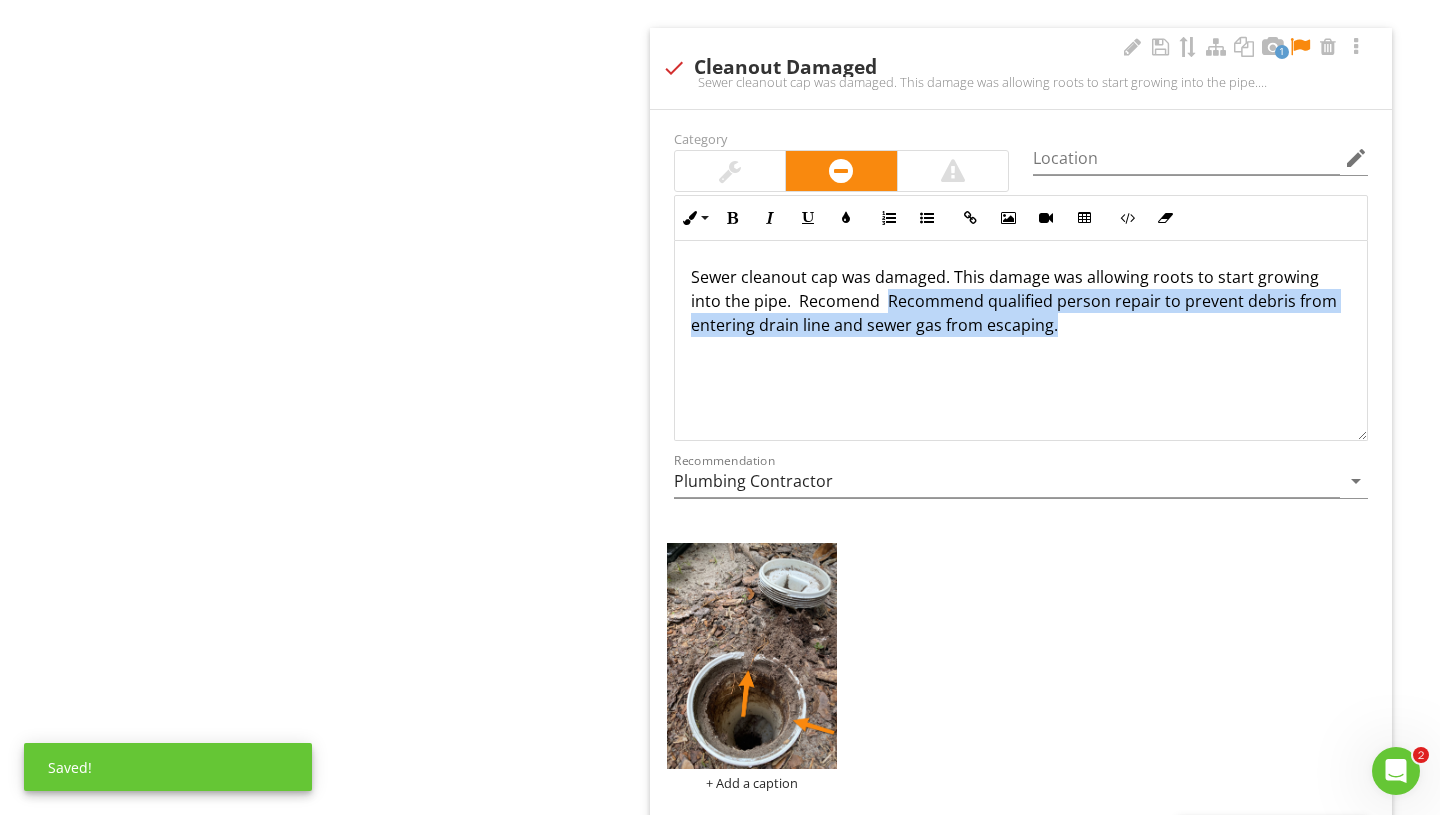 drag, startPoint x: 1079, startPoint y: 314, endPoint x: 854, endPoint y: 279, distance: 227.70595 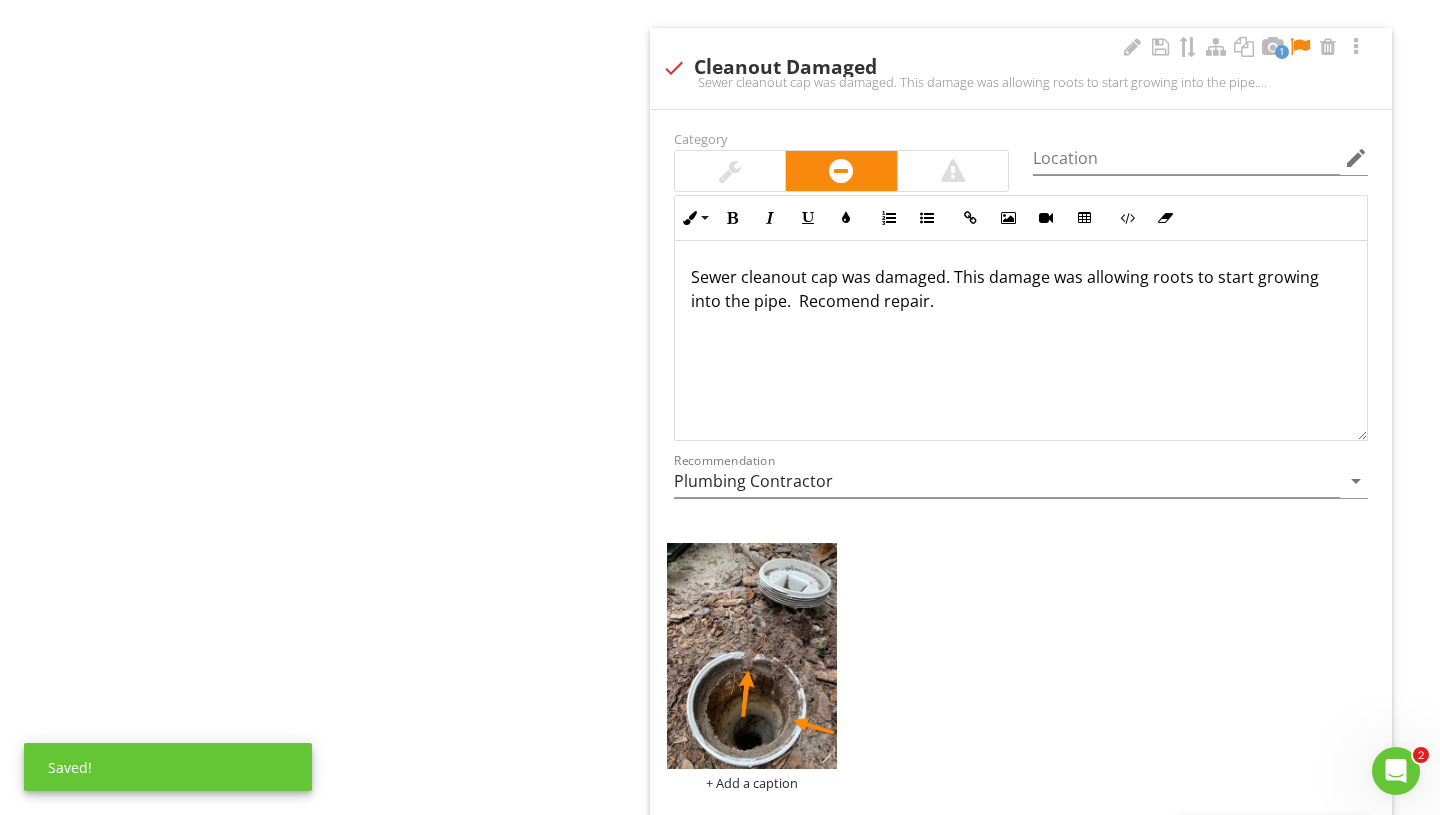 click on "Sewer cleanout cap was damaged. This damage was allowing roots to start growing into the pipe. Recomend repair." at bounding box center [1021, 82] 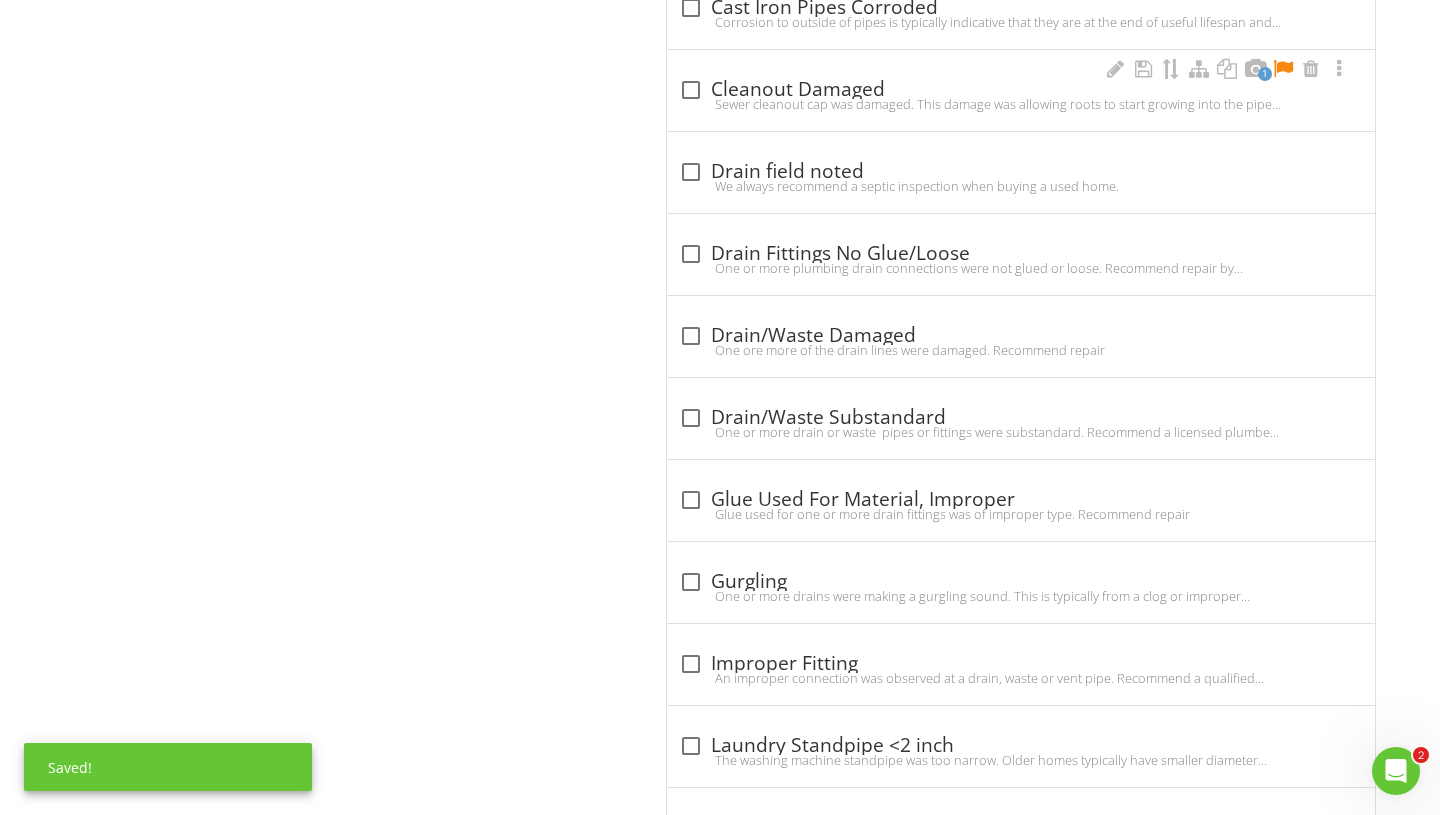 scroll, scrollTop: 2736, scrollLeft: 0, axis: vertical 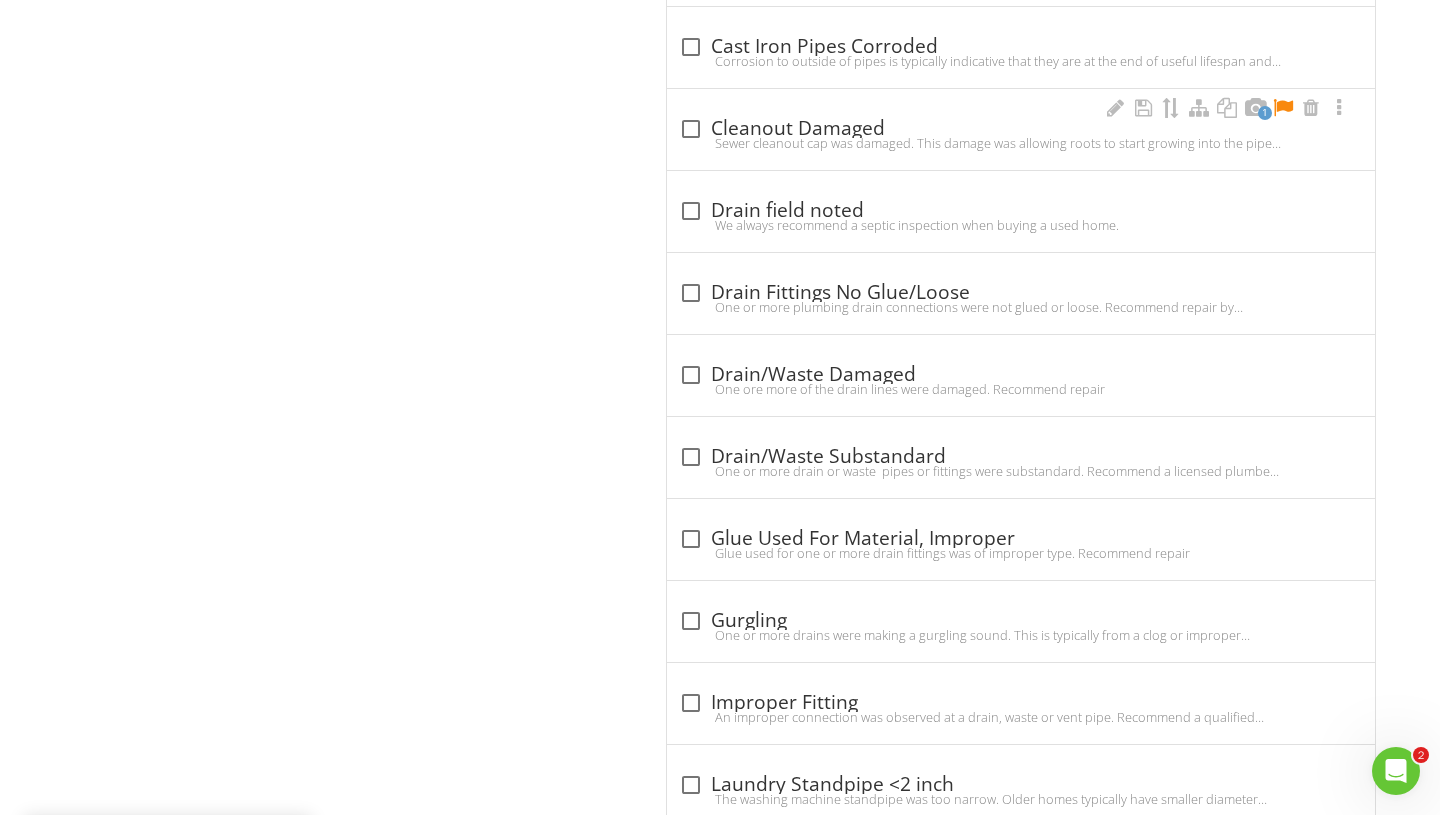 click at bounding box center [1283, 108] 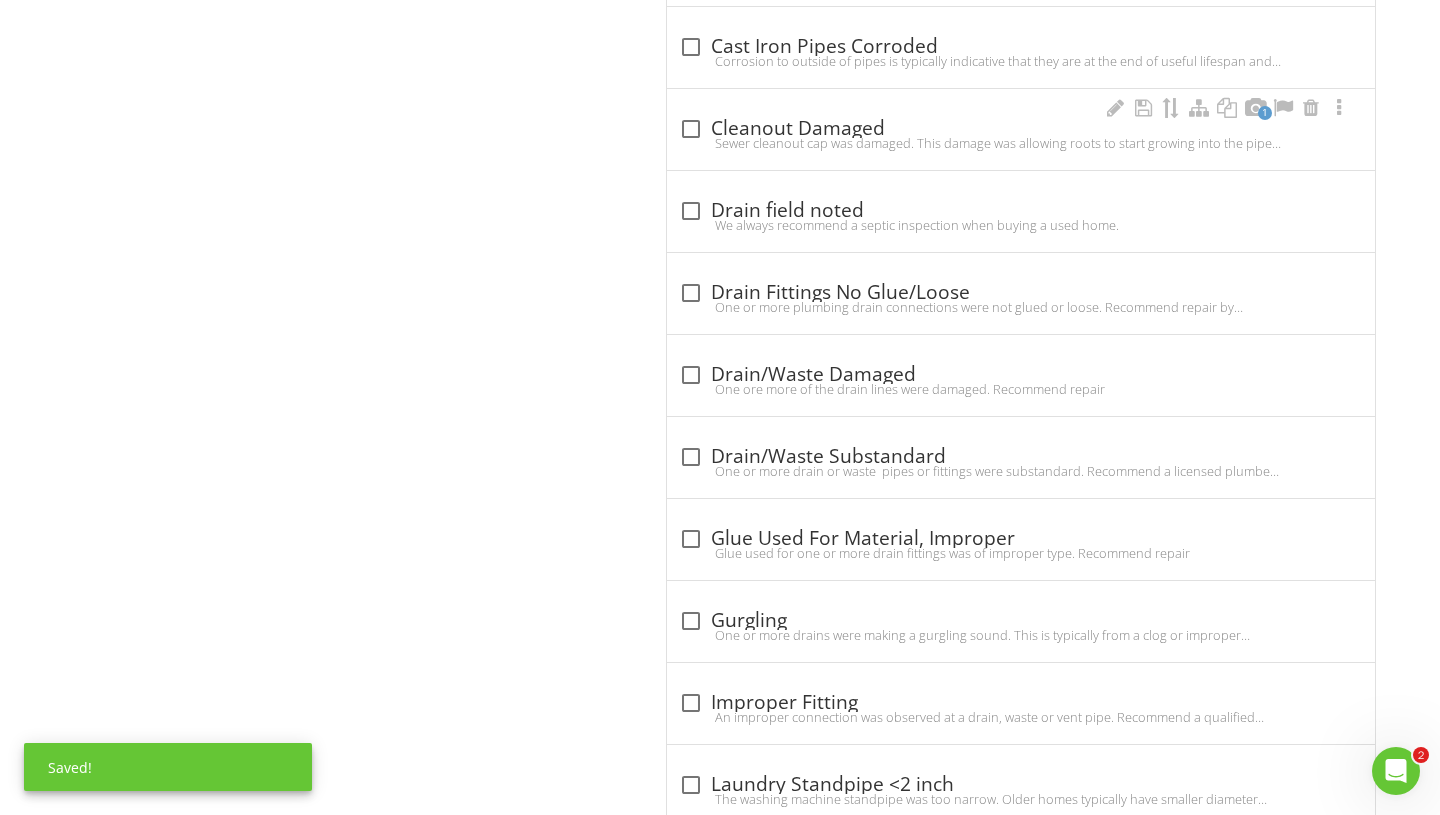 click at bounding box center (691, 129) 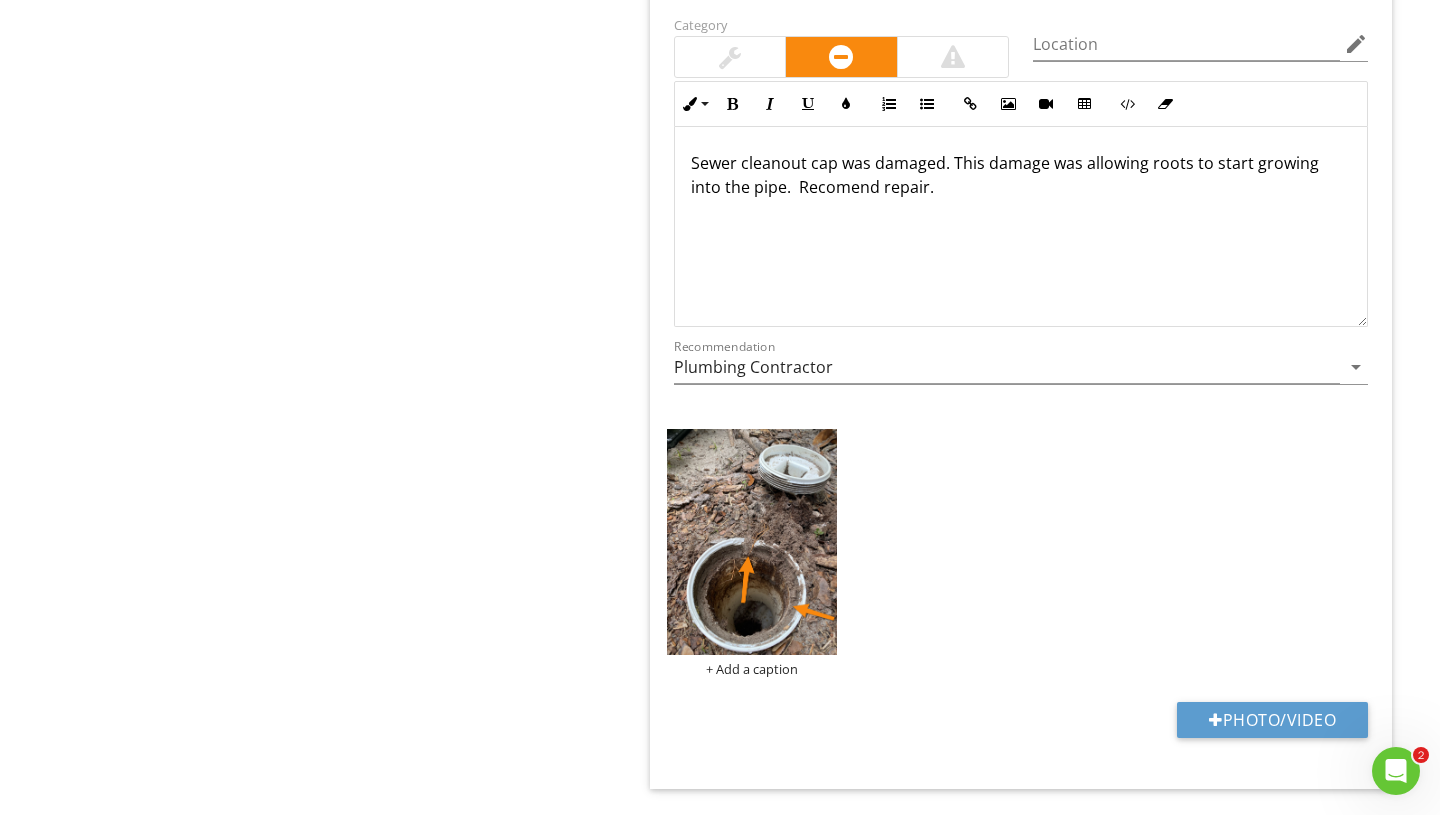 scroll, scrollTop: 2754, scrollLeft: 0, axis: vertical 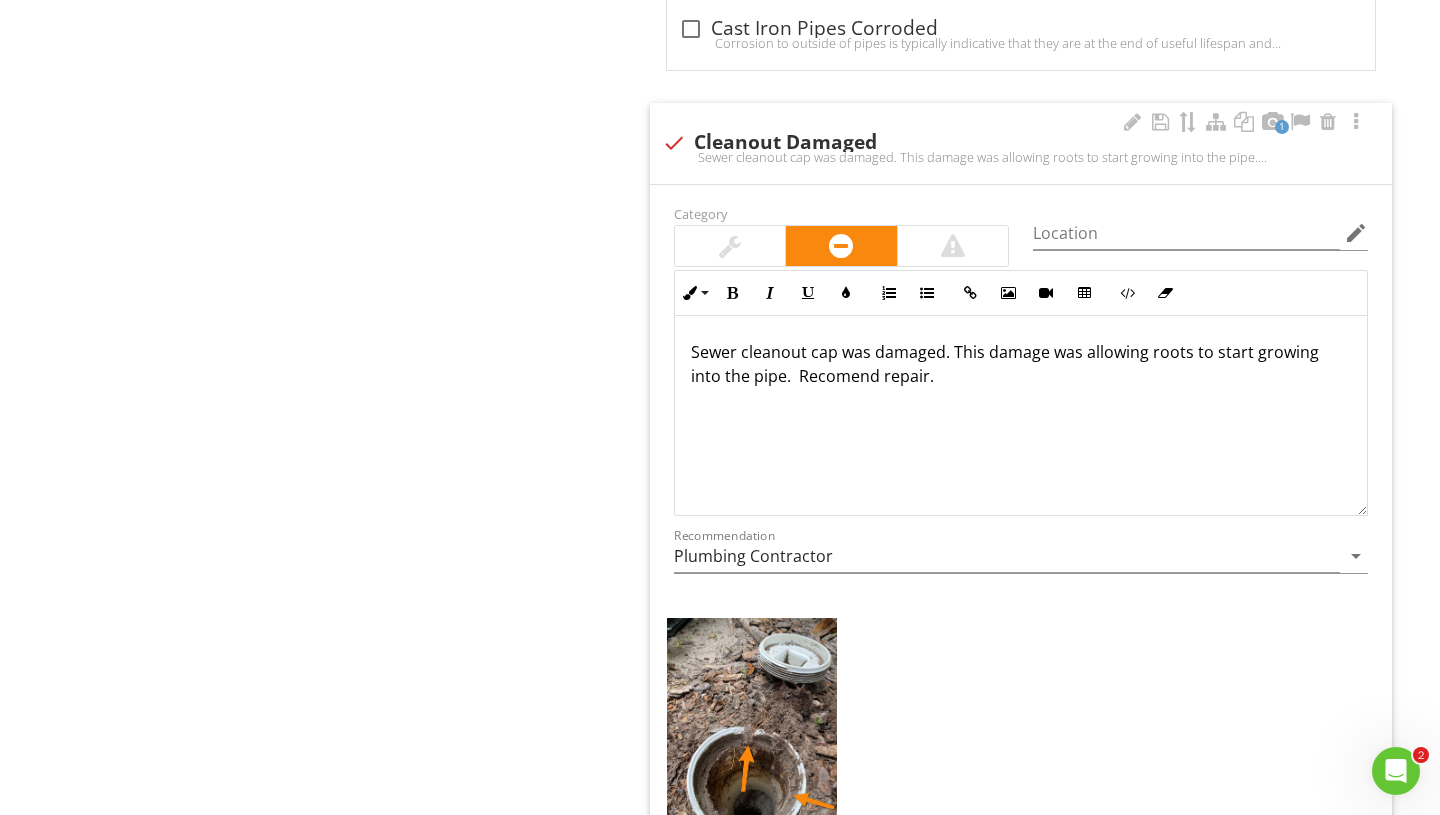 click on "Sewer cleanout cap was damaged. This damage was allowing roots to start growing into the pipe.  Recomend repair." at bounding box center [1021, 416] 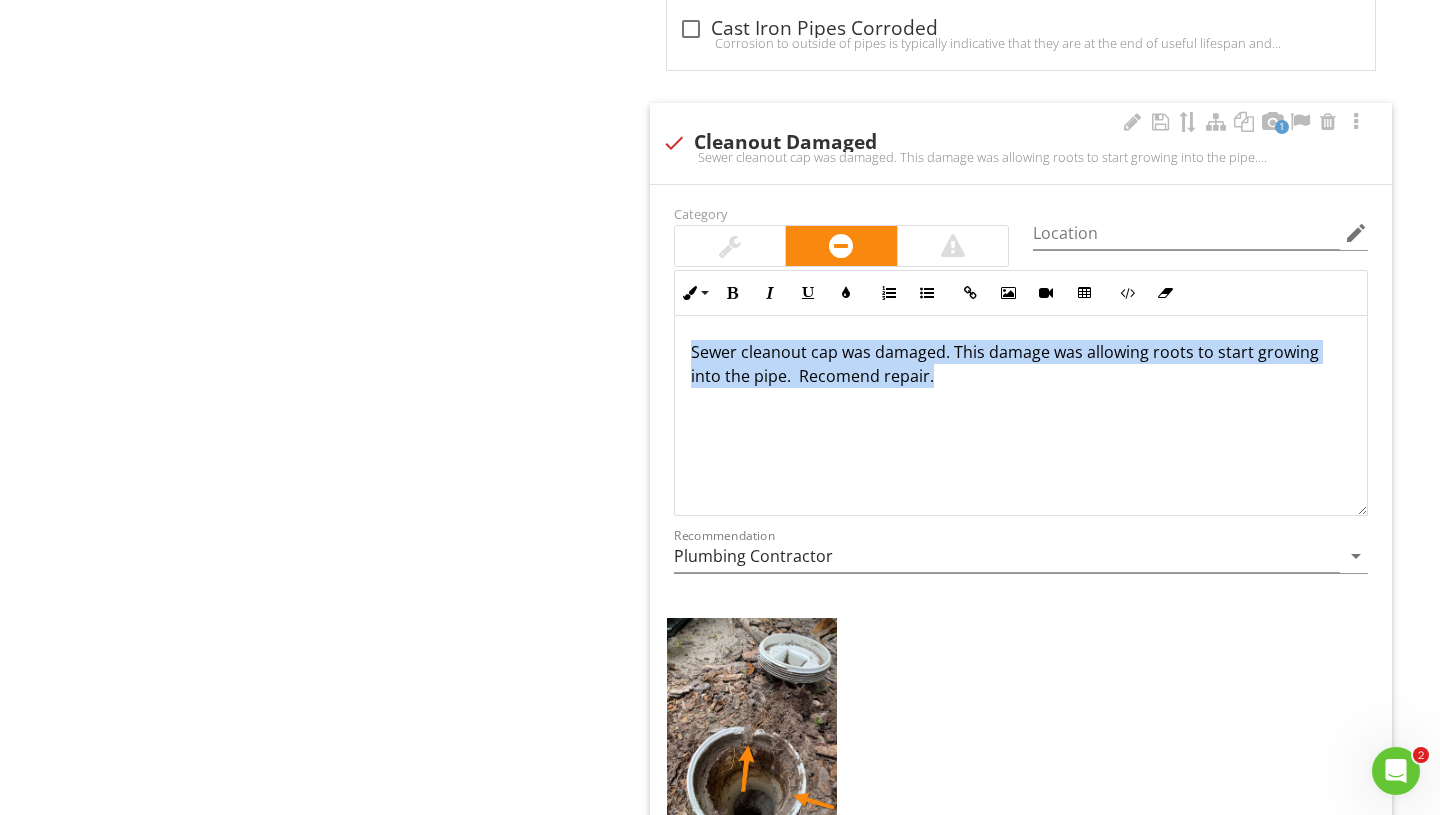 click on "Sewer cleanout cap was damaged. This damage was allowing roots to start growing into the pipe.  Recomend repair." at bounding box center [1021, 416] 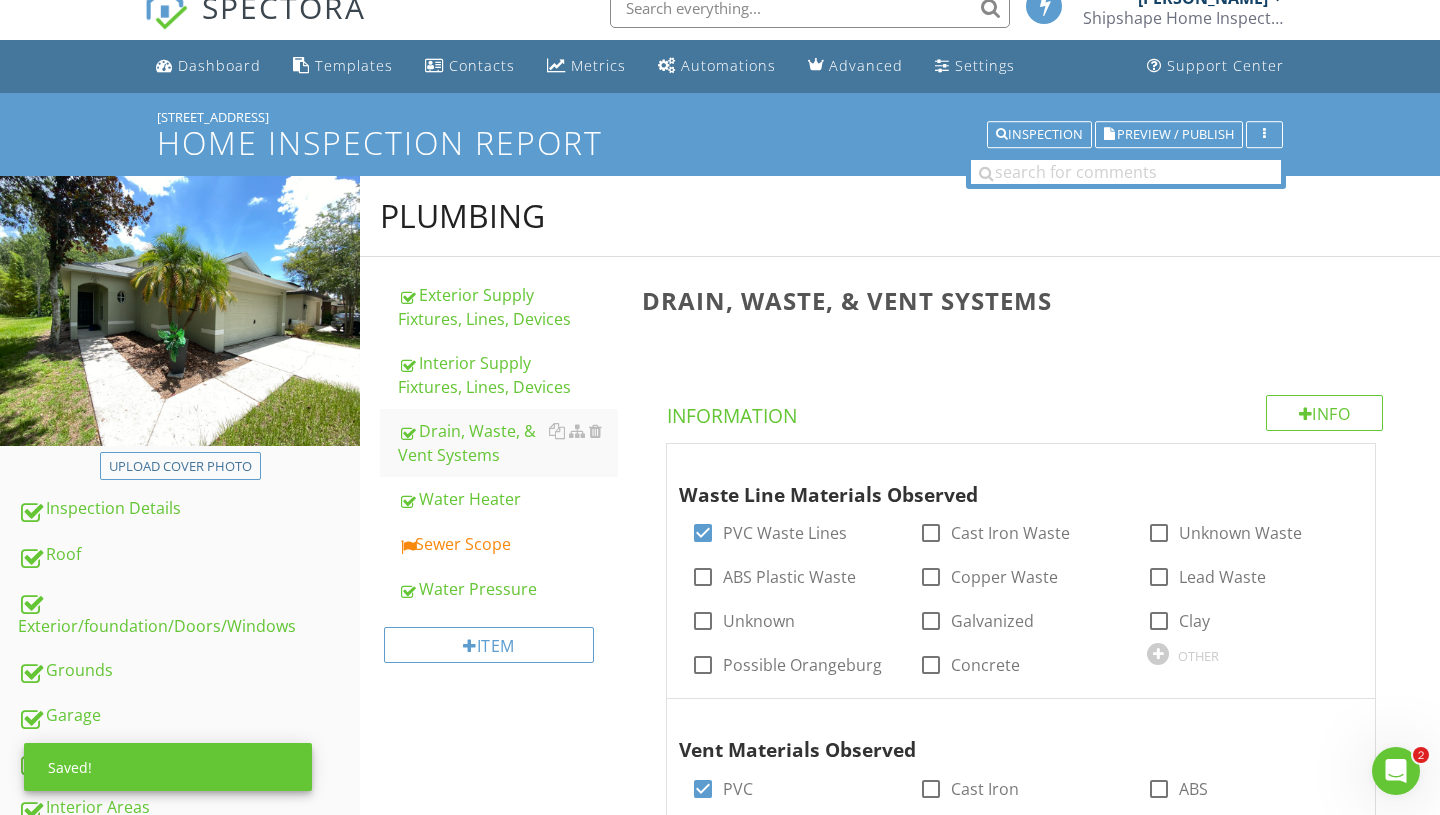 scroll, scrollTop: 0, scrollLeft: 0, axis: both 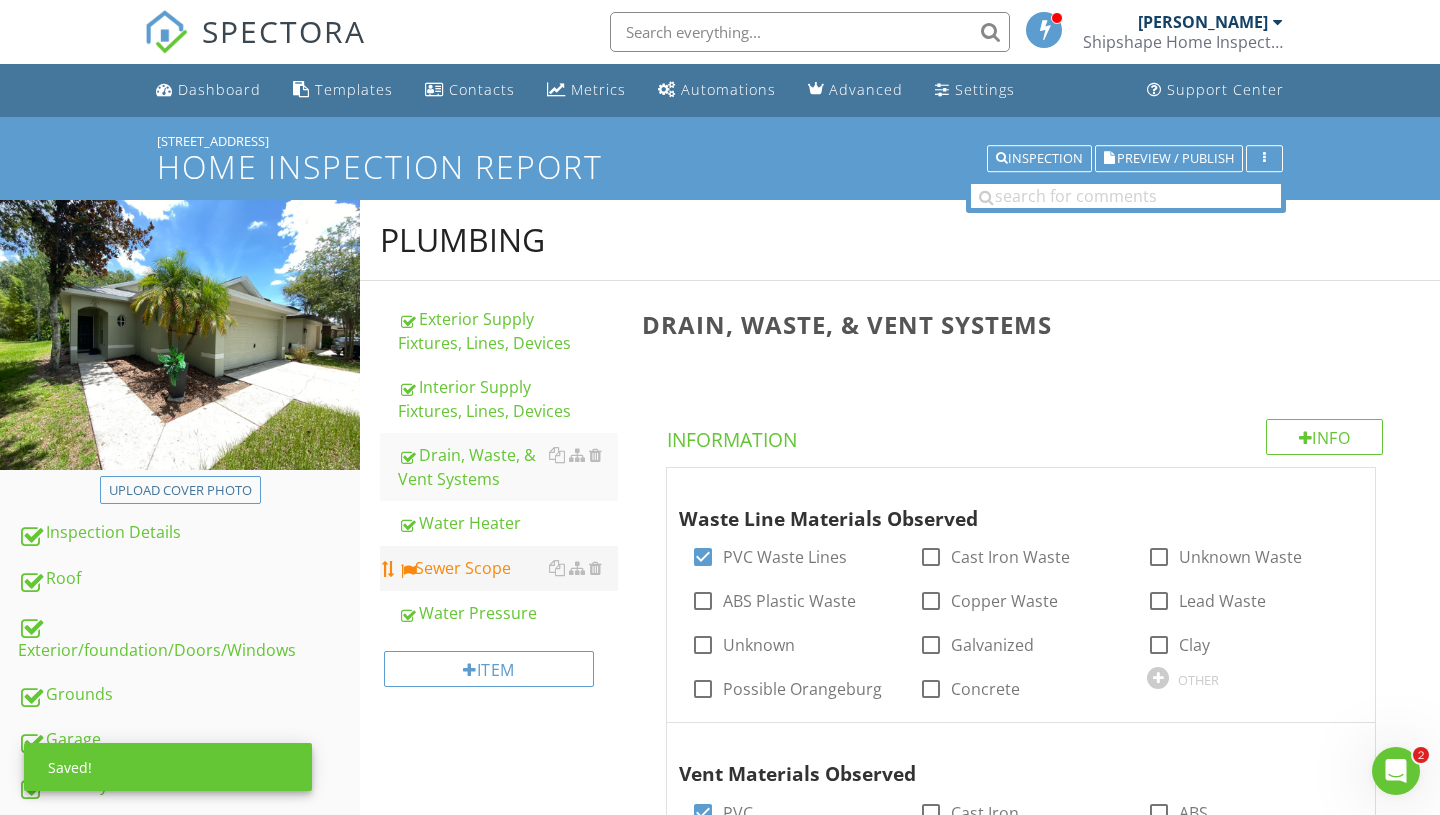 click on "Sewer Scope" at bounding box center (508, 568) 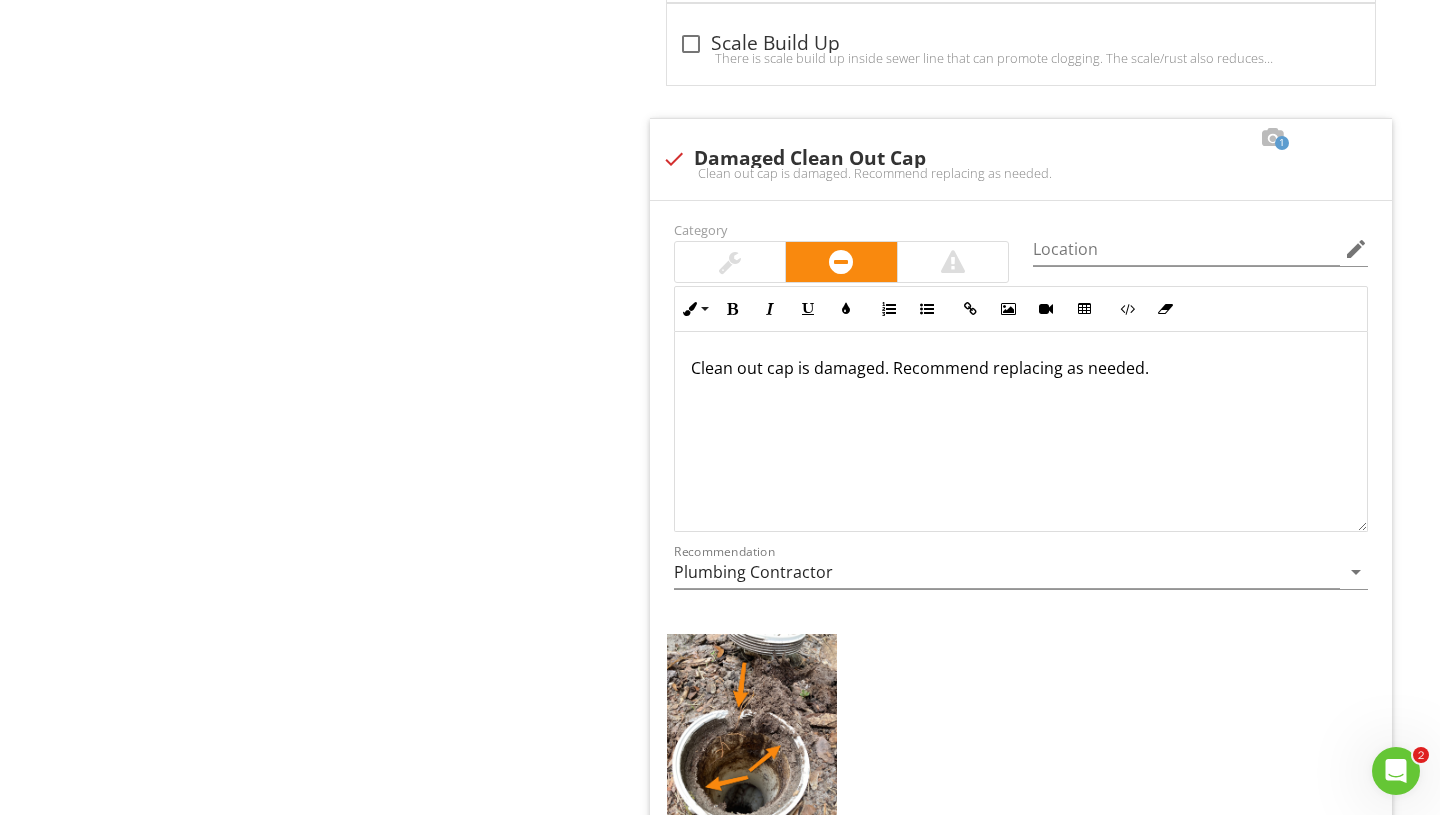 scroll, scrollTop: 6089, scrollLeft: 0, axis: vertical 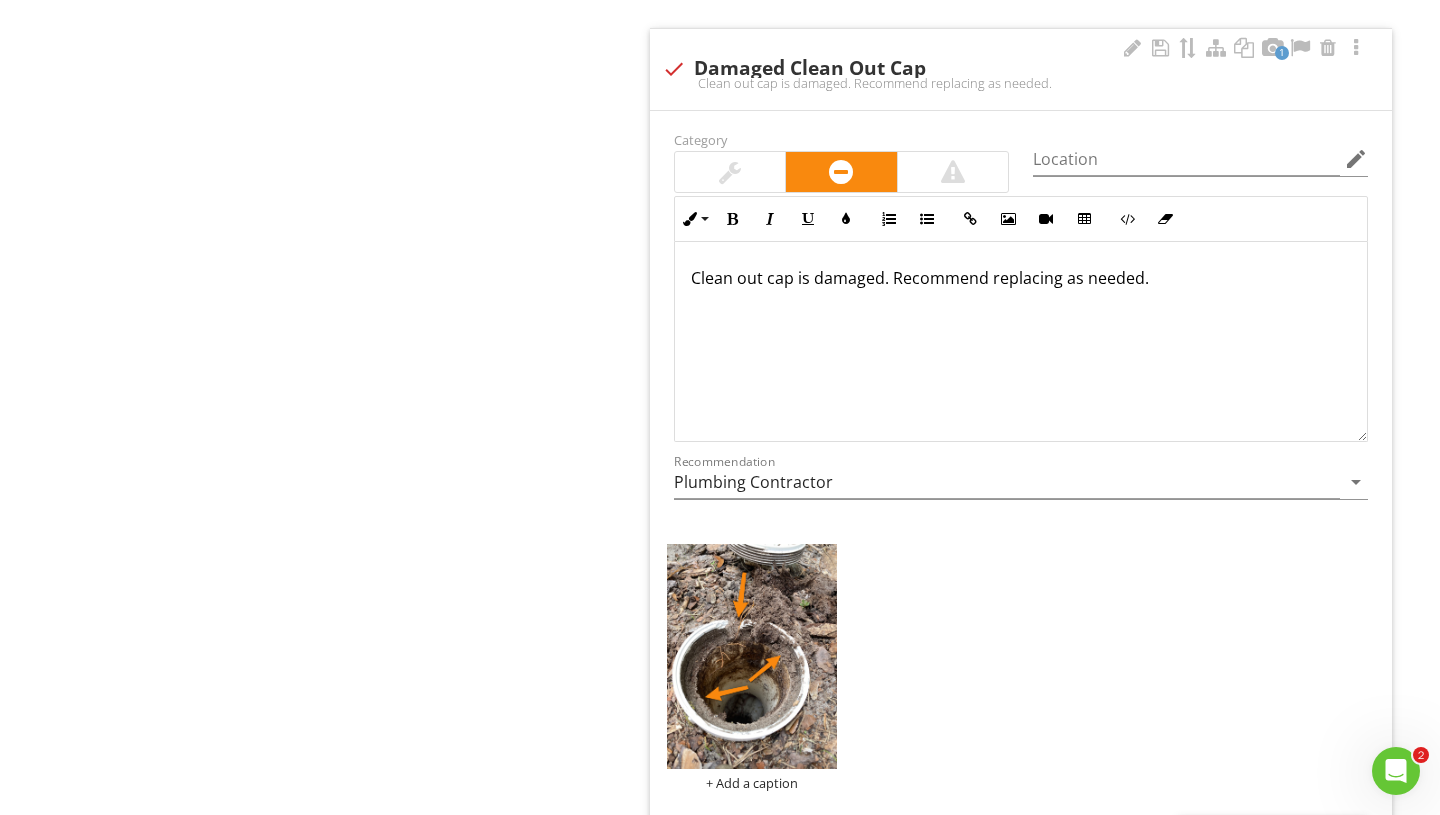 click on "Clean out cap is damaged. Recommend replacing as needed." at bounding box center [1021, 342] 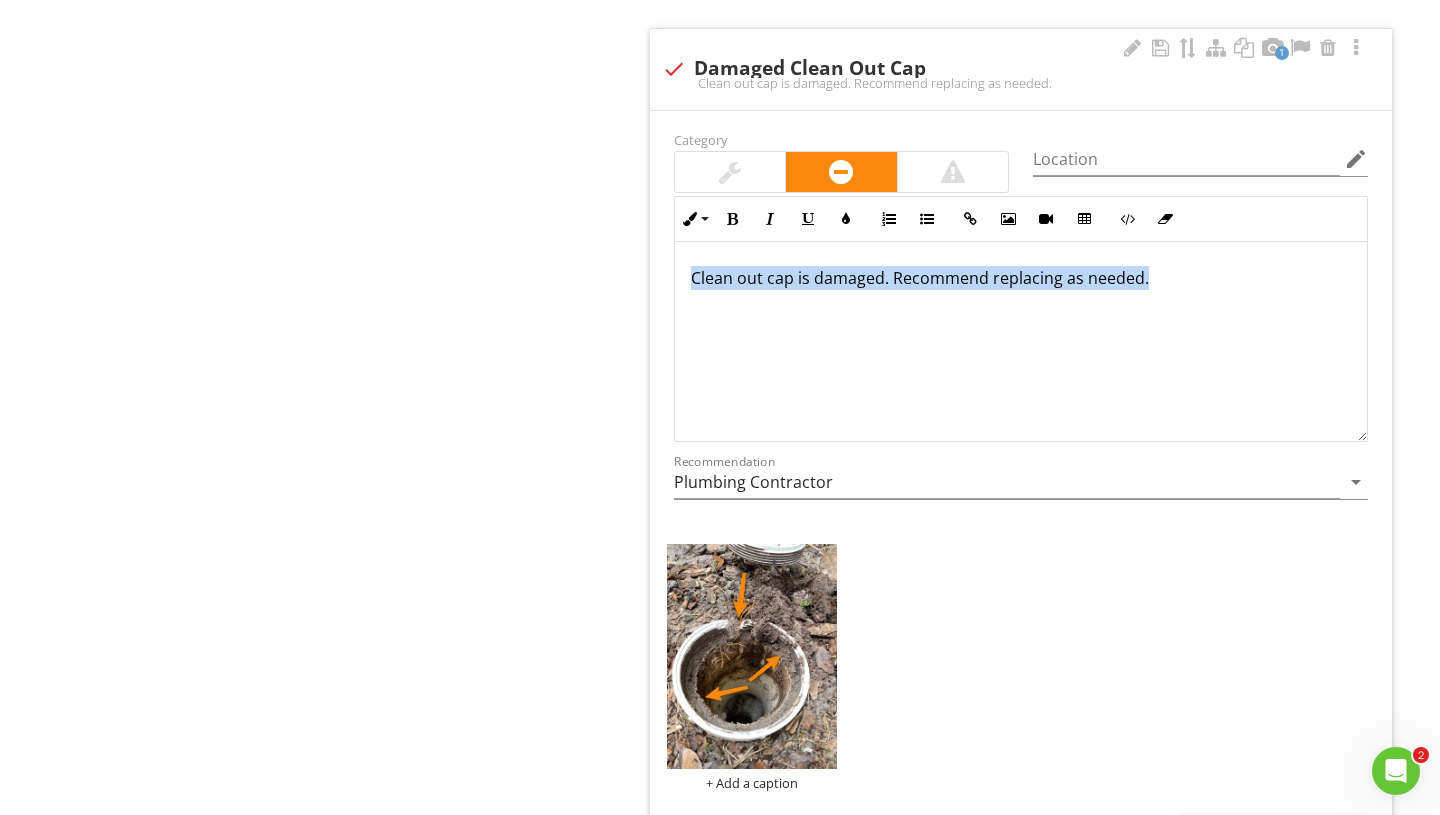 click on "Clean out cap is damaged. Recommend replacing as needed." at bounding box center [1021, 342] 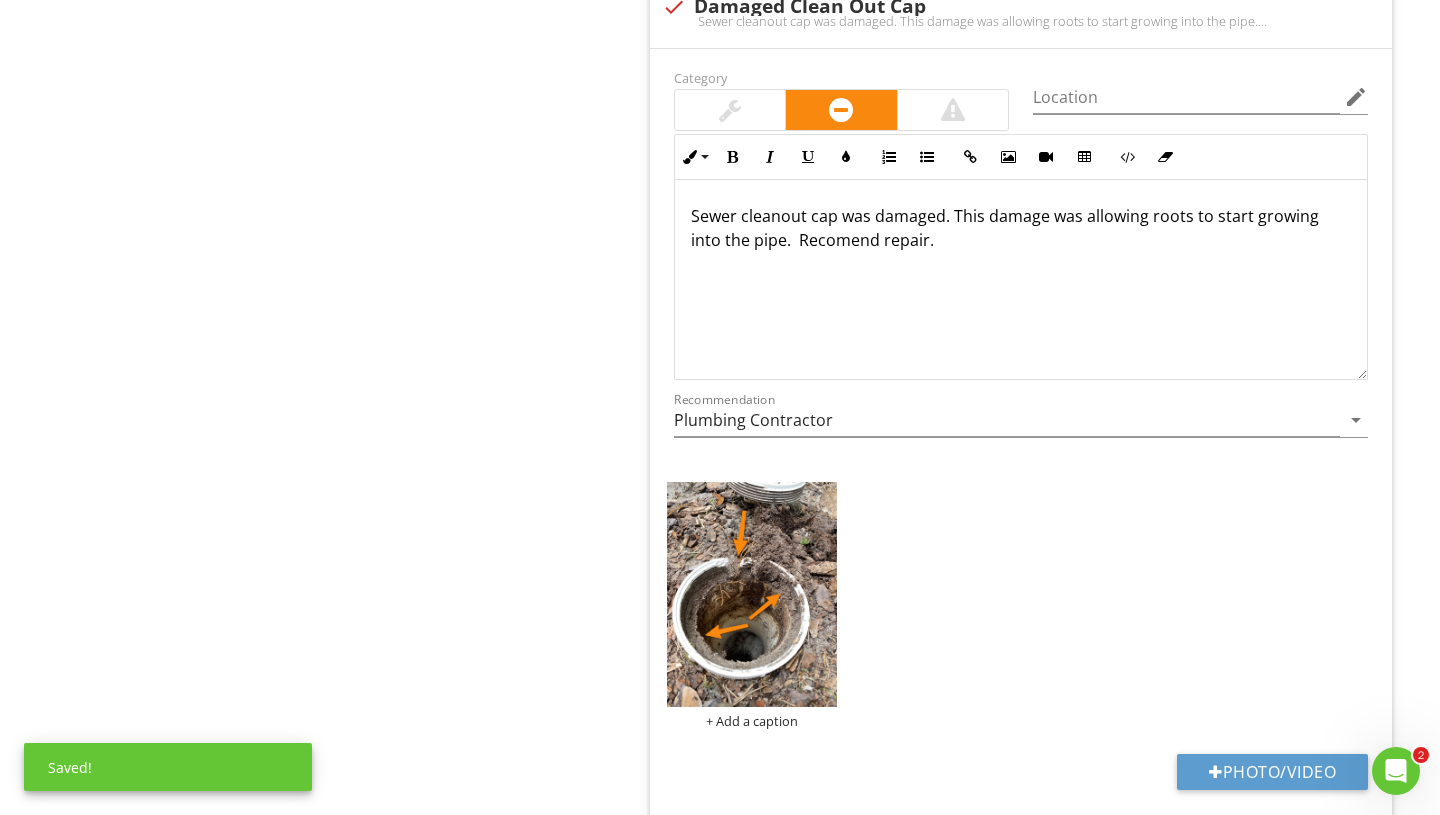scroll, scrollTop: 6155, scrollLeft: 0, axis: vertical 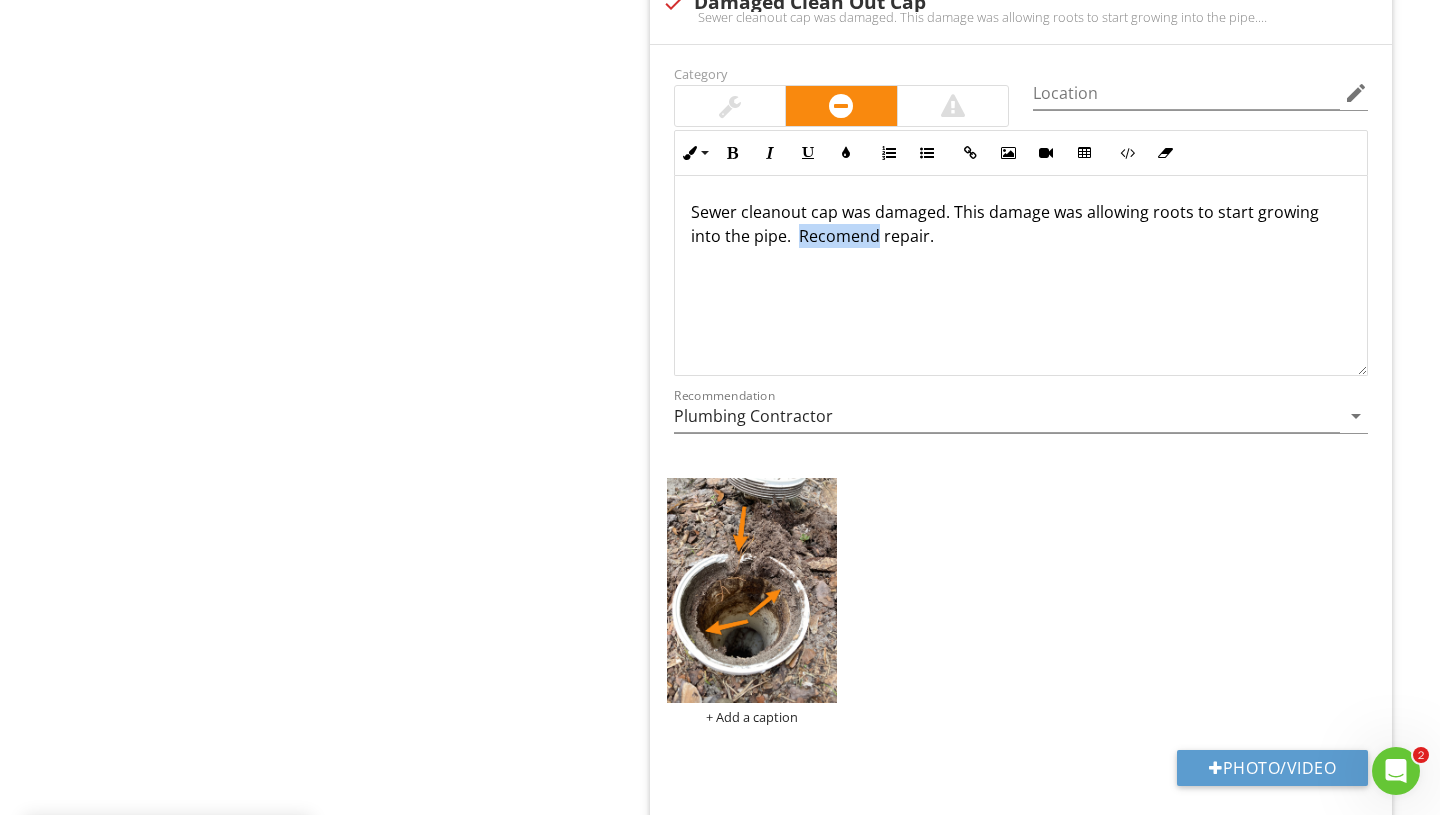 type 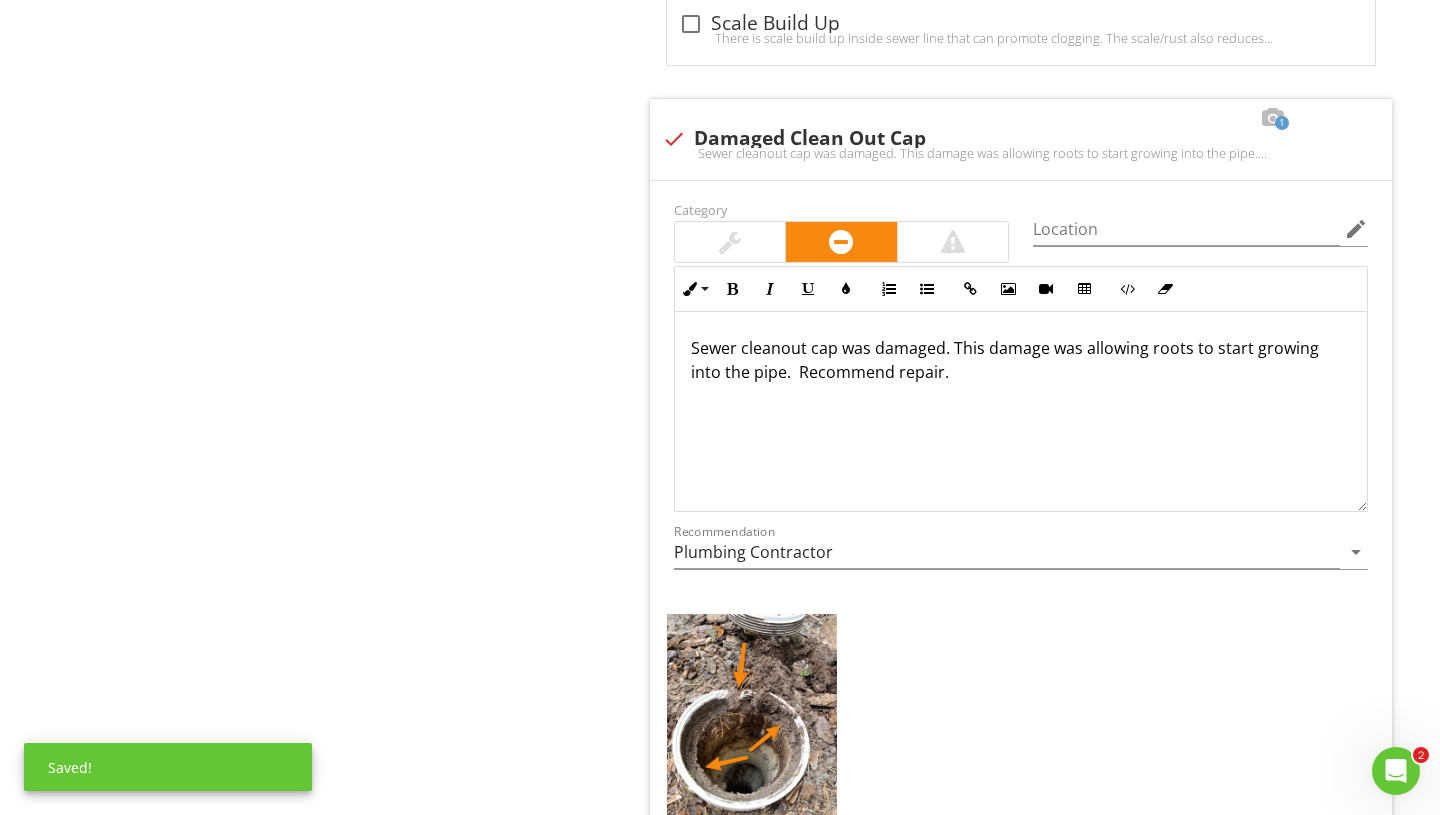 scroll, scrollTop: 6009, scrollLeft: 0, axis: vertical 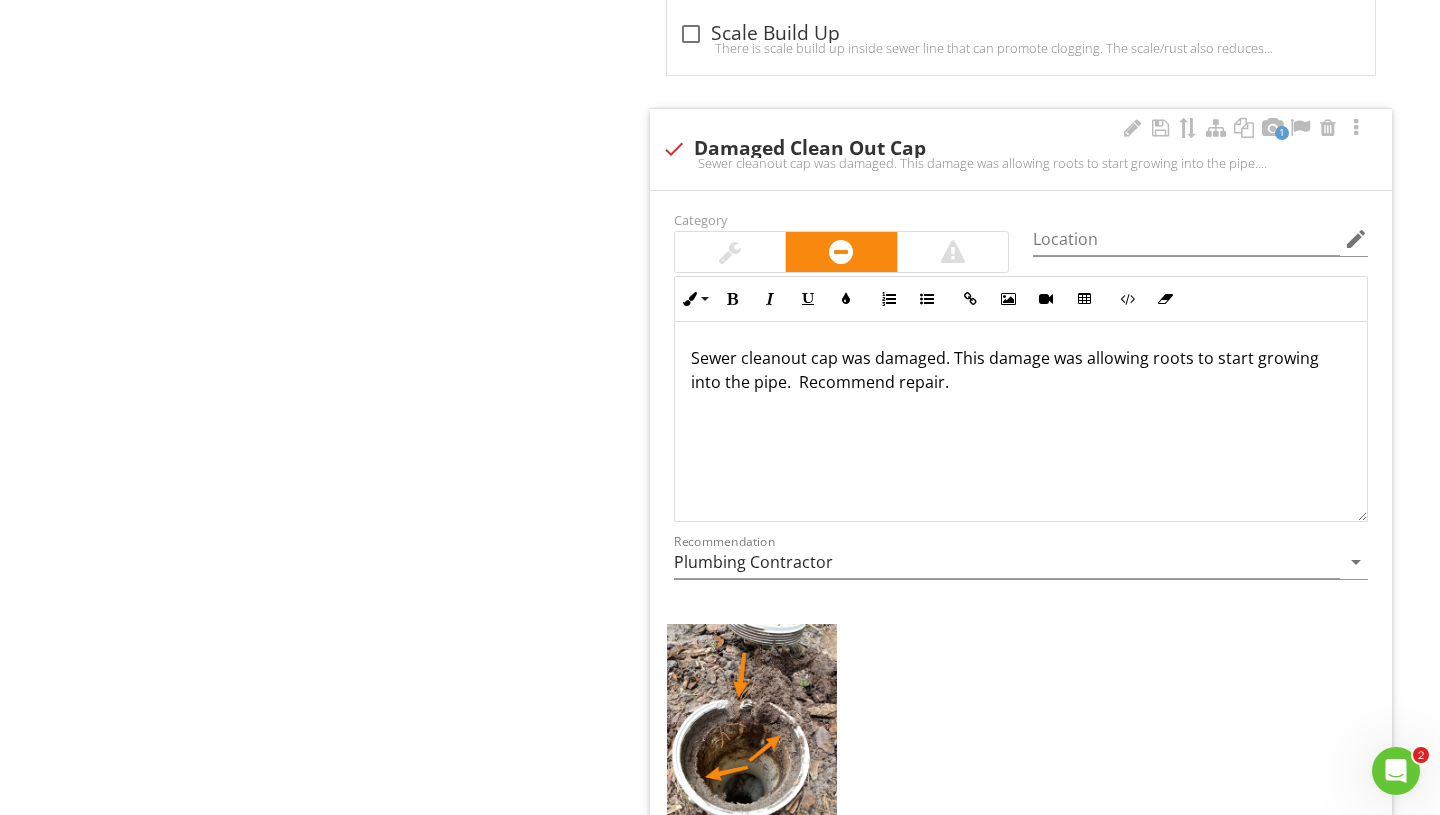 click on "Sewer cleanout cap was damaged. This damage was allowing roots to start growing into the pipe.  Recommend repair." at bounding box center (1021, 370) 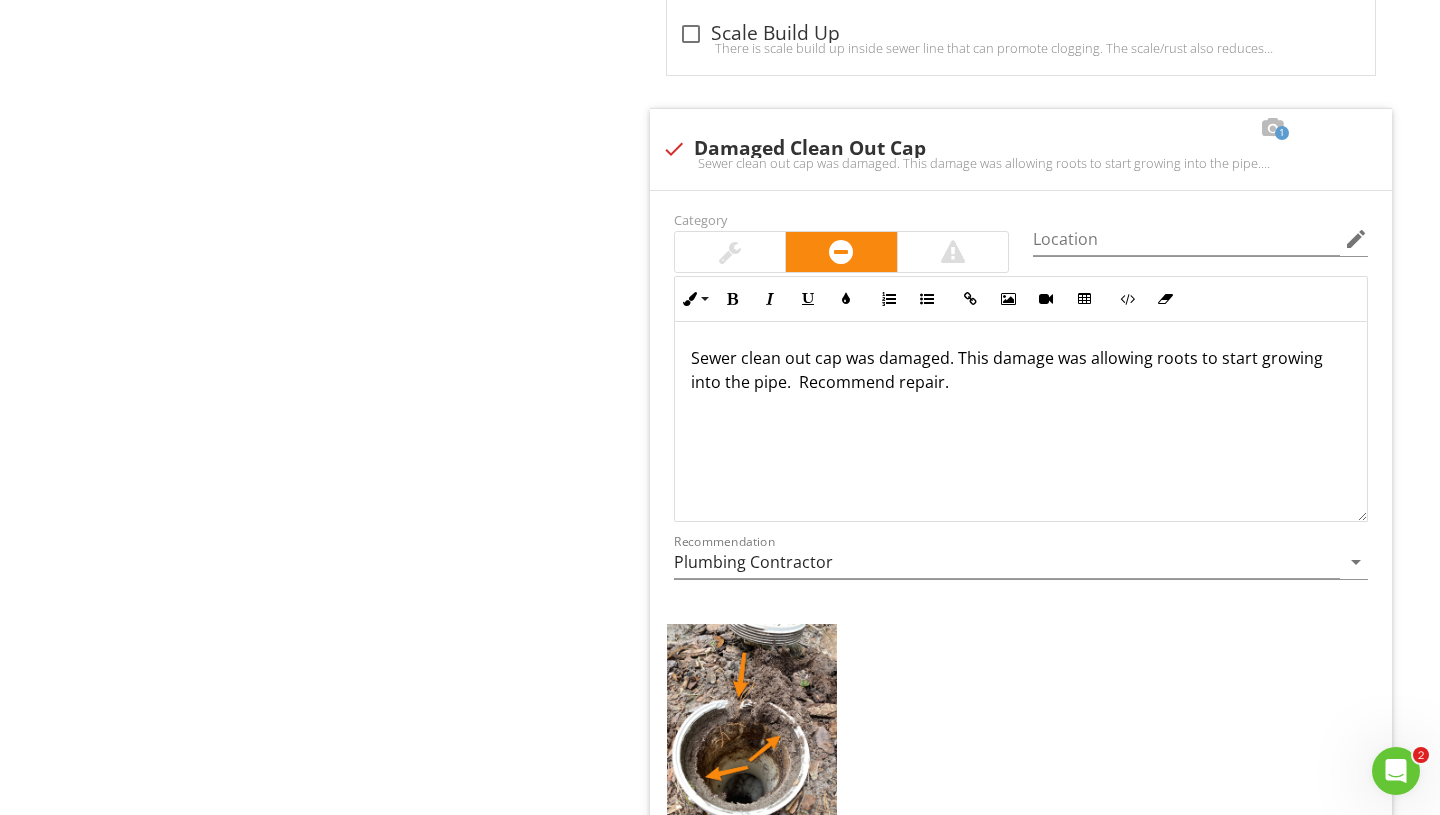 click on "Plumbing
Exterior Supply Fixtures, Lines, Devices
Interior Supply Fixtures, Lines, Devices
Drain, Waste, & Vent Systems
Water Heater
Sewer Scope
Water Pressure
Item
Sewer Scope
Info
Information
Main Drain Access Location
check_box_outline_blank Exterior (Front Yard)   check_box_outline_blank Exterior (Back Yard)   check_box Exterior (Left yard)   check_box_outline_blank Exterior (Right Yard)   check_box_outline_blank Roof   check_box_outline_blank Crawlspace   check_box_outline_blank Garage   check_box_outline_blank Kitchen   check_box_outline_blank Back patio         OTHER                                     check_box_outline_blank ABS" at bounding box center [900, -1882] 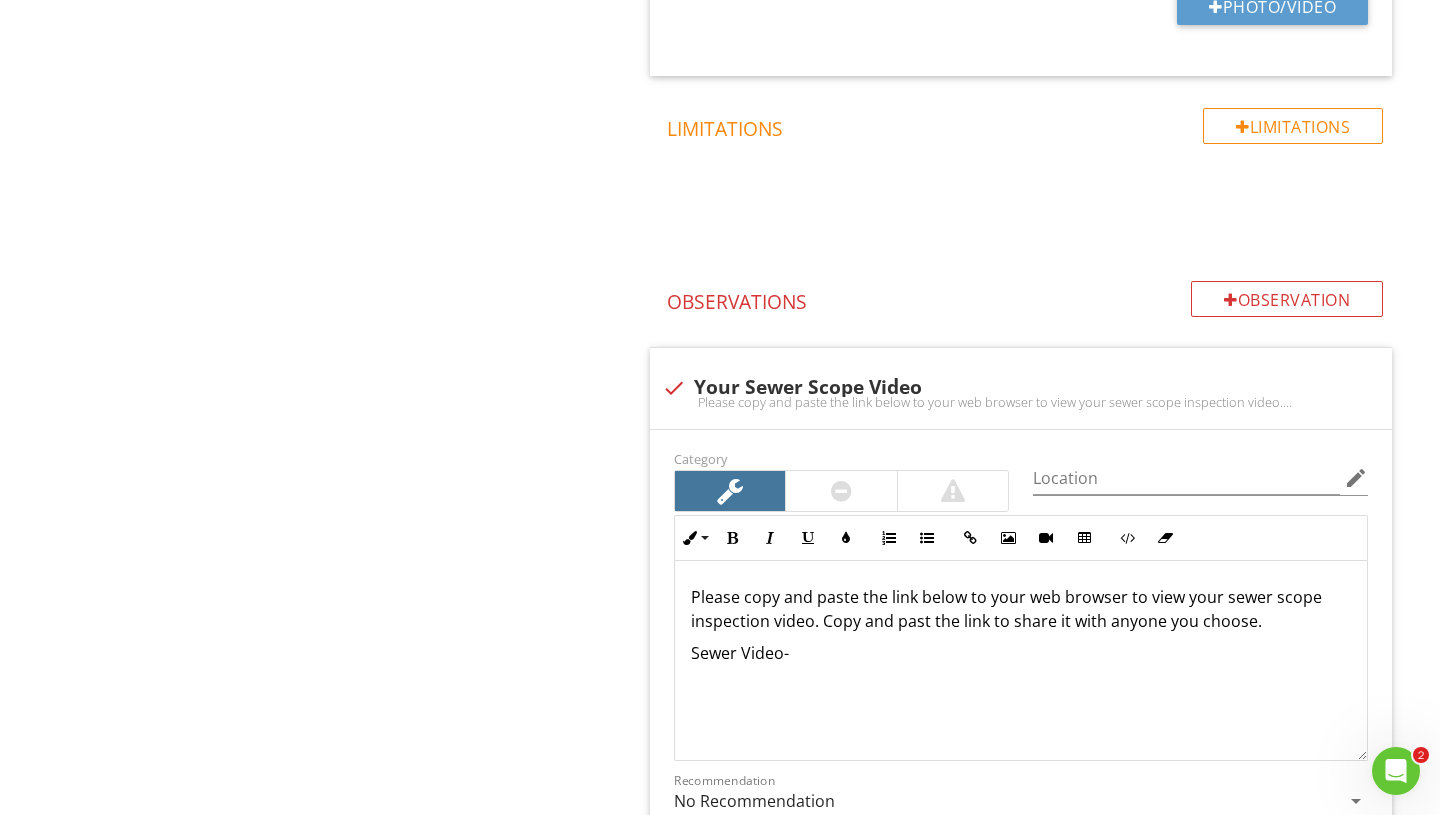 scroll, scrollTop: 3324, scrollLeft: 0, axis: vertical 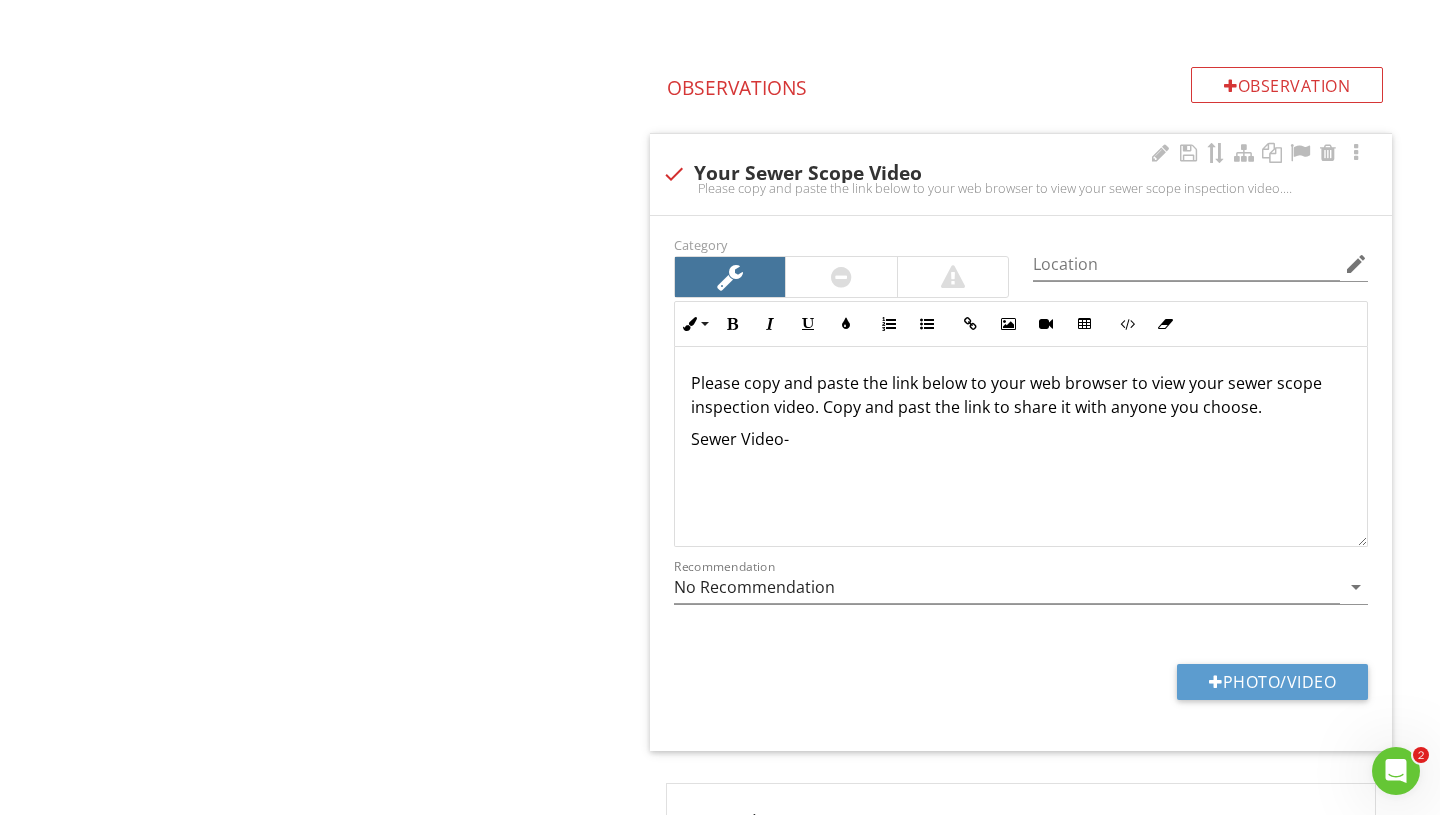 click on "Please copy and paste the link below to your web browser to view your sewer scope inspection video. Copy and past the link to share it with anyone you choose. Sewer Video-" at bounding box center [1021, 447] 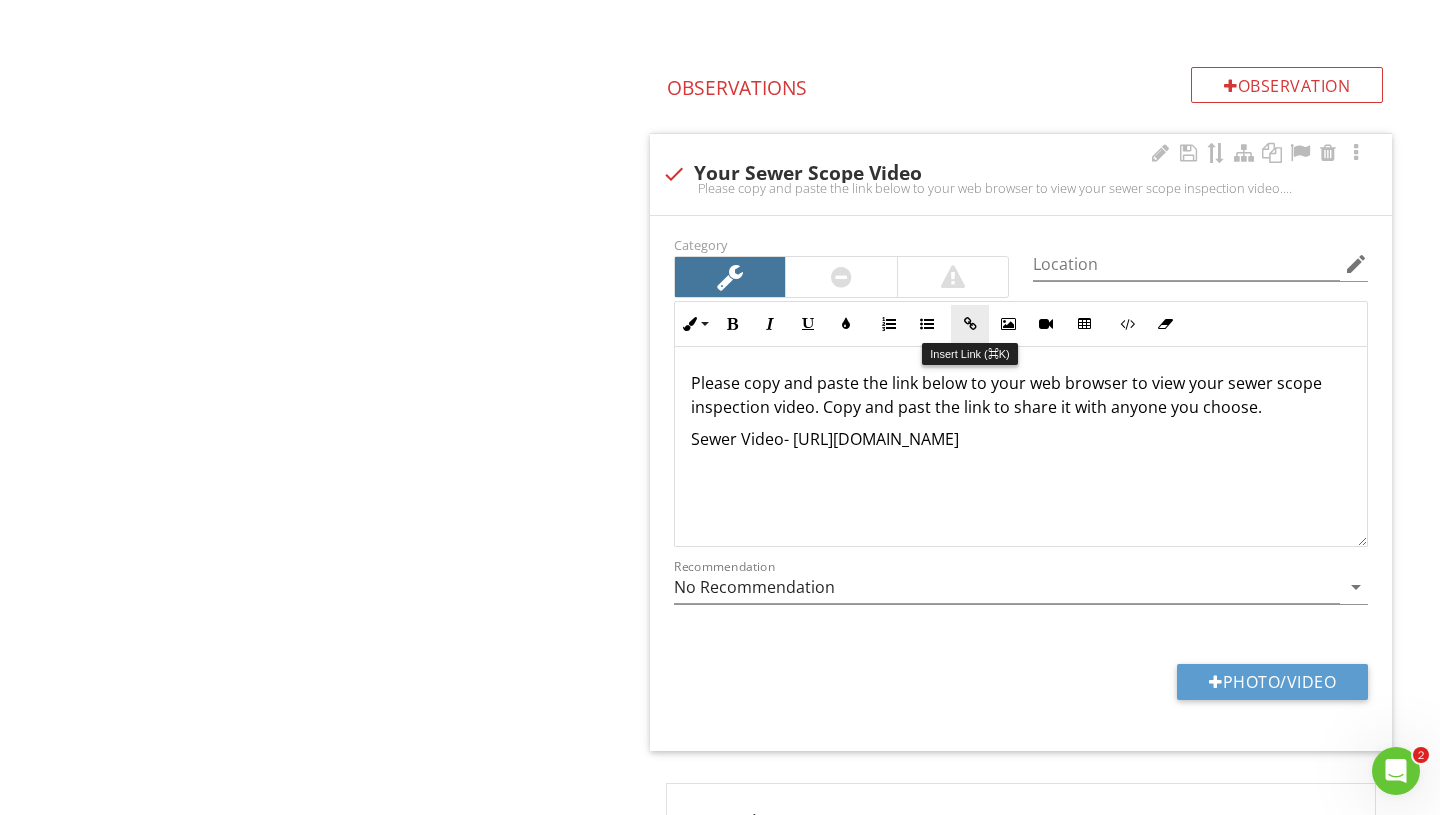 click on "Insert Link" at bounding box center [970, 324] 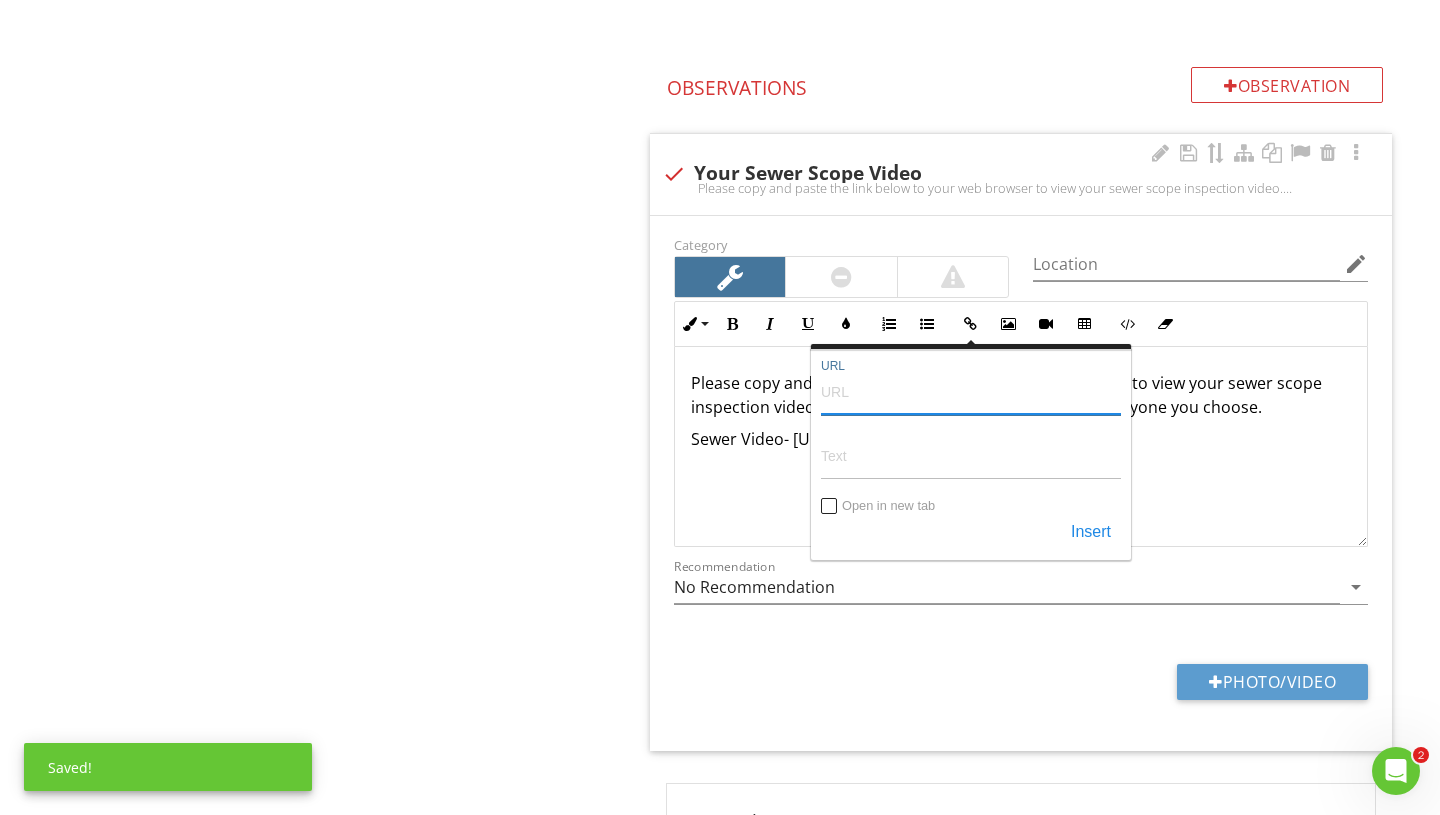 paste on "https://youtu.be/tsz4OP_CM40" 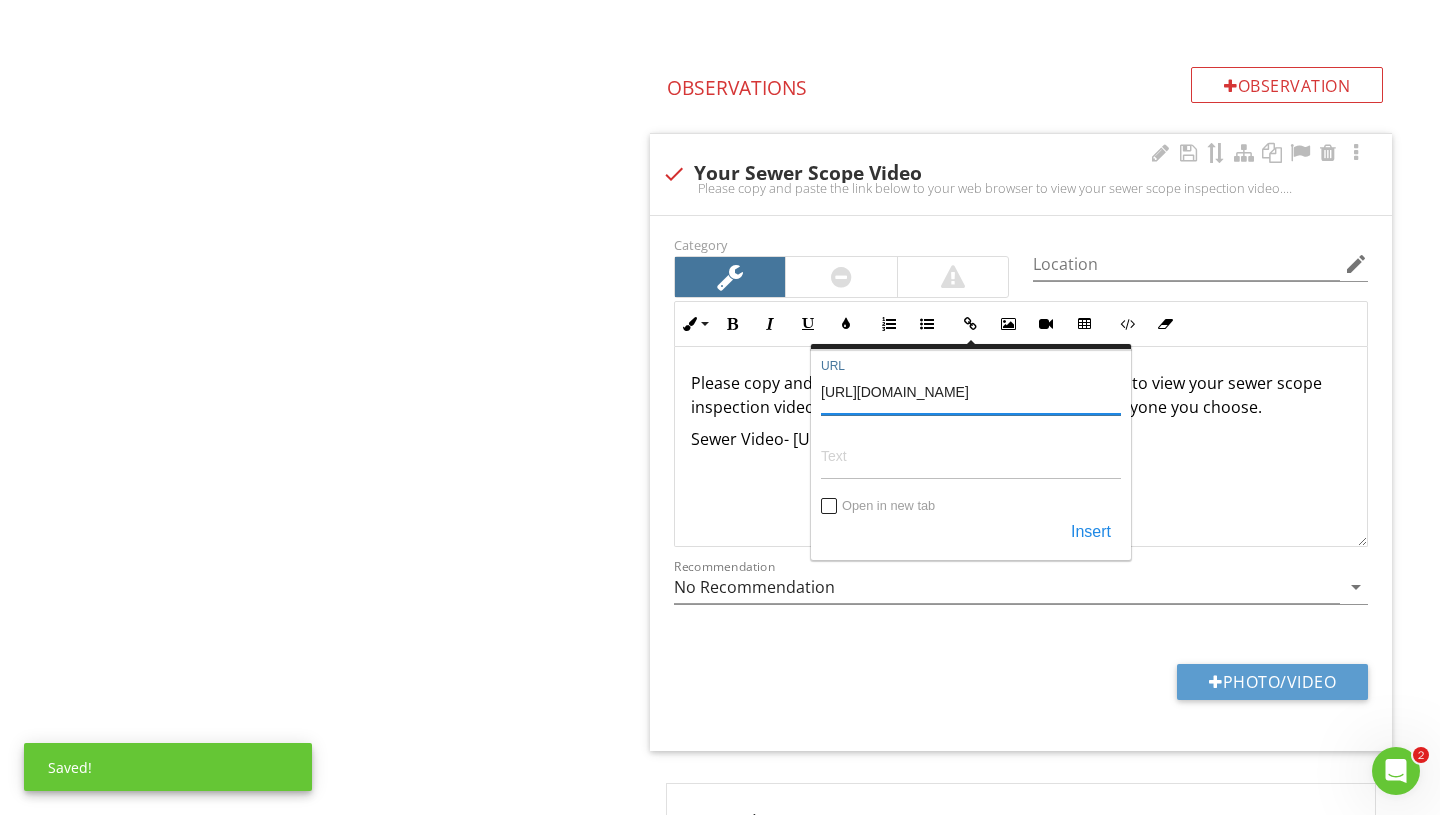 type on "https://youtu.be/tsz4OP_CM40" 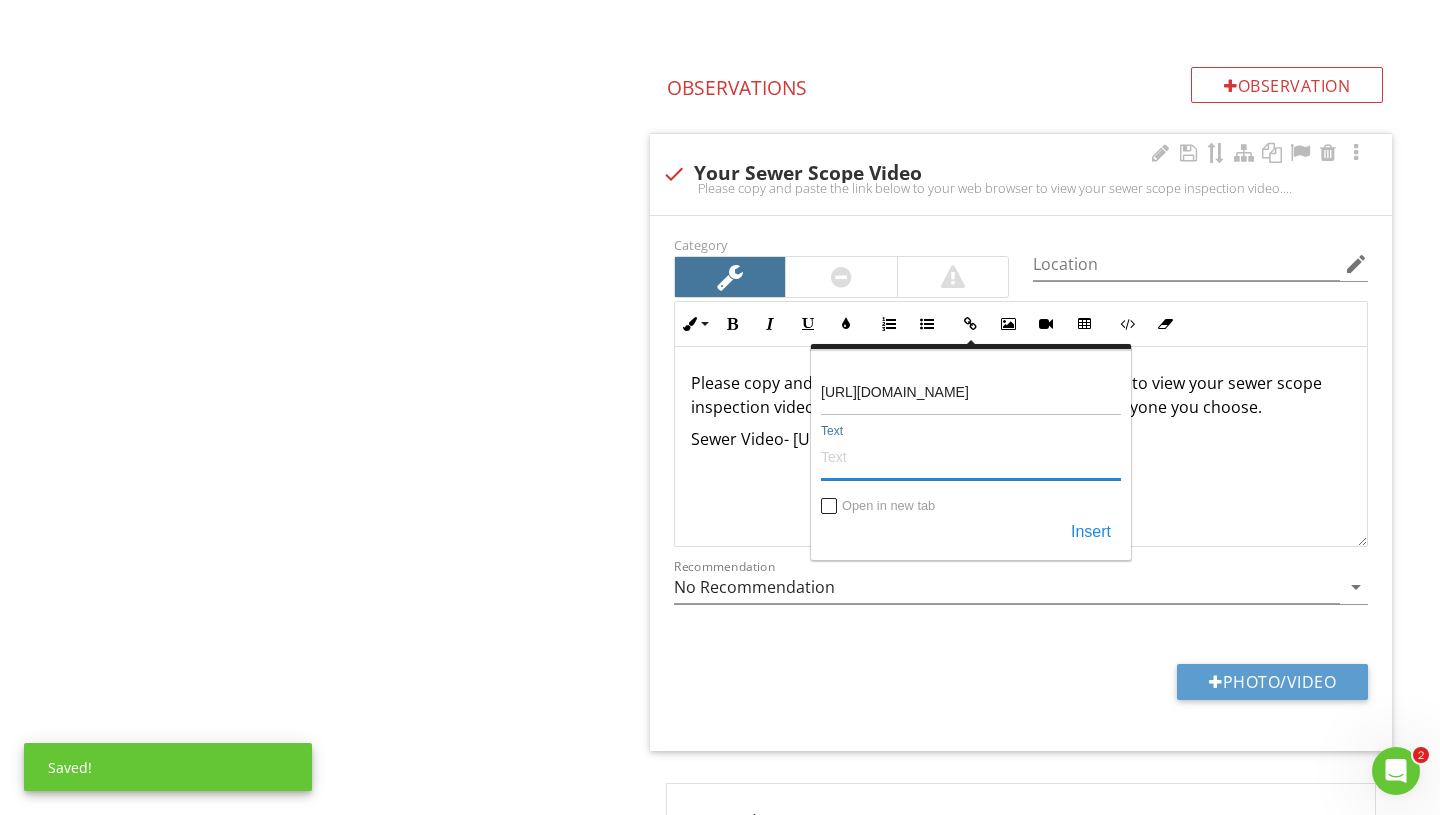 click on "Text" at bounding box center (971, 456) 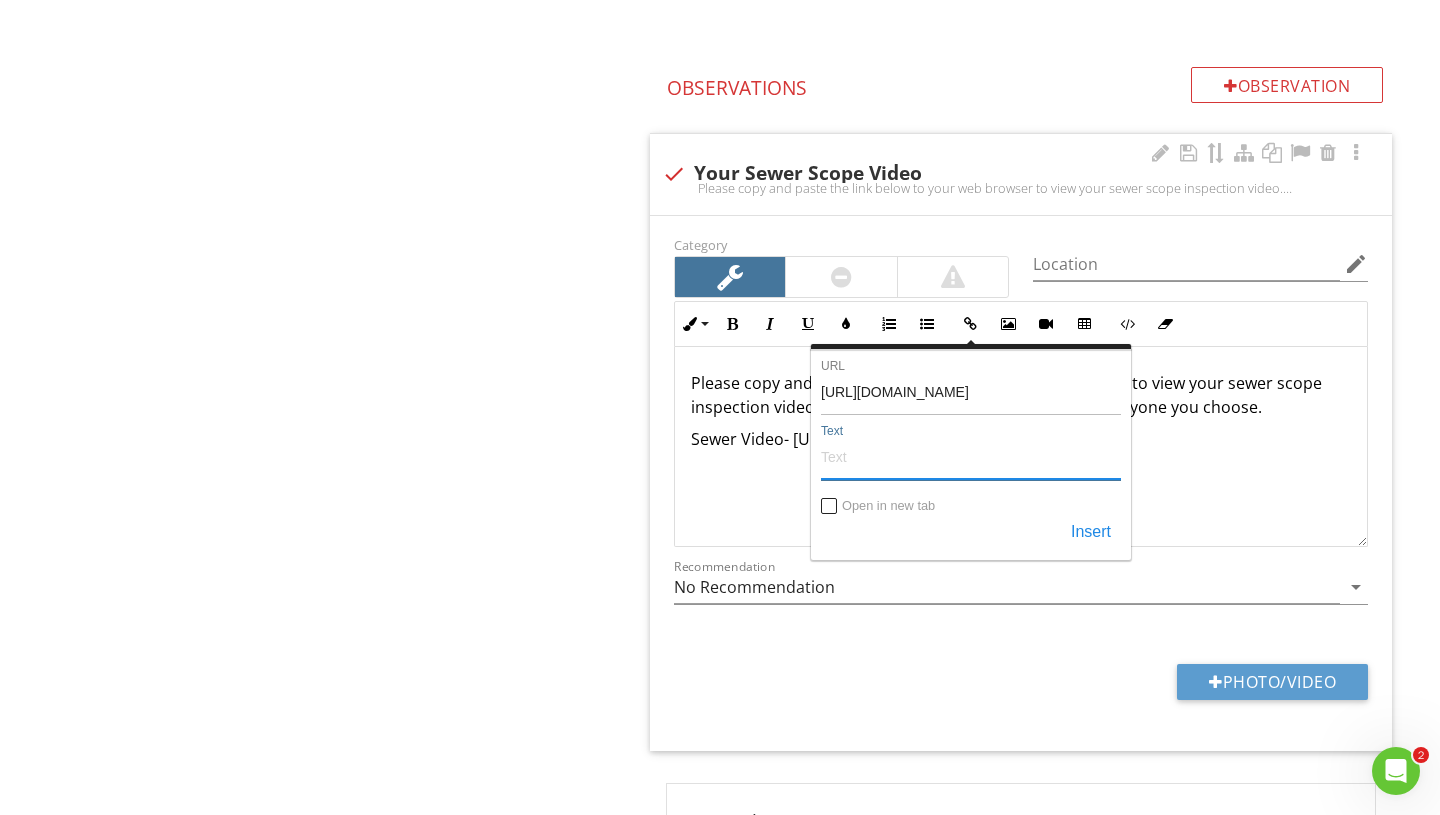type on "Click Here to see your sewer video" 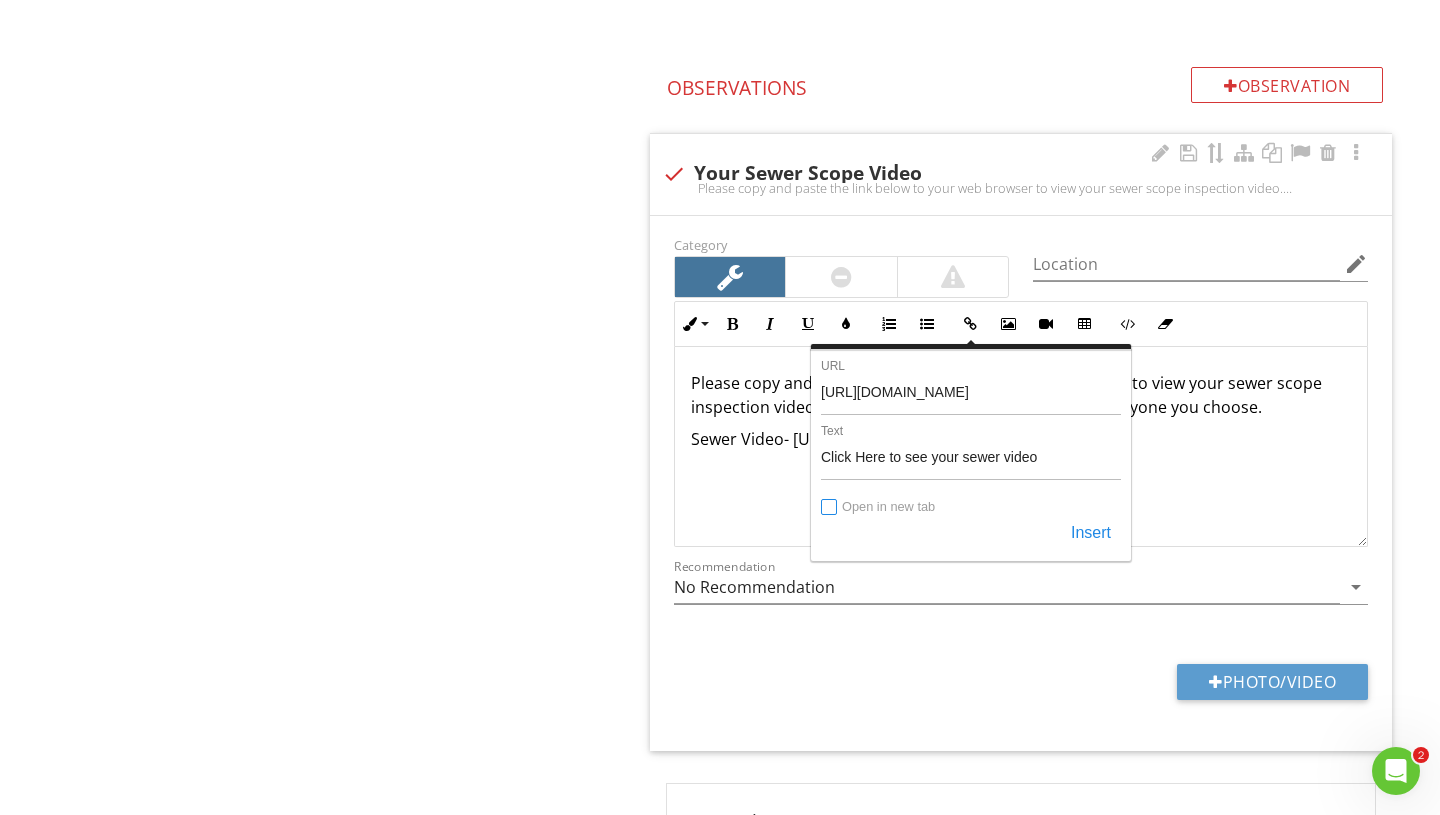 click on "Open in new tab" at bounding box center (830, 508) 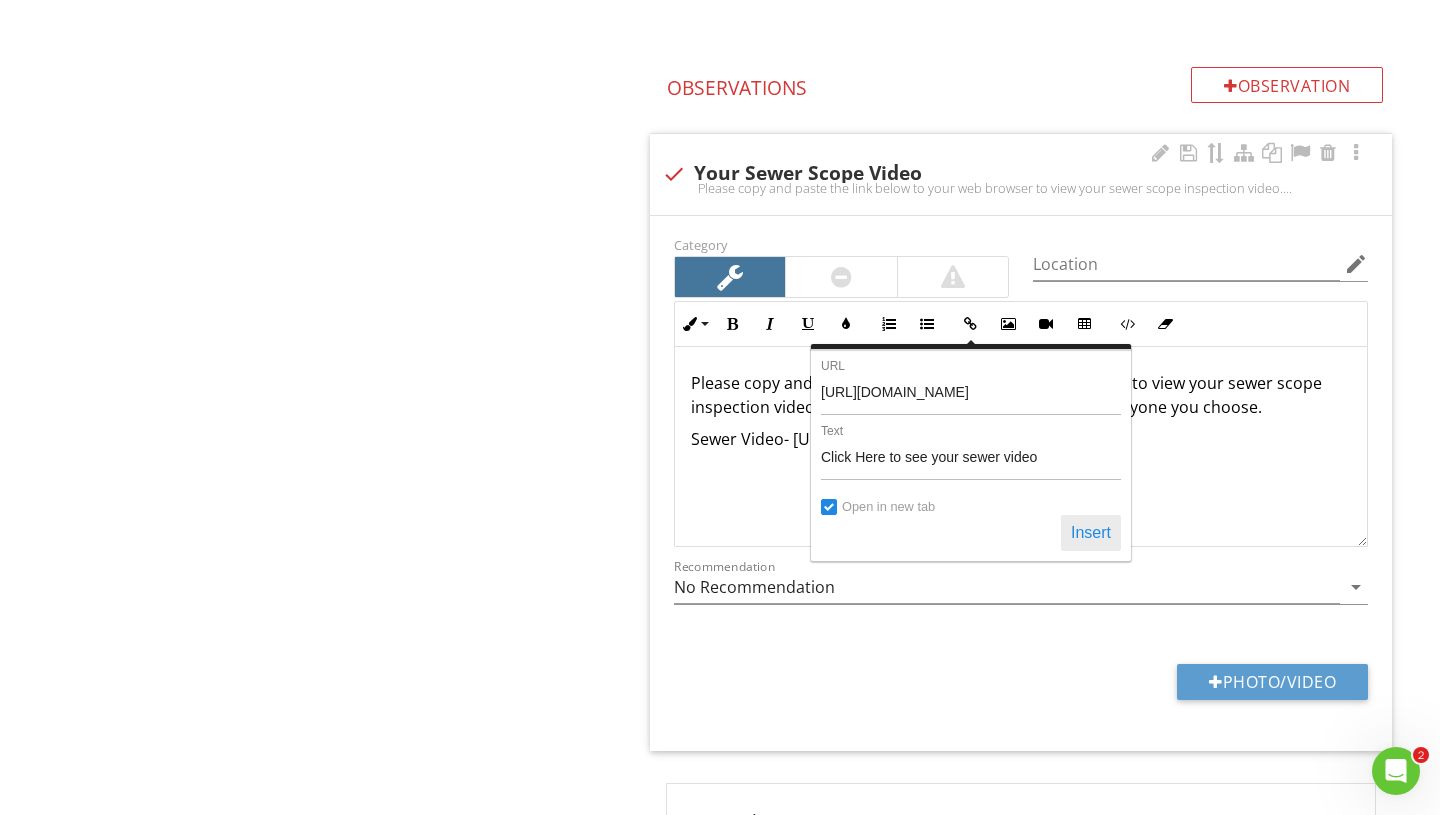 click on "Insert" at bounding box center [1091, 533] 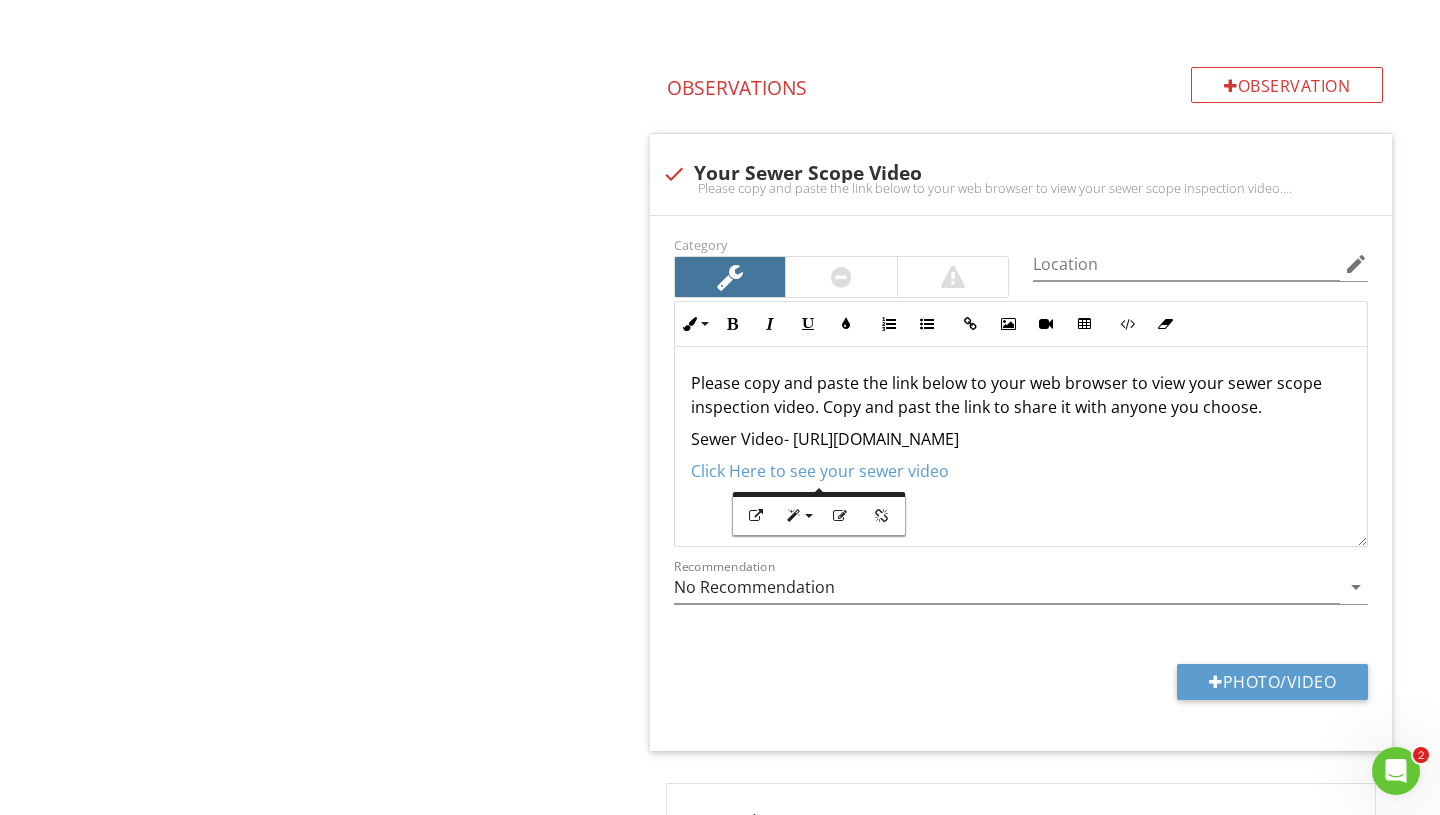 click on "Plumbing
Exterior Supply Fixtures, Lines, Devices
Interior Supply Fixtures, Lines, Devices
Drain, Waste, & Vent Systems
Water Heater
Sewer Scope
Water Pressure
Item
Sewer Scope
Info
Information
Main Drain Access Location
check_box_outline_blank Exterior (Front Yard)   check_box_outline_blank Exterior (Back Yard)   check_box Exterior (Left yard)   check_box_outline_blank Exterior (Right Yard)   check_box_outline_blank Roof   check_box_outline_blank Crawlspace   check_box_outline_blank Garage   check_box_outline_blank Kitchen   check_box_outline_blank Back patio         OTHER                                     check_box_outline_blank ABS" at bounding box center [900, 803] 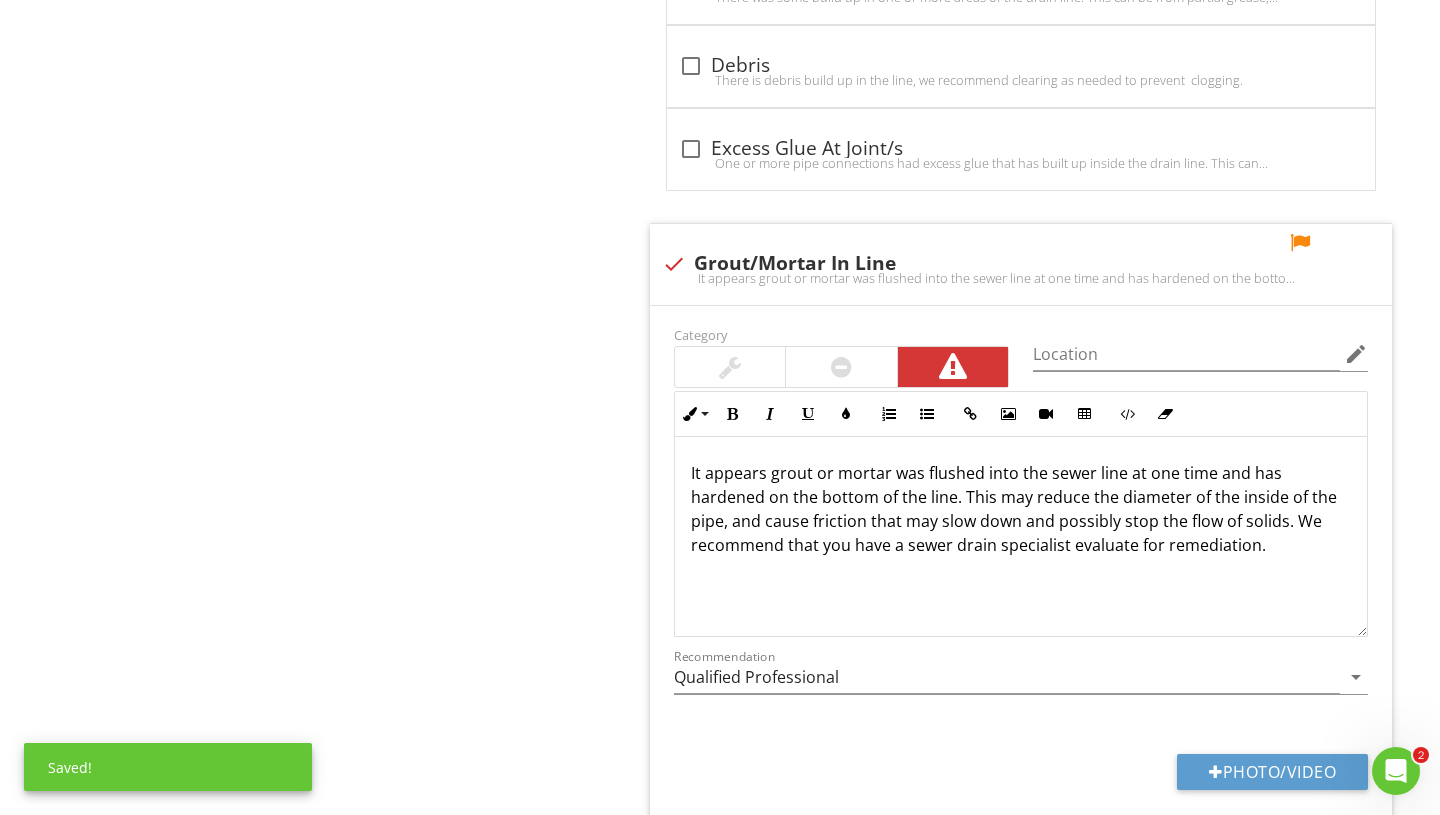 scroll, scrollTop: 4566, scrollLeft: 0, axis: vertical 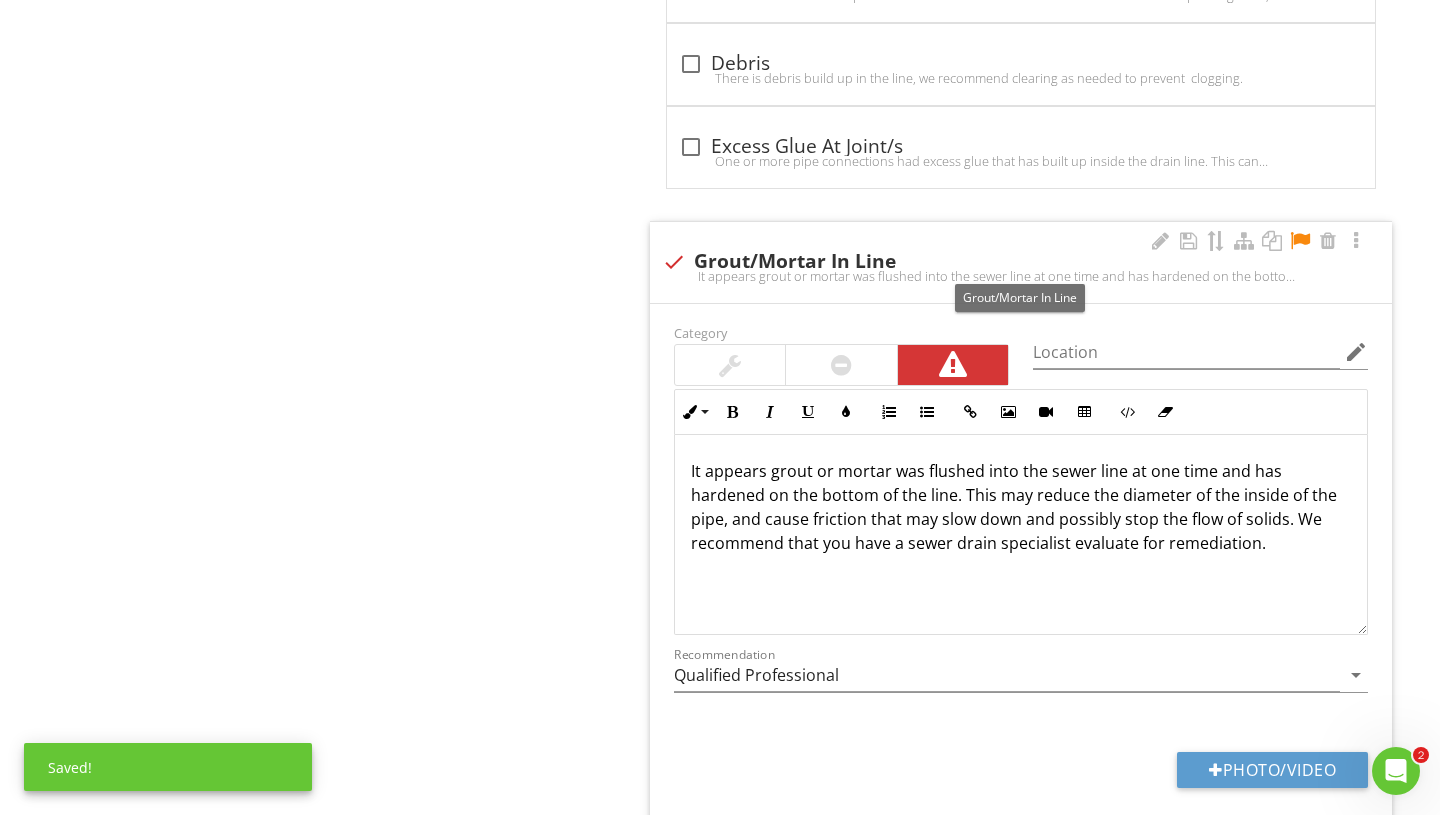 click at bounding box center (1300, 241) 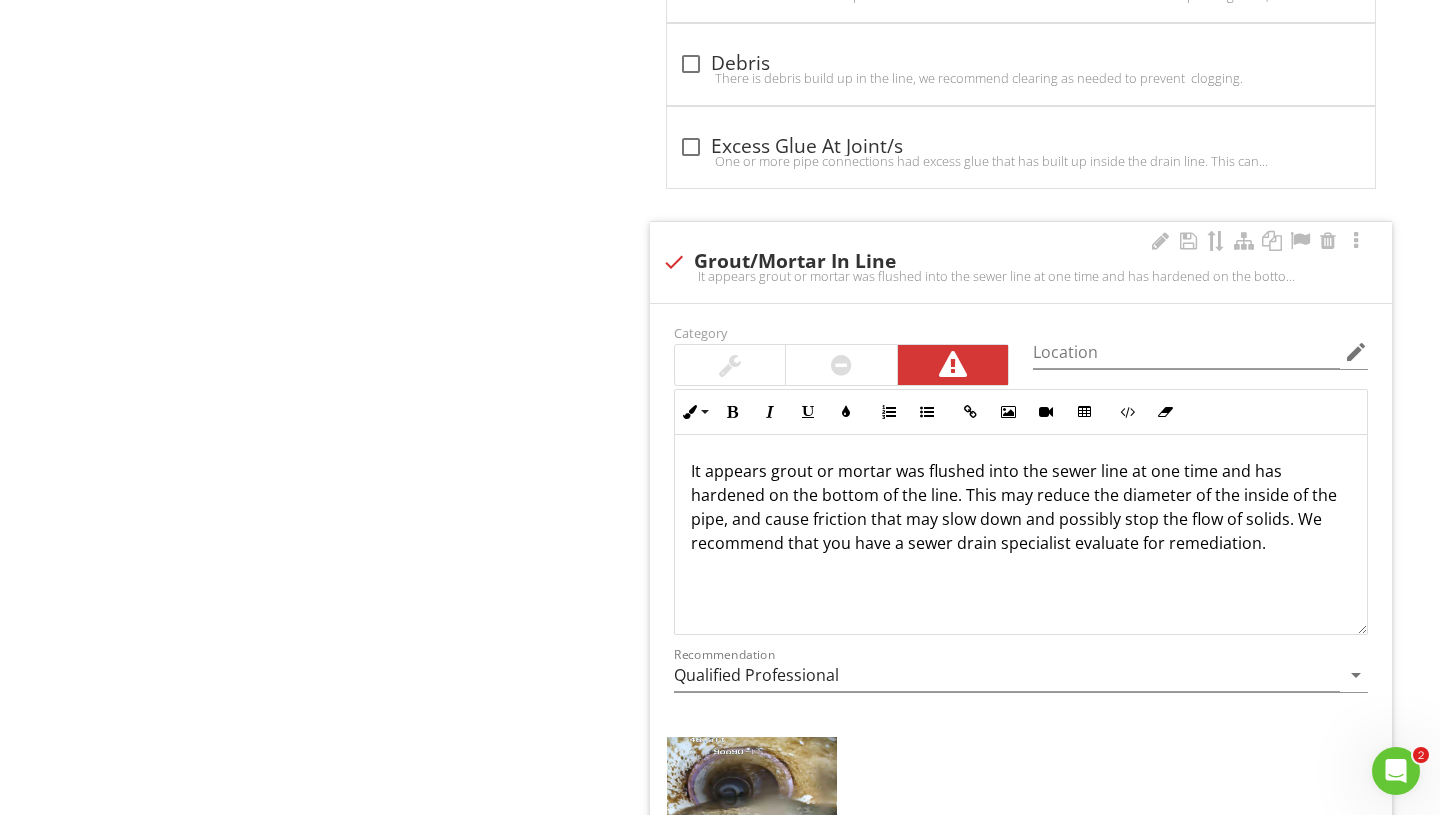 scroll, scrollTop: 4668, scrollLeft: 0, axis: vertical 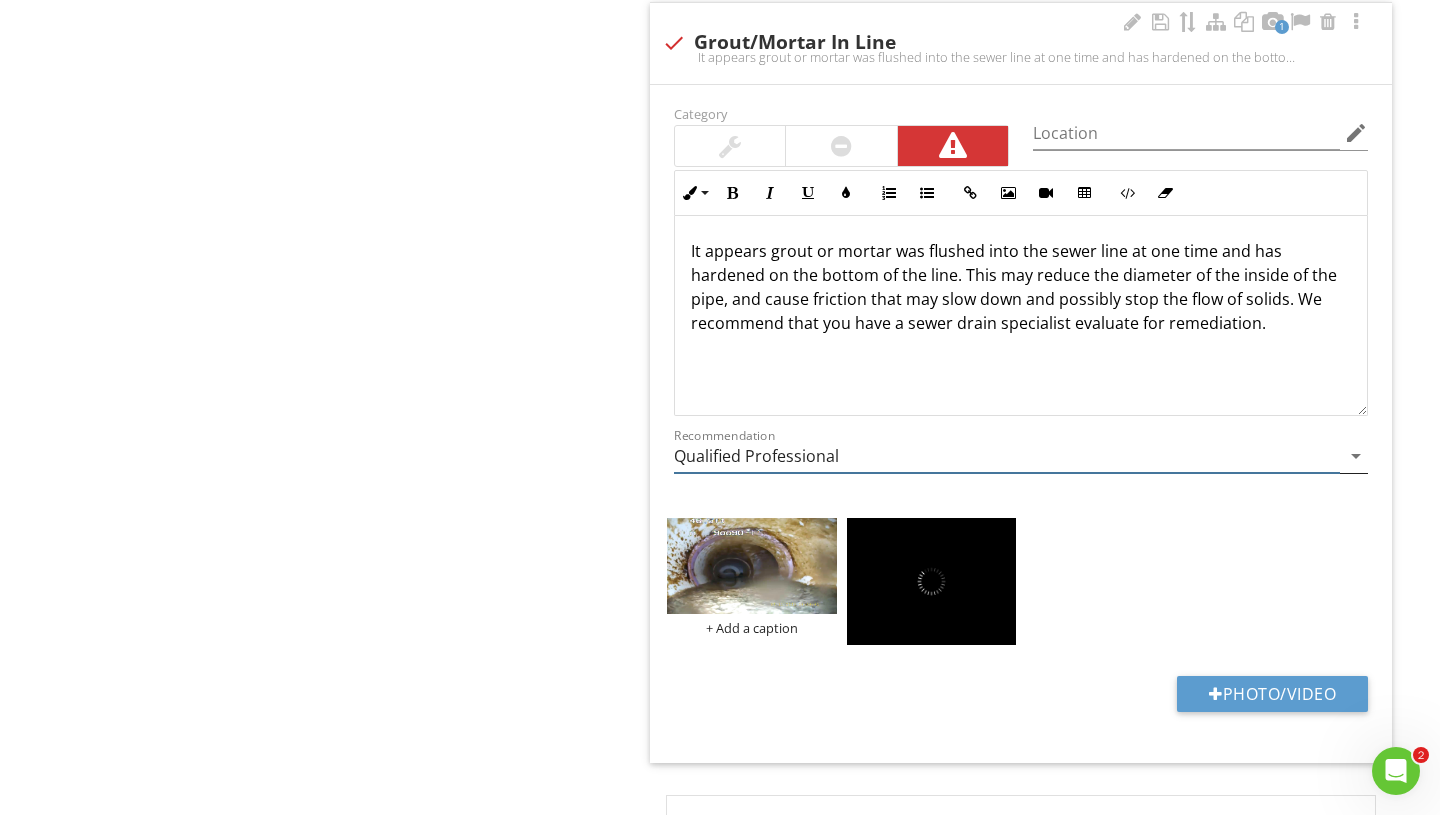 click on "Qualified Professional" at bounding box center (1007, 456) 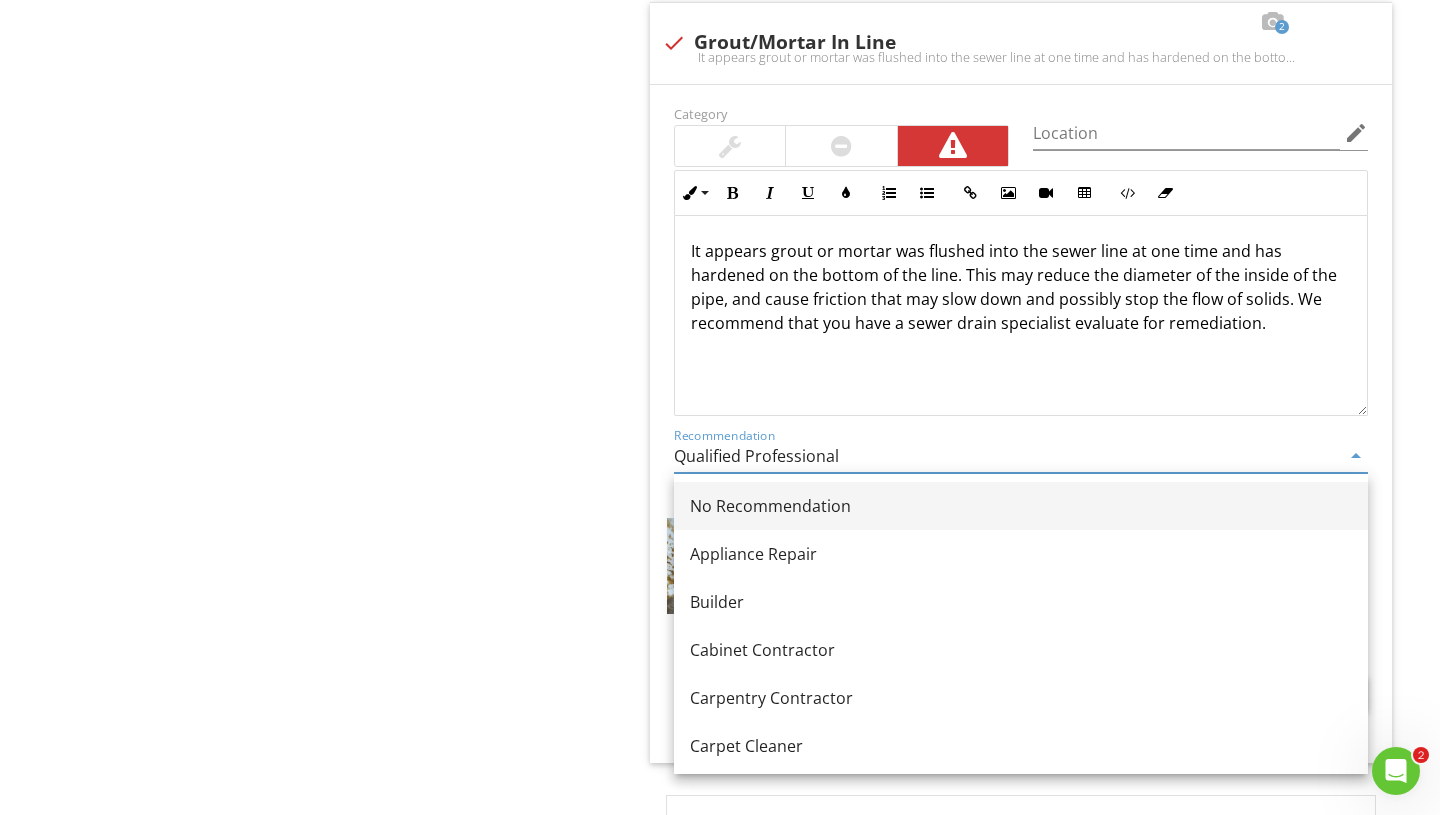 drag, startPoint x: 816, startPoint y: 595, endPoint x: 821, endPoint y: 500, distance: 95.131485 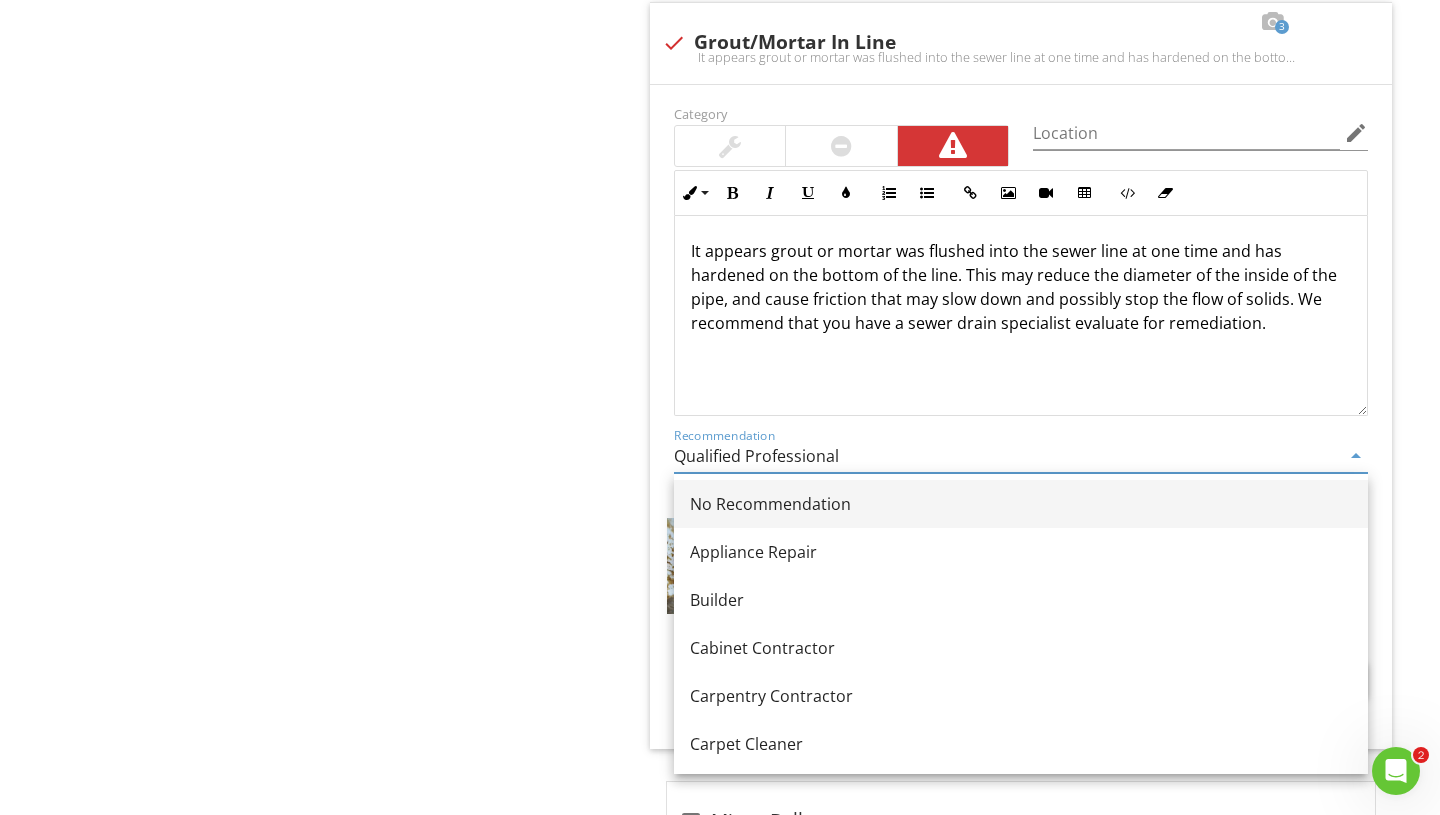 scroll, scrollTop: 676, scrollLeft: 0, axis: vertical 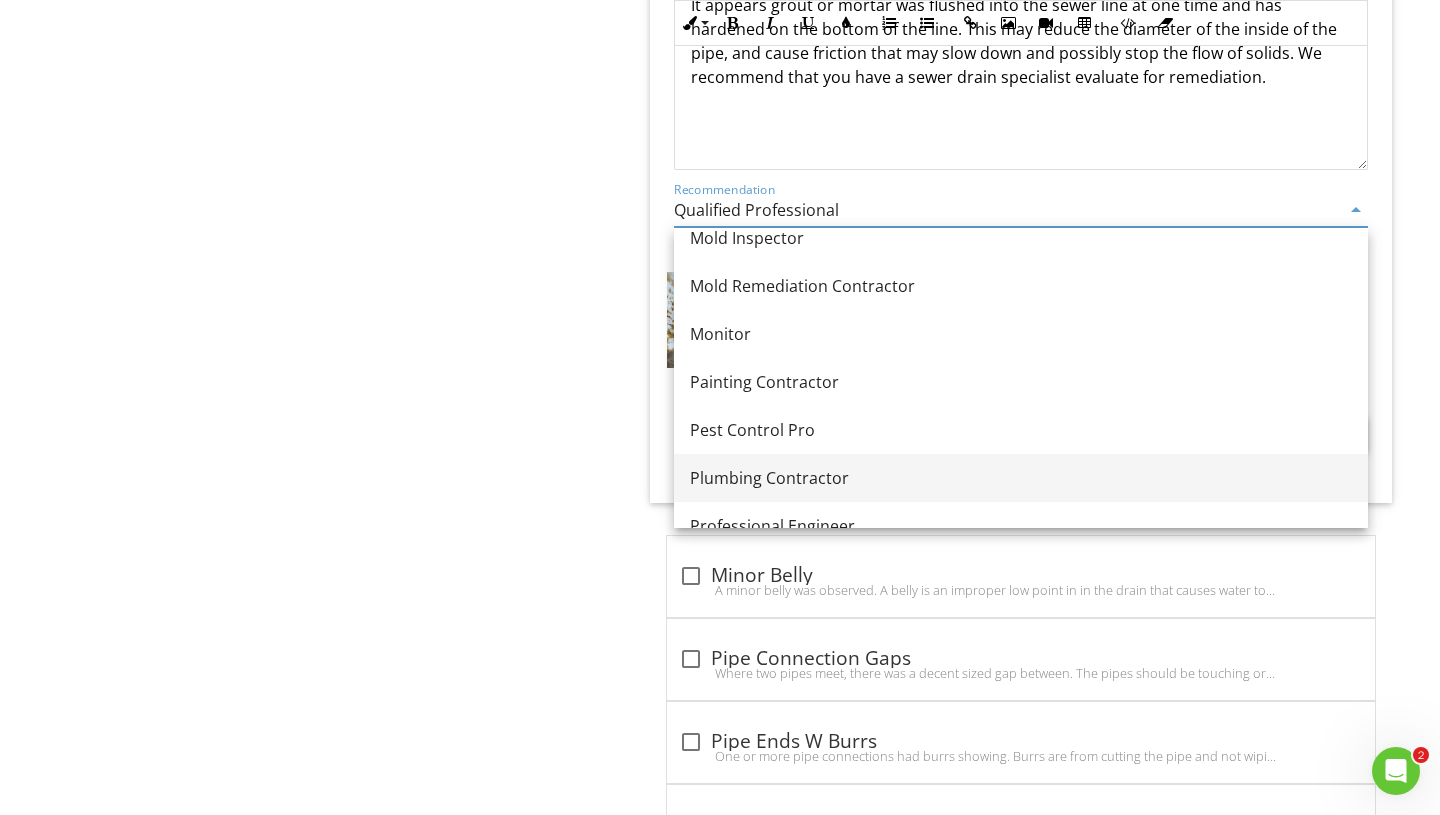 click on "Plumbing Contractor" at bounding box center [1021, 478] 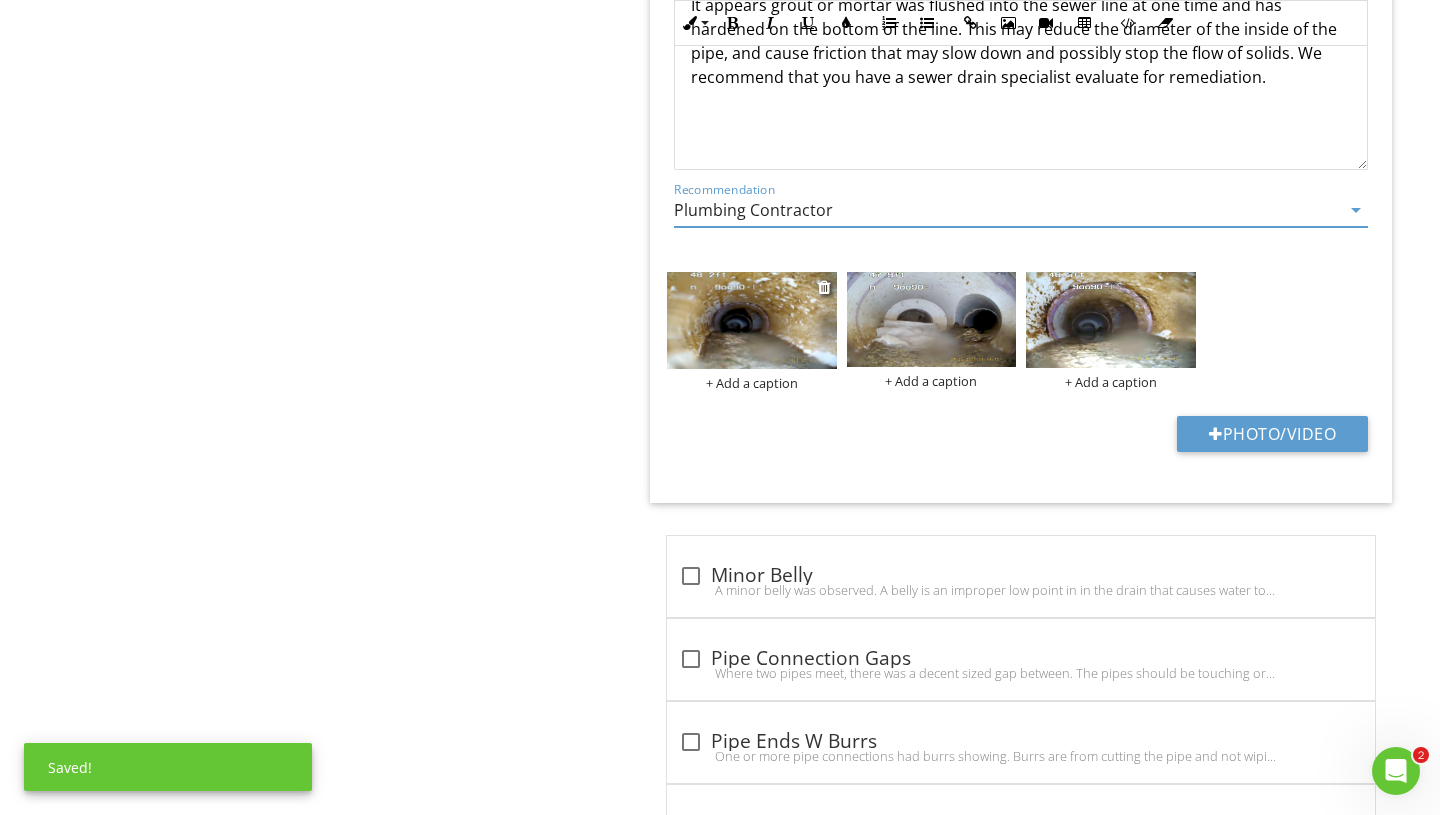 click at bounding box center [752, 320] 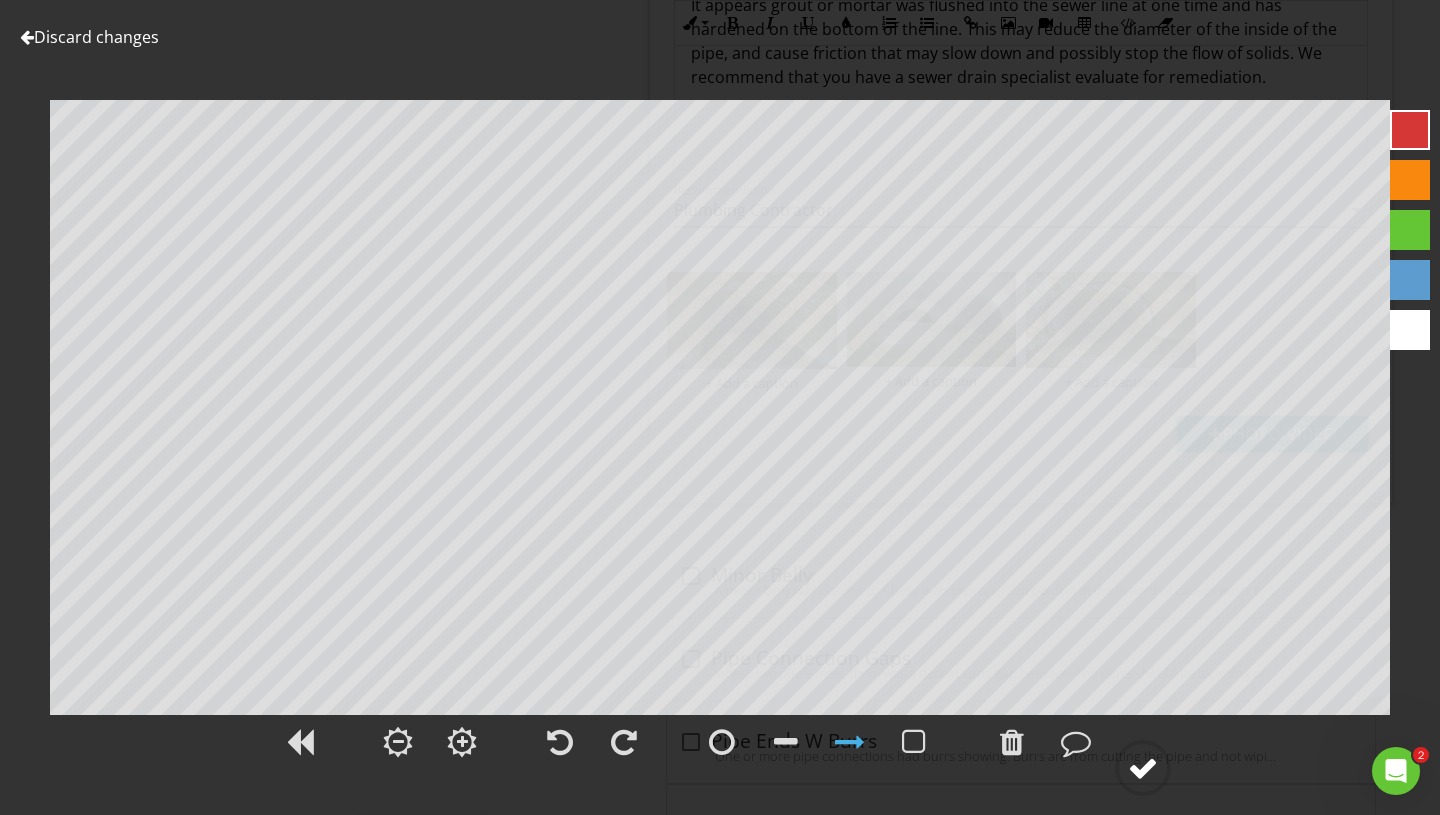 click at bounding box center [1143, 768] 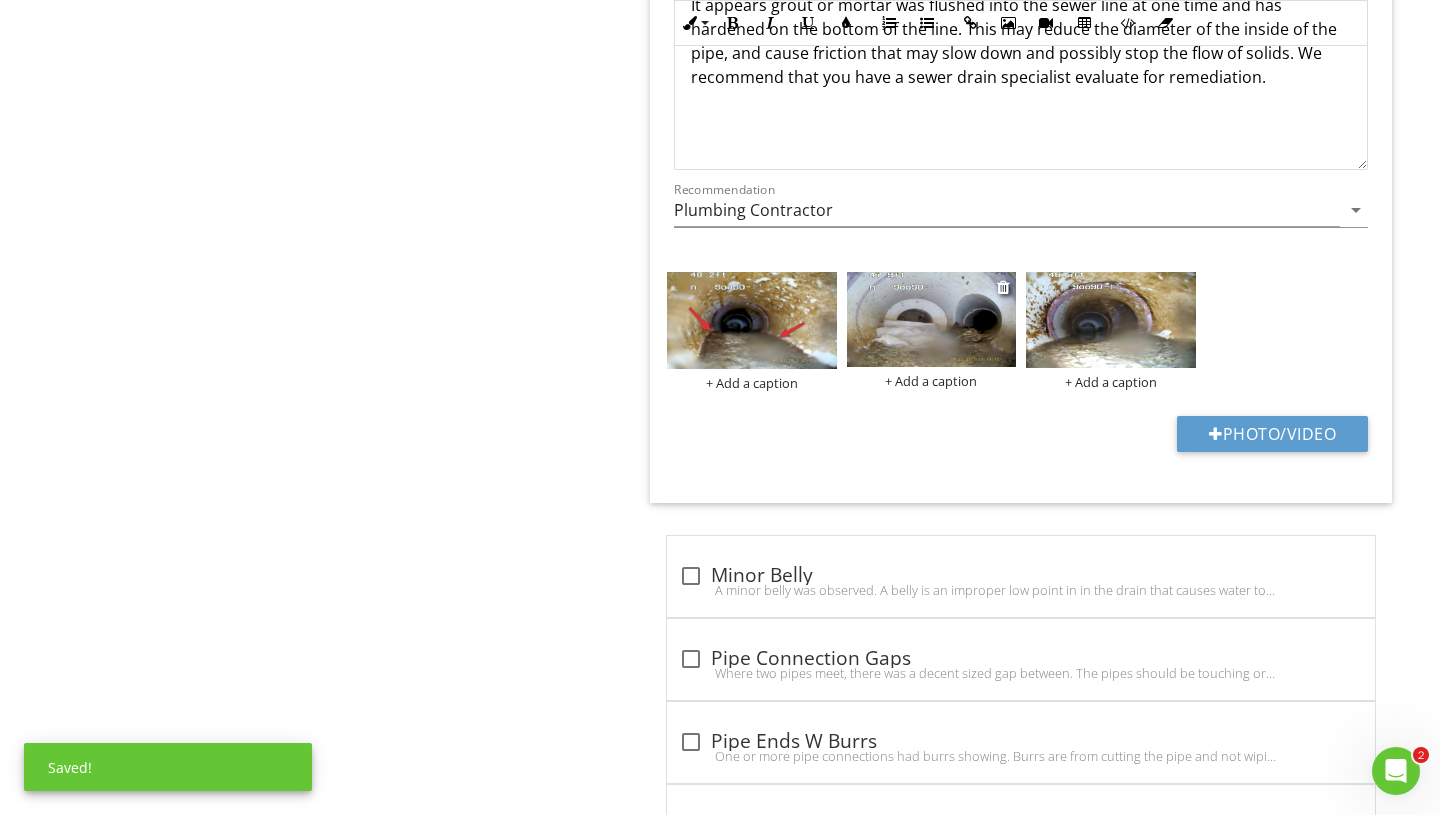 click at bounding box center (932, 319) 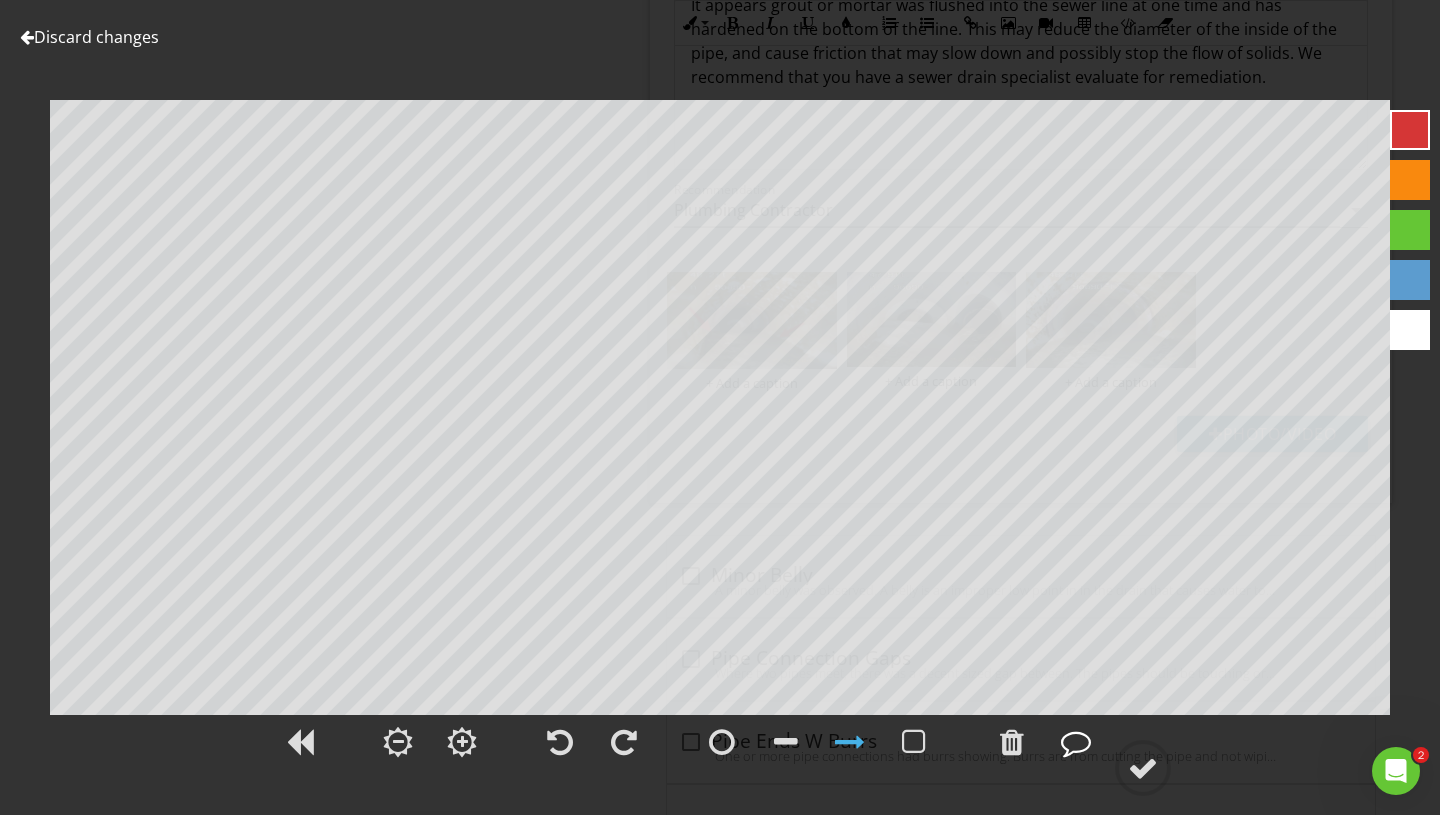 click at bounding box center [1076, 742] 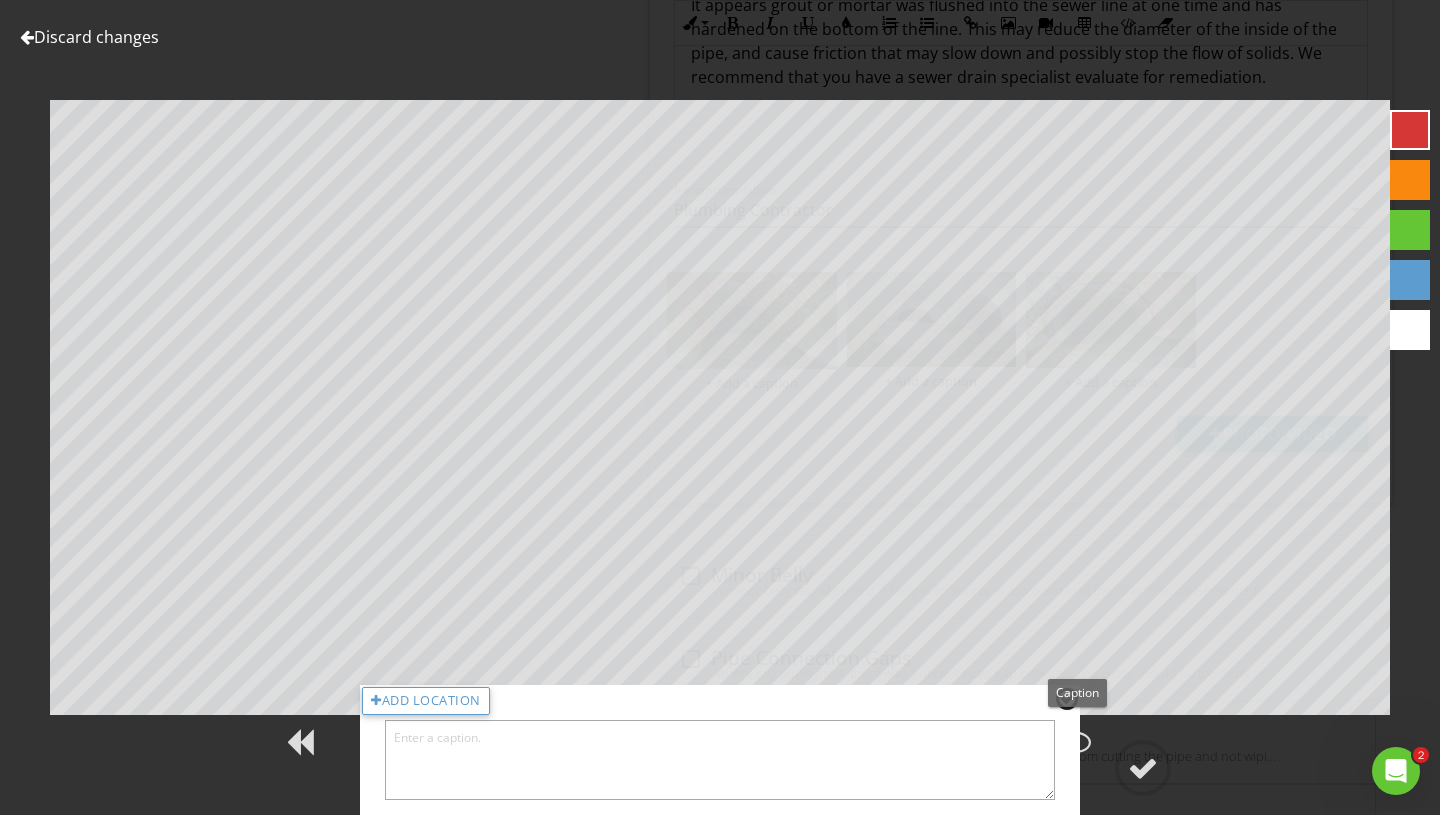 click at bounding box center [720, 760] 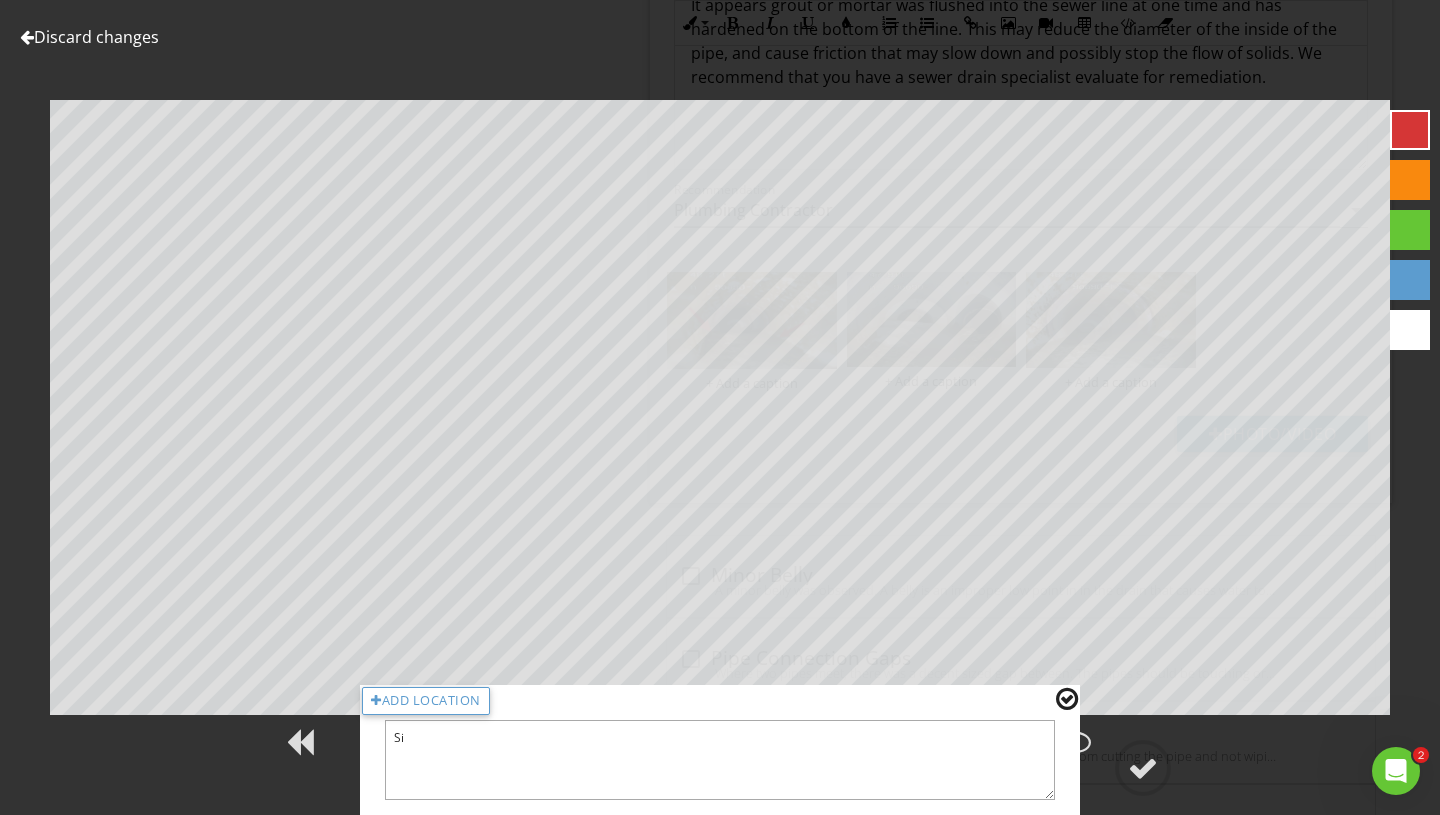 type on "S" 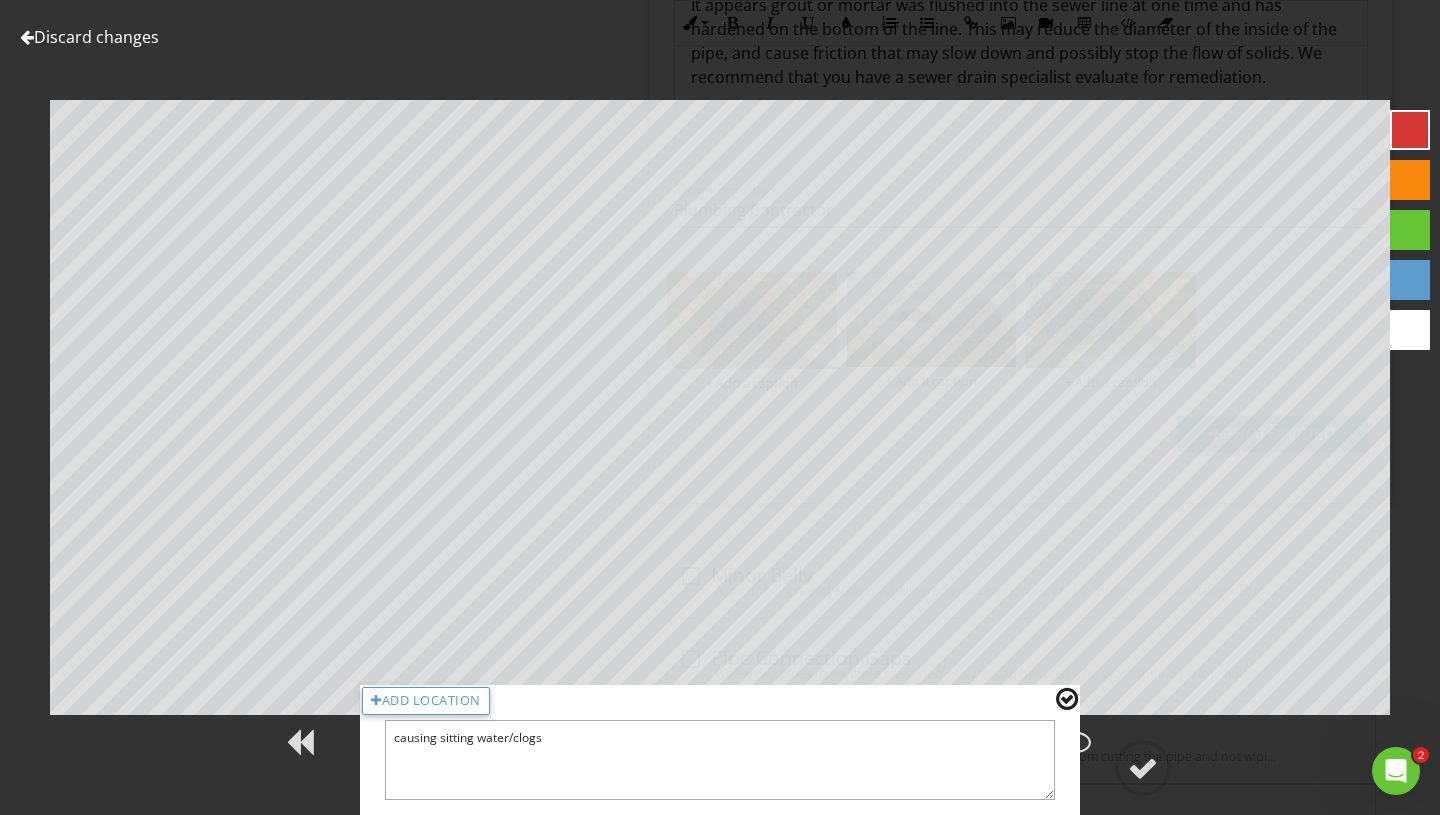 type on "causing sitting water/clogs" 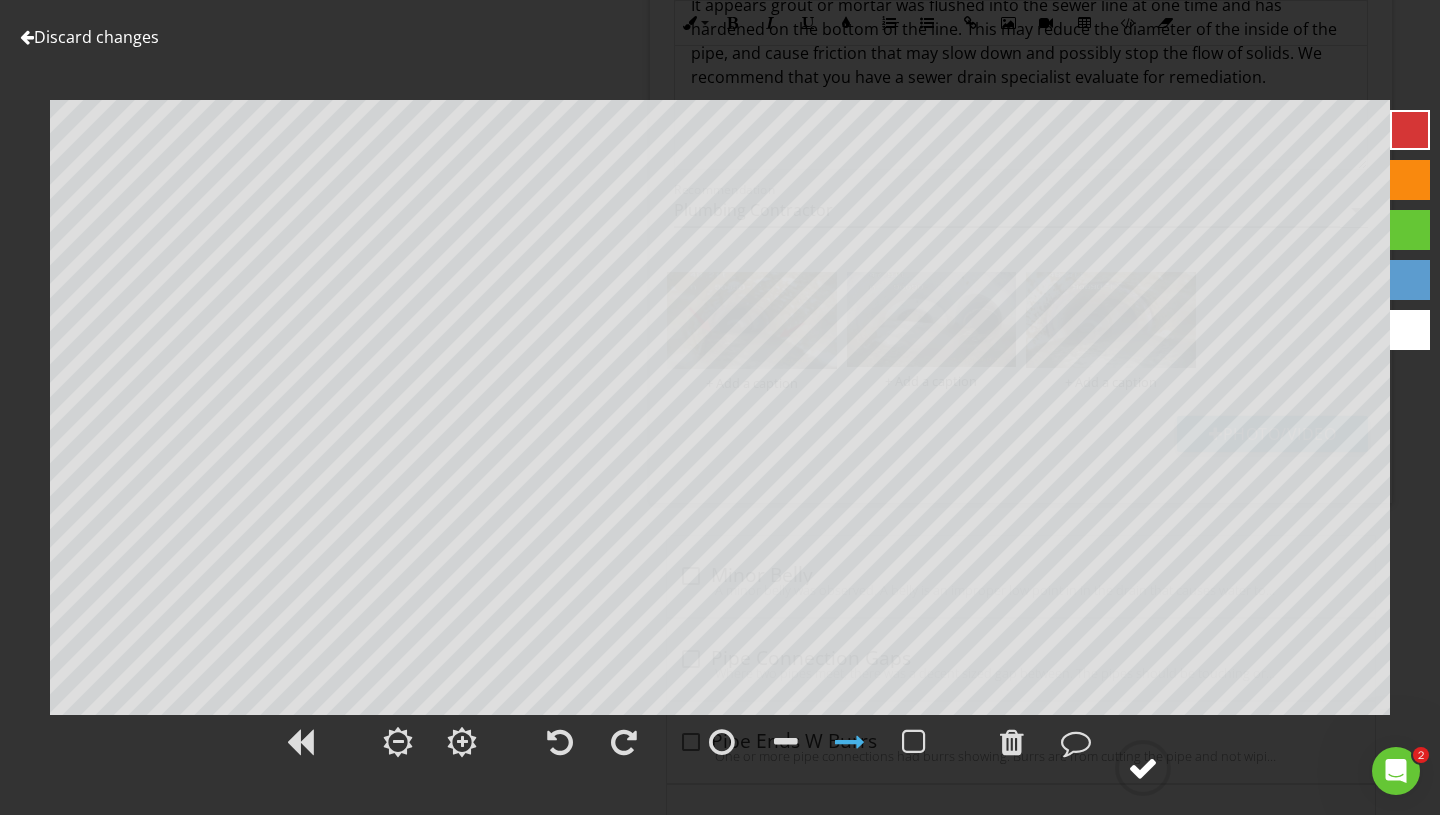 click at bounding box center (1143, 768) 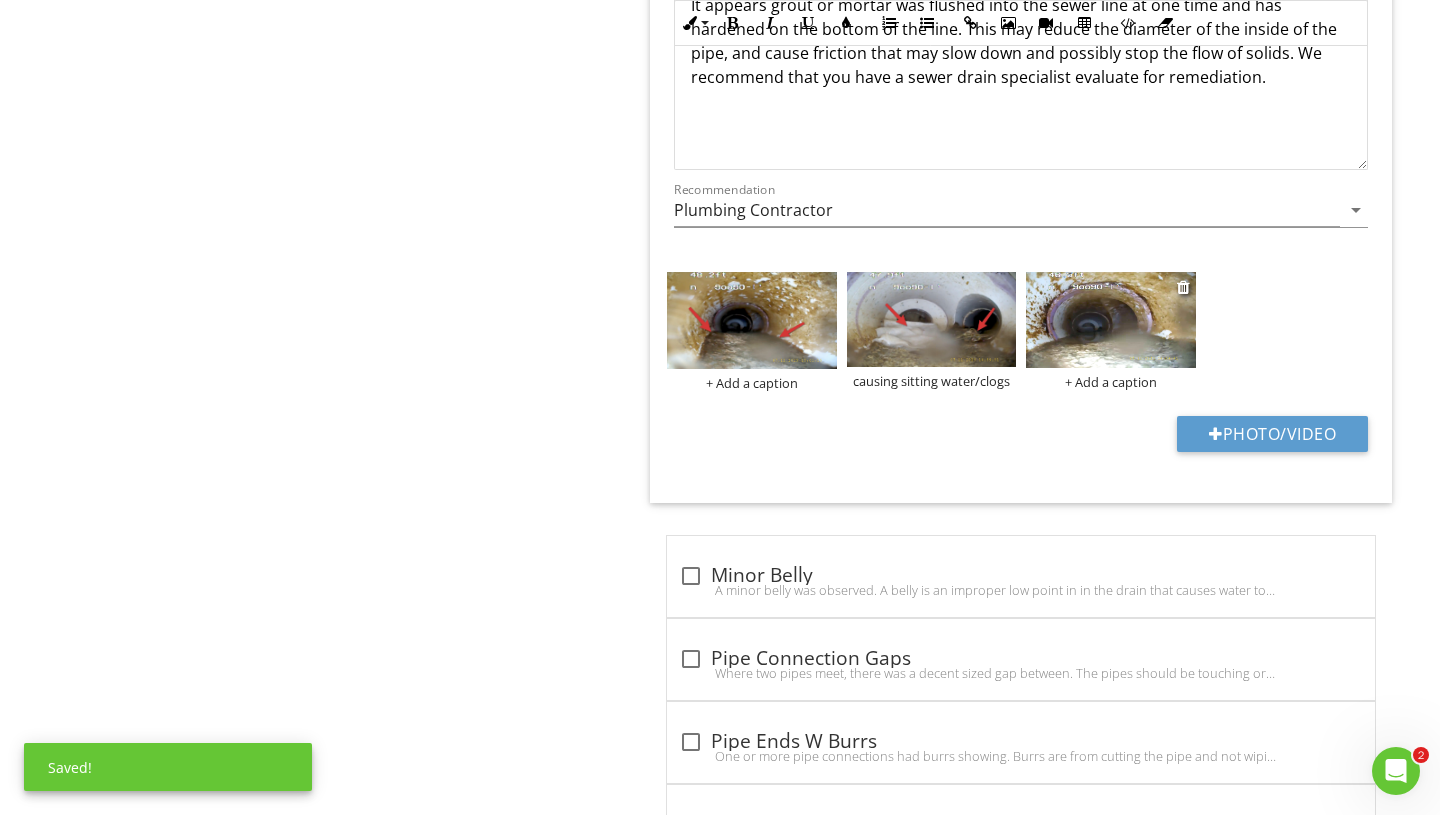 click at bounding box center [1111, 320] 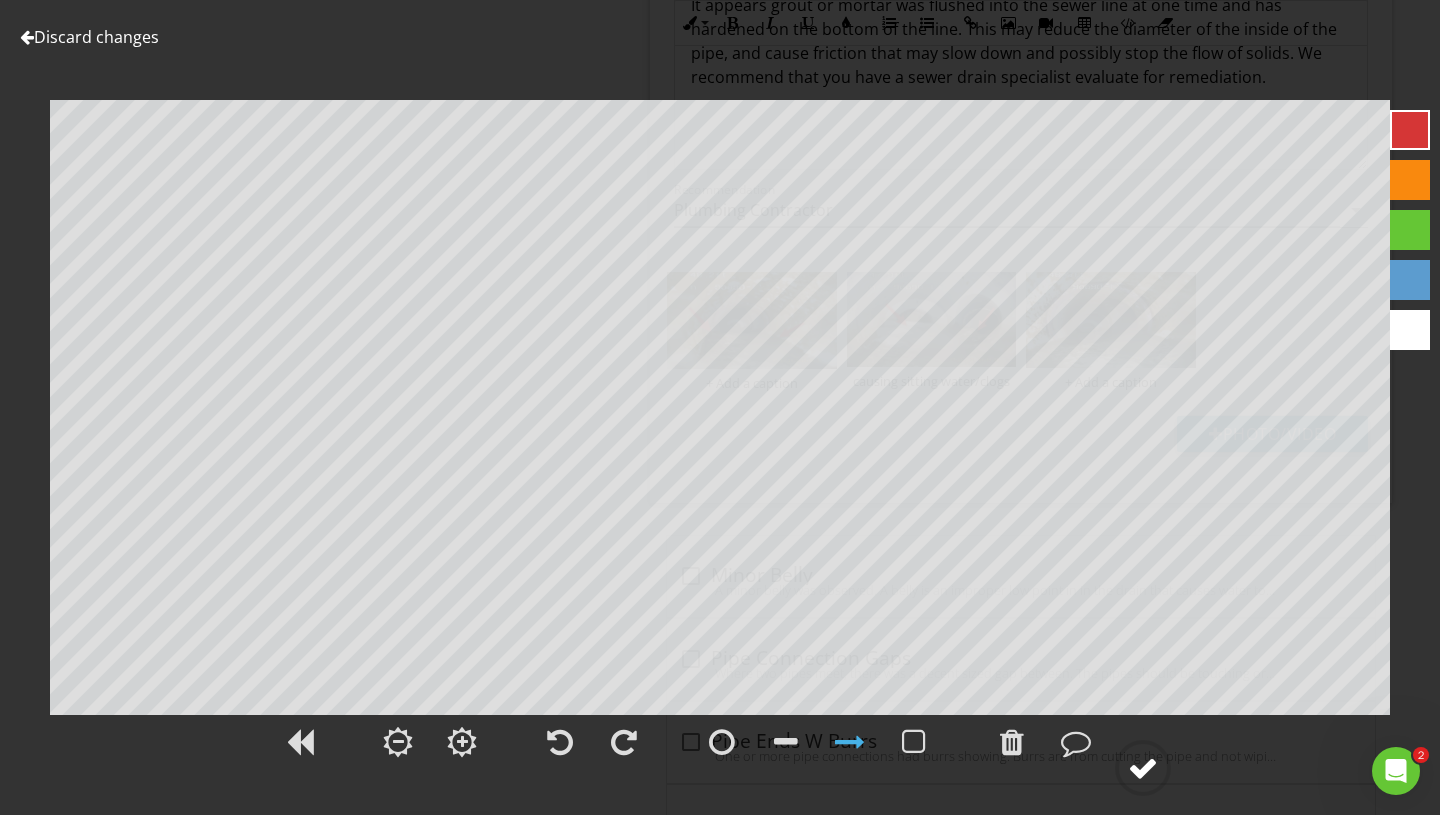 click 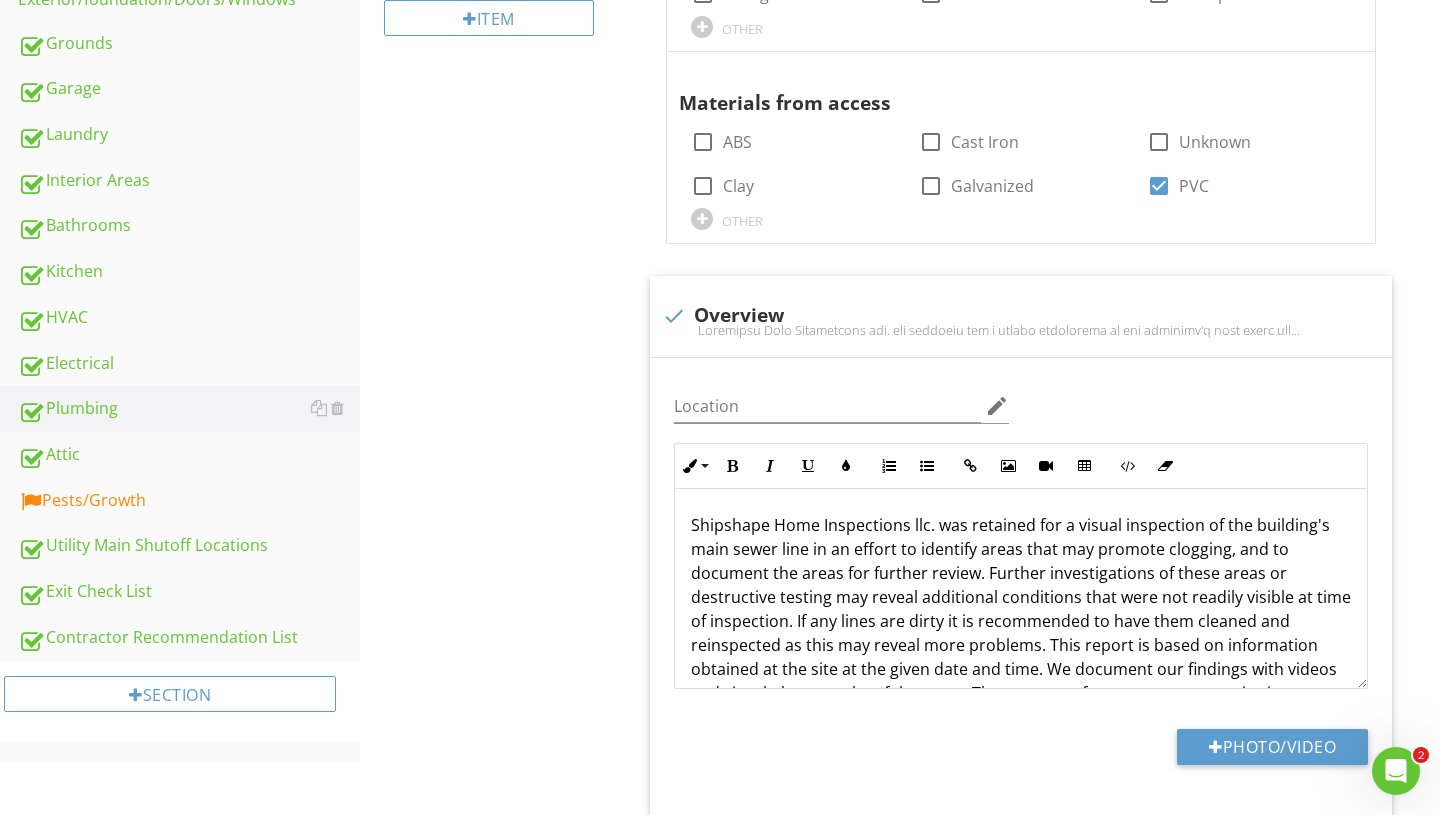scroll, scrollTop: 611, scrollLeft: 0, axis: vertical 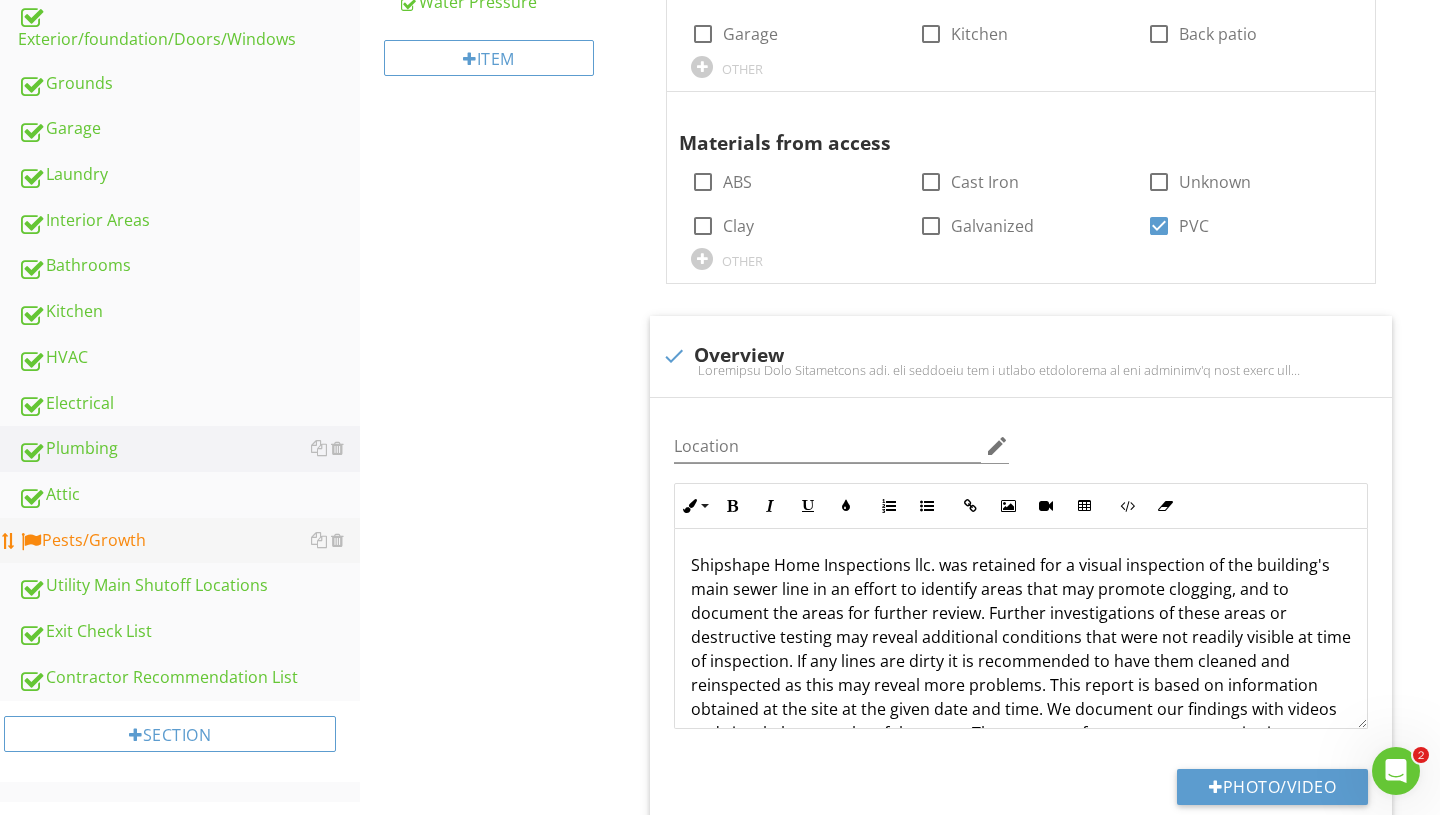 click on "Pests/Growth" at bounding box center (189, 541) 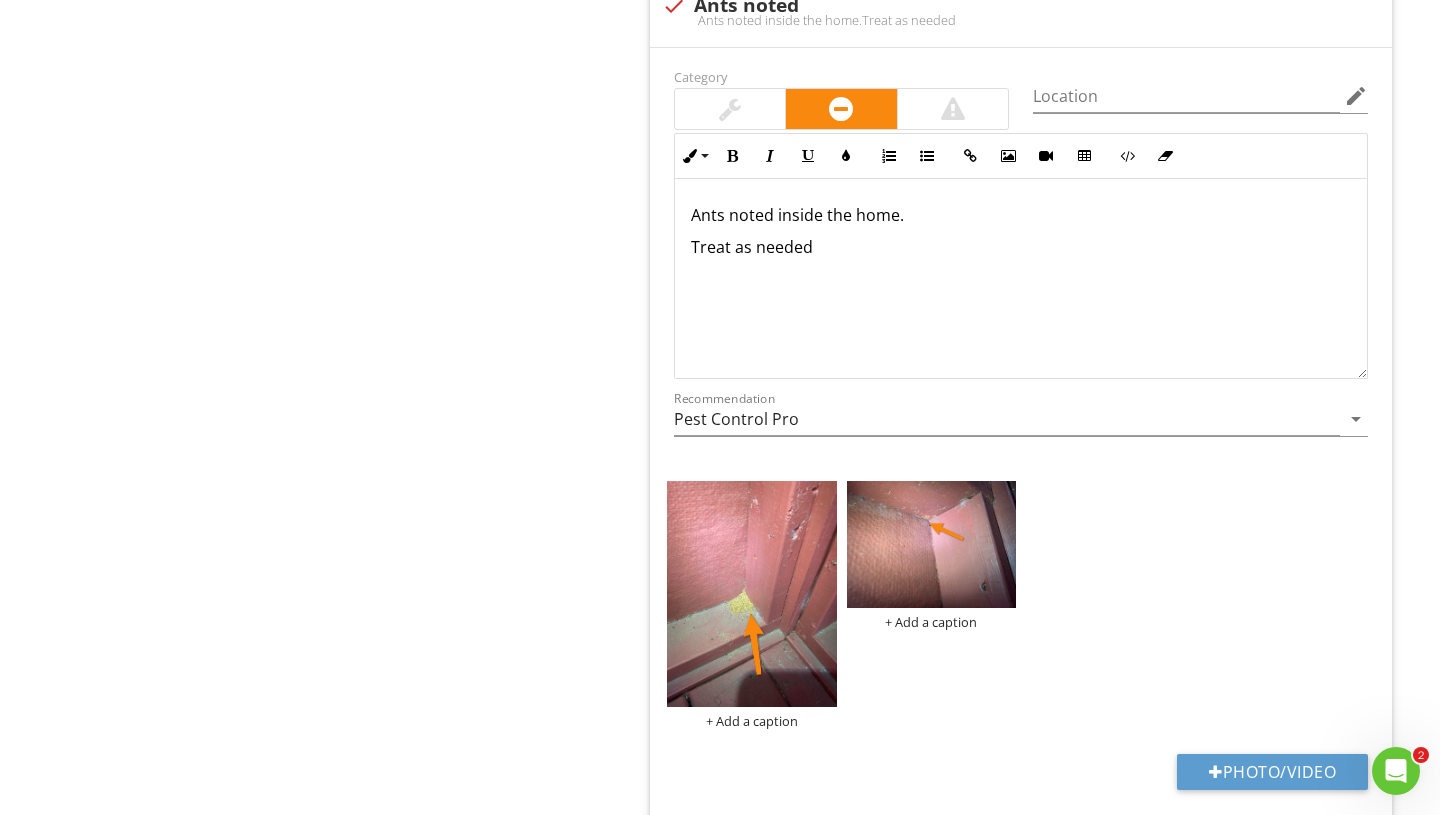 scroll, scrollTop: 3201, scrollLeft: 0, axis: vertical 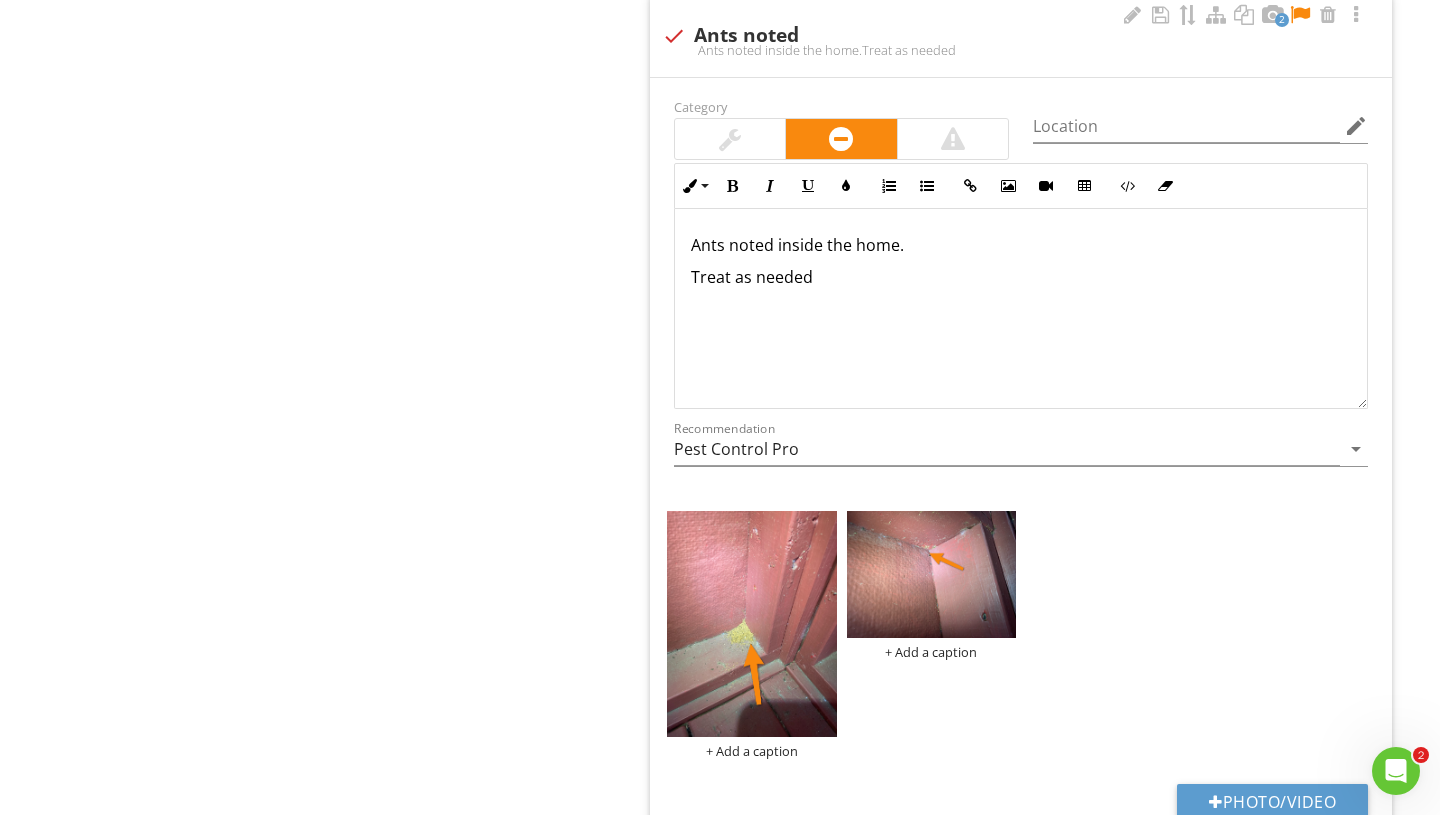 click on "Ants noted inside the home." at bounding box center (1021, 245) 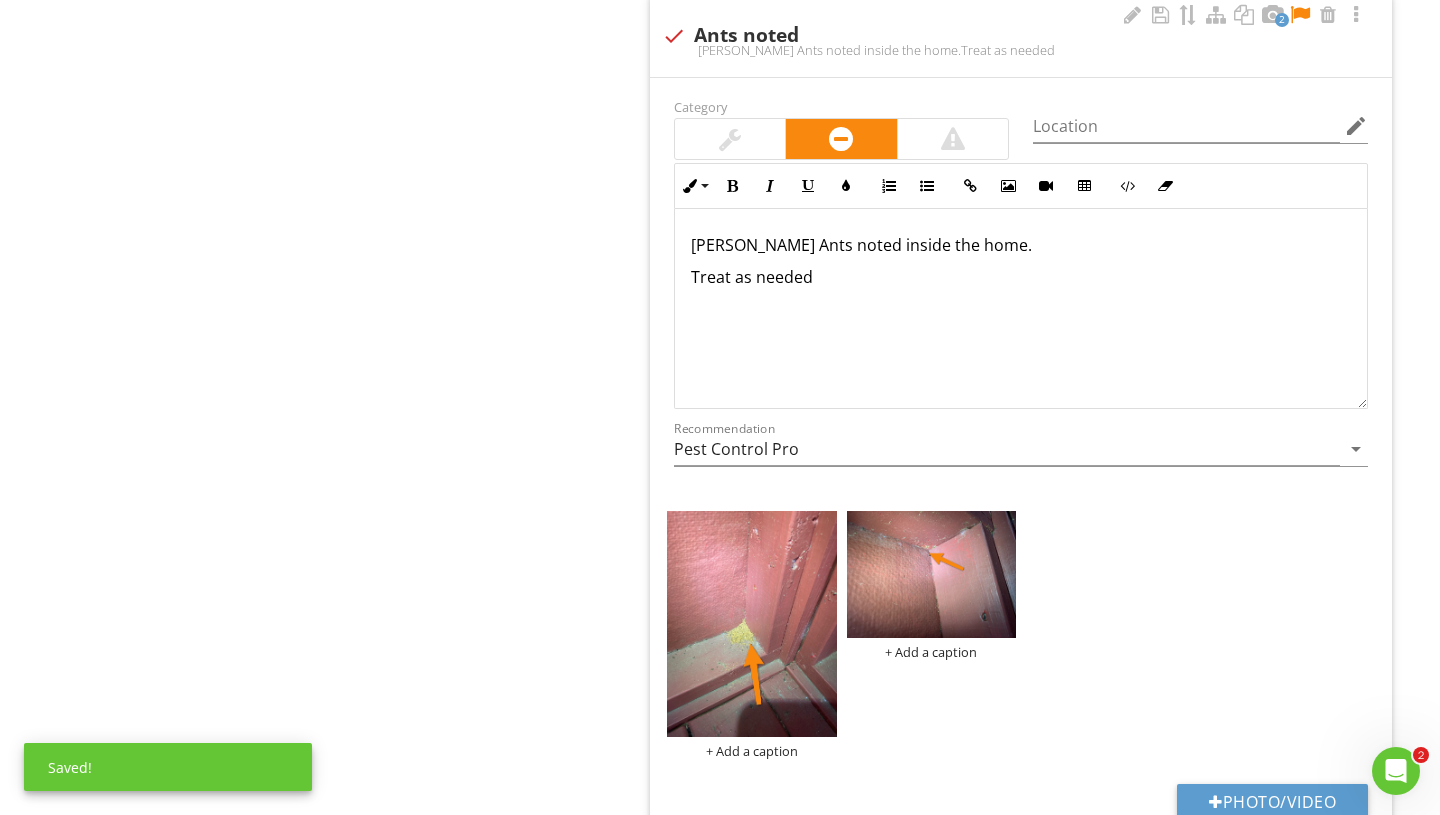 click on "Carpenter Ants noted inside the home." at bounding box center (1021, 245) 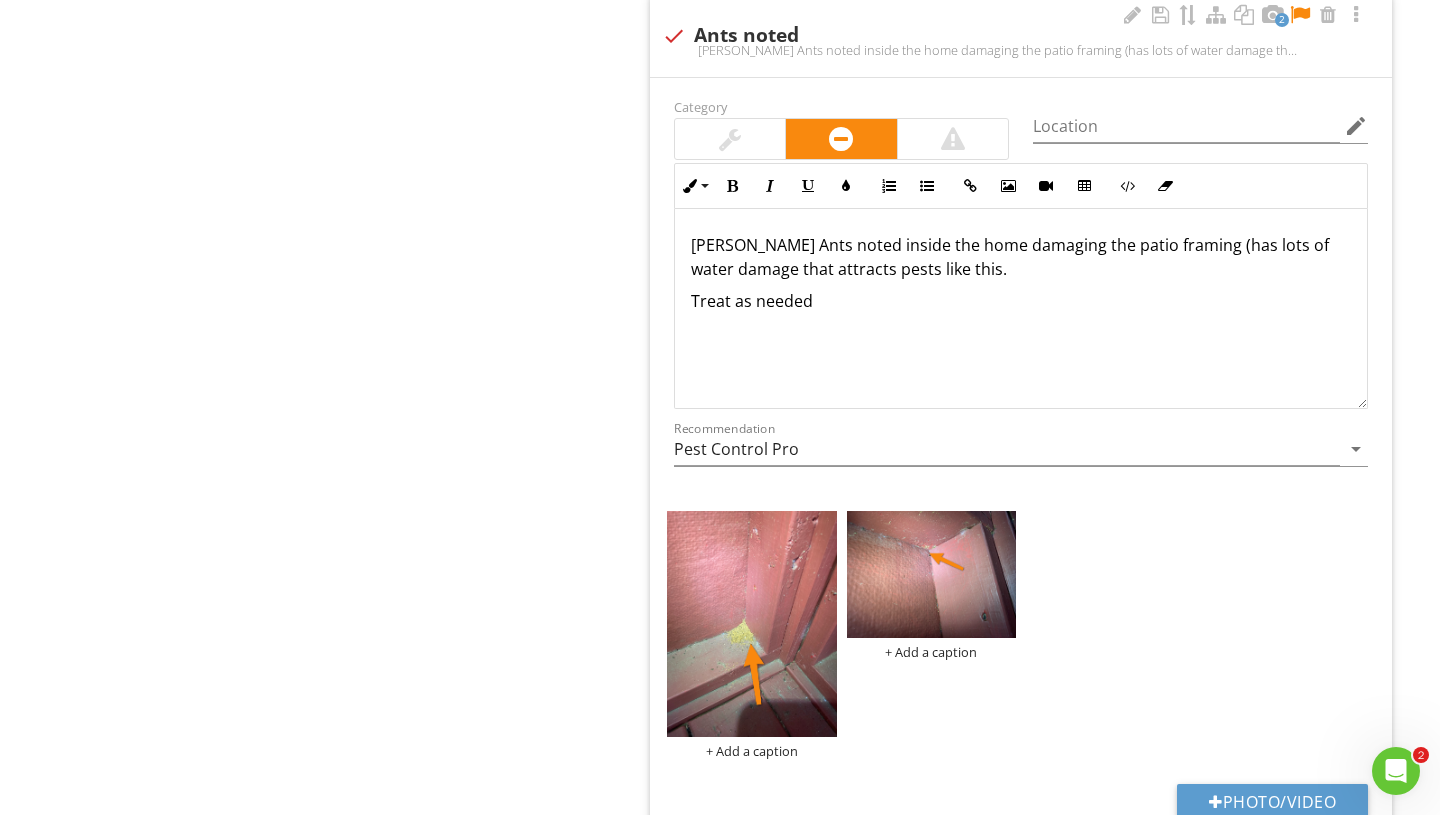 click on "Treat as needed" at bounding box center [1021, 301] 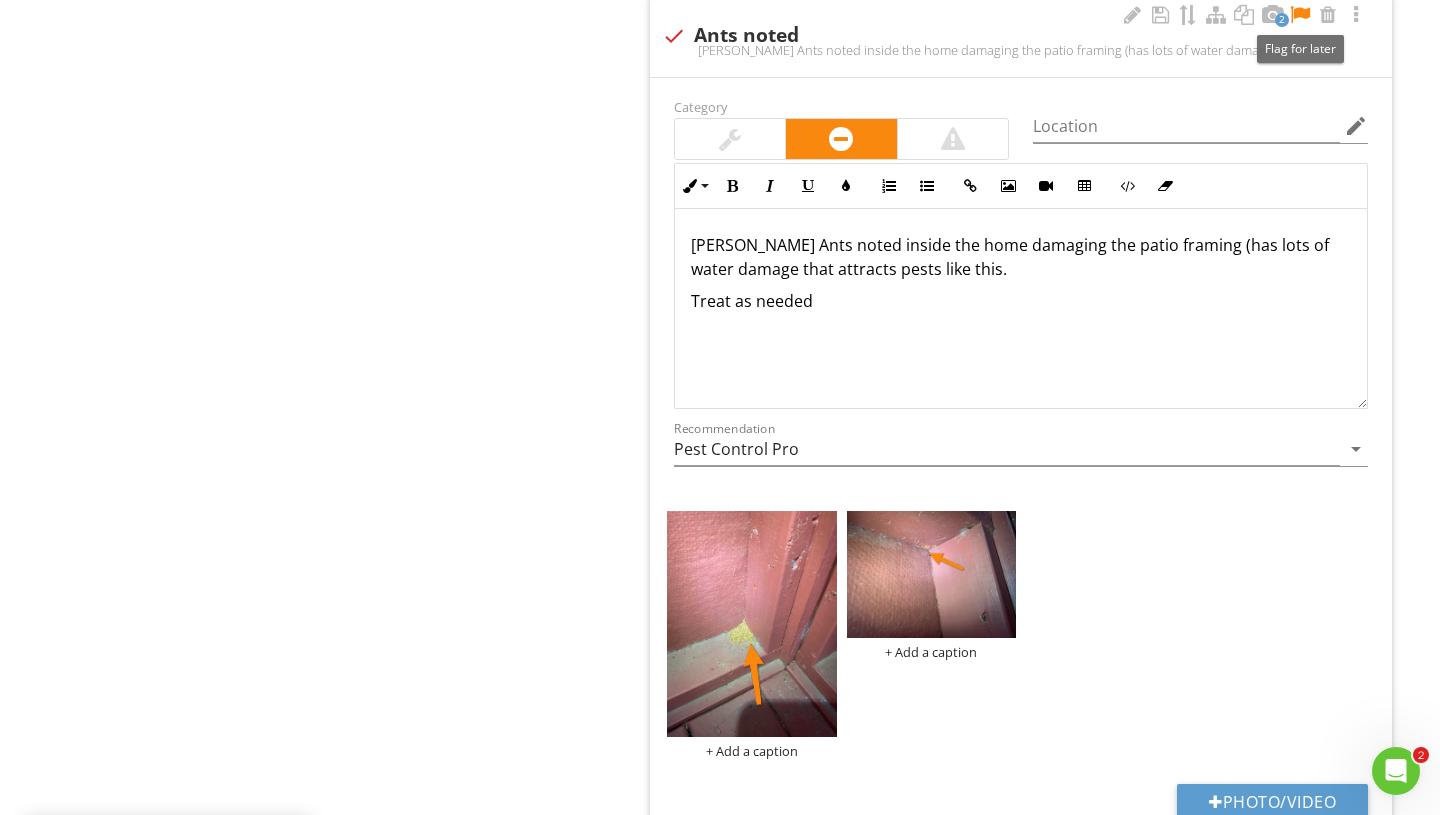 click at bounding box center [1300, 15] 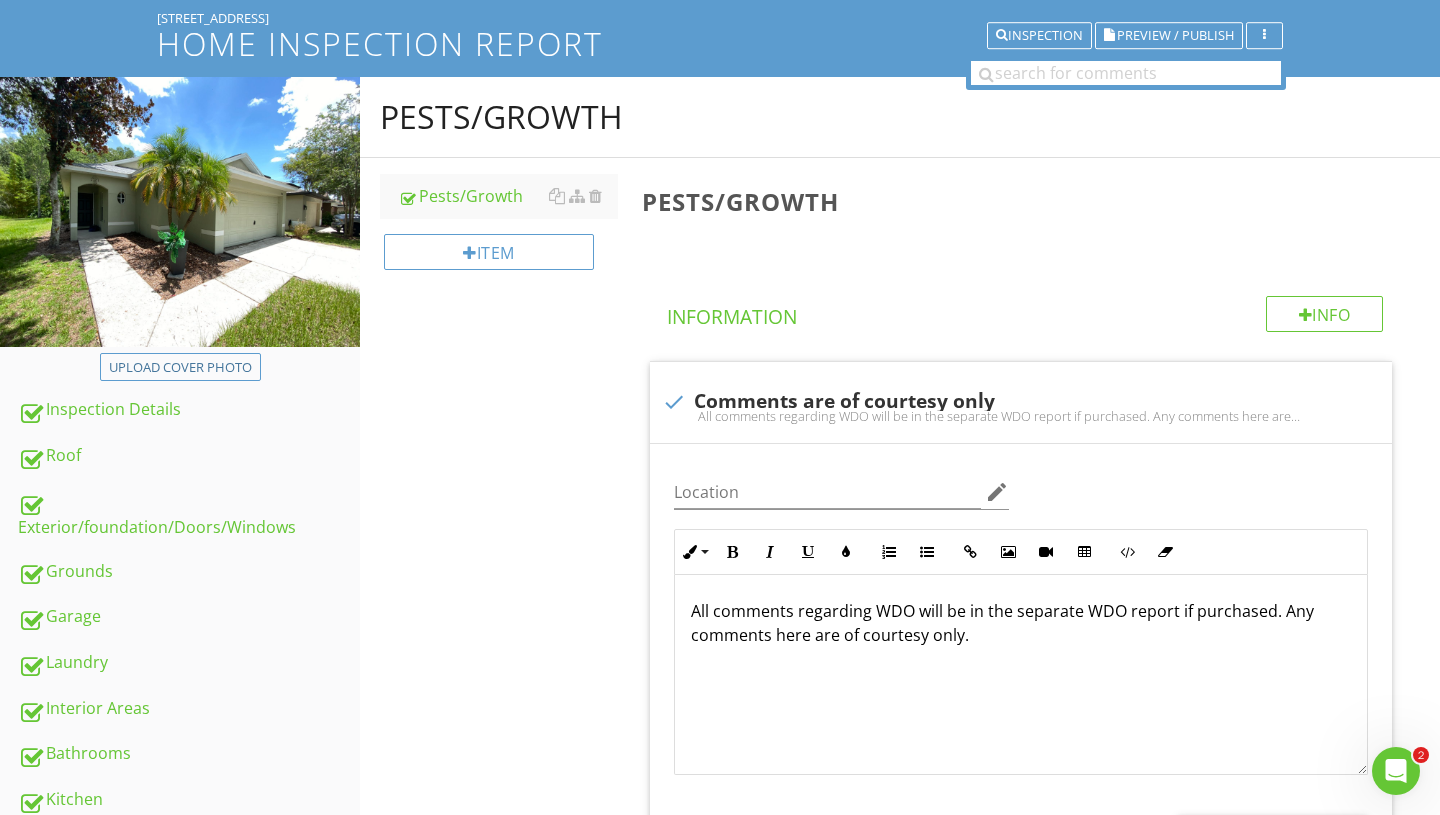 scroll, scrollTop: 0, scrollLeft: 0, axis: both 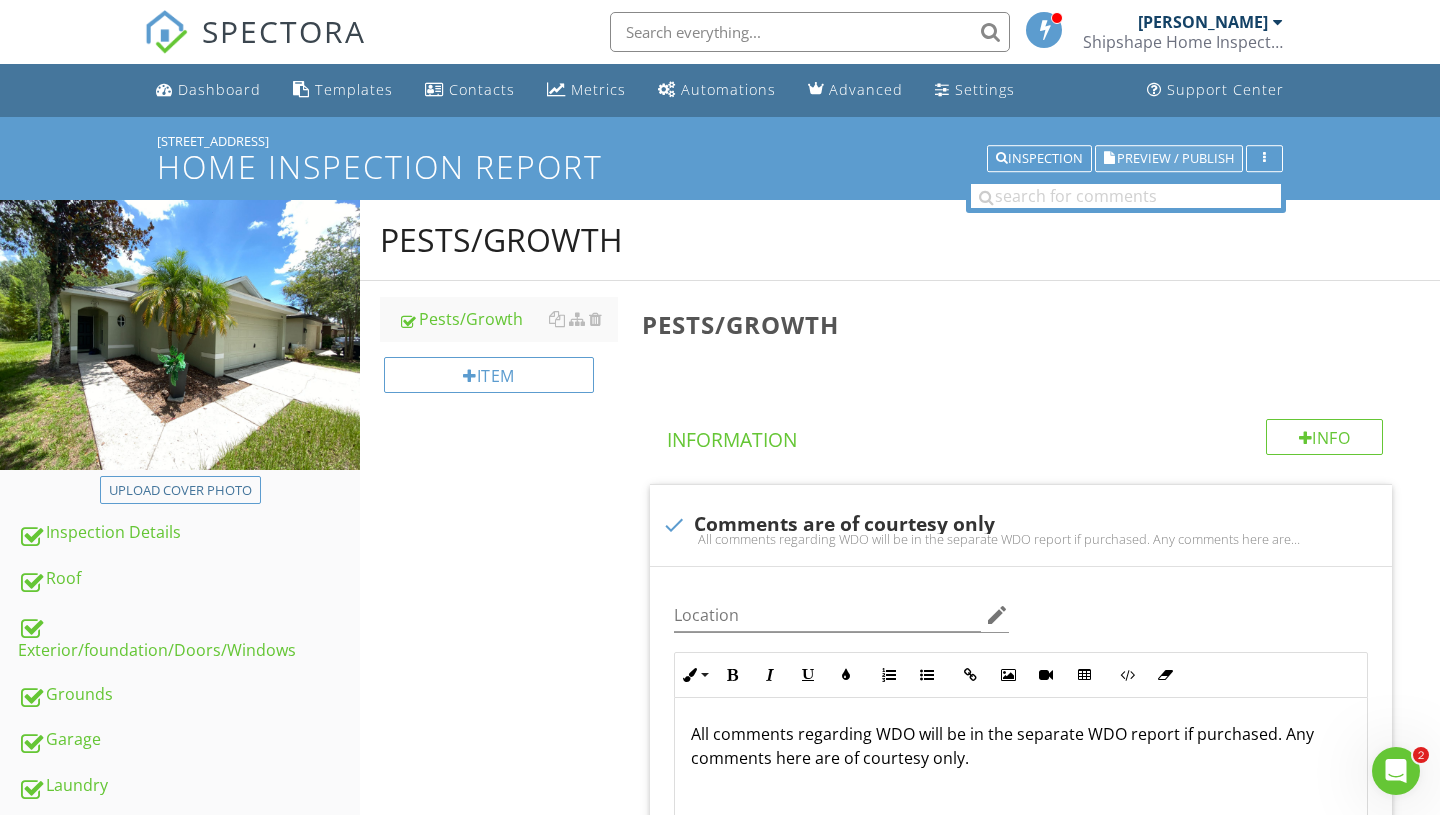 click on "Preview / Publish" at bounding box center (1175, 158) 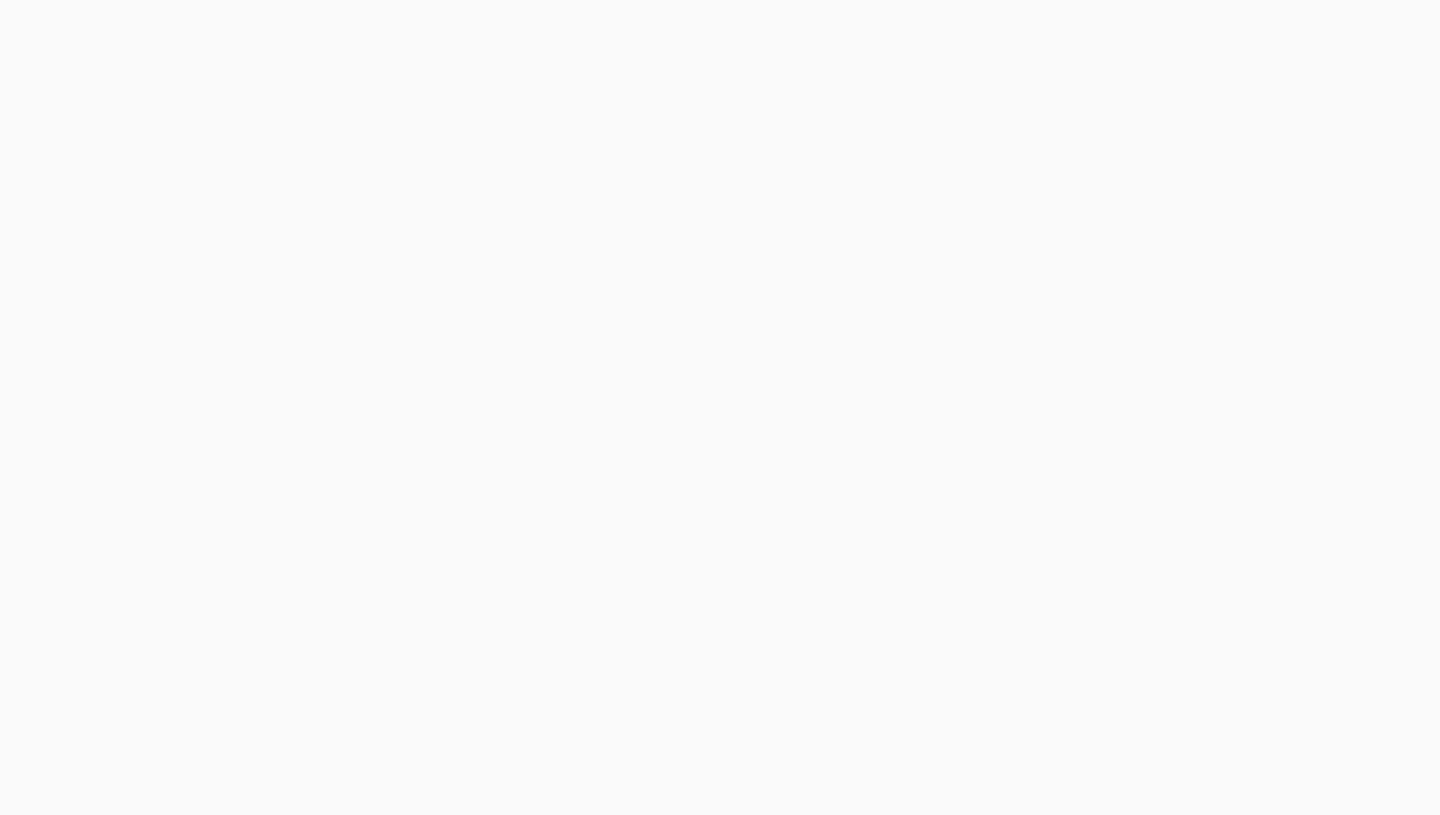 scroll, scrollTop: 0, scrollLeft: 0, axis: both 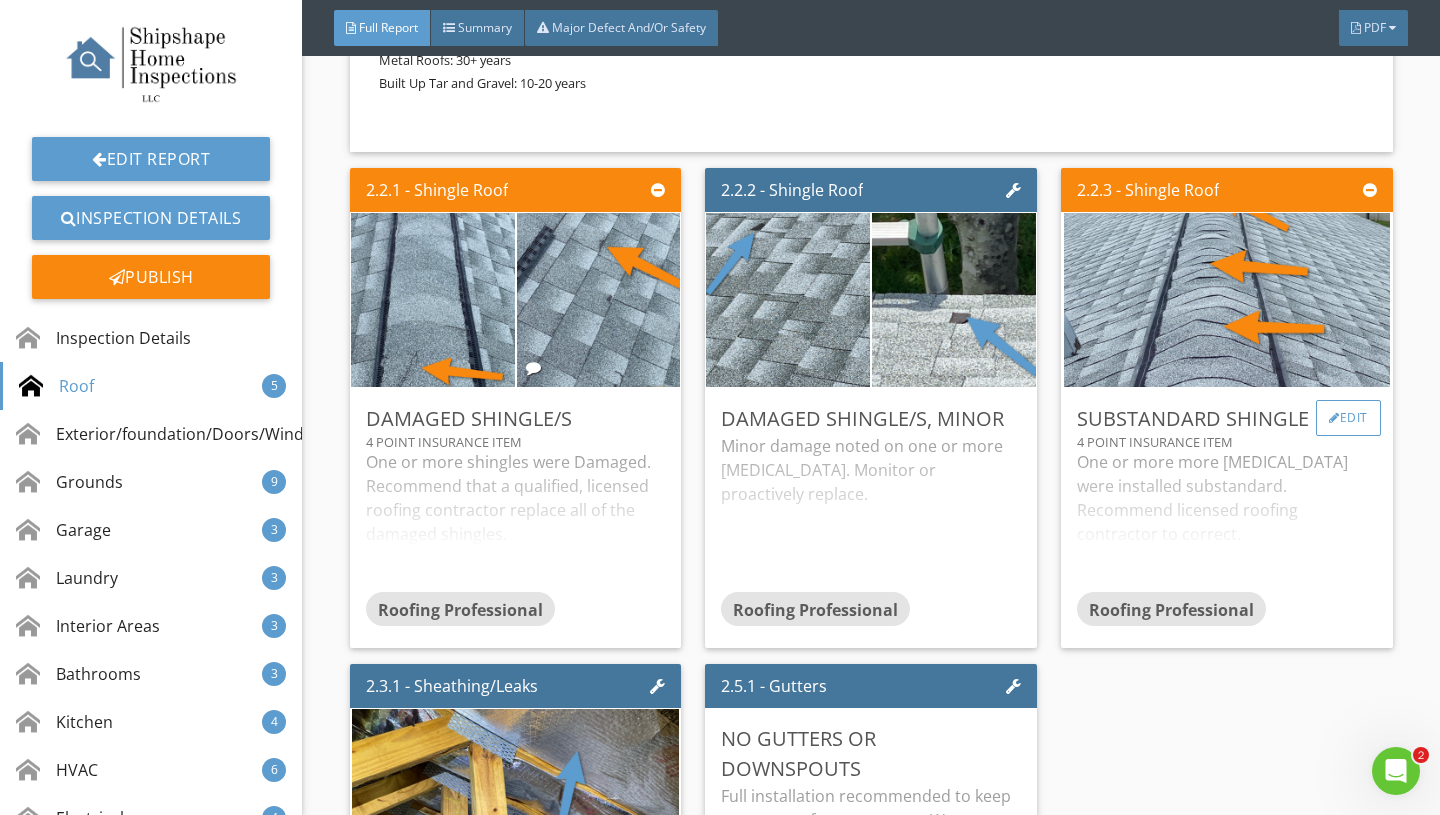 click at bounding box center (1334, 418) 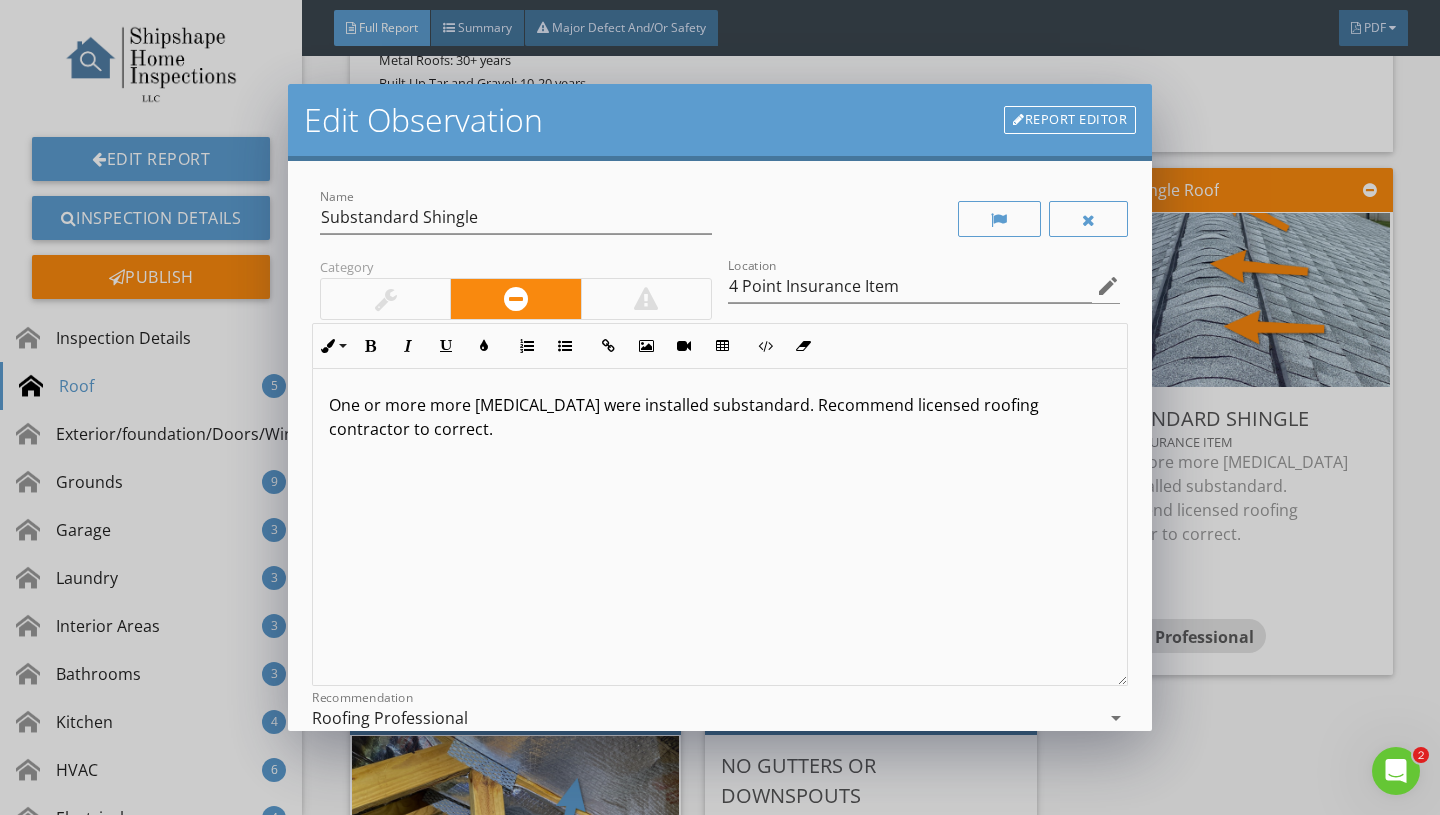 click on "One or more more shingles were installed substandard. Recommend licensed roofing contractor to correct." at bounding box center (720, 417) 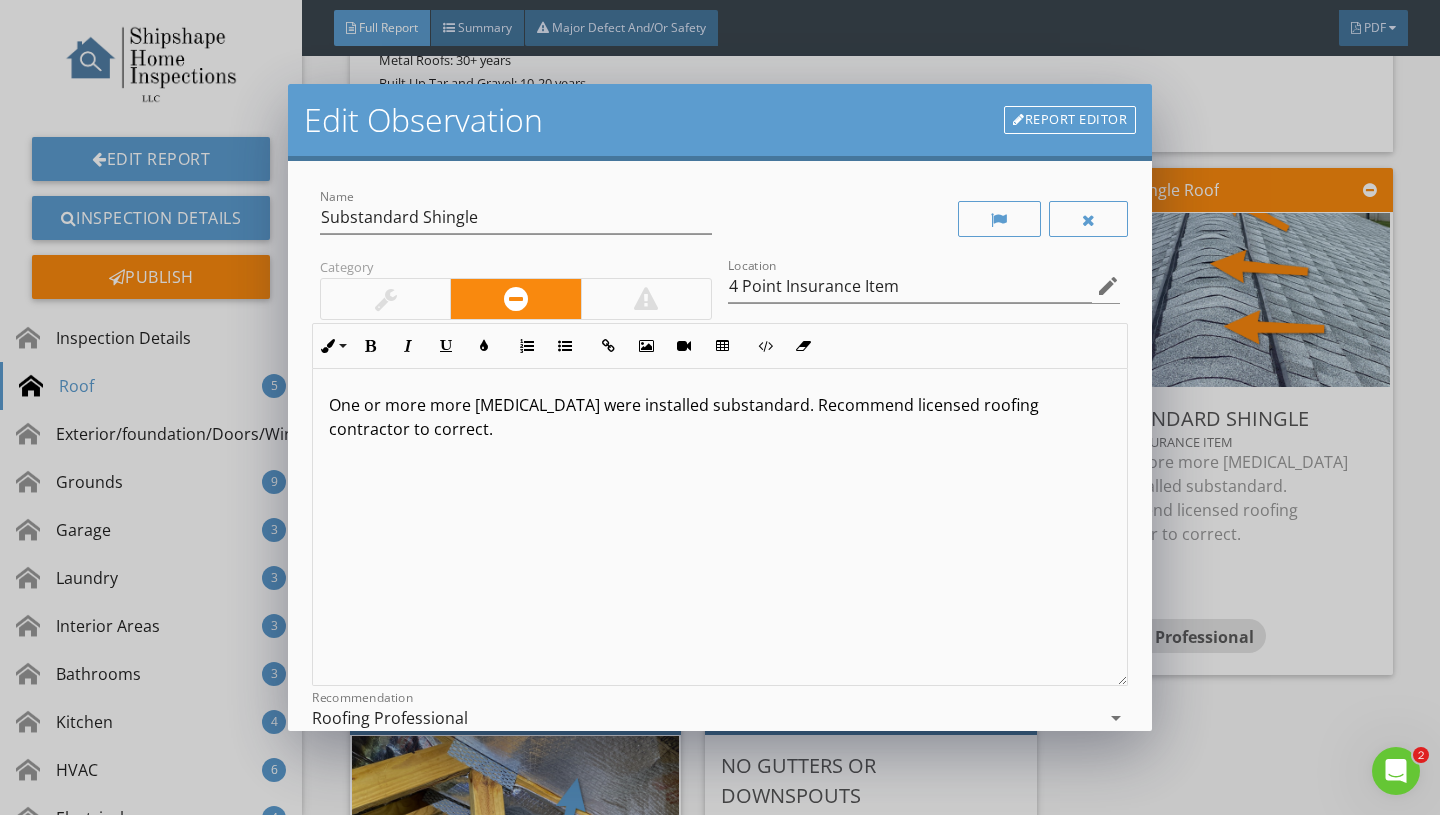 type 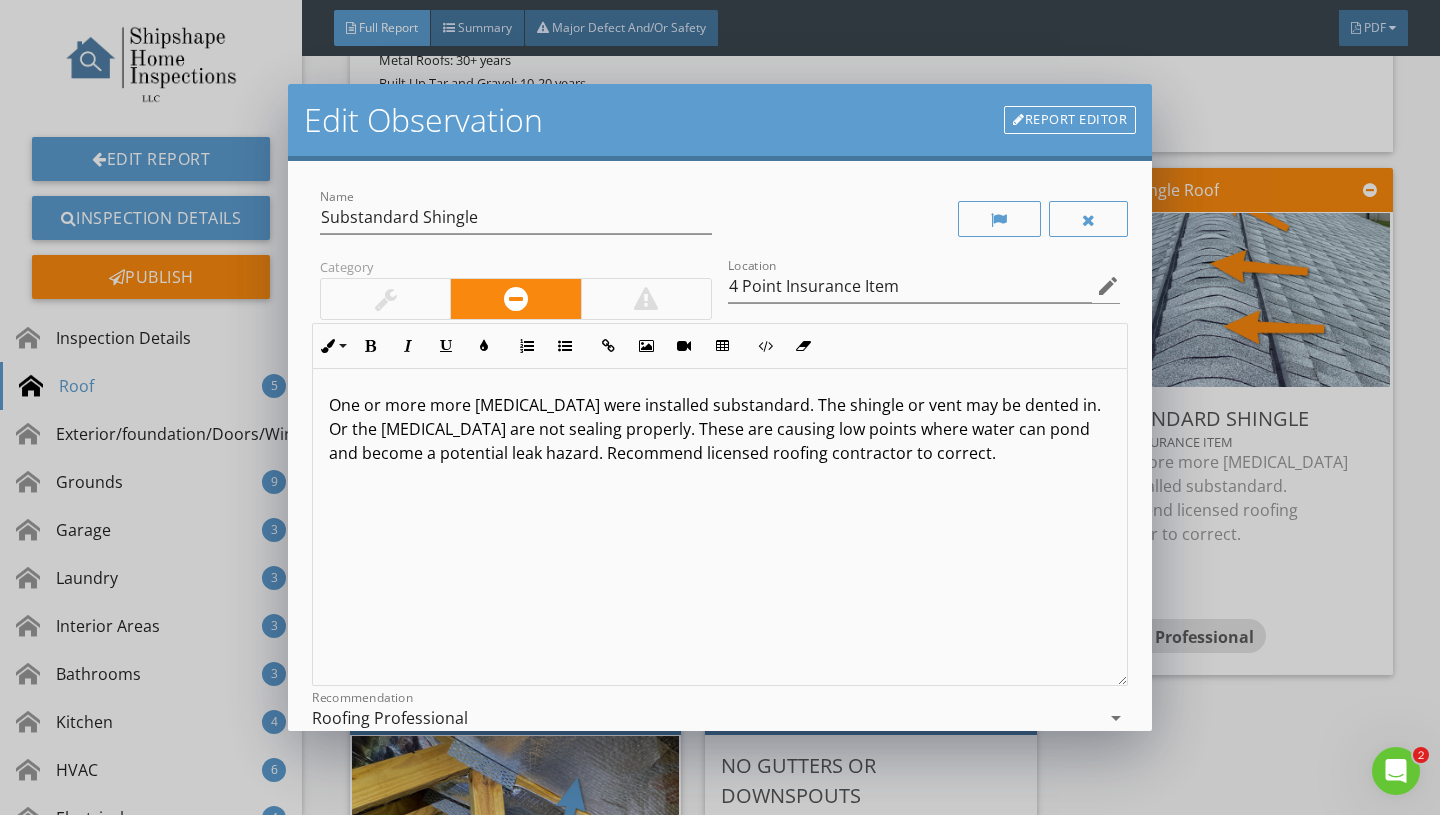 click on "One or more more shingles were installed substandard. The shingle or vent may be dented in. Or the shingles are not sealing properly. These are causing low points where water can pond and become a potential leak hazard. Recommend licensed roofing contractor to correct." at bounding box center [720, 429] 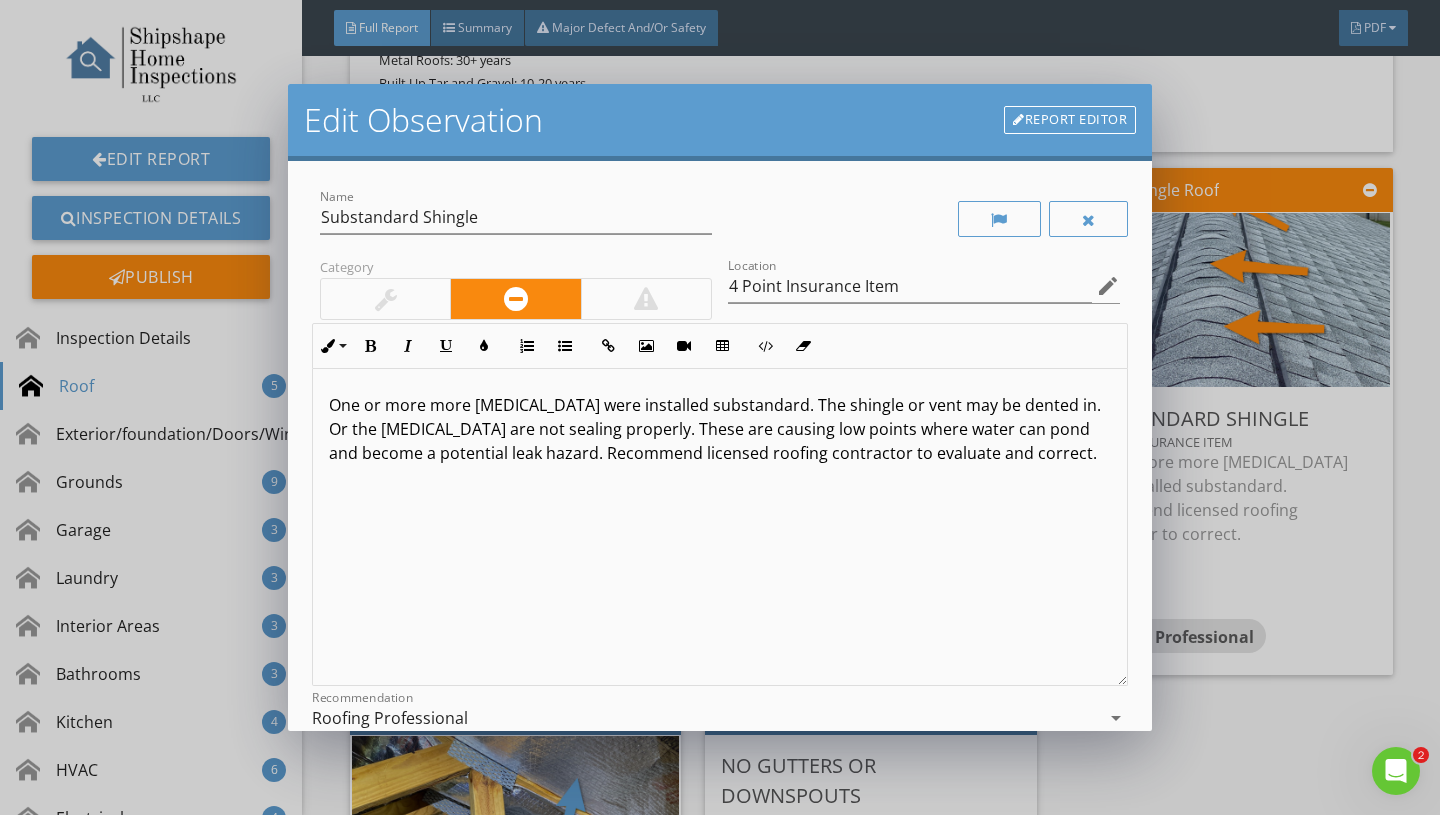 scroll, scrollTop: 1, scrollLeft: 0, axis: vertical 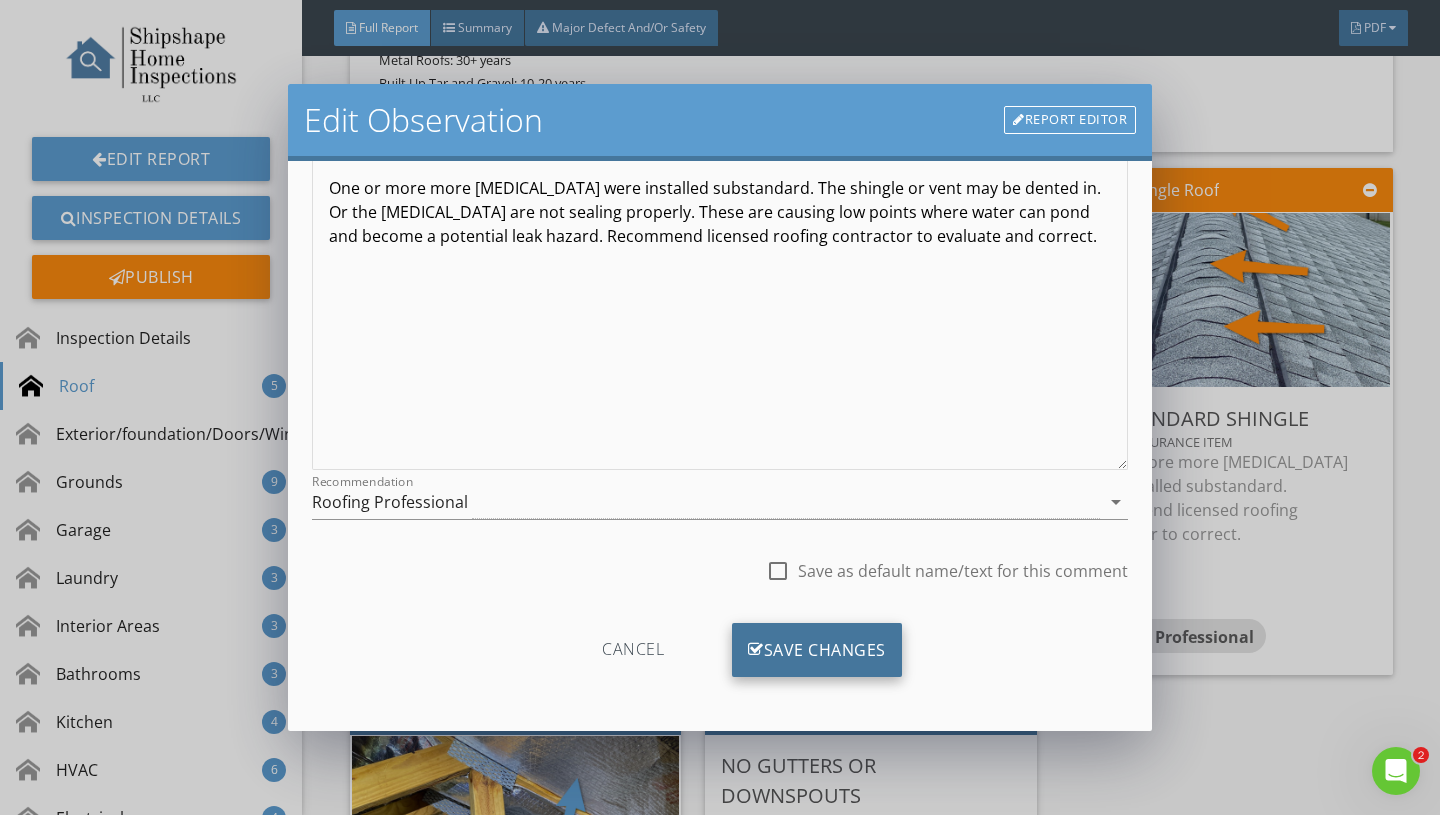 click on "Save Changes" at bounding box center (817, 650) 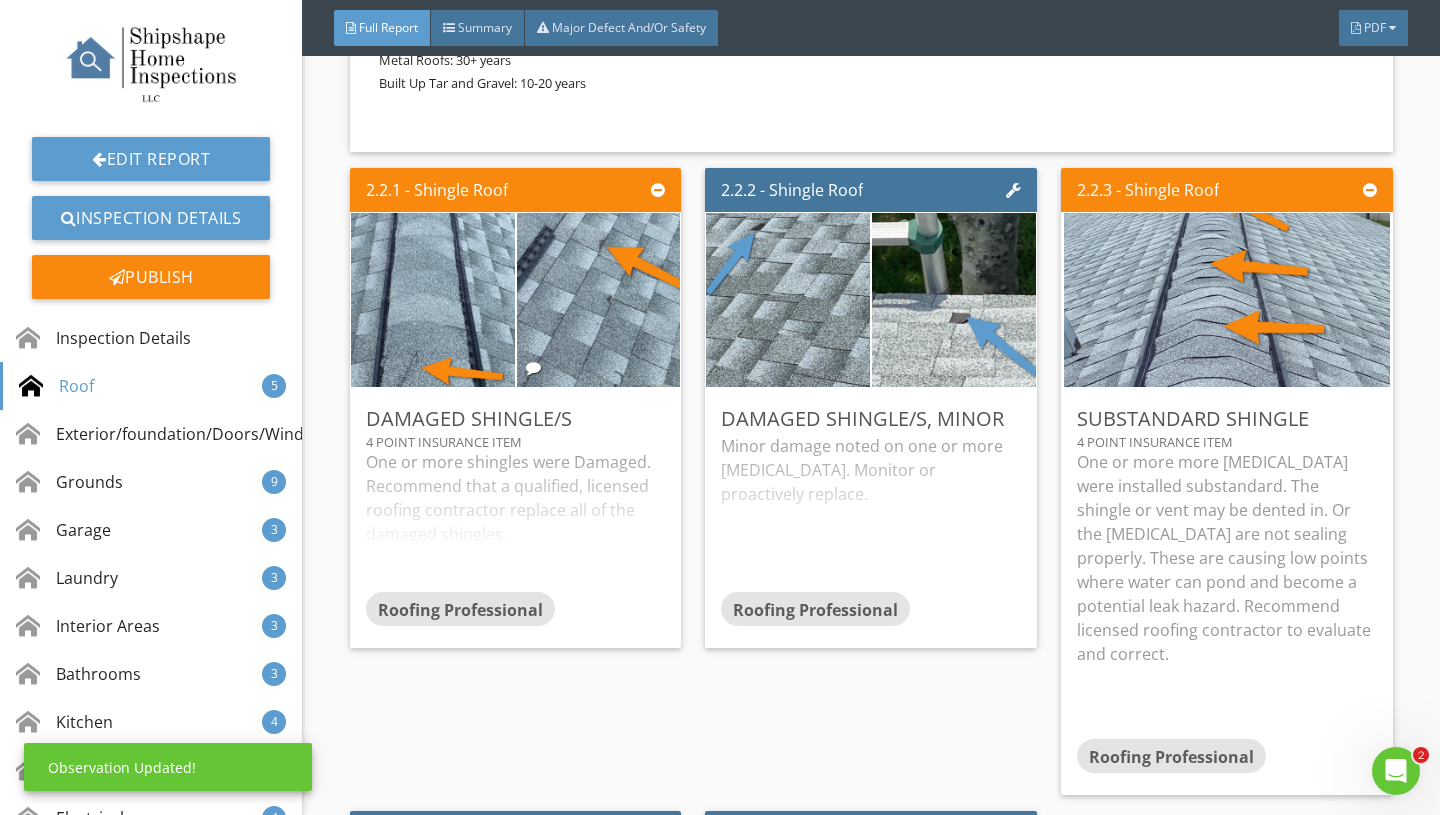 scroll, scrollTop: 0, scrollLeft: 0, axis: both 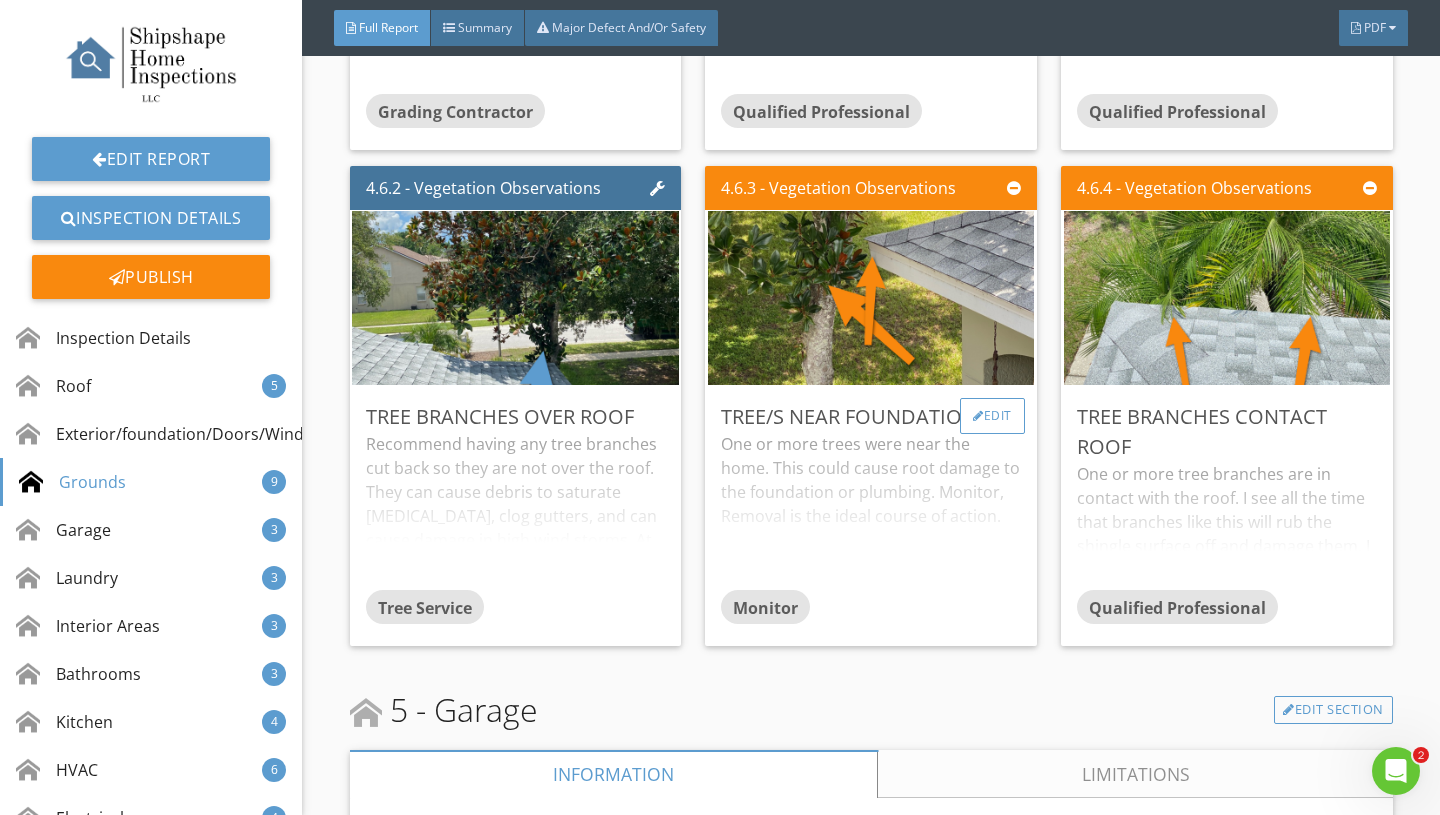 click at bounding box center (978, 416) 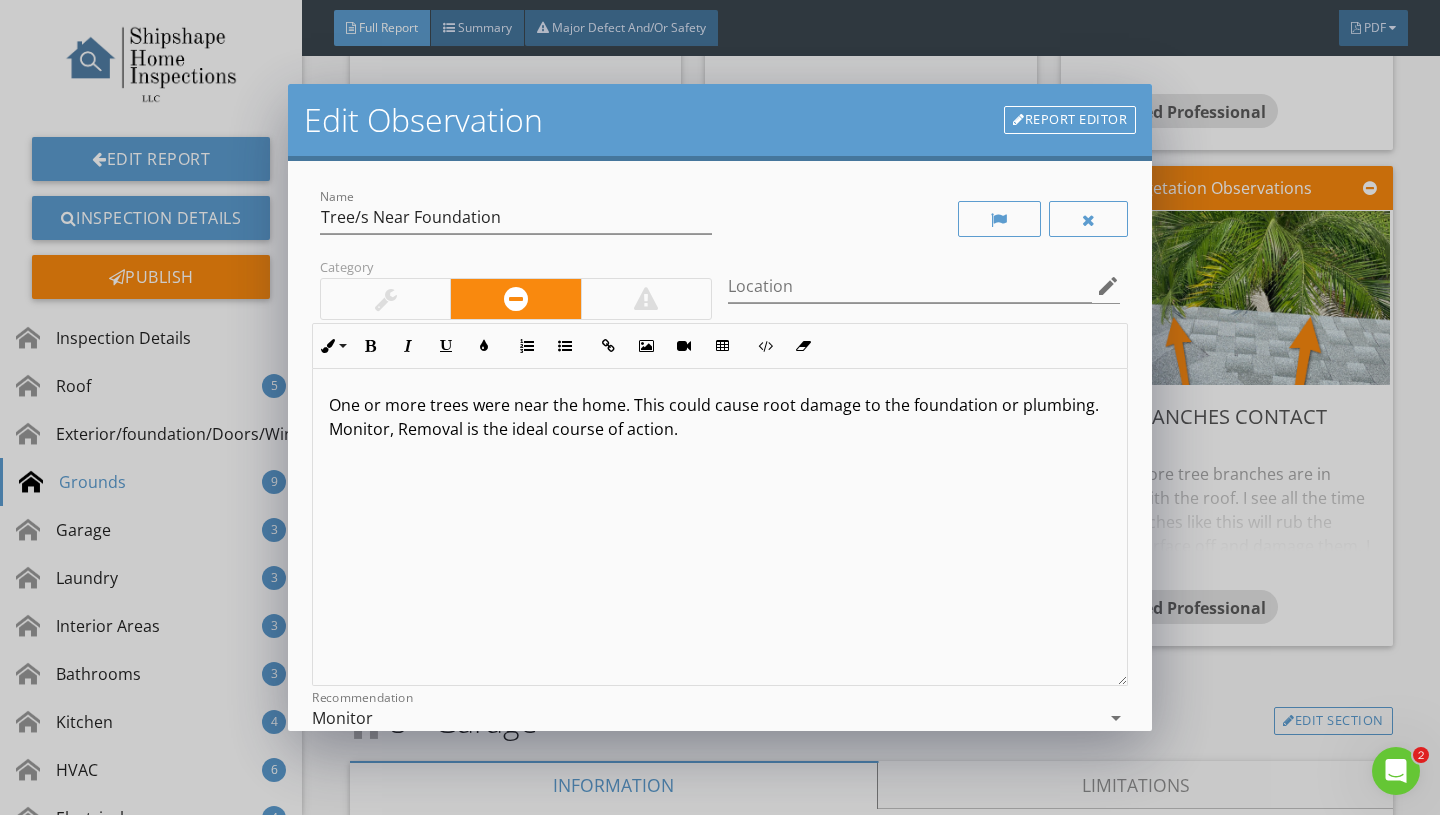 click on "Monitor" at bounding box center (706, 718) 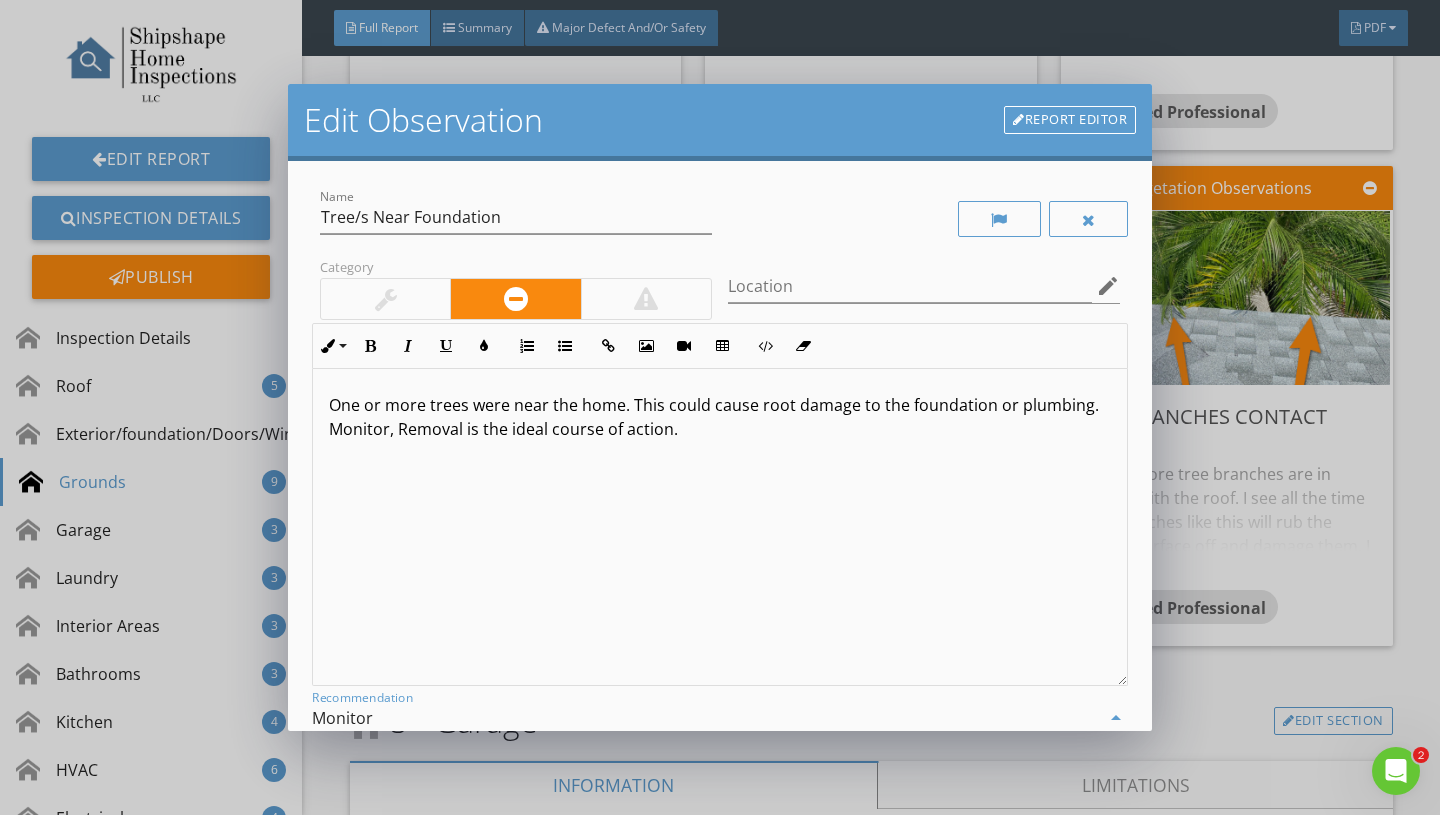 scroll, scrollTop: 4, scrollLeft: 0, axis: vertical 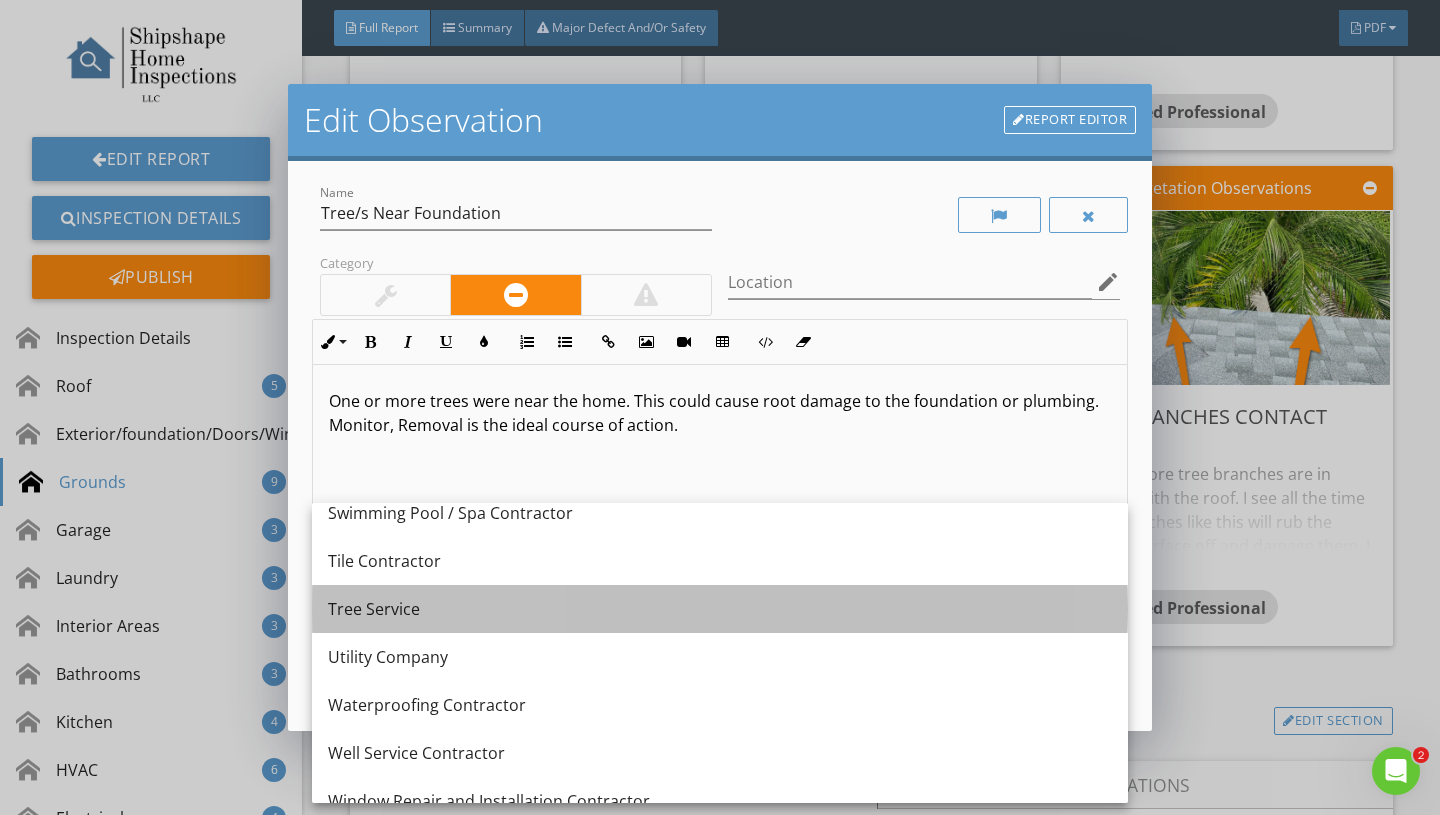 click on "Tree Service" at bounding box center (720, 609) 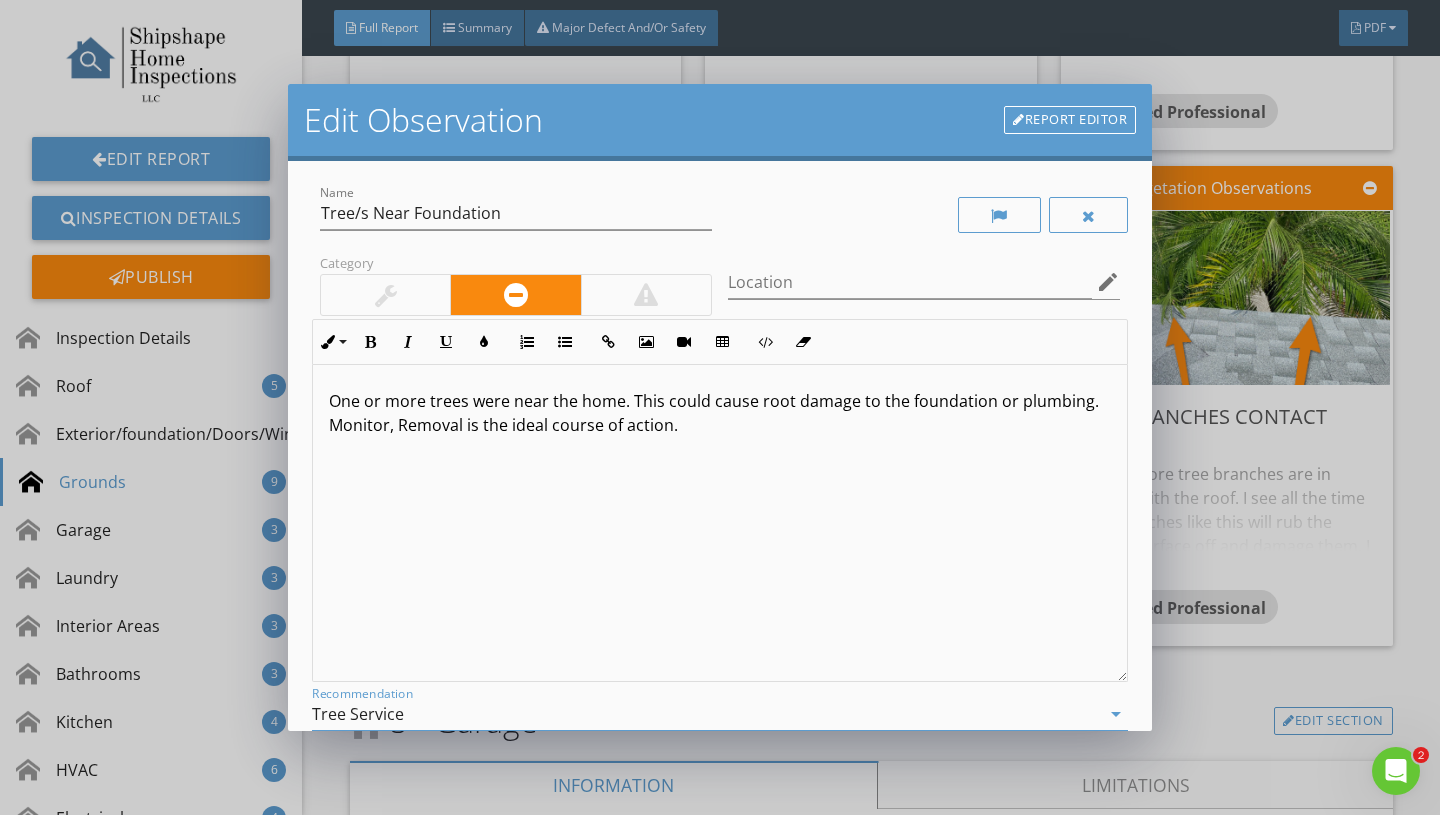 drag, startPoint x: 678, startPoint y: 432, endPoint x: 631, endPoint y: 397, distance: 58.60034 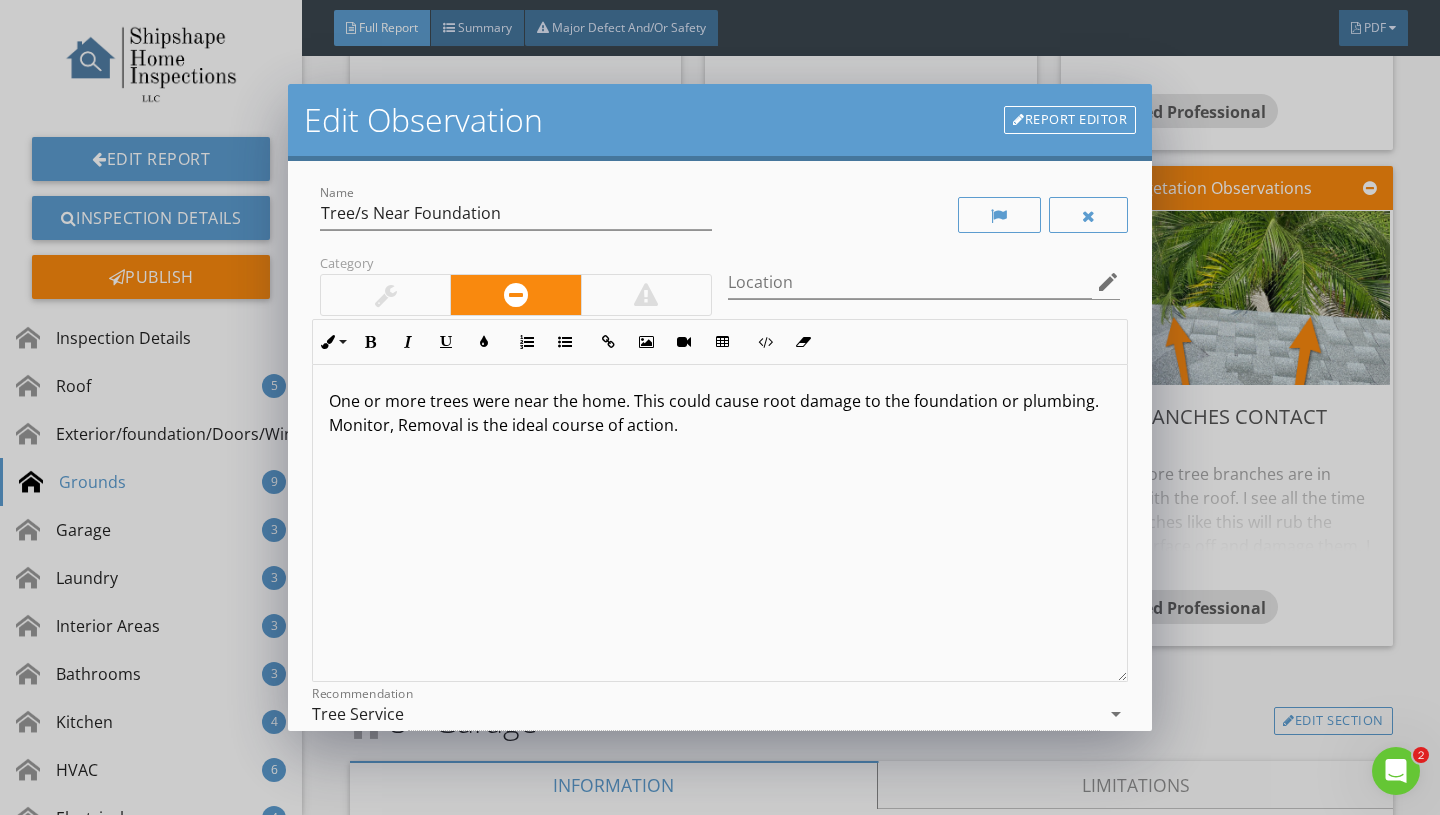 type 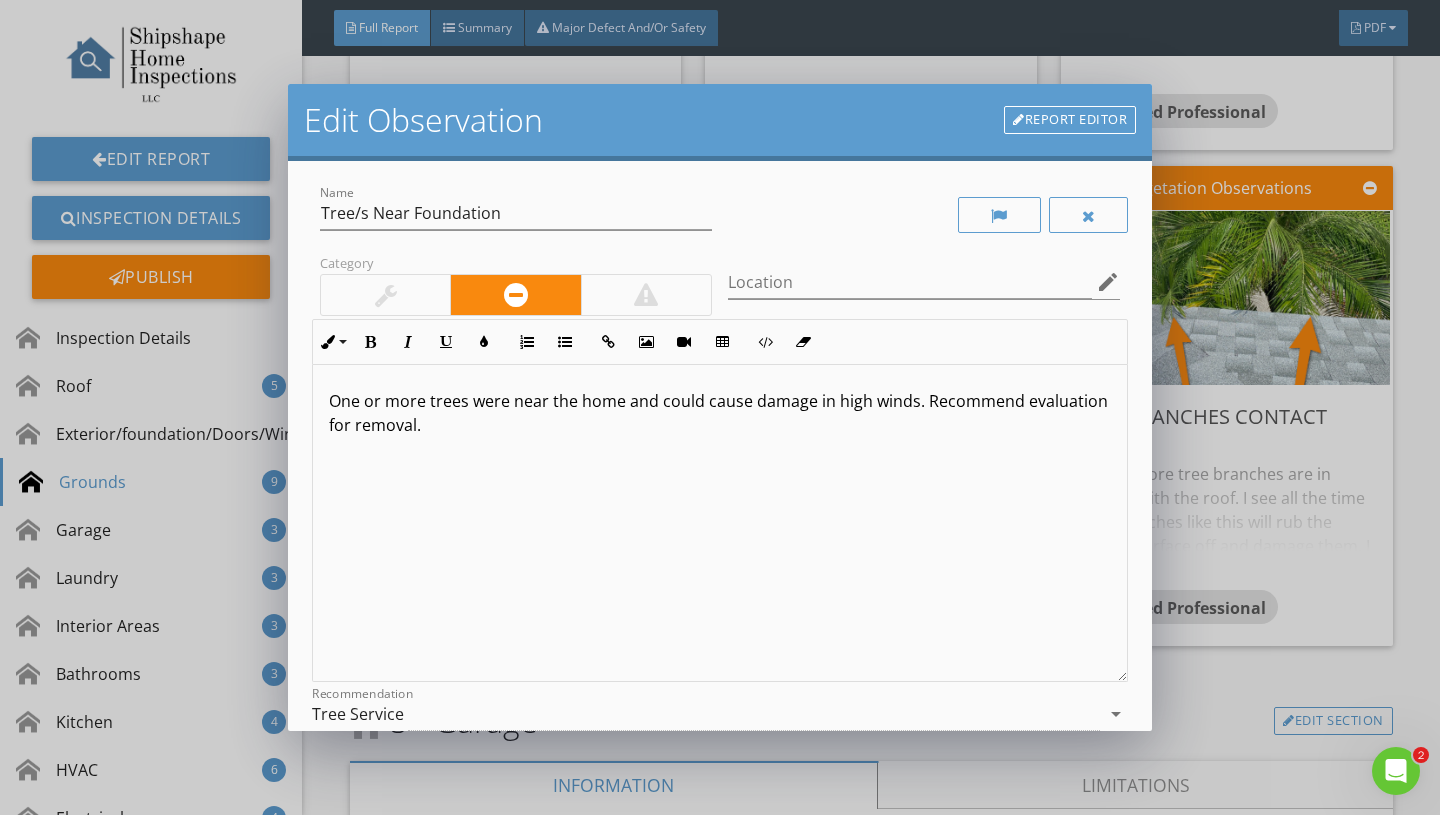 scroll, scrollTop: 1, scrollLeft: 0, axis: vertical 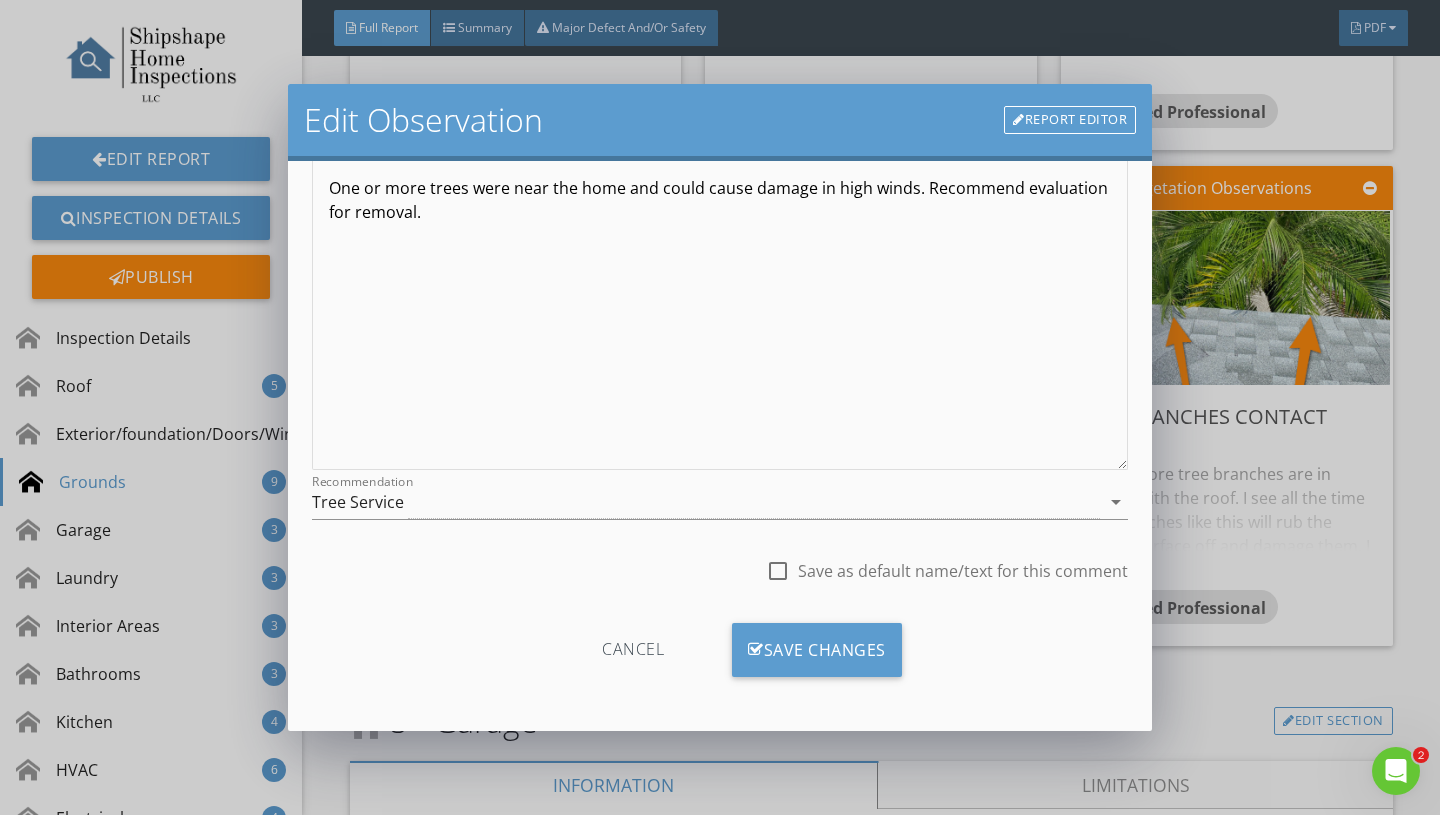 click on "Cancel
Save Changes" at bounding box center (720, 657) 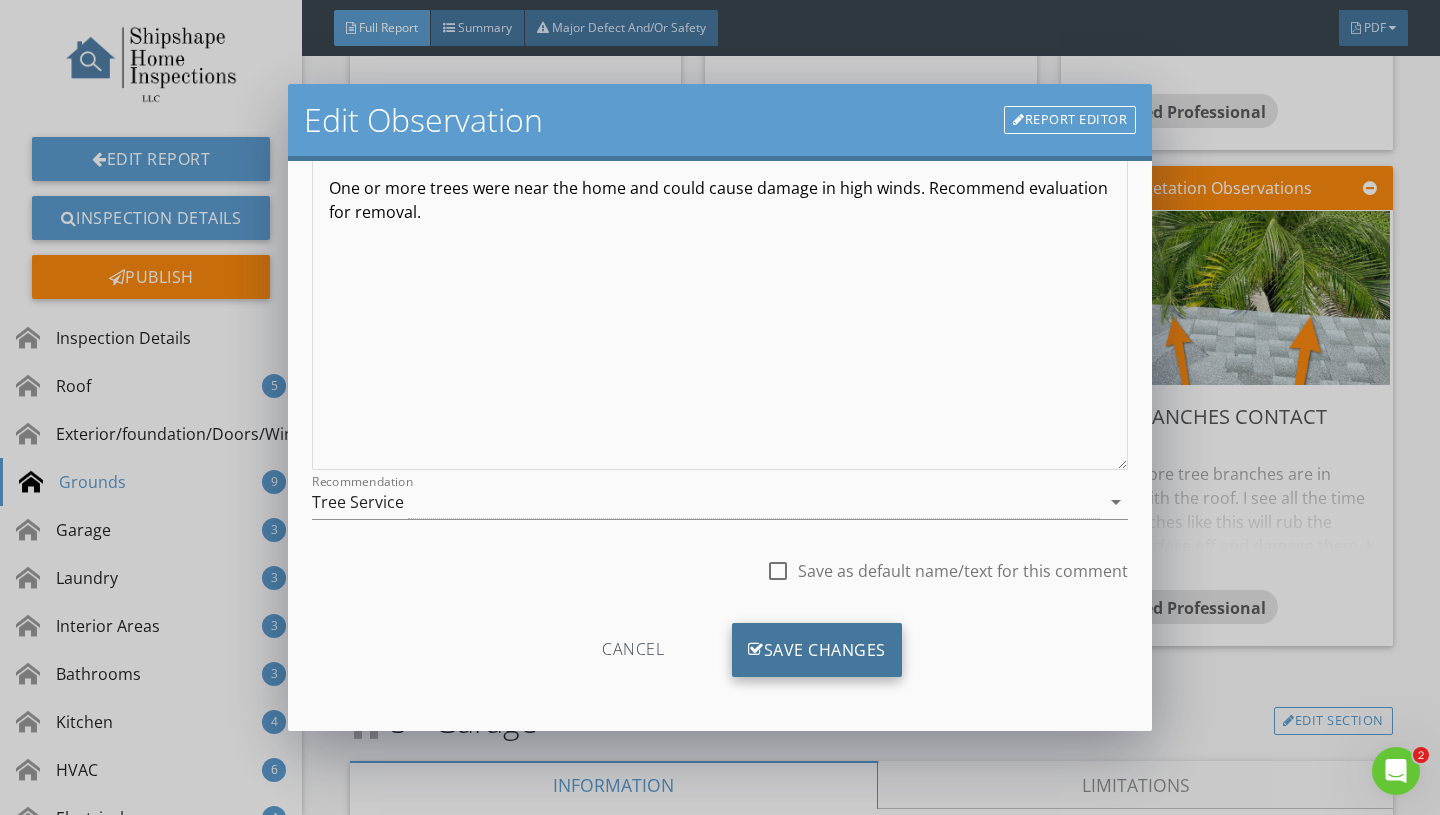click on "Save Changes" at bounding box center [817, 650] 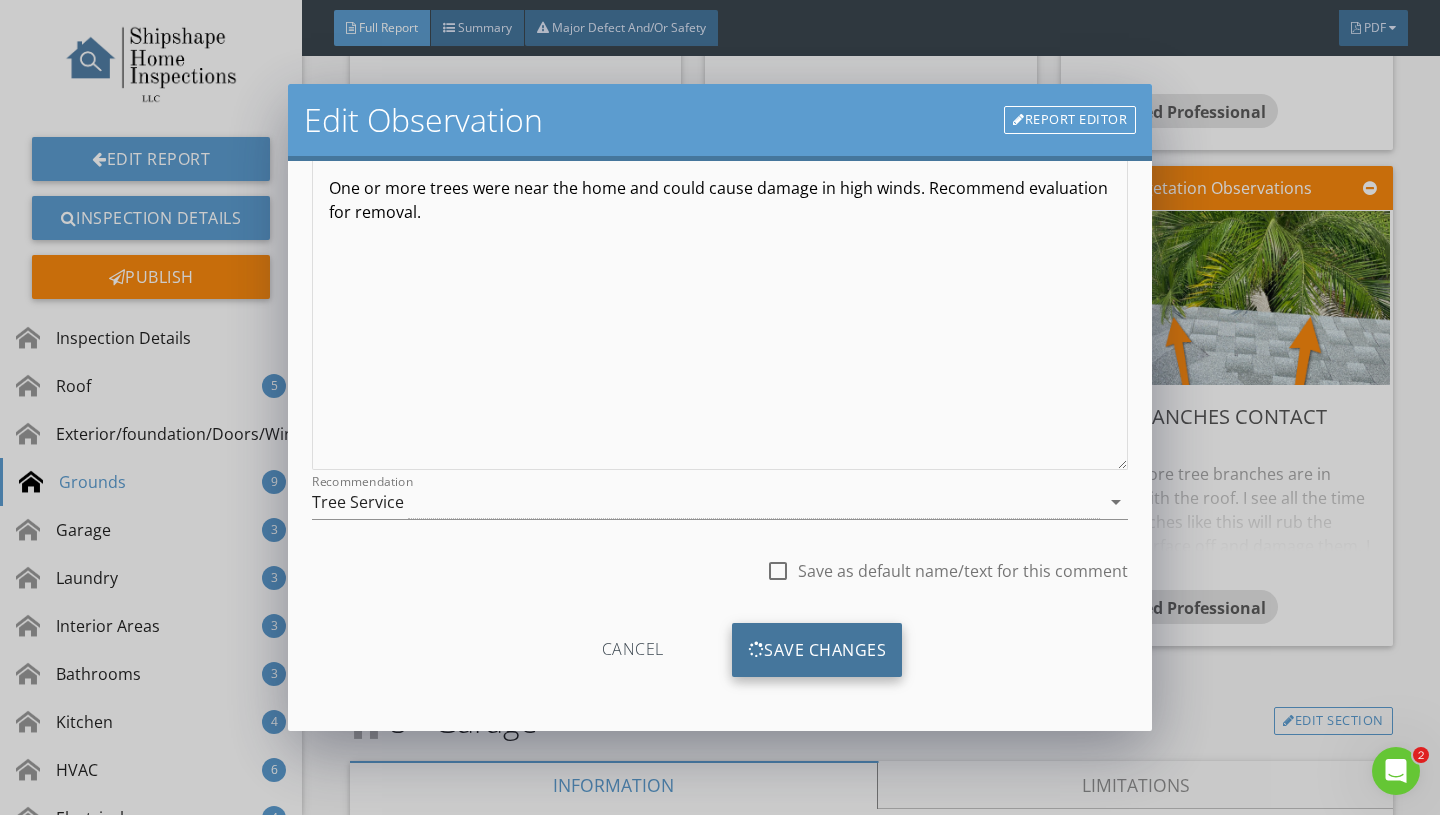 scroll, scrollTop: 0, scrollLeft: 0, axis: both 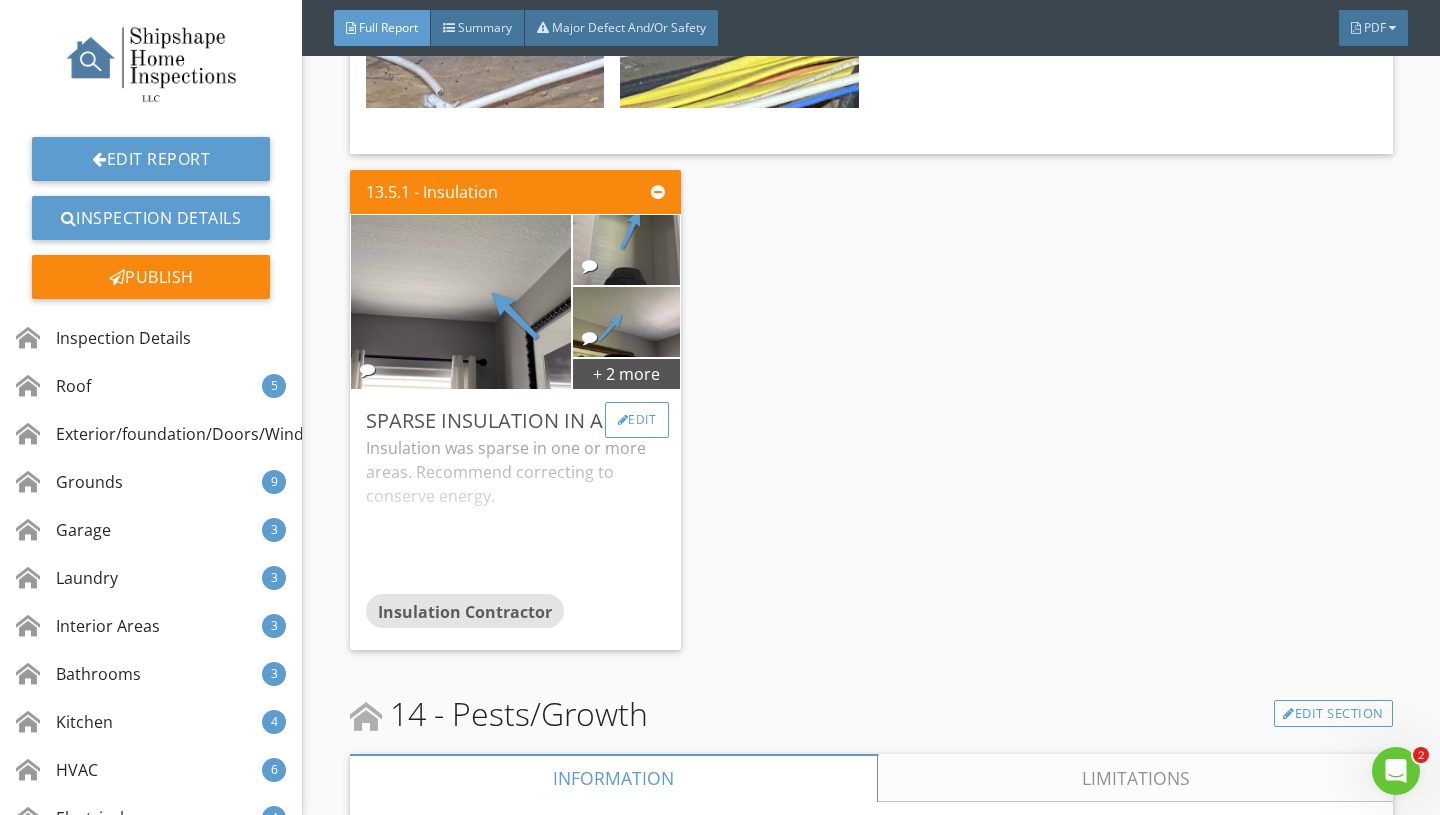 click on "Edit" at bounding box center [637, 420] 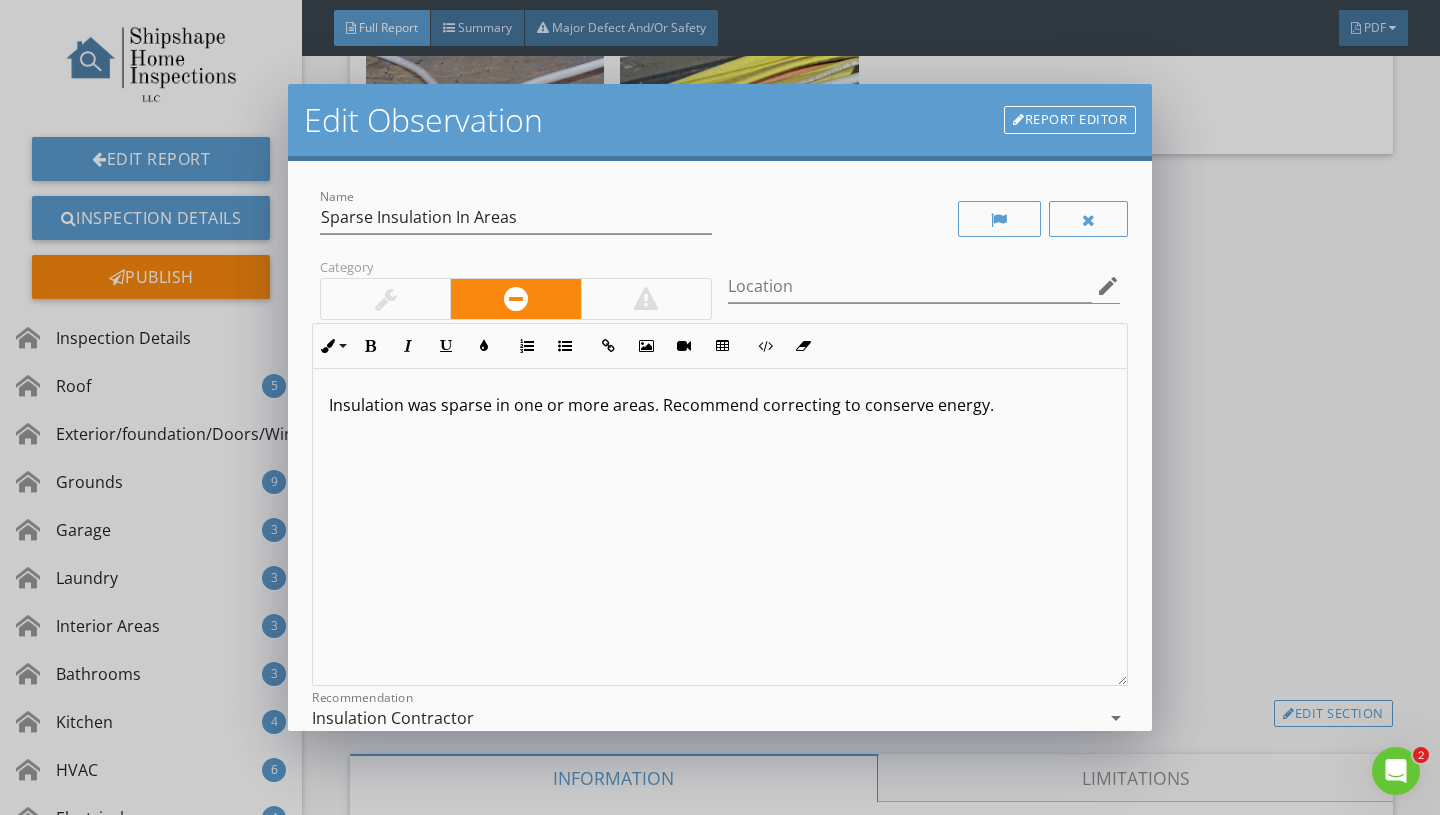 click on "Insulation was sparse in one or more areas. Recommend correcting to conserve energy." at bounding box center [720, 405] 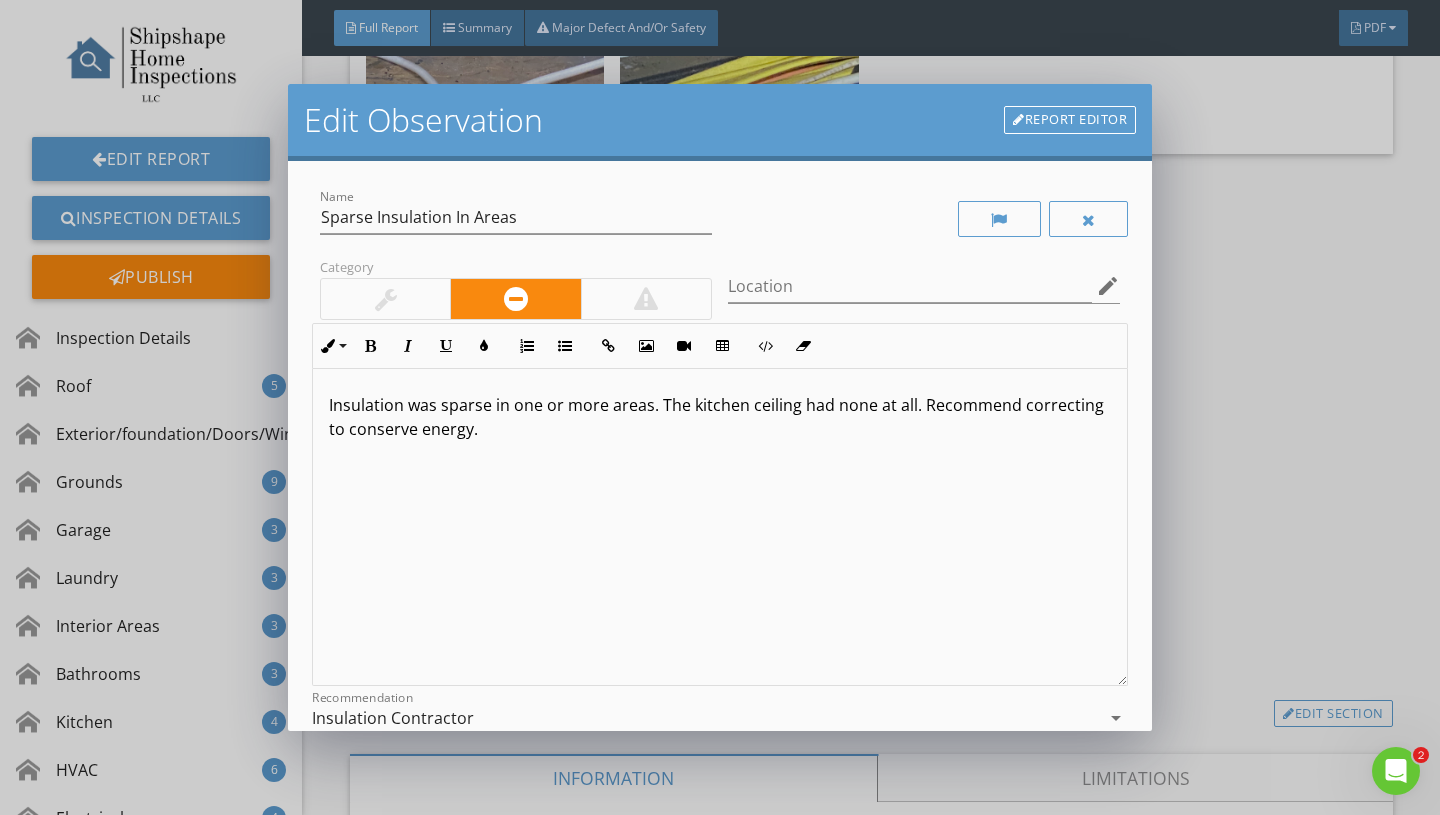 scroll, scrollTop: 1, scrollLeft: 0, axis: vertical 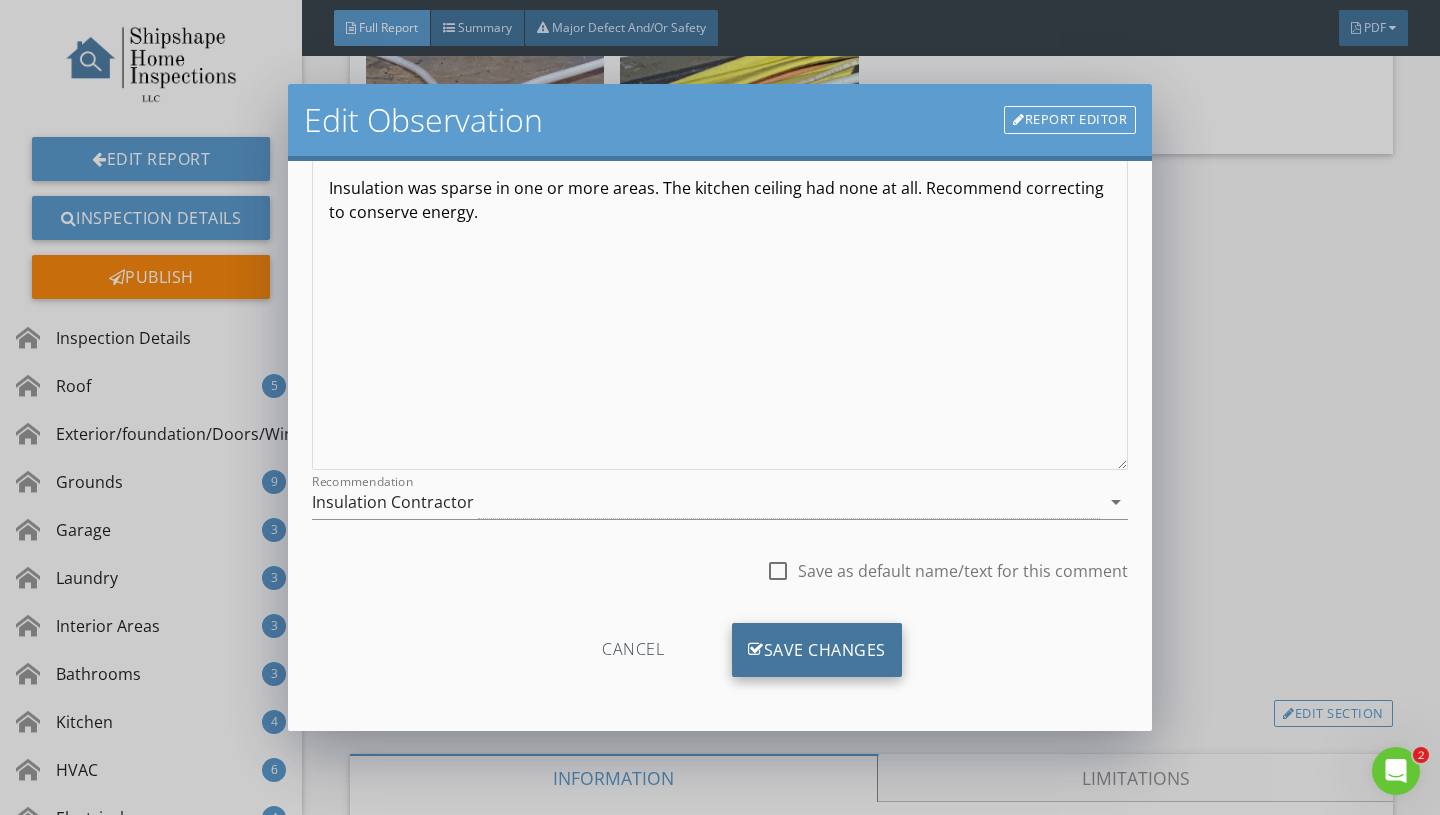 click on "Save Changes" at bounding box center [817, 650] 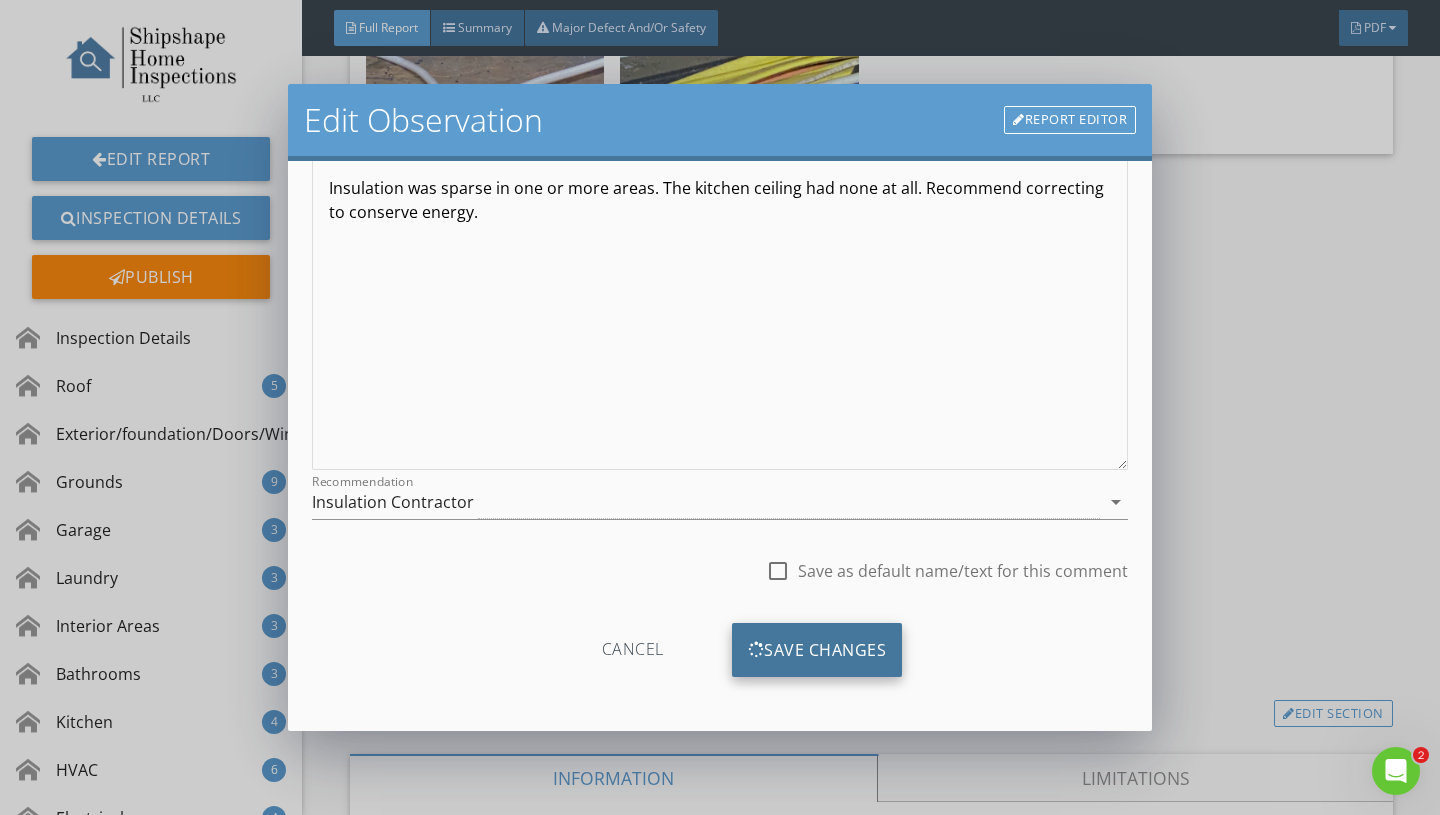 scroll, scrollTop: 0, scrollLeft: 0, axis: both 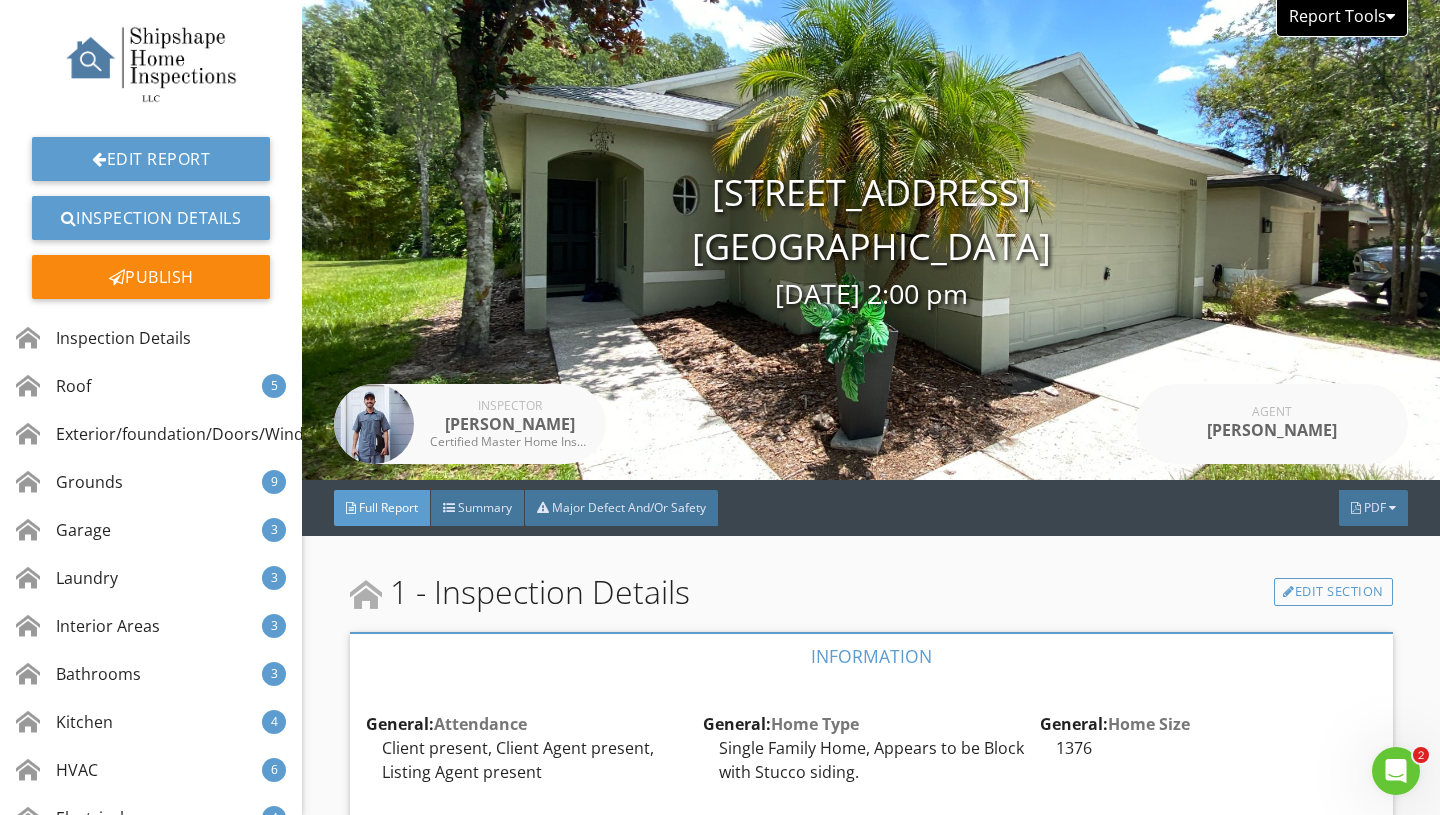 click on "Report Tools" at bounding box center [1342, 18] 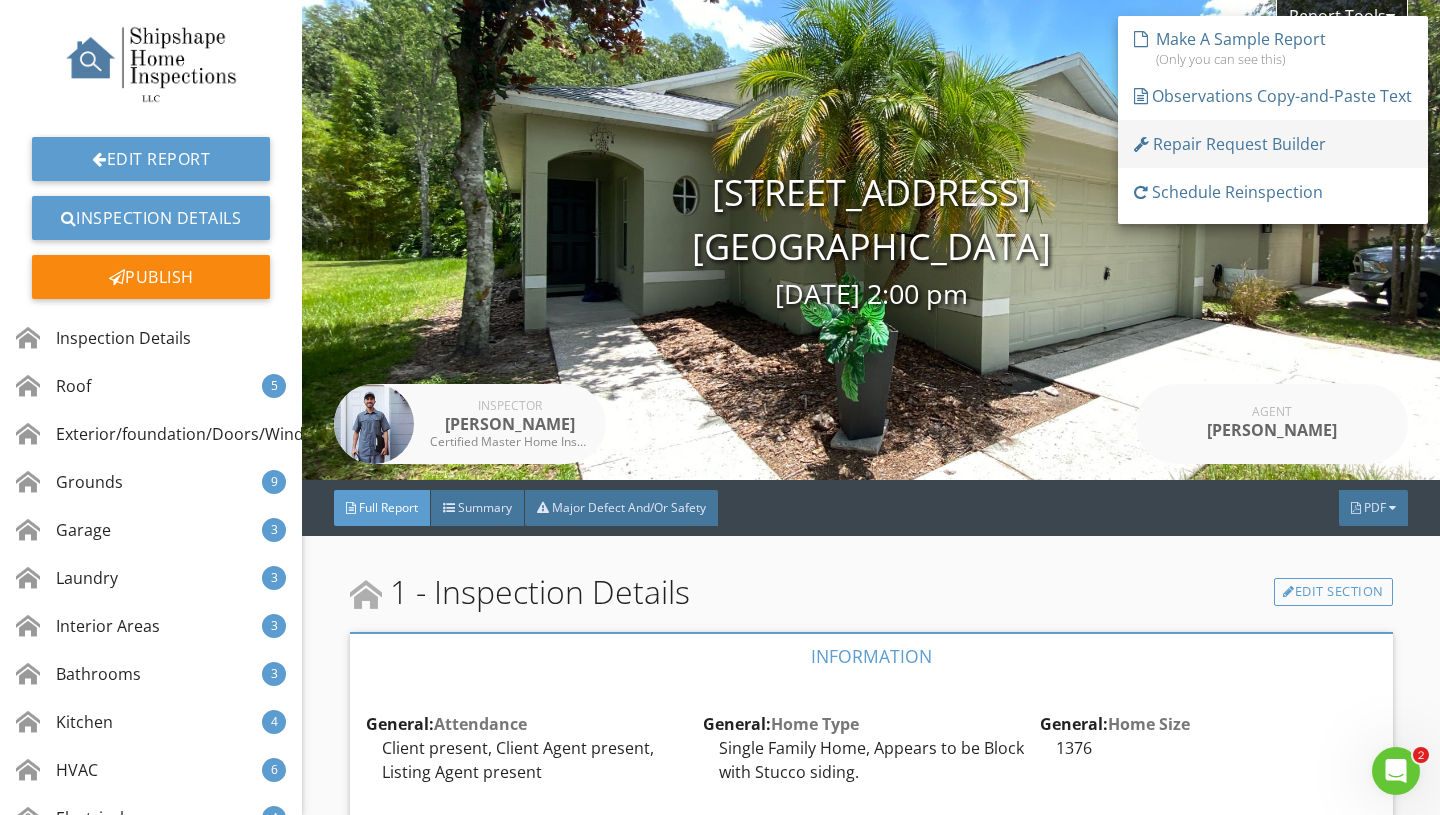 click on "Repair Request Builder" at bounding box center [1230, 144] 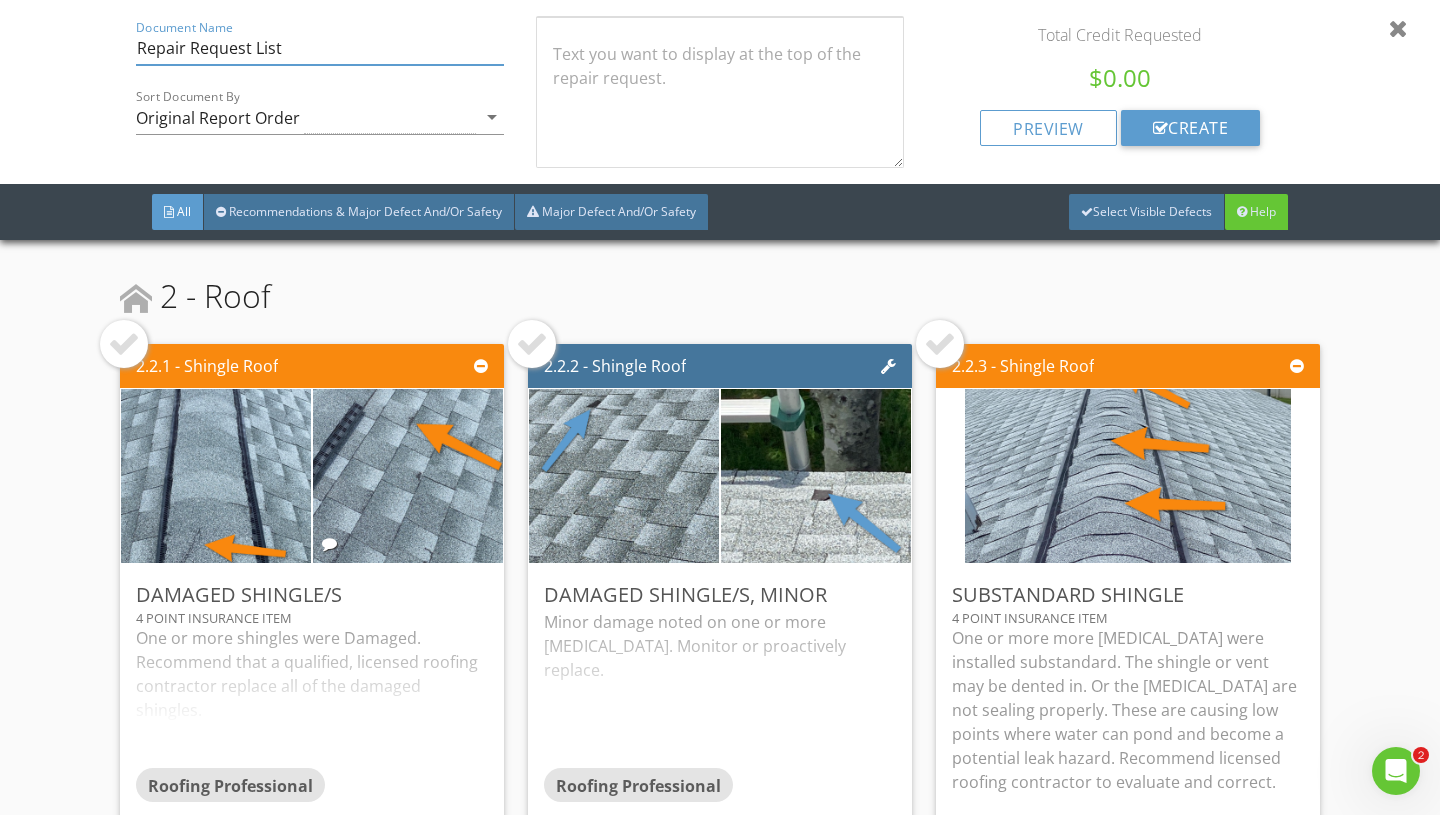 click on "Repair Request List" at bounding box center (320, 48) 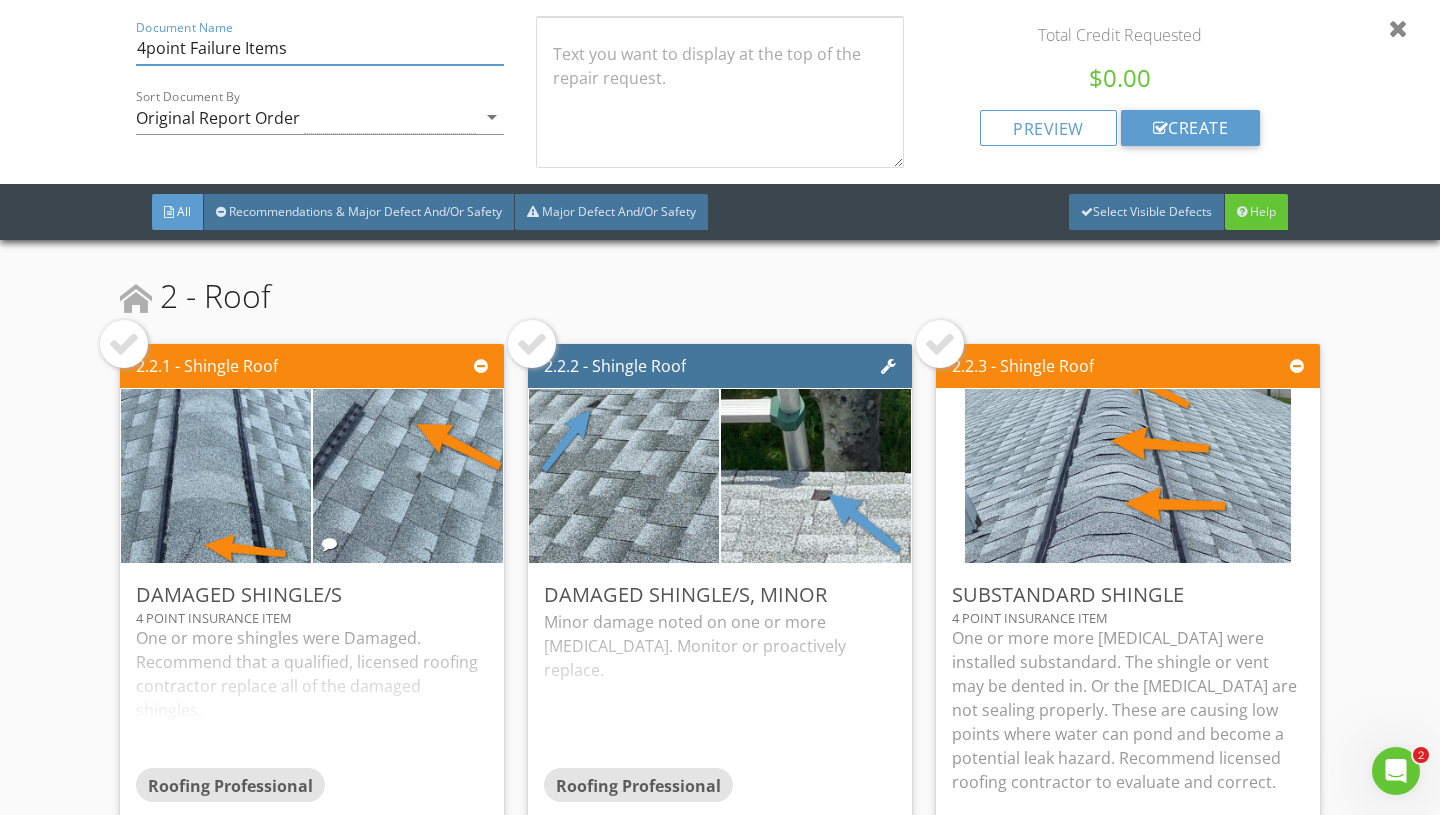 click on "4point Failure Items" at bounding box center (320, 48) 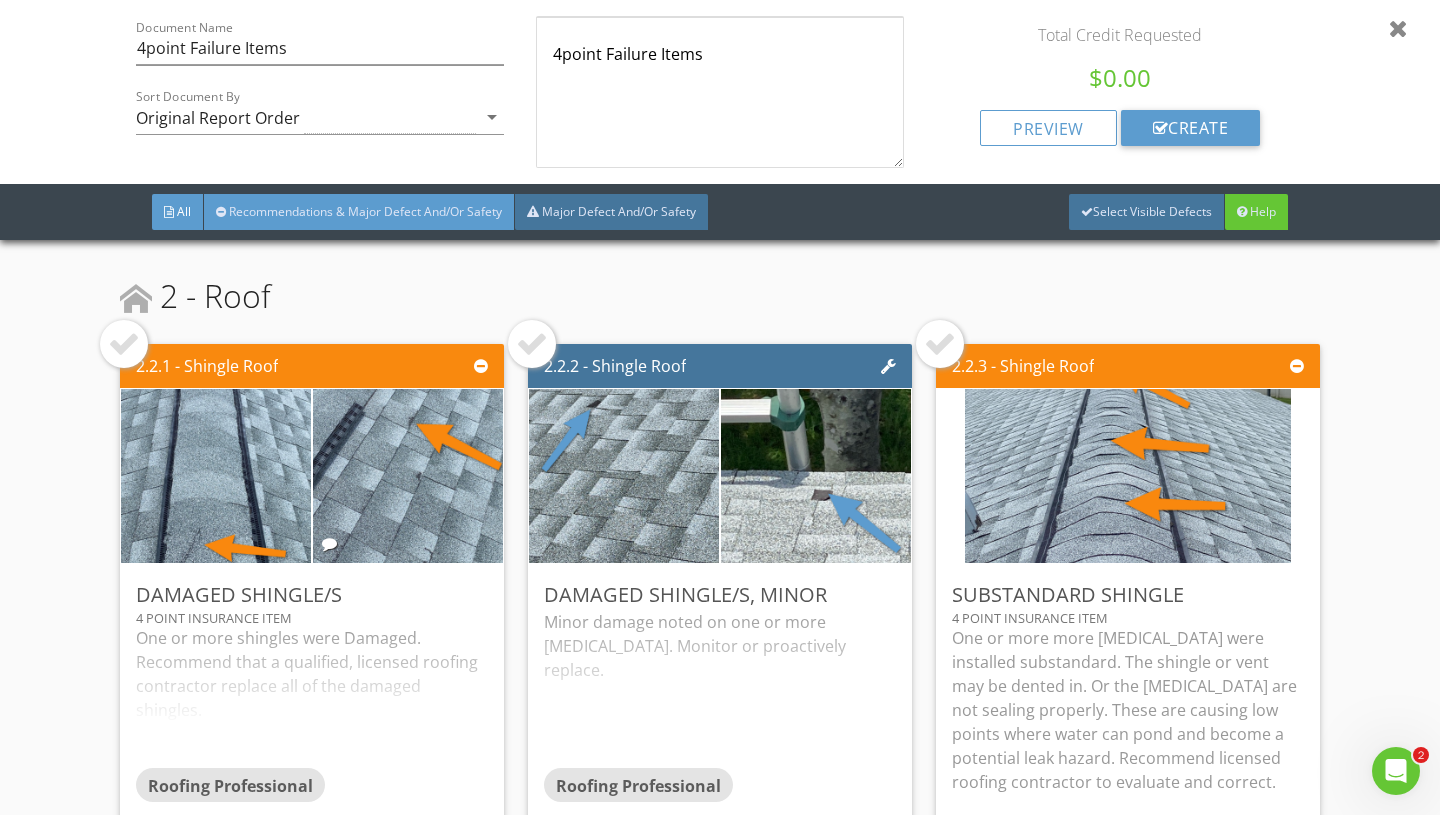 click on "Recommendations &
Major Defect And/Or Safety" at bounding box center [359, 212] 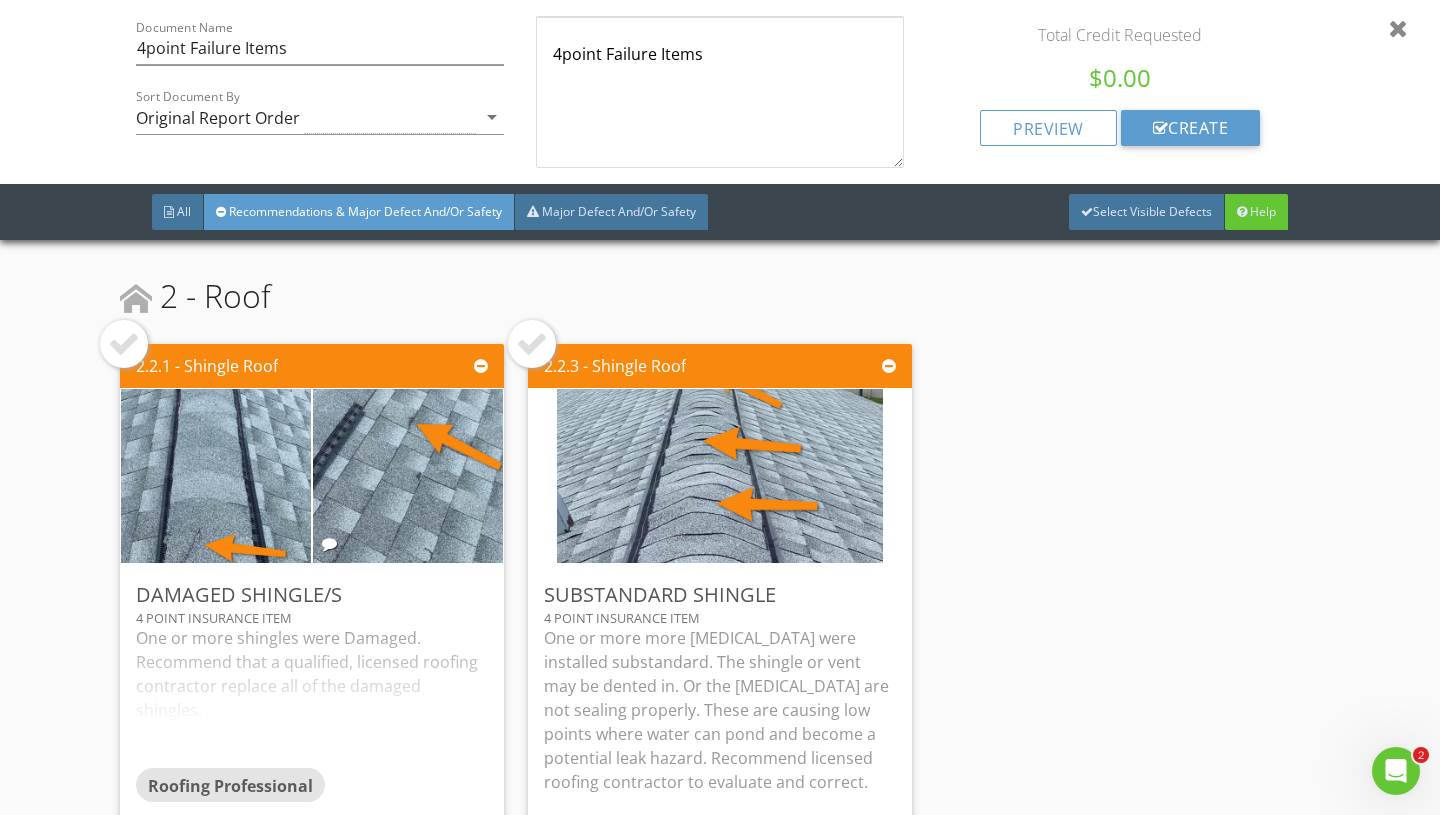click at bounding box center (124, 344) 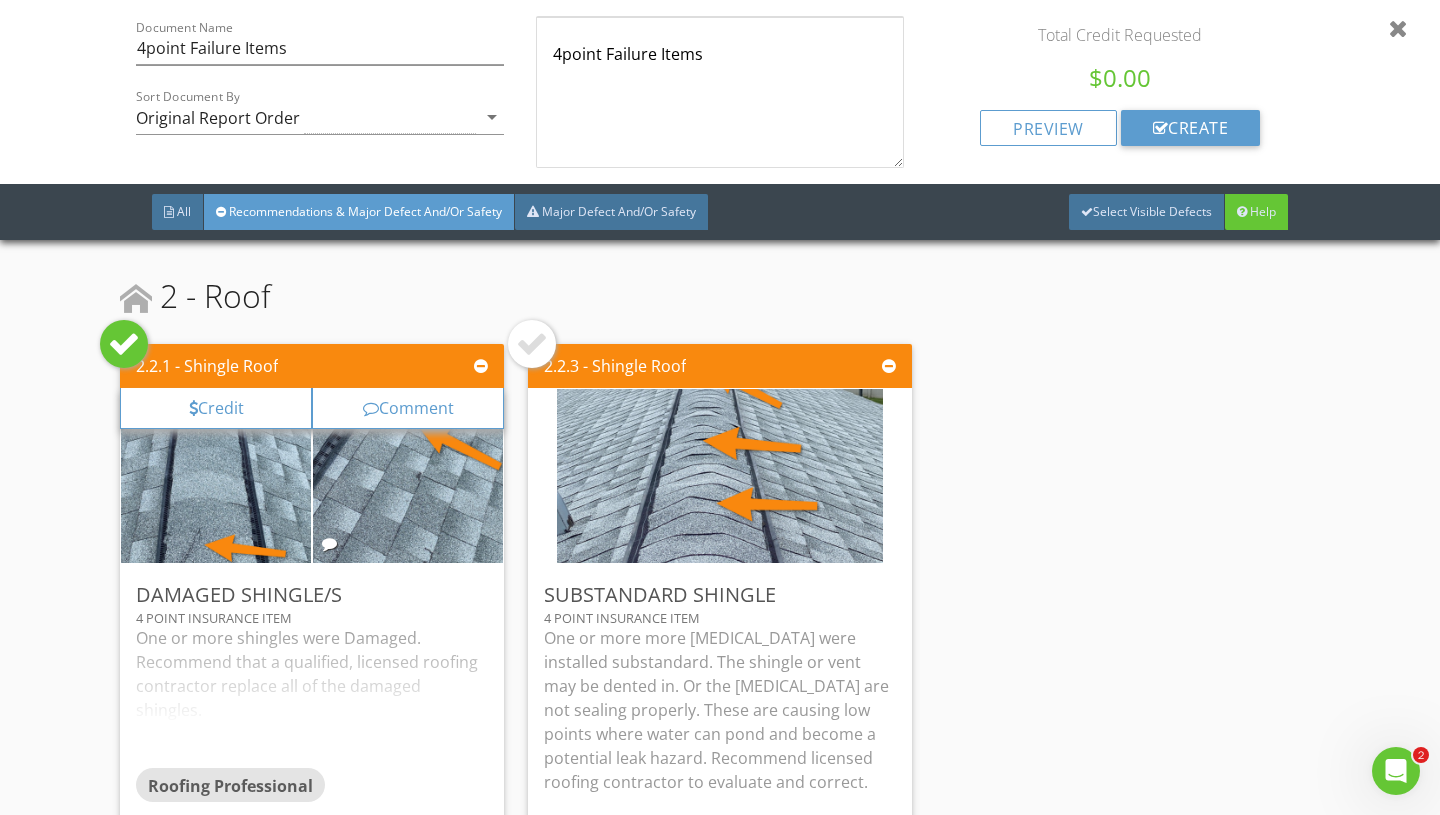 click at bounding box center [532, 344] 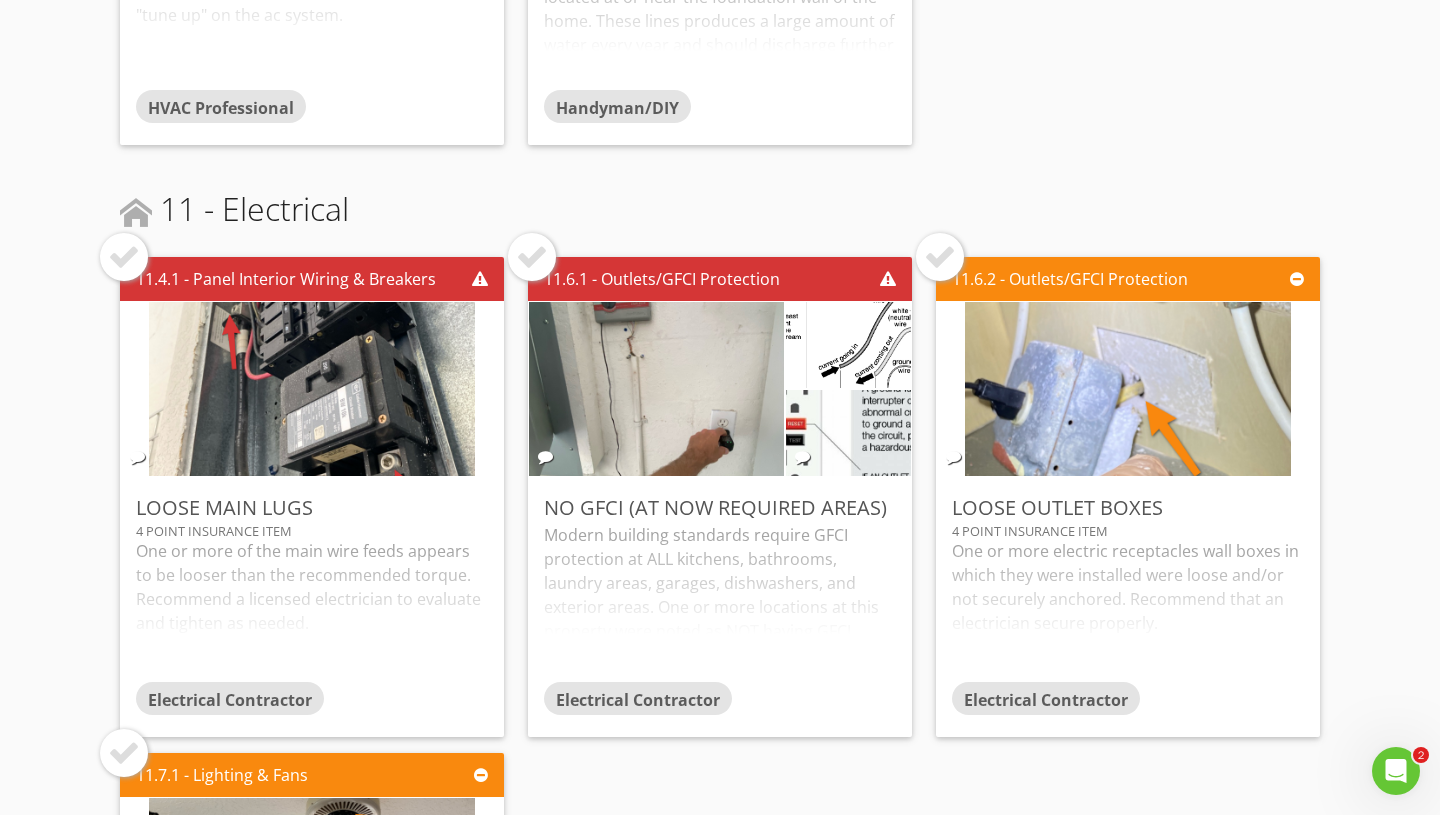 scroll, scrollTop: 6517, scrollLeft: 0, axis: vertical 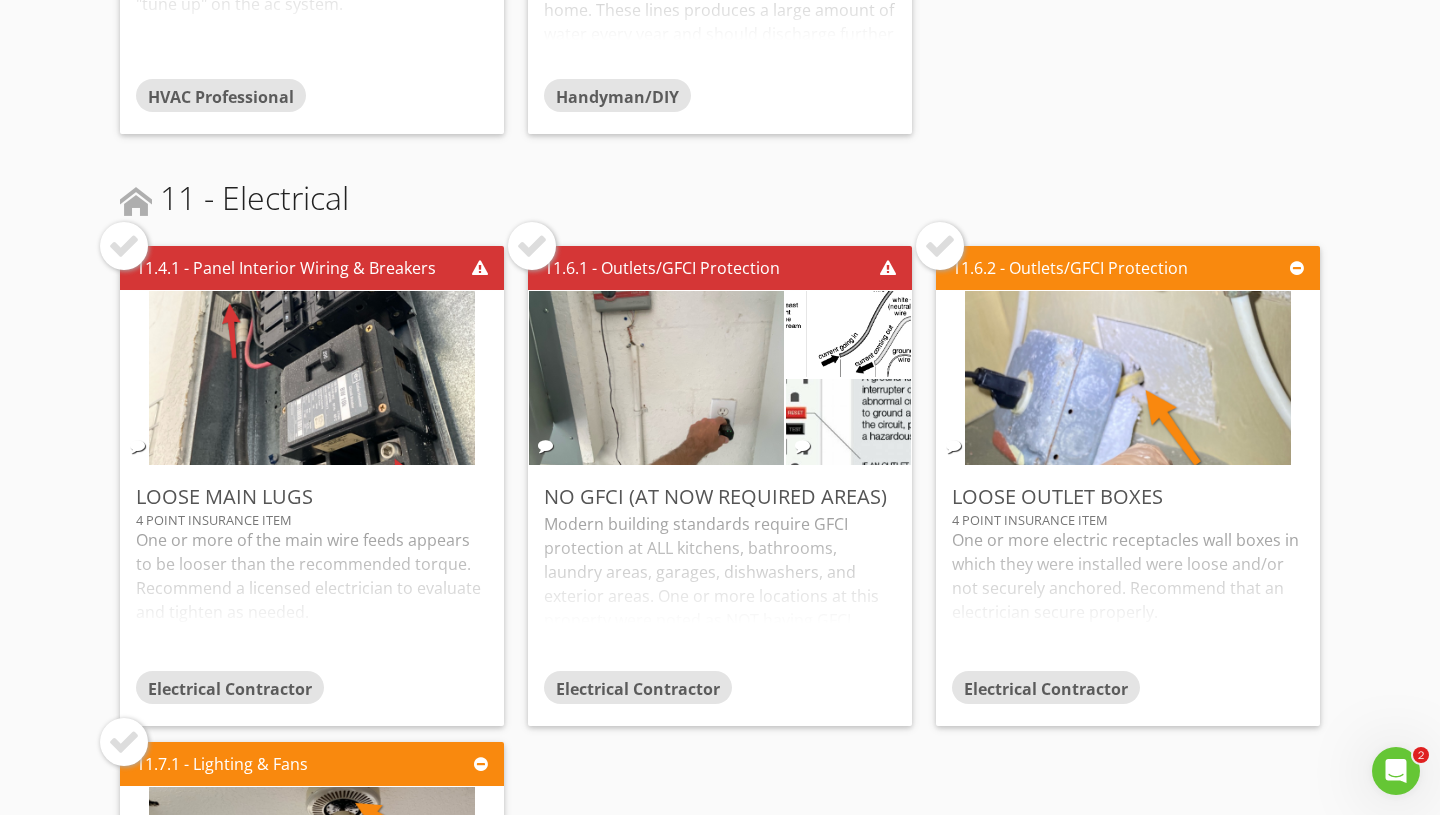 click at bounding box center (124, 246) 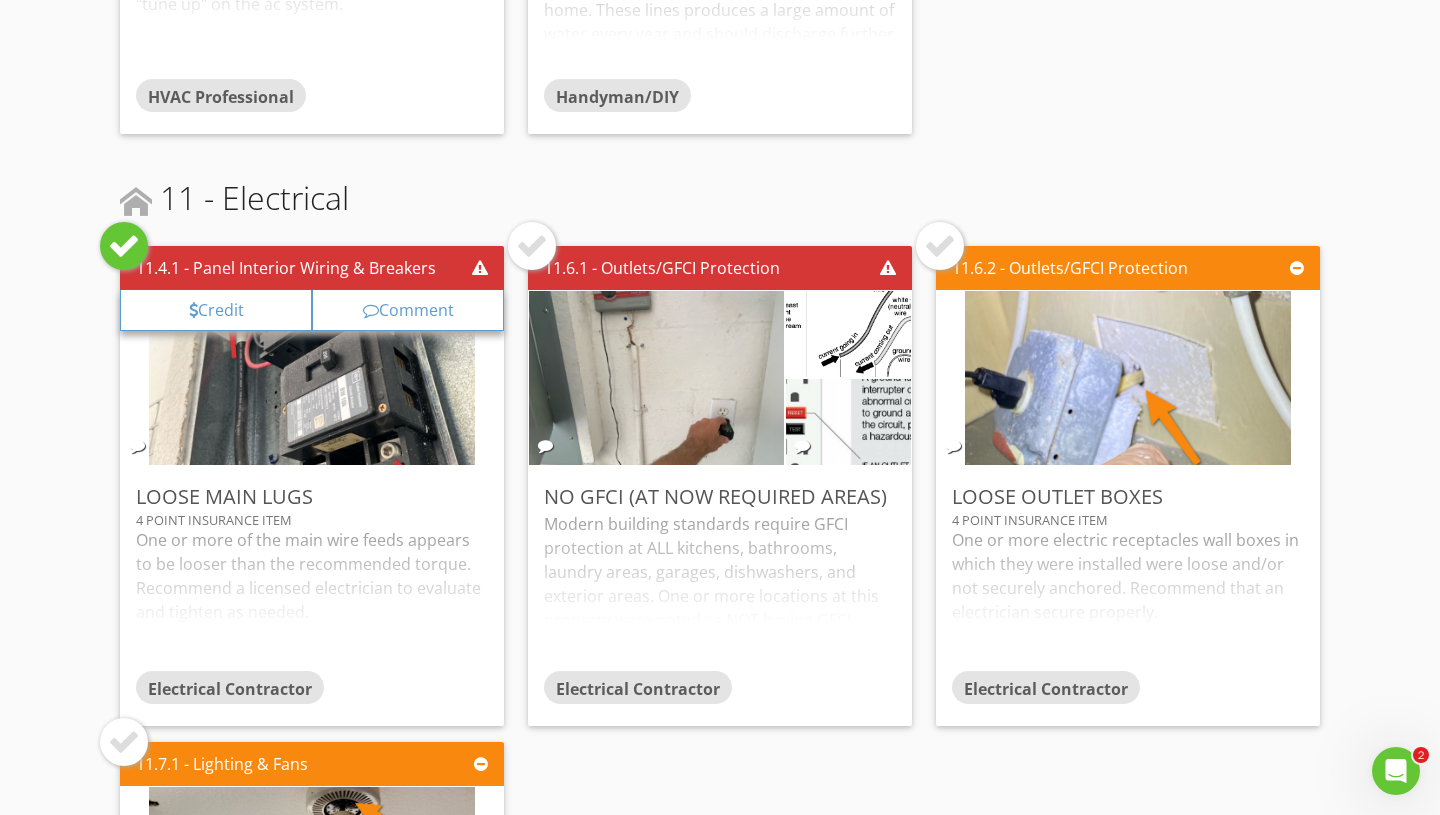 click at bounding box center [940, 246] 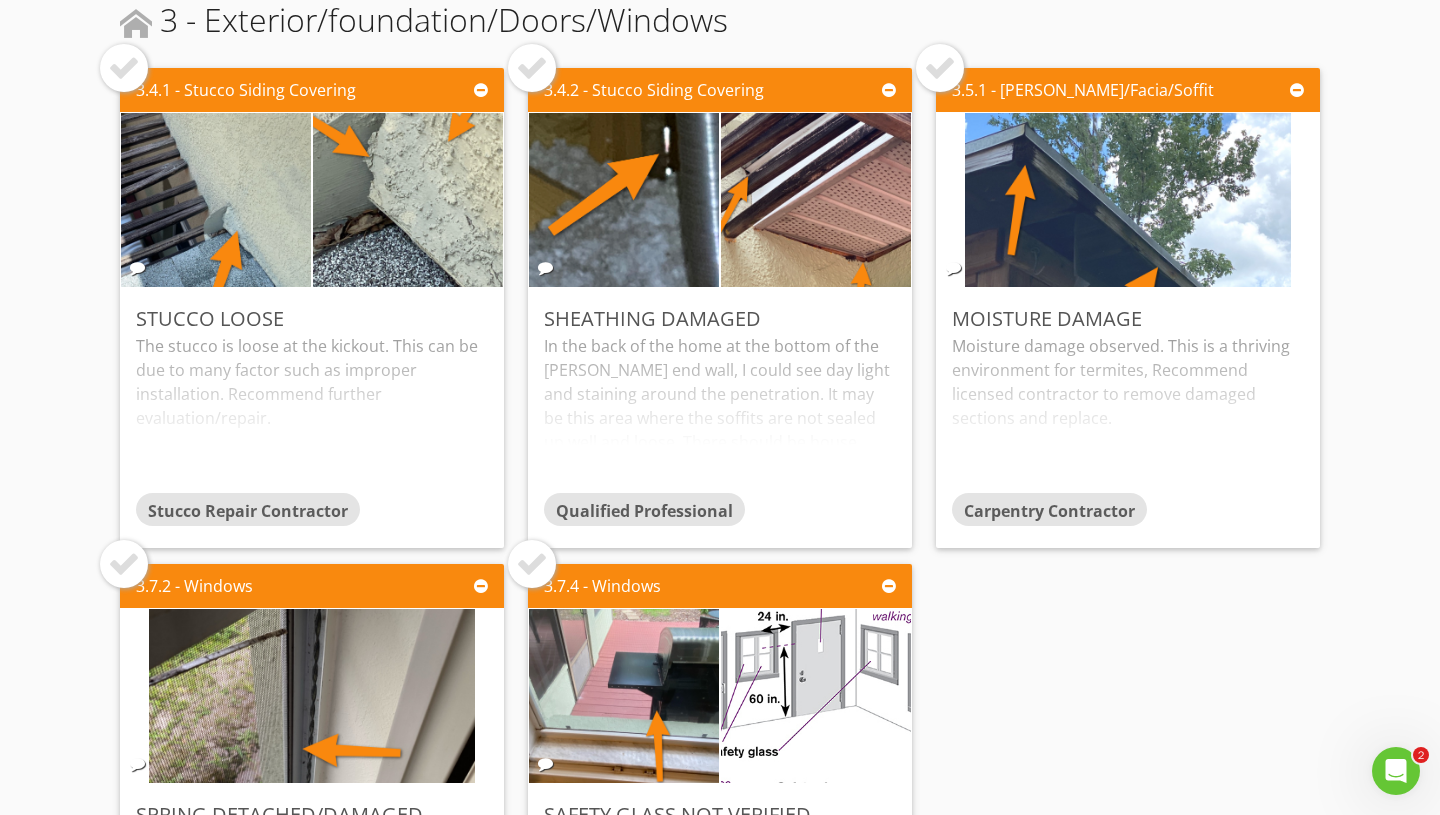 scroll, scrollTop: 0, scrollLeft: 0, axis: both 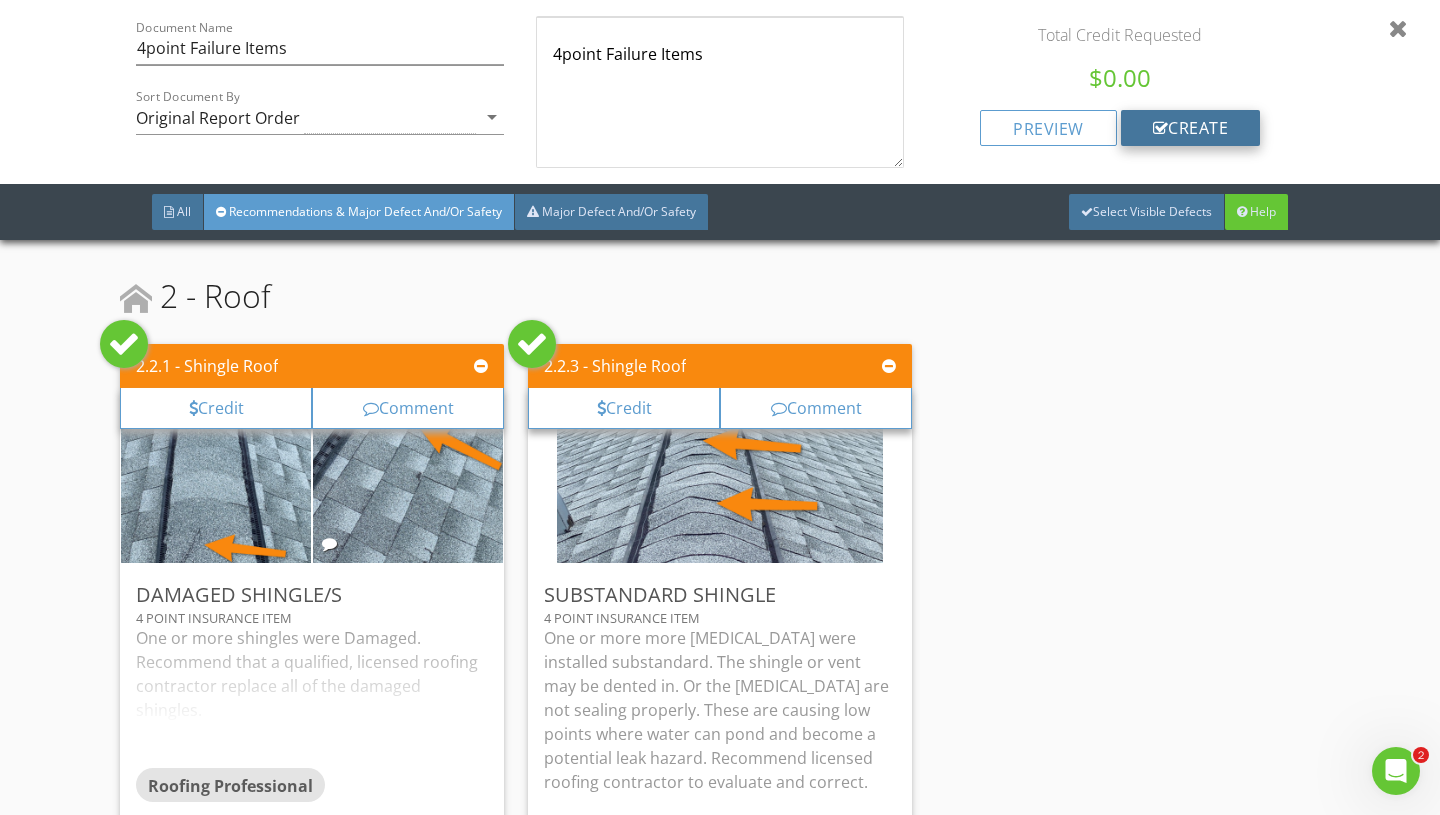 click on "create" at bounding box center (1191, 128) 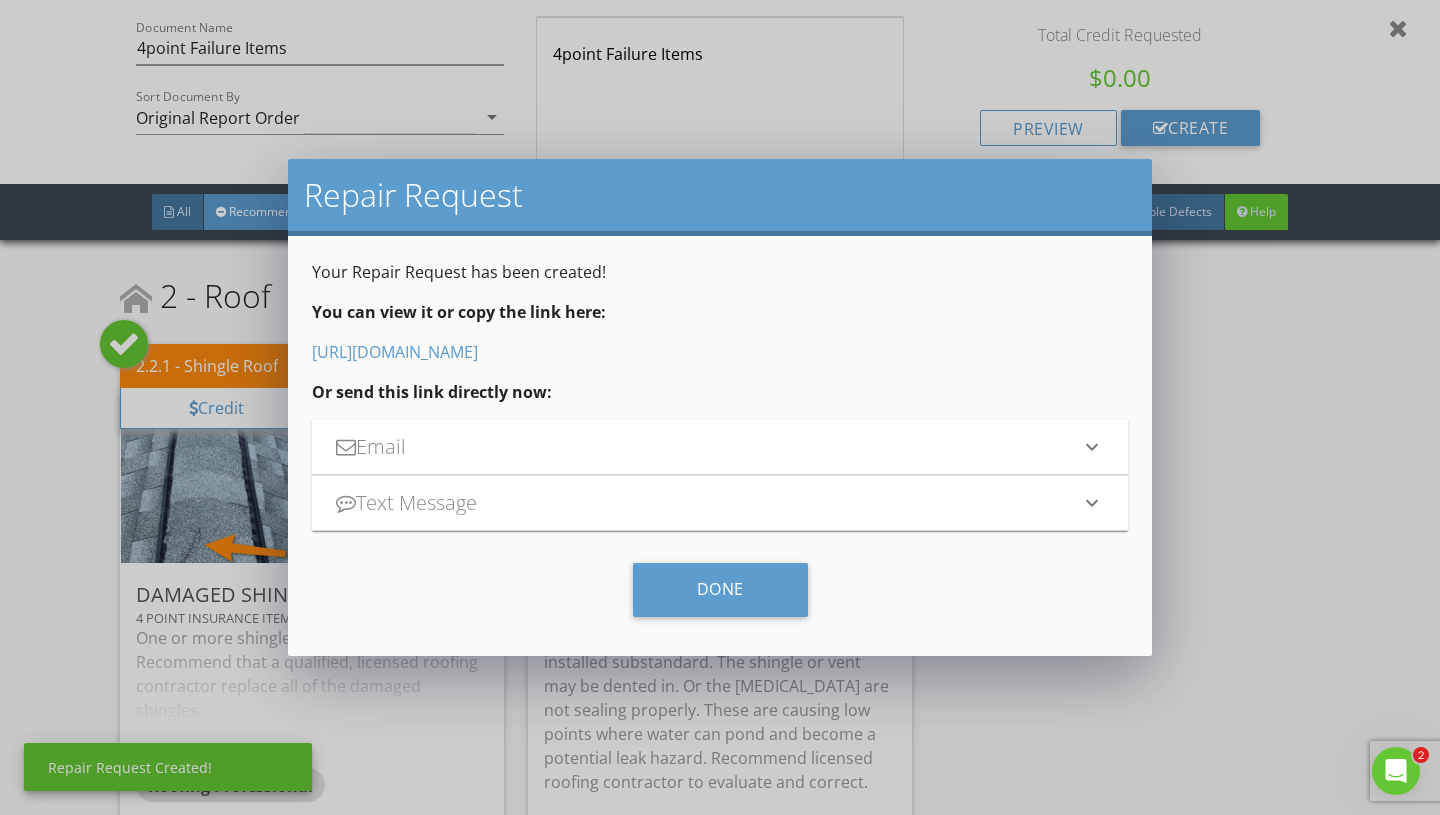 click on "https://app.spectora.com/report_views/5ca4ab86-13d8-40bc-91eb-190075d74a79" at bounding box center [395, 352] 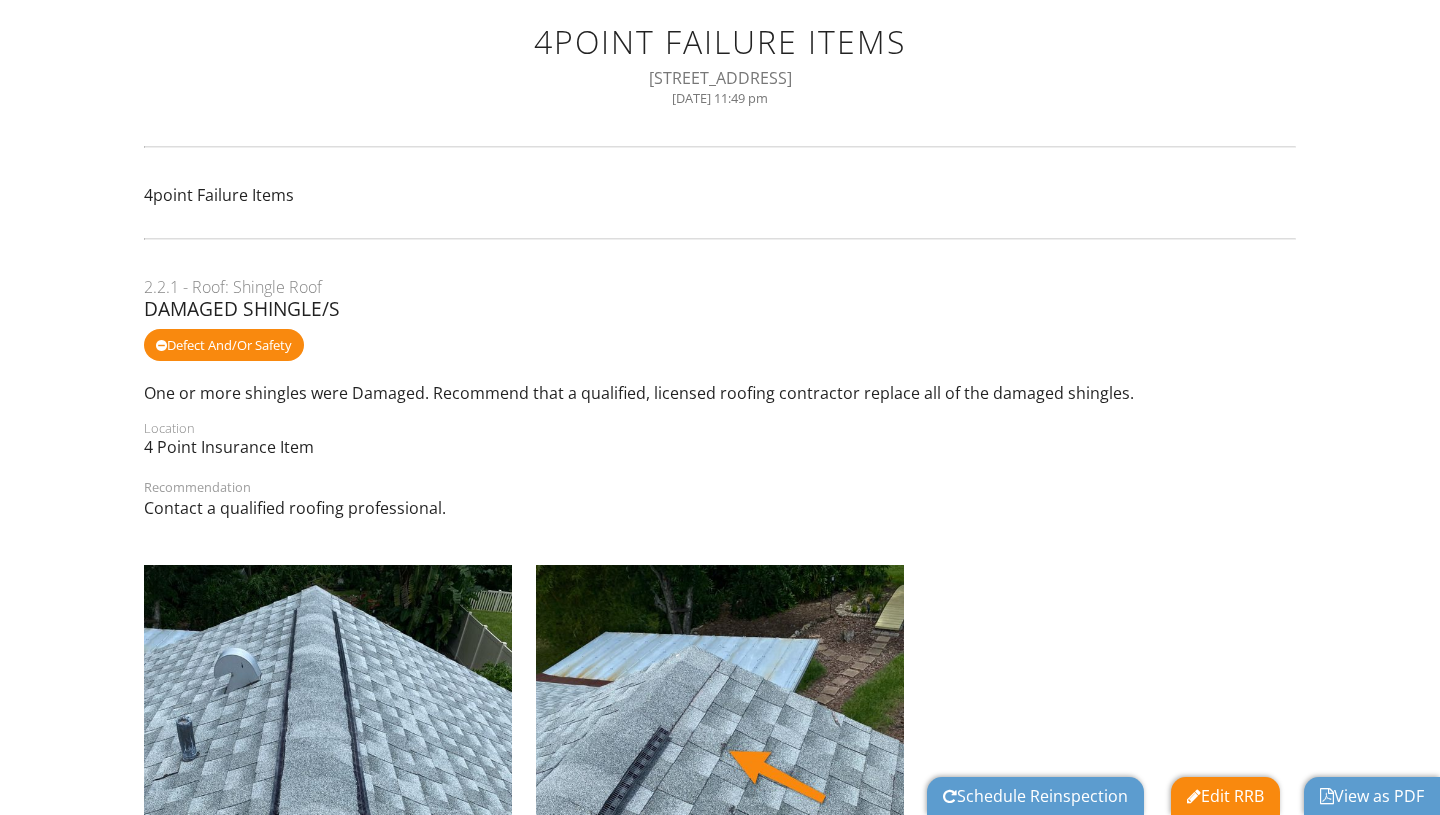 scroll, scrollTop: 0, scrollLeft: 0, axis: both 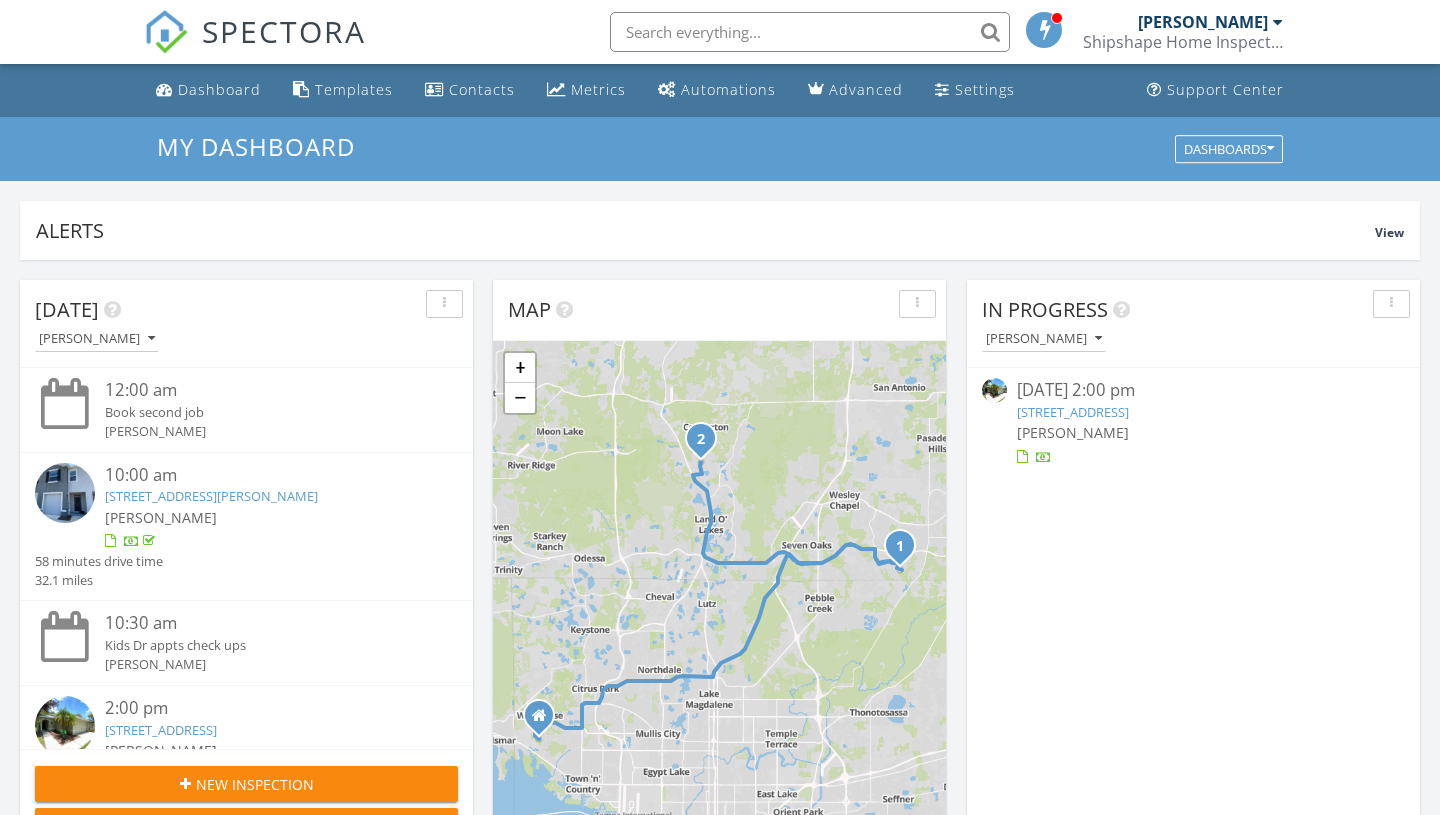 click on "7816 Citrus Blossom Dr, Land O' Lakes, FL 34637" at bounding box center (161, 730) 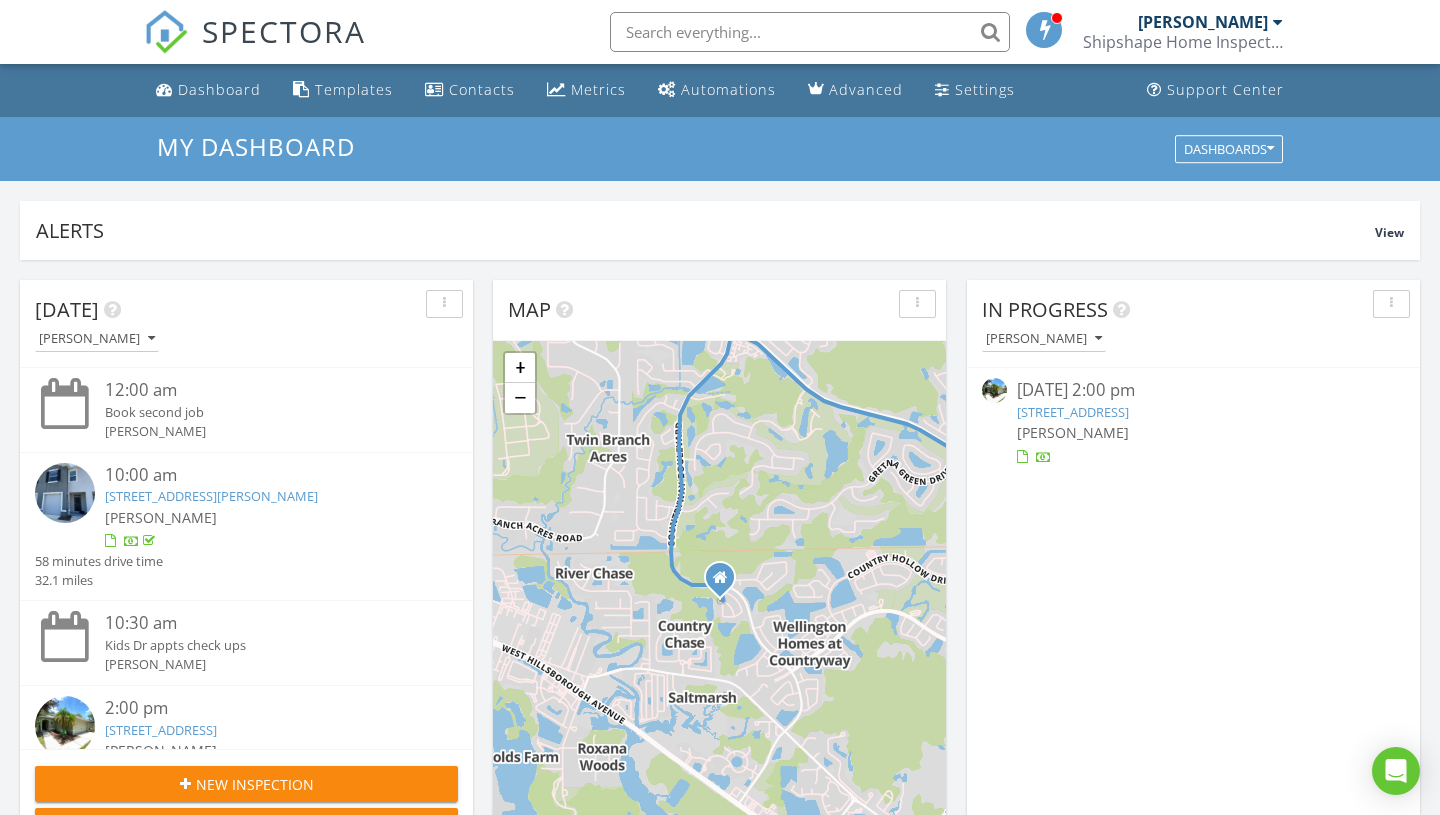 scroll, scrollTop: 0, scrollLeft: 0, axis: both 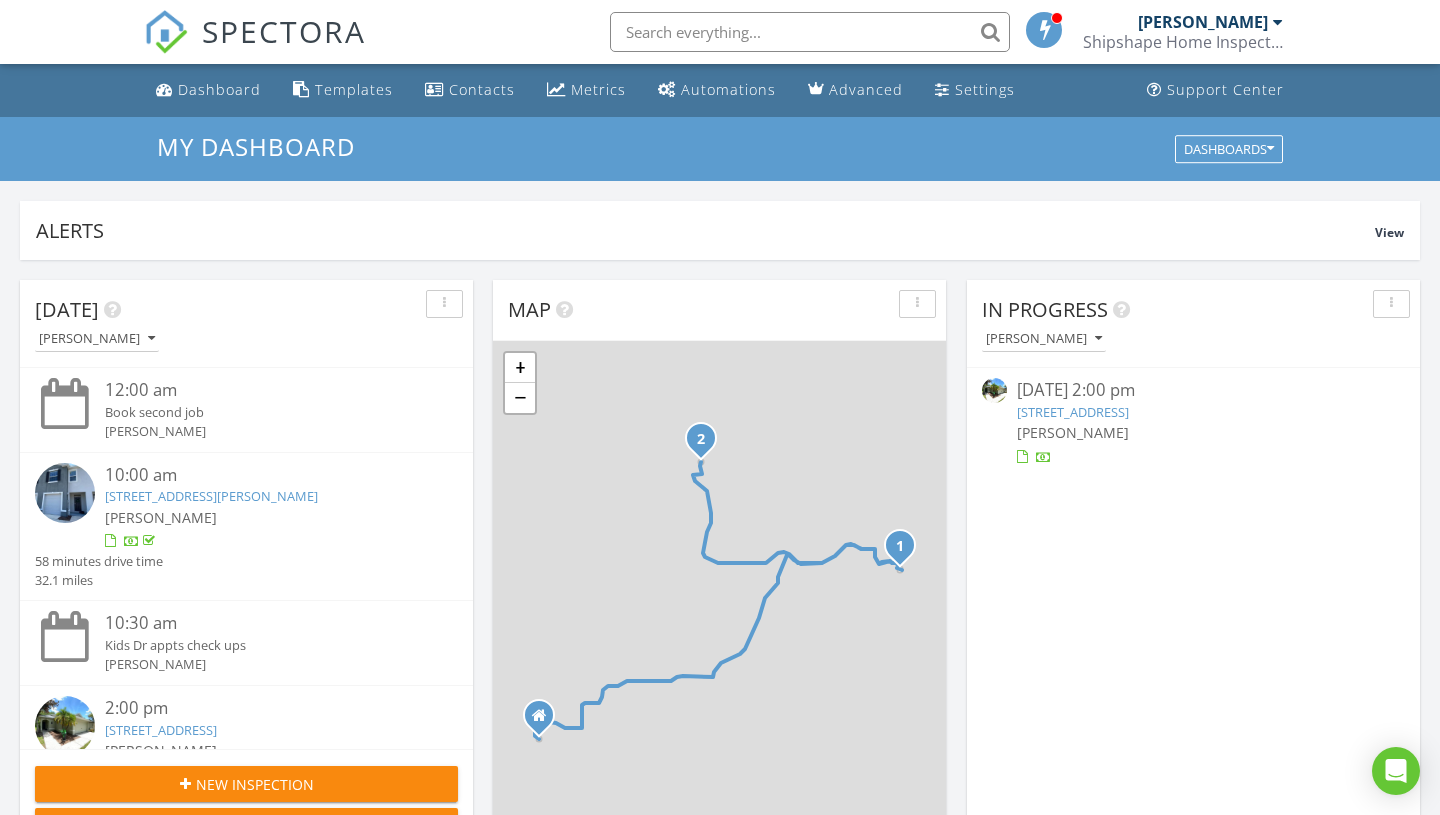 click on "7816 Citrus Blossom Dr, Land O' Lakes, FL 34637" at bounding box center [161, 730] 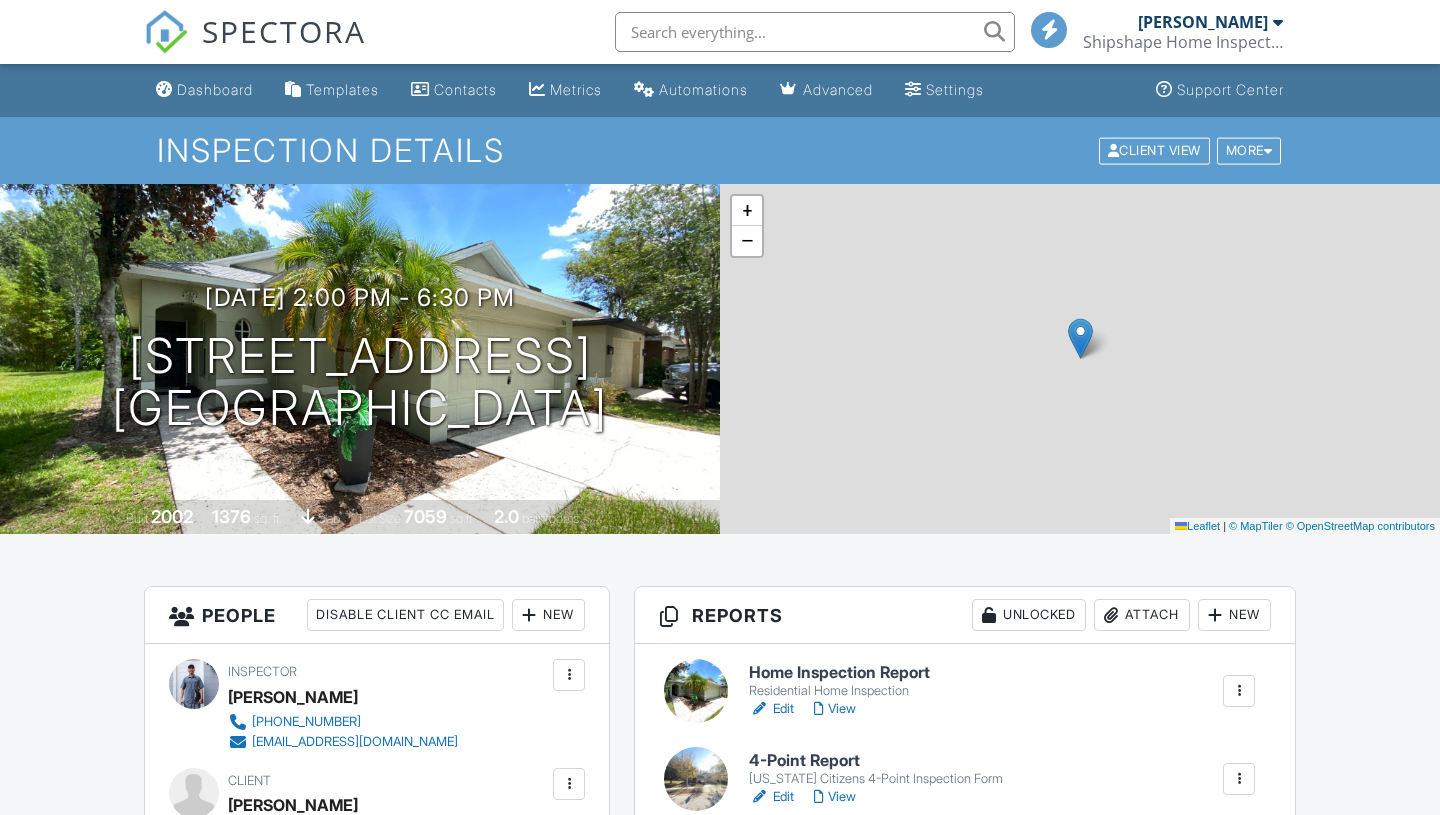 click on "Attach" at bounding box center [1142, 615] 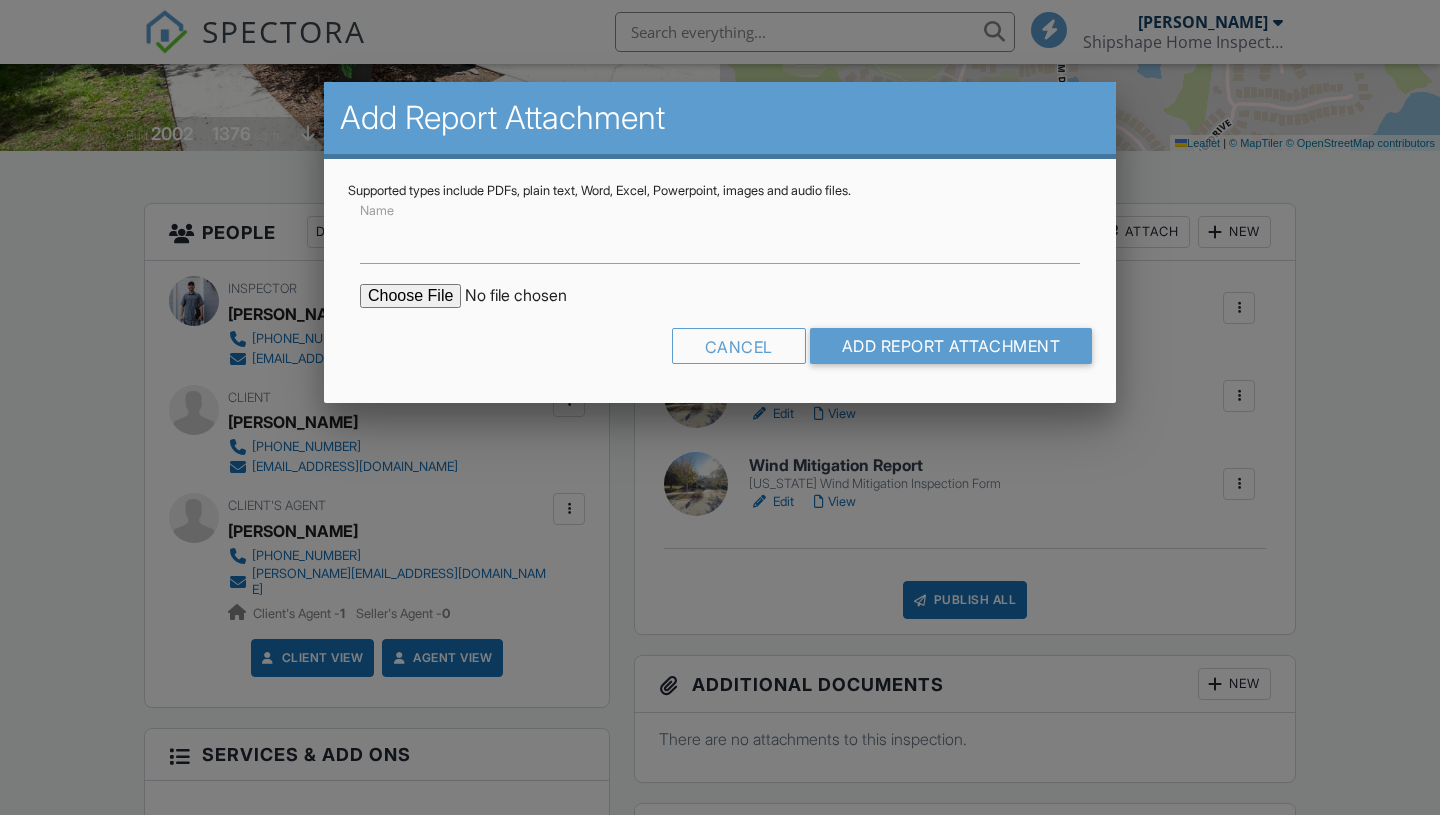 click on "Cancel
Add Report Attachment" at bounding box center (720, 353) 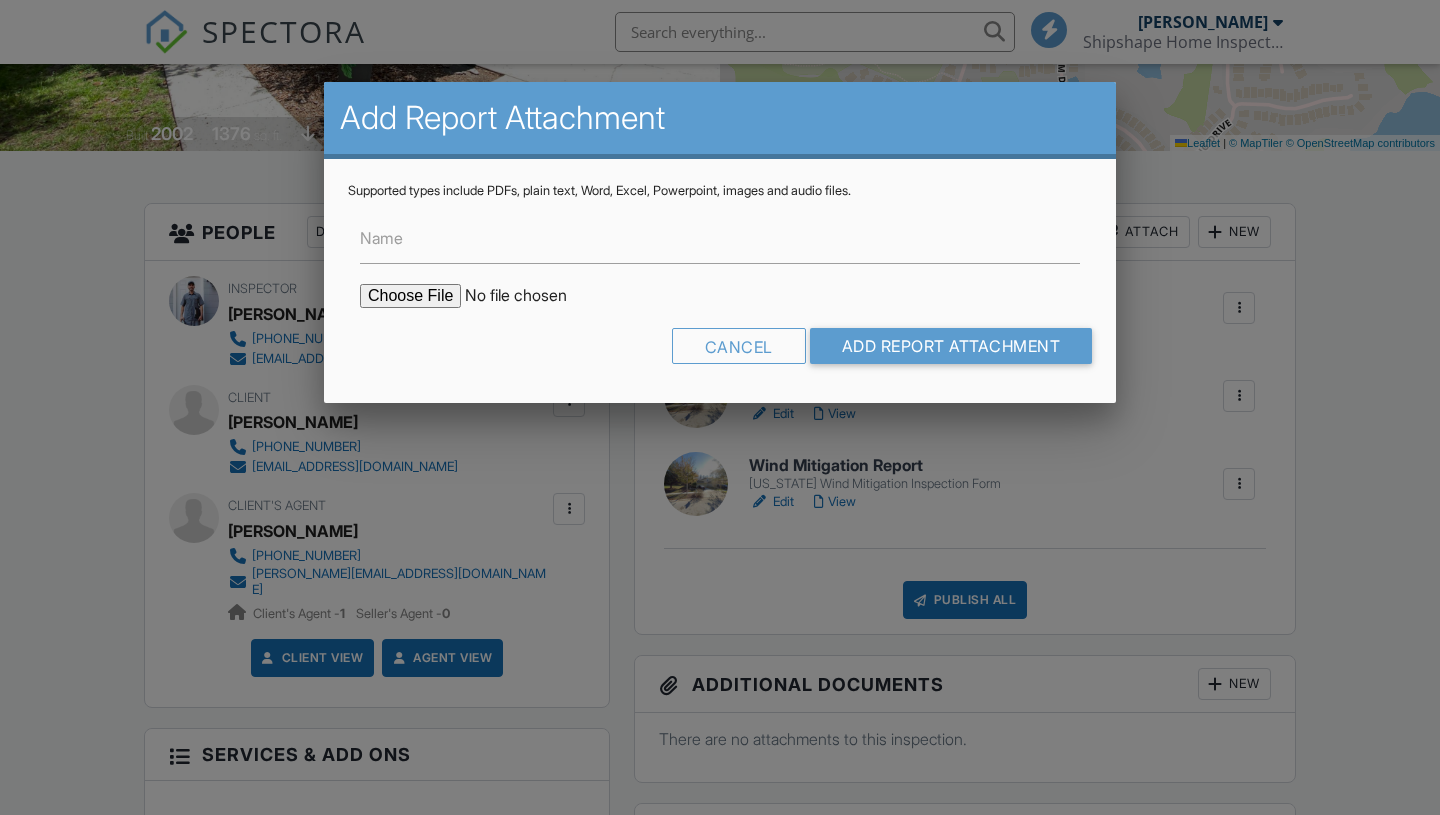 scroll, scrollTop: 383, scrollLeft: 0, axis: vertical 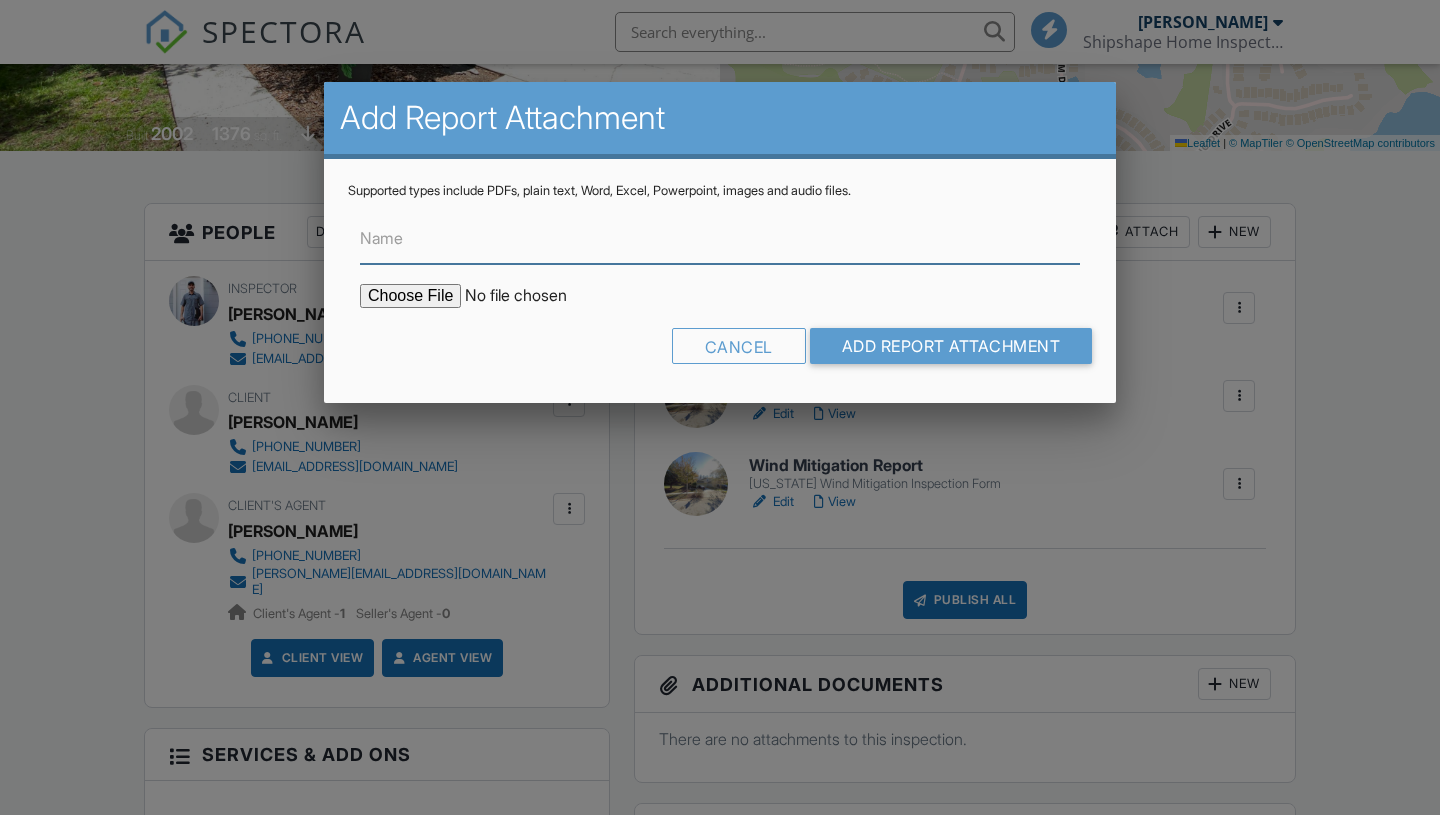 click on "Name" at bounding box center [720, 239] 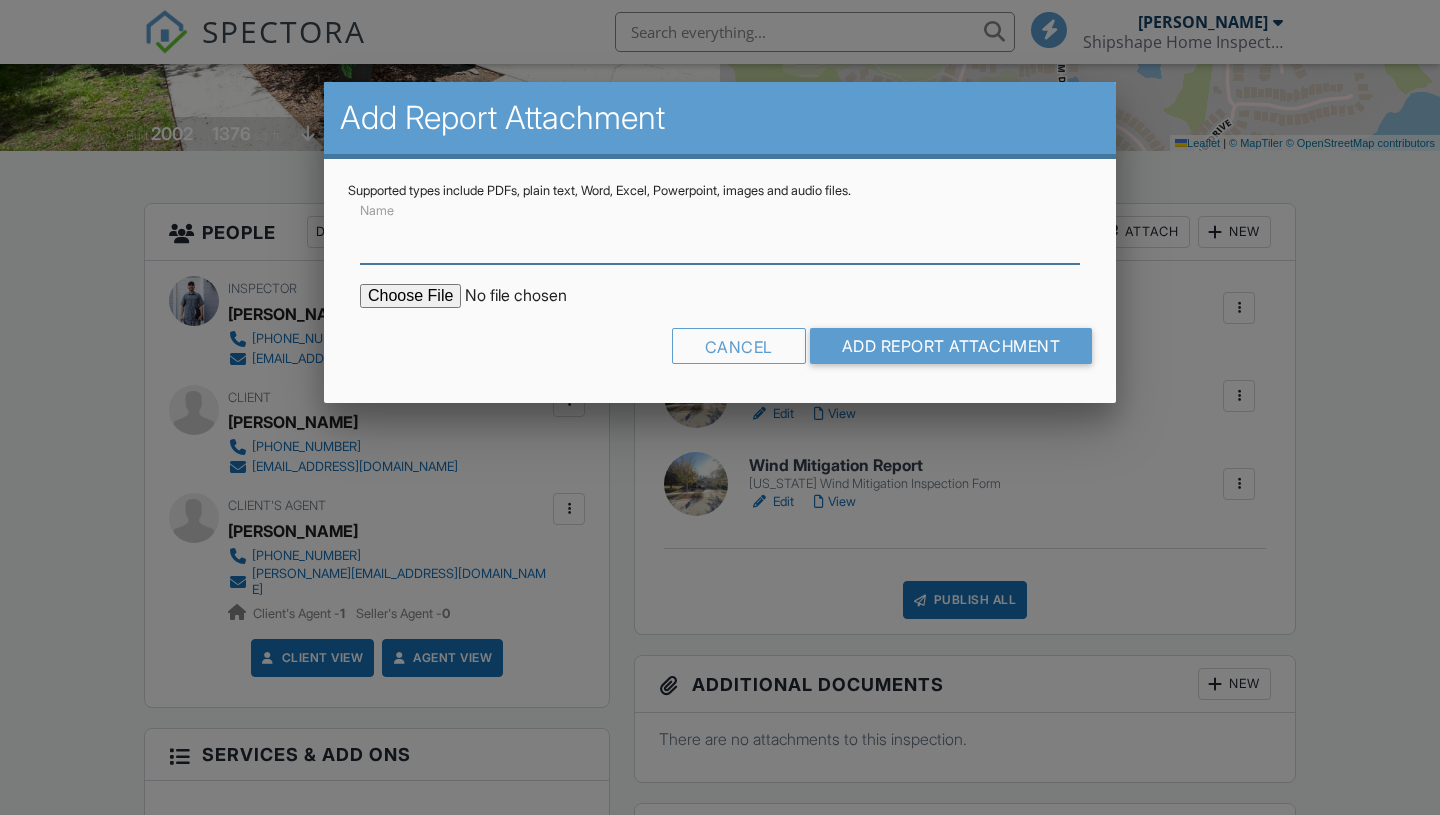type on "C:\fakepath\4point Failure Items.pdf" 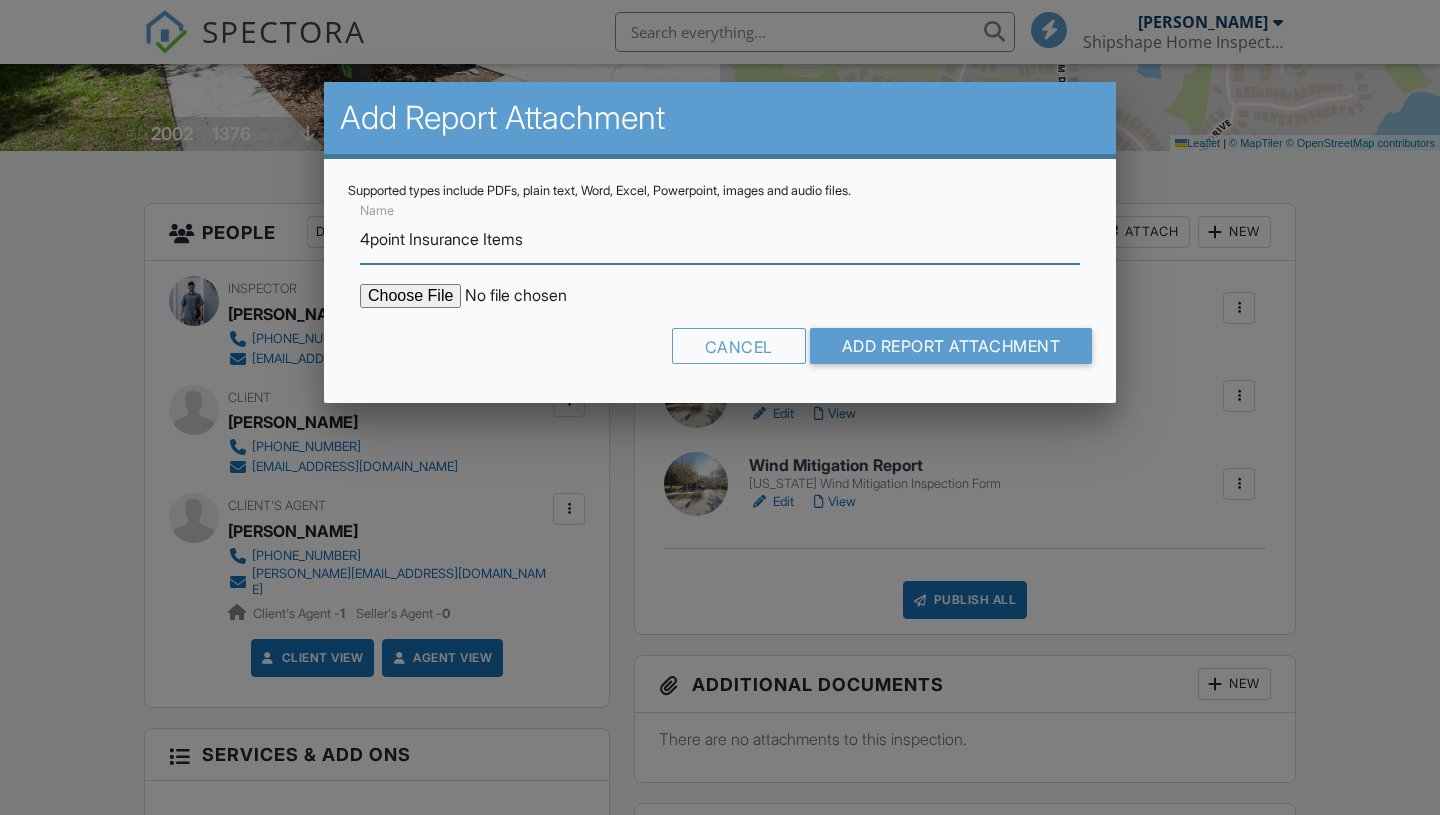 click on "4point Insurance Items" at bounding box center [720, 239] 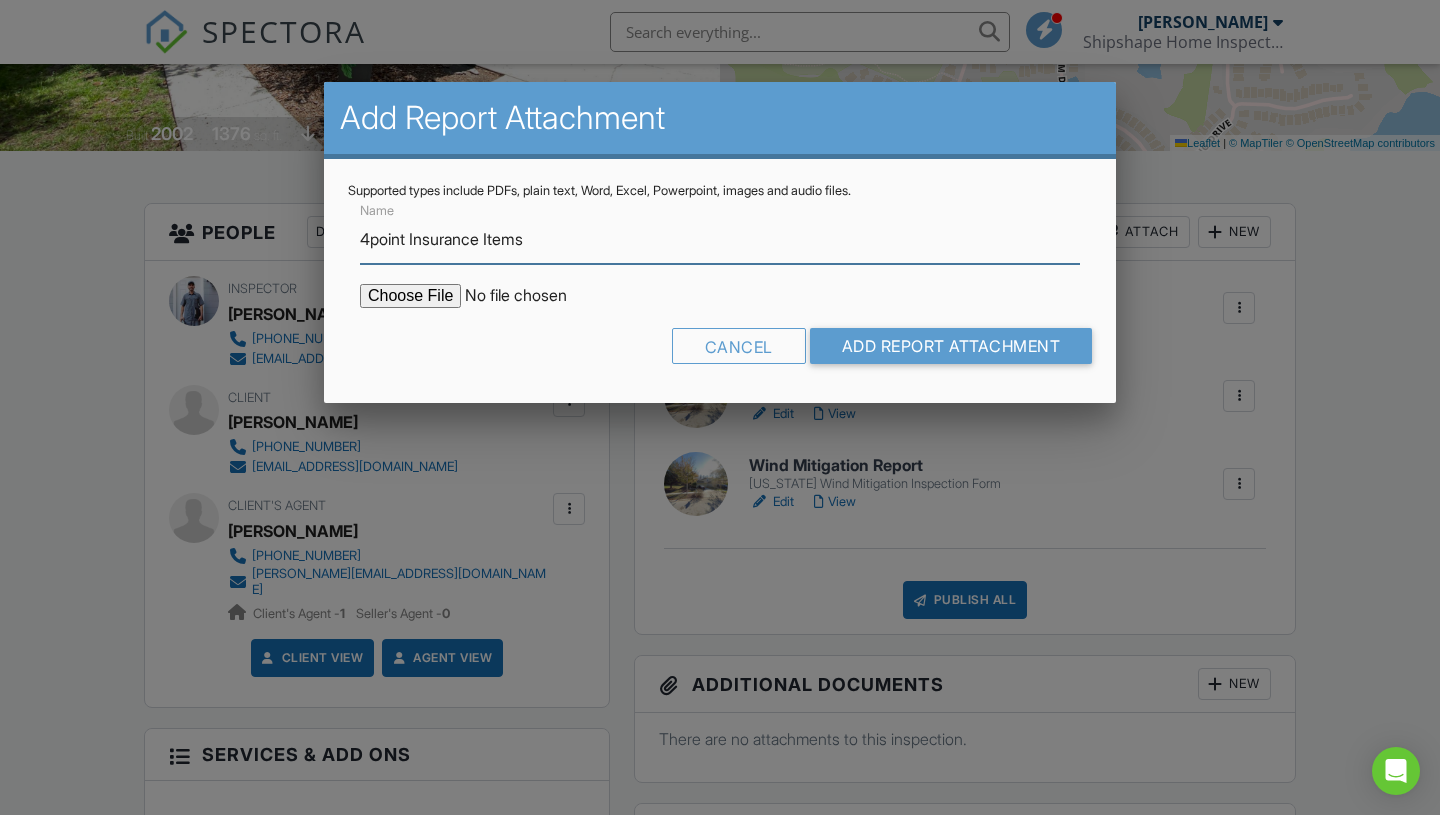 click on "4point Insurance Items" at bounding box center (720, 239) 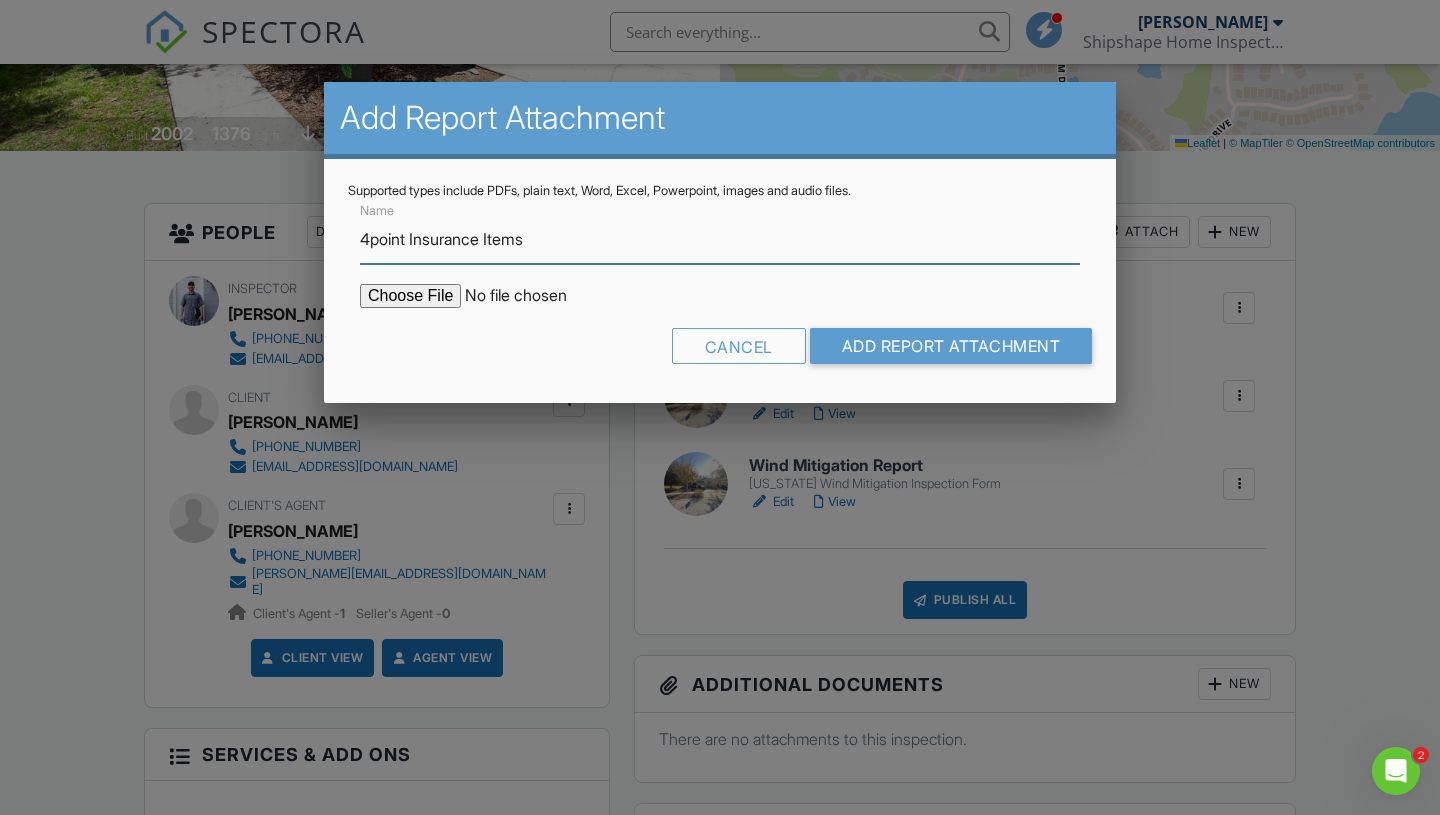 scroll, scrollTop: 0, scrollLeft: 0, axis: both 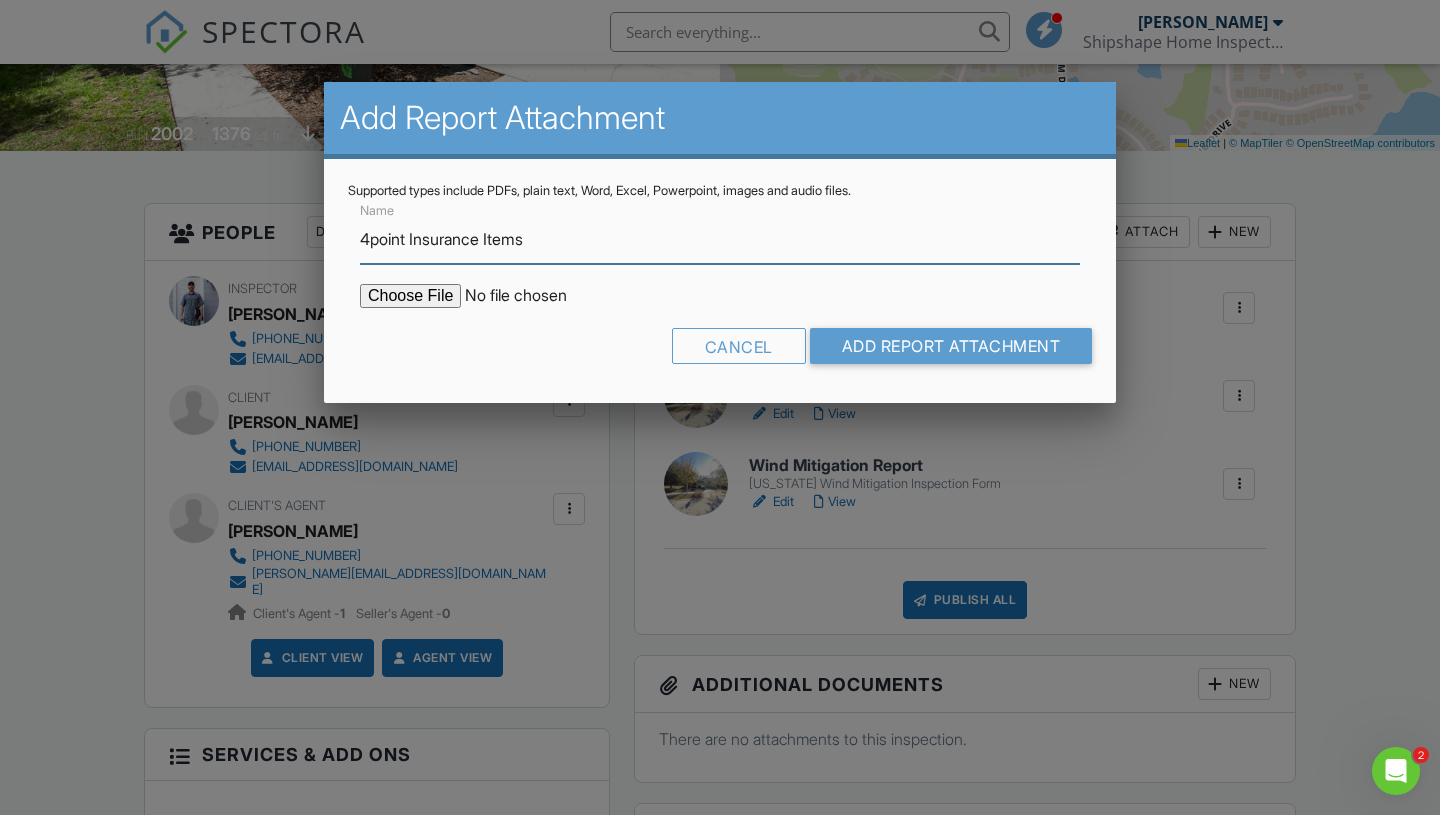 click on "4point Insurance Items" at bounding box center (720, 239) 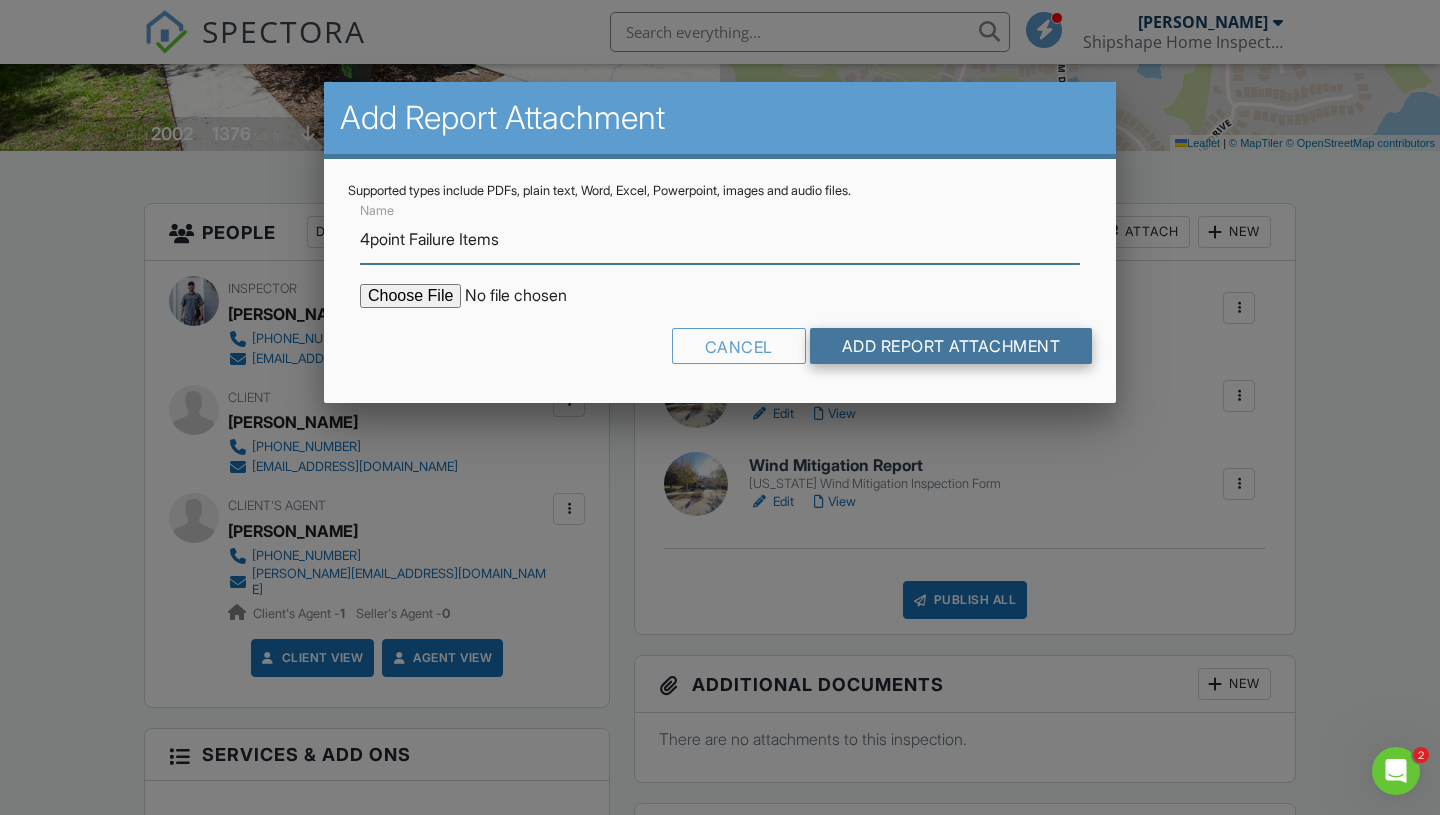 type on "4point Failure Items" 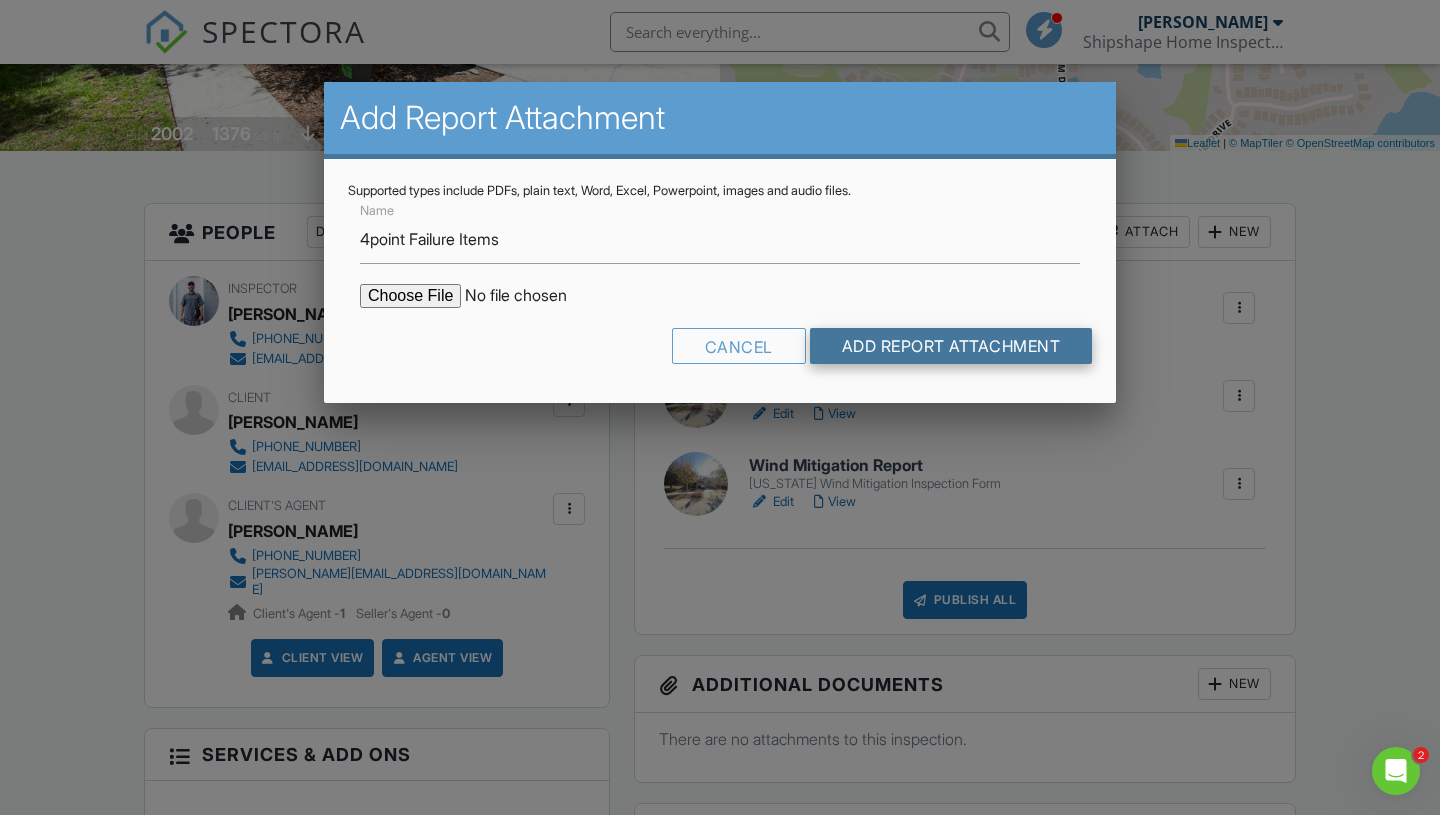 click on "Add Report Attachment" at bounding box center [951, 346] 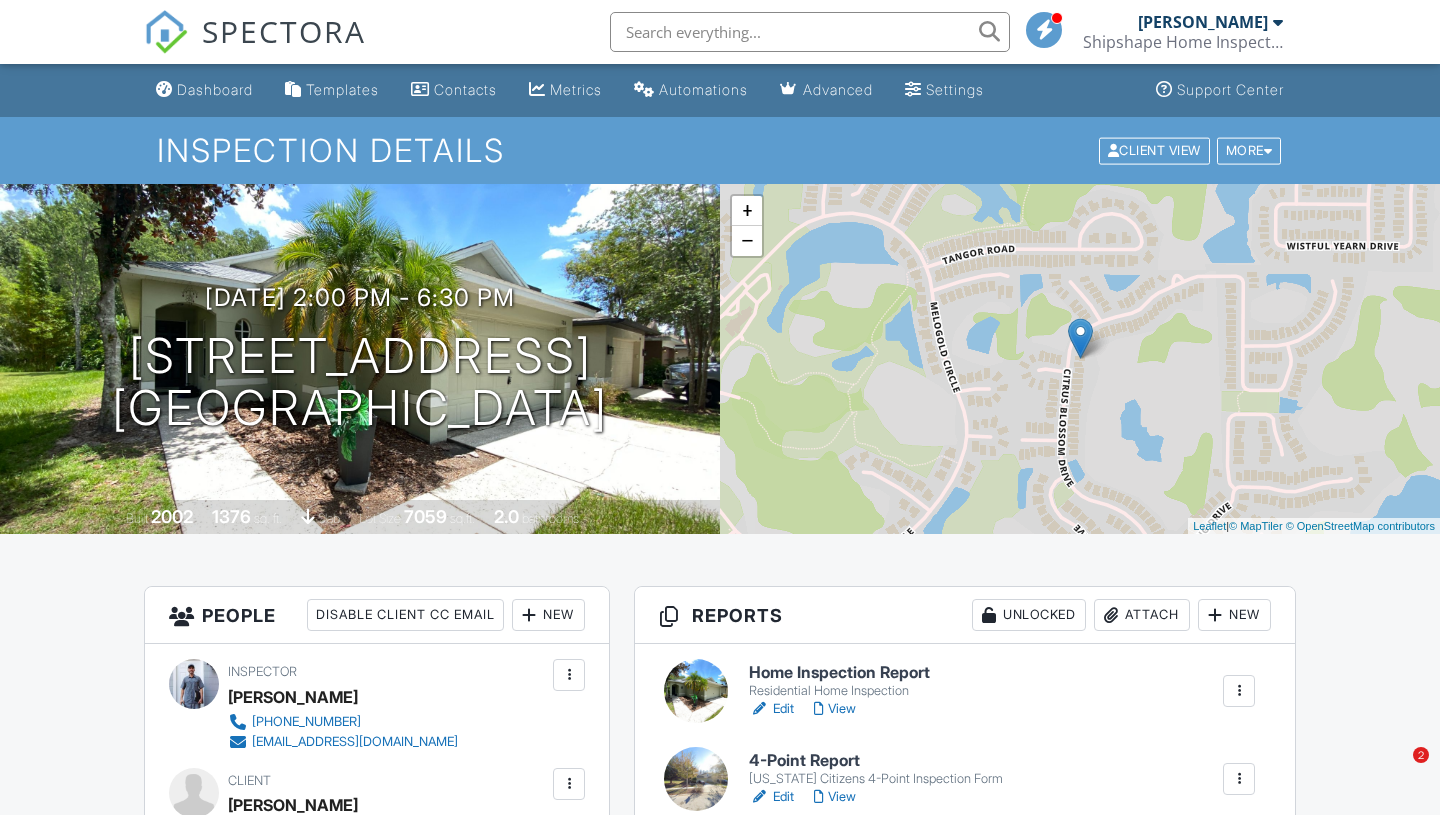 scroll, scrollTop: 0, scrollLeft: 0, axis: both 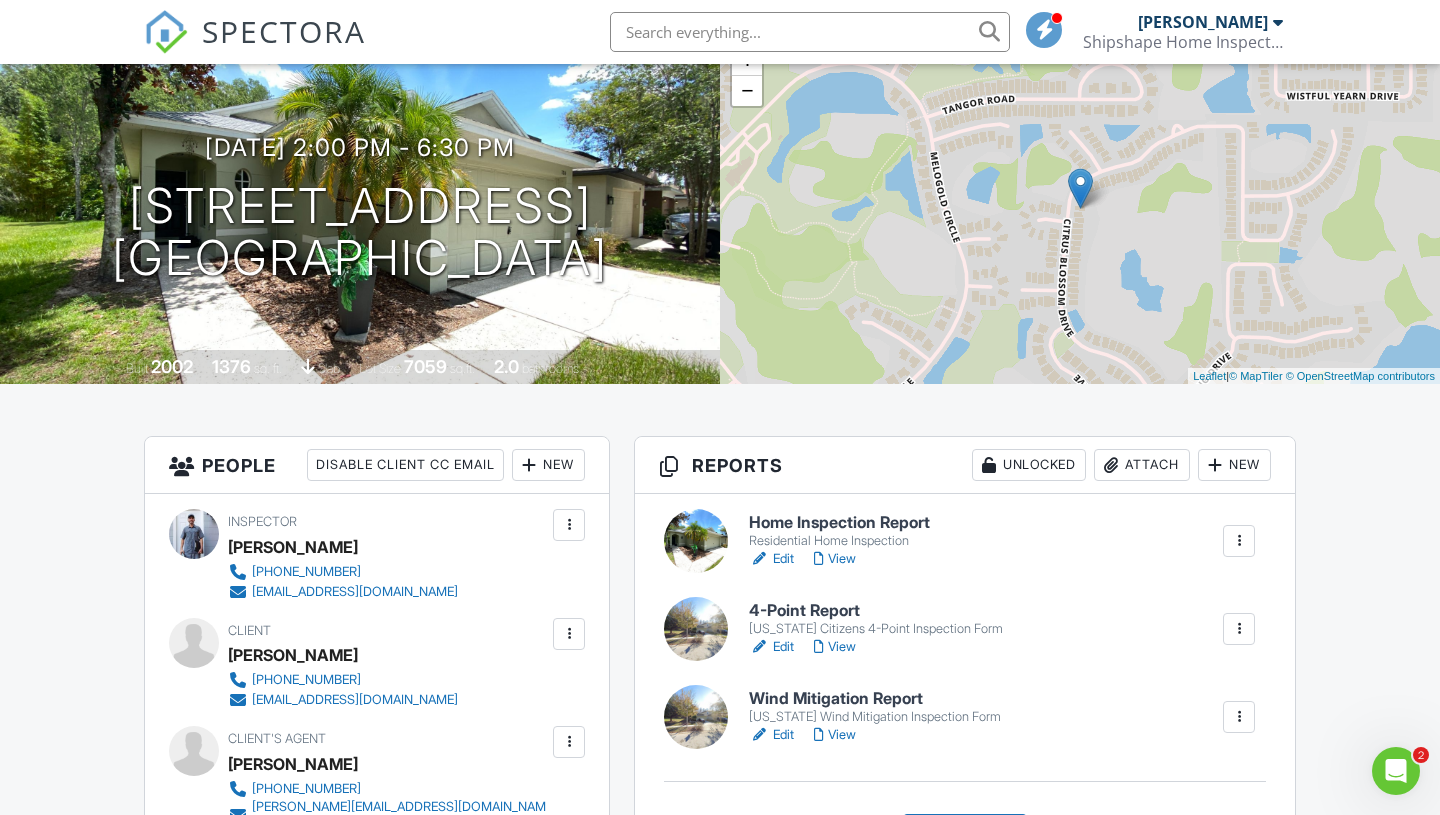 click on "View" at bounding box center [835, 559] 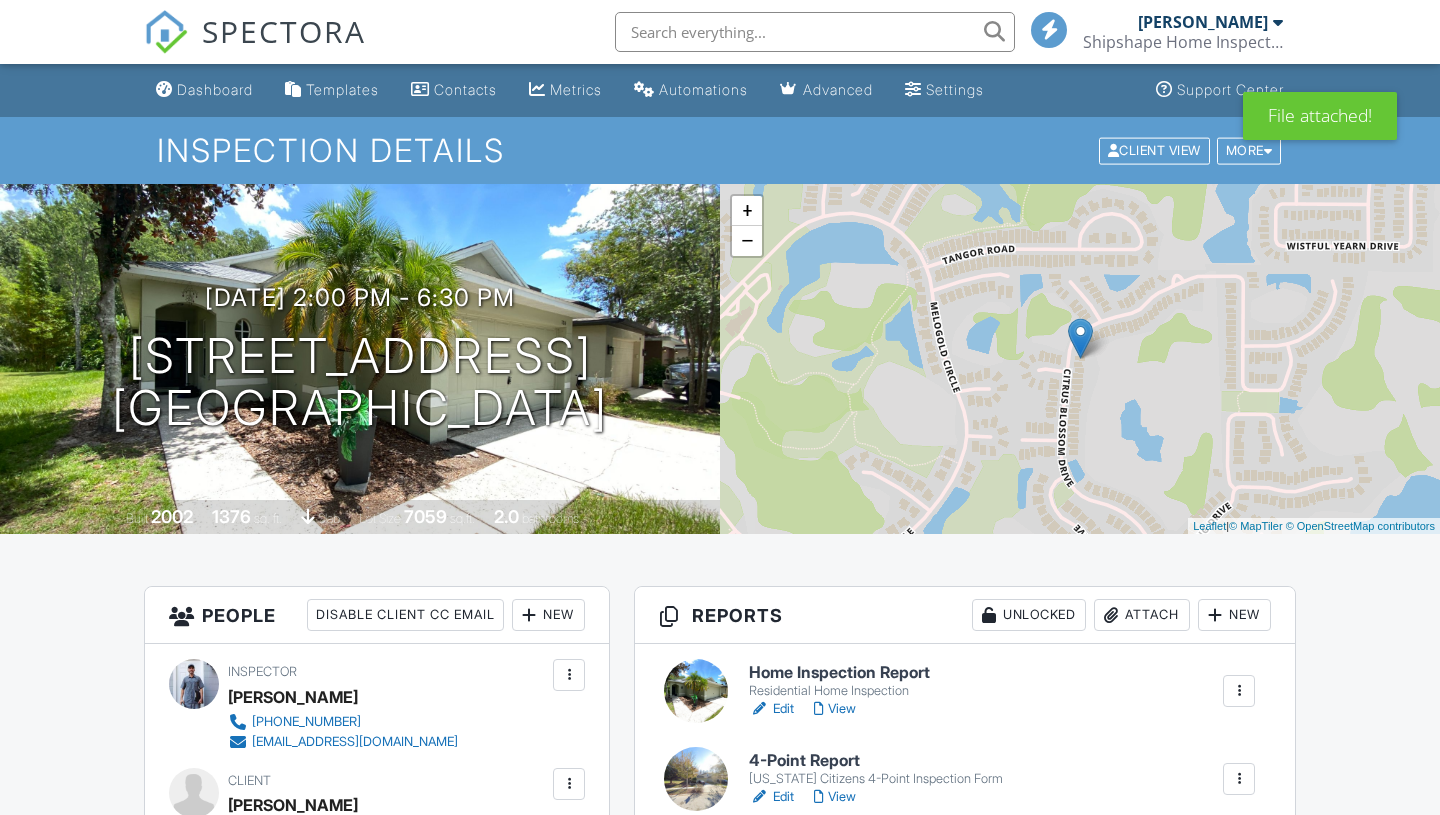 click on "4point Failure Items" at bounding box center [824, 939] 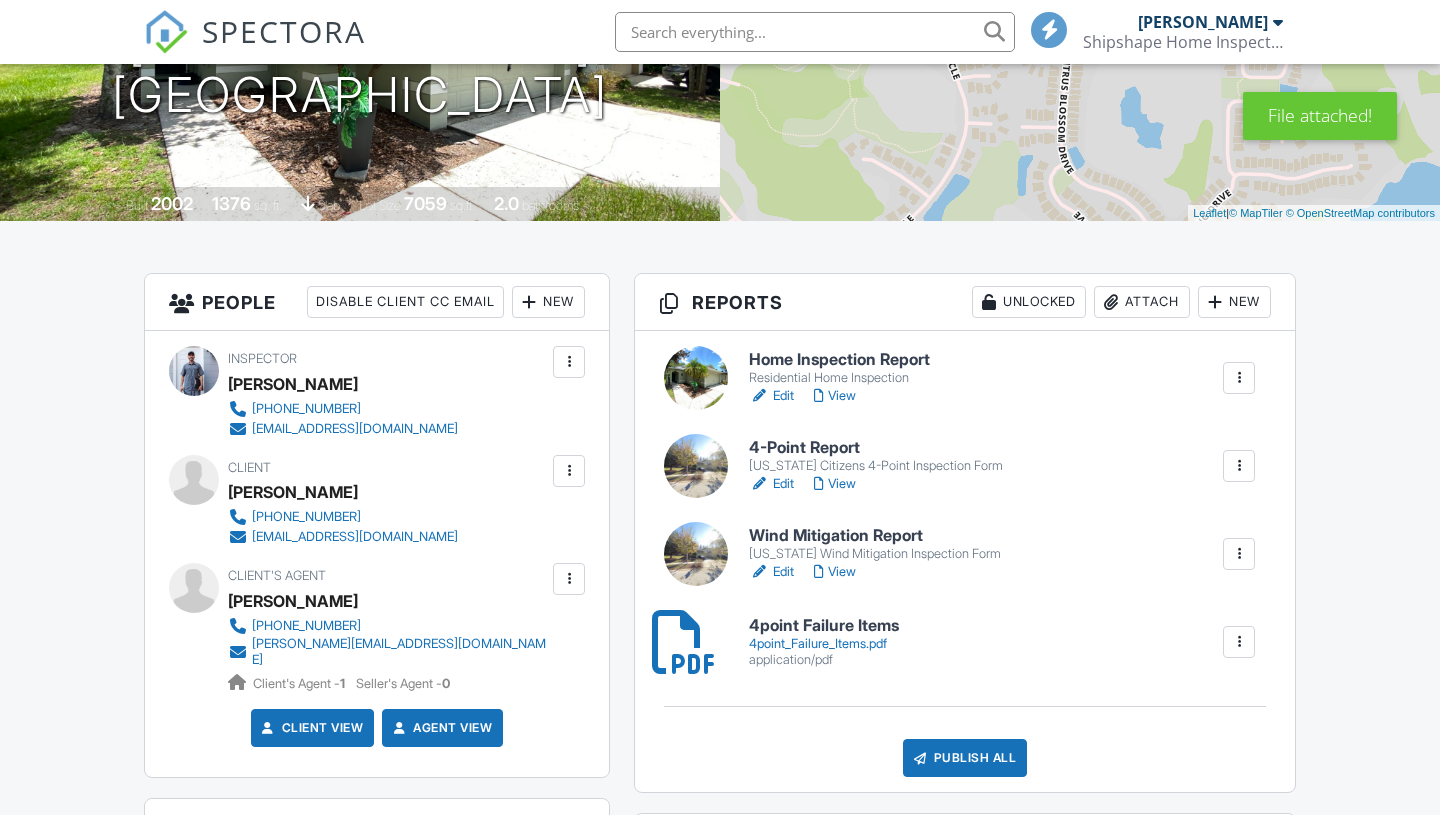 click on "4-Point Report" at bounding box center [876, 448] 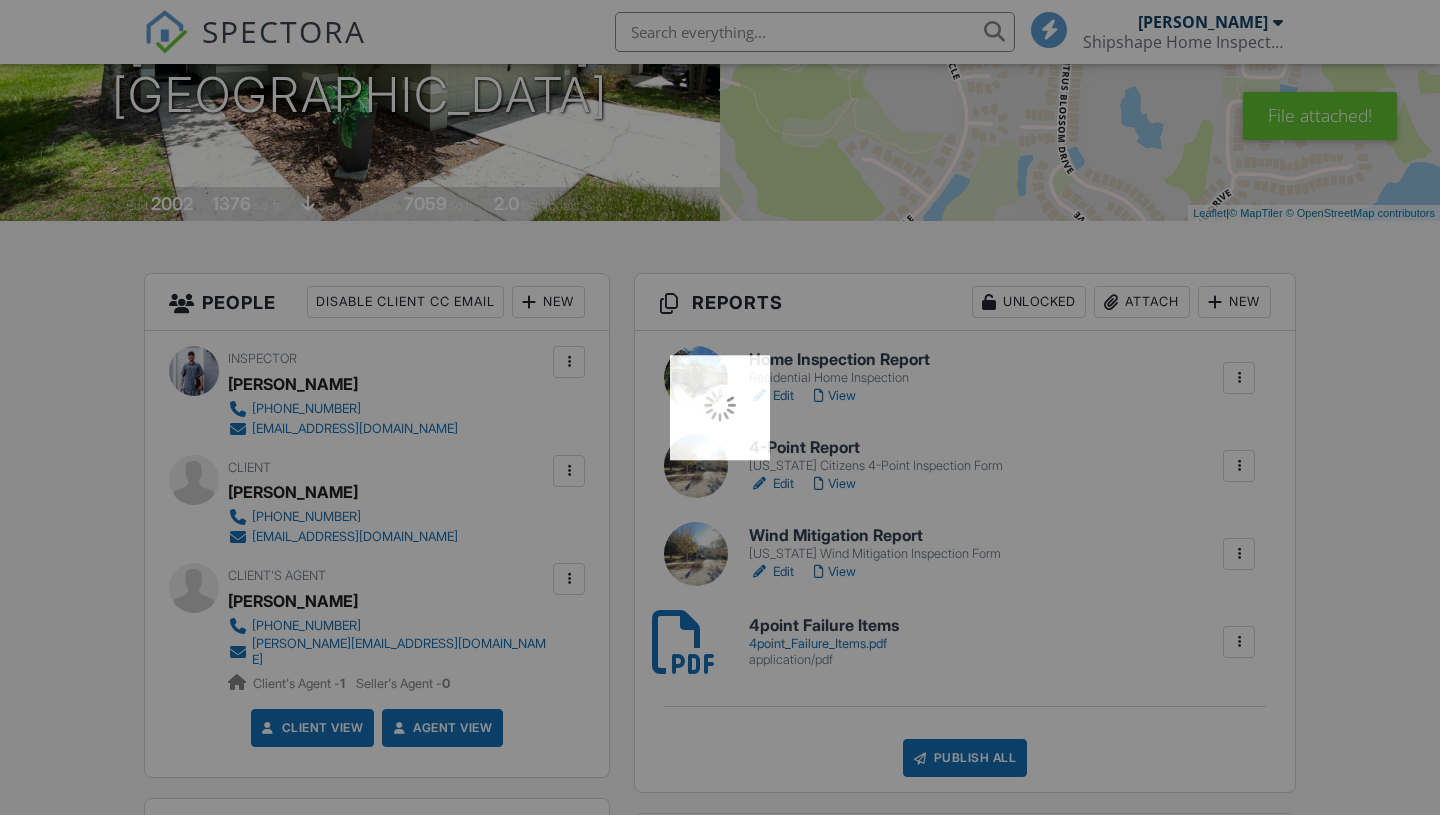 scroll, scrollTop: 313, scrollLeft: 0, axis: vertical 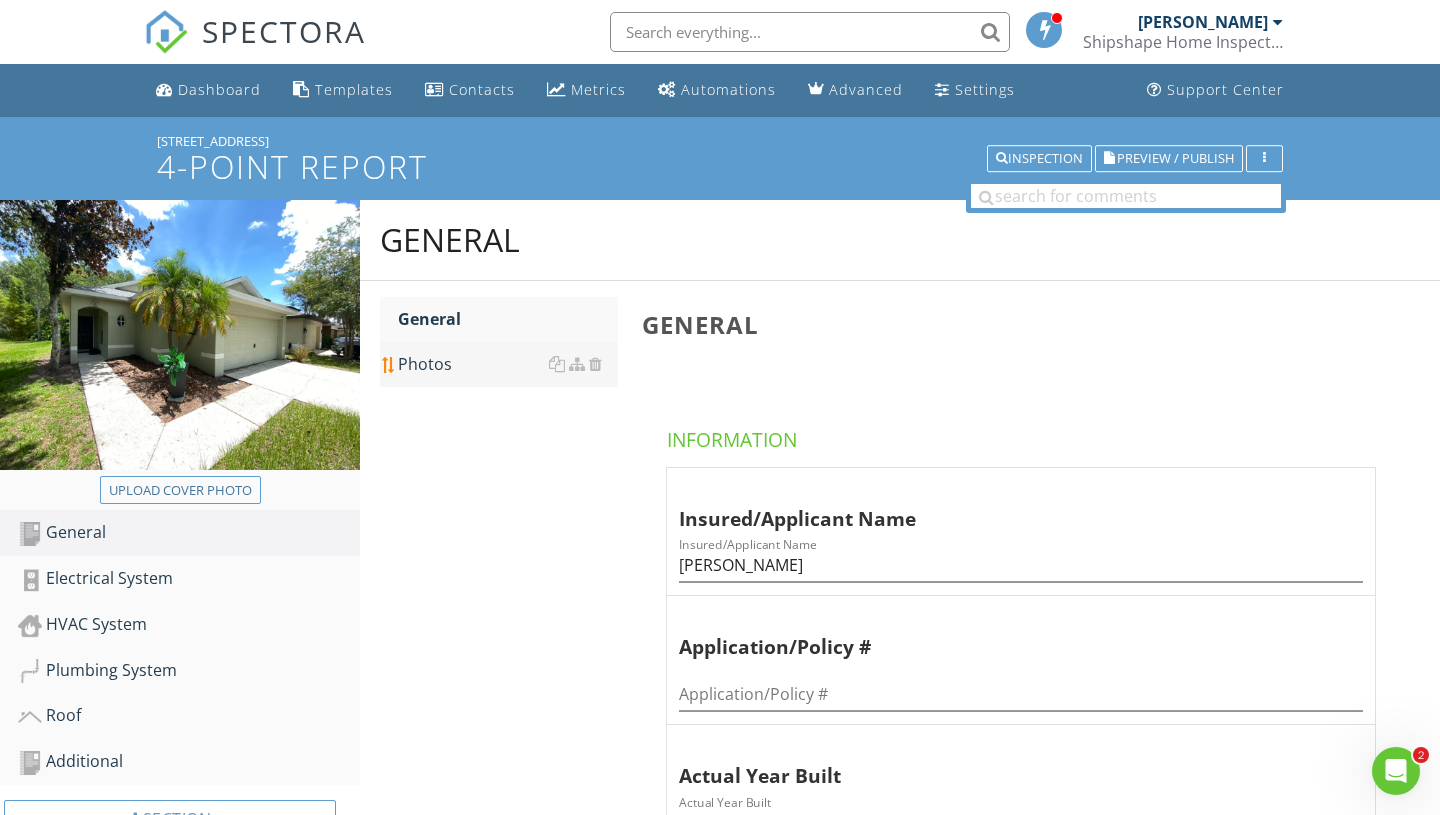 click on "Photos" at bounding box center (508, 364) 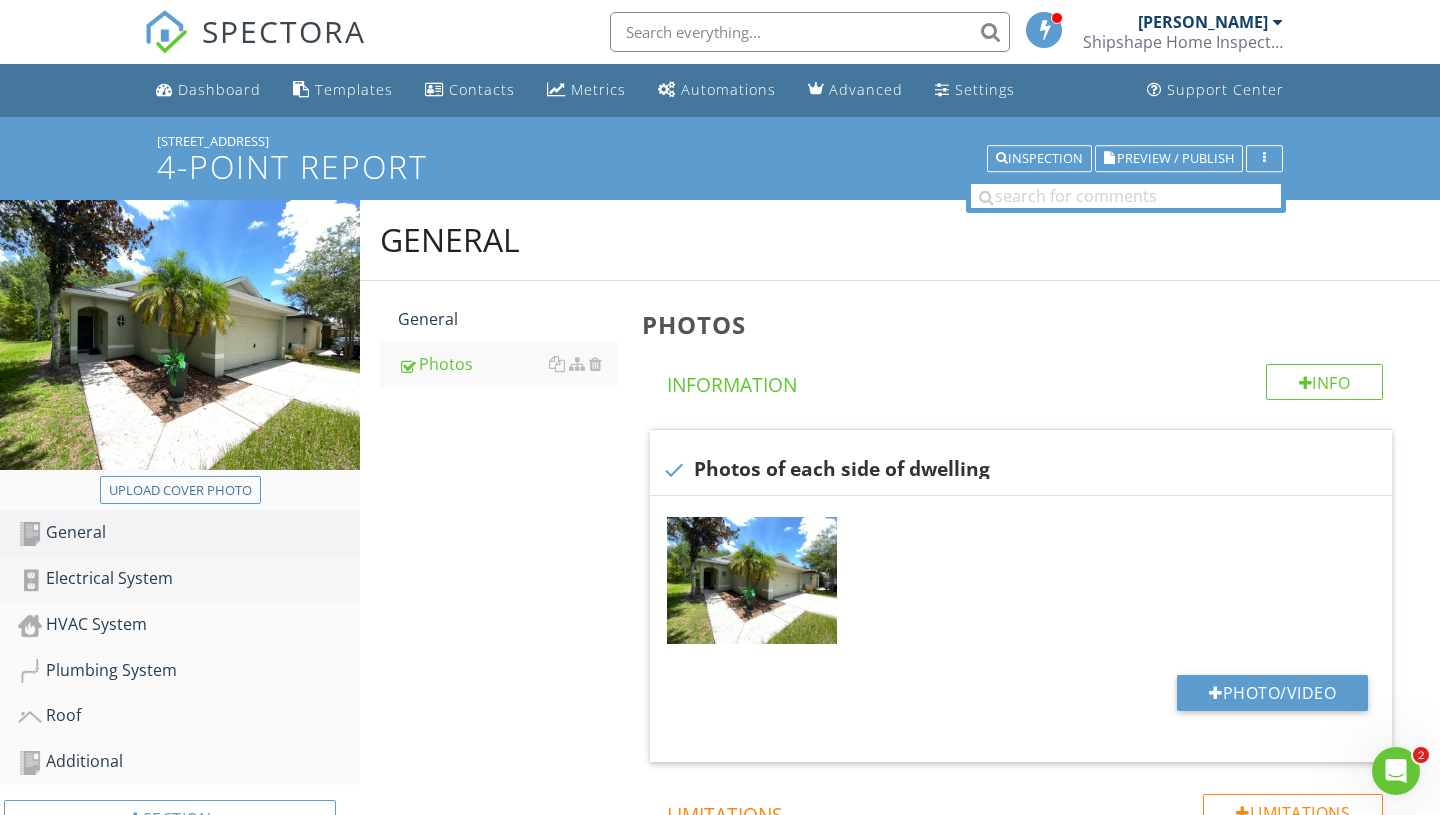 click on "Electrical System" at bounding box center (189, 579) 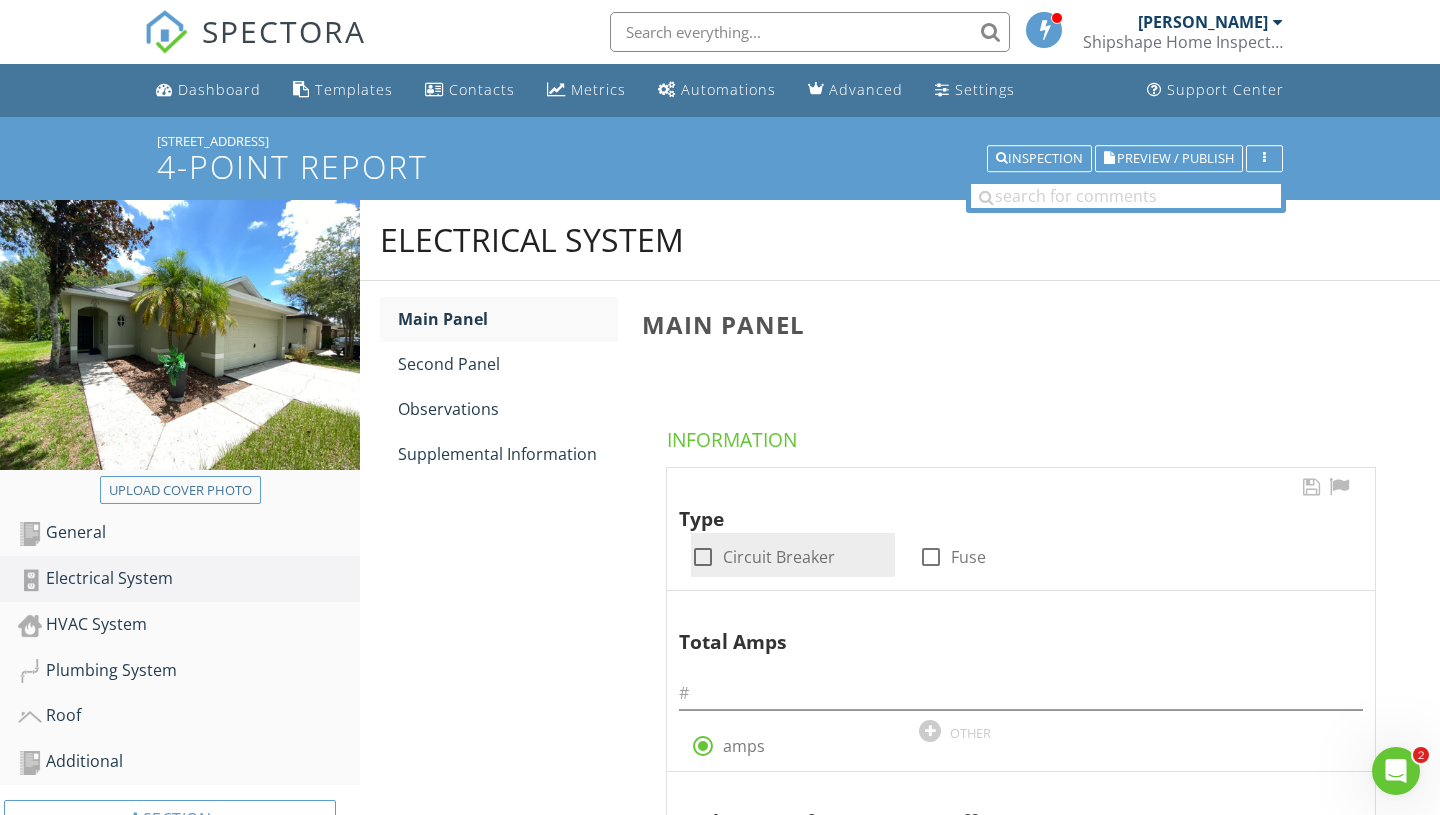 click at bounding box center (703, 557) 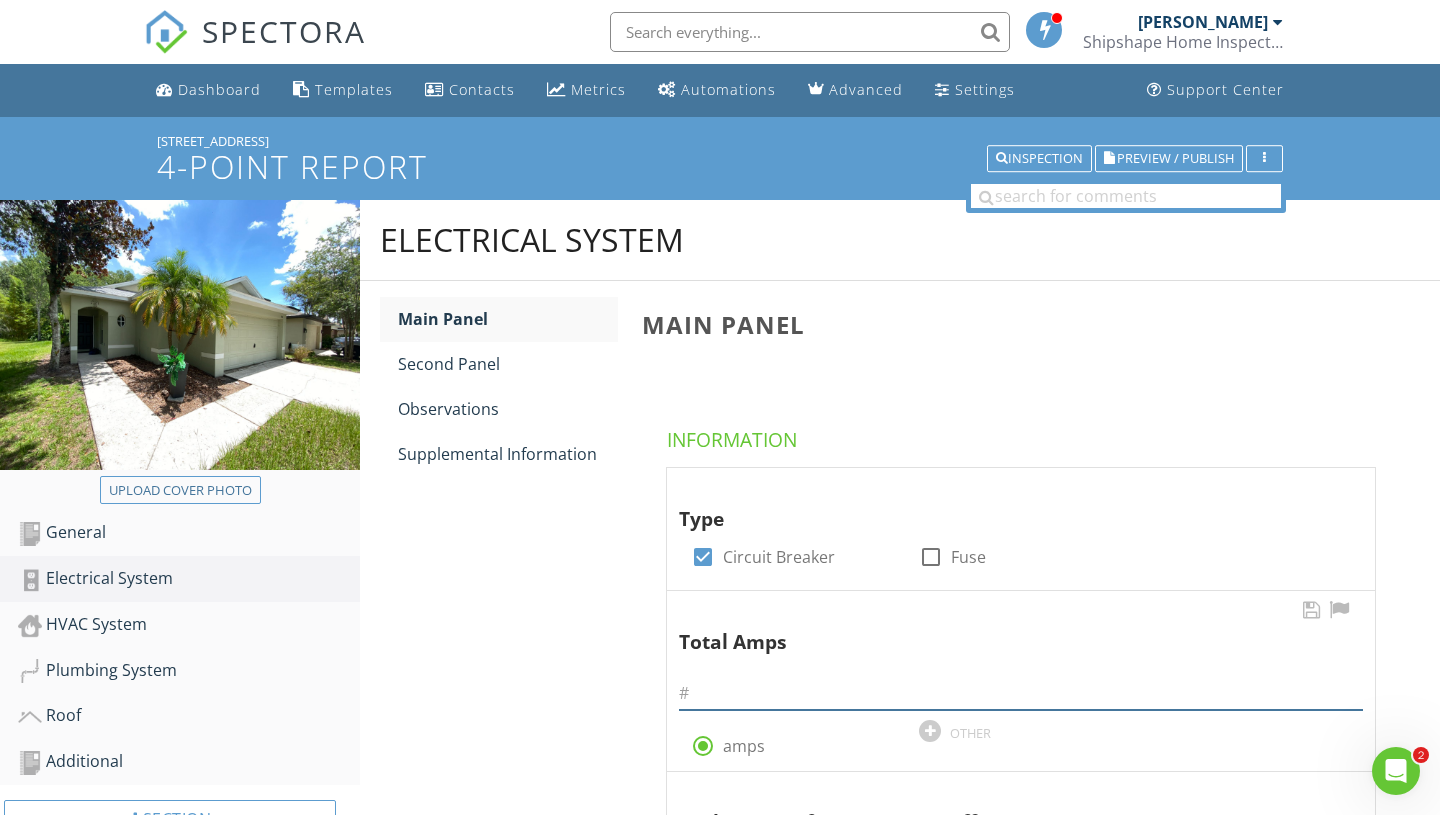 click at bounding box center [1021, 693] 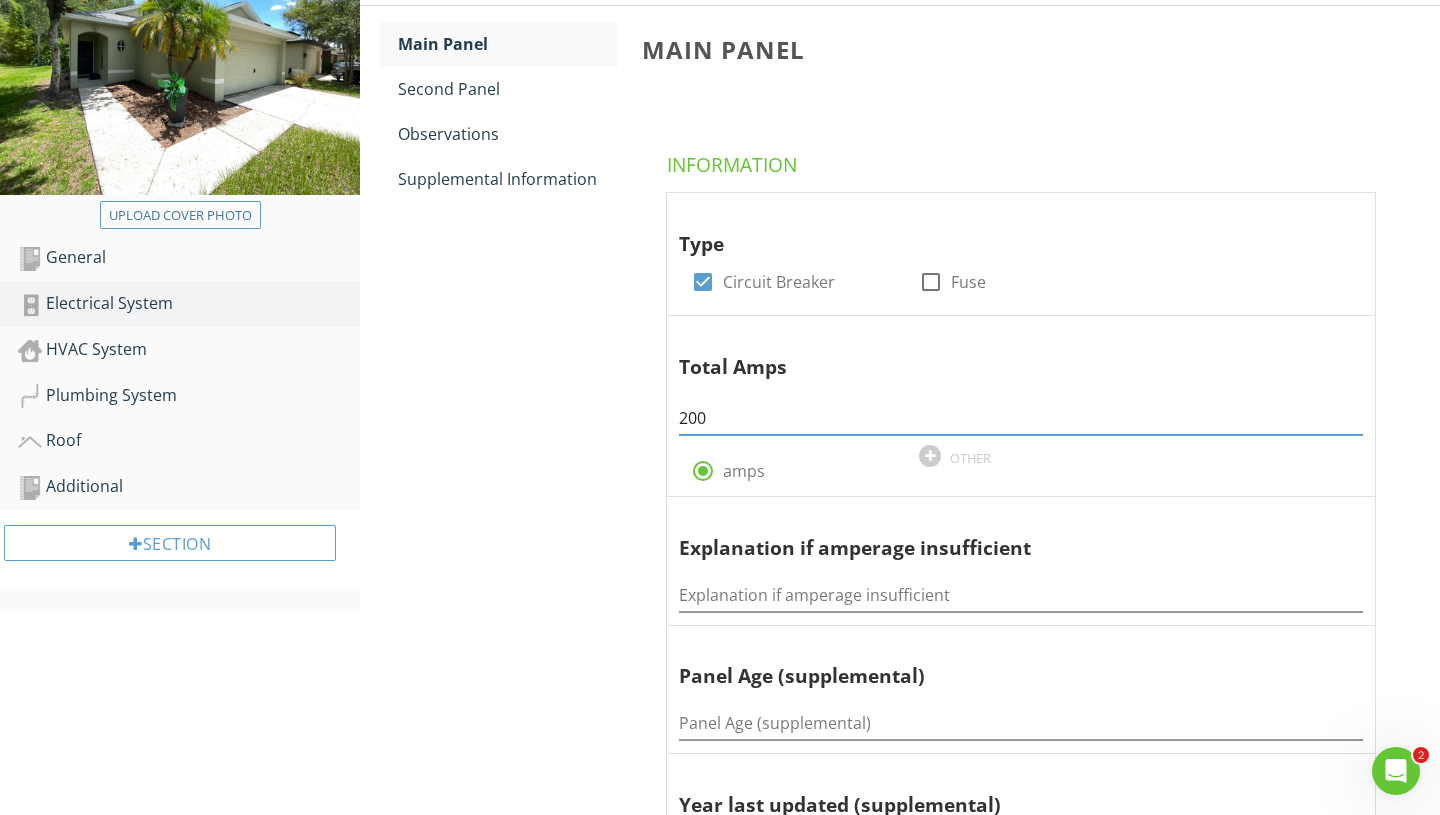 scroll, scrollTop: 546, scrollLeft: 0, axis: vertical 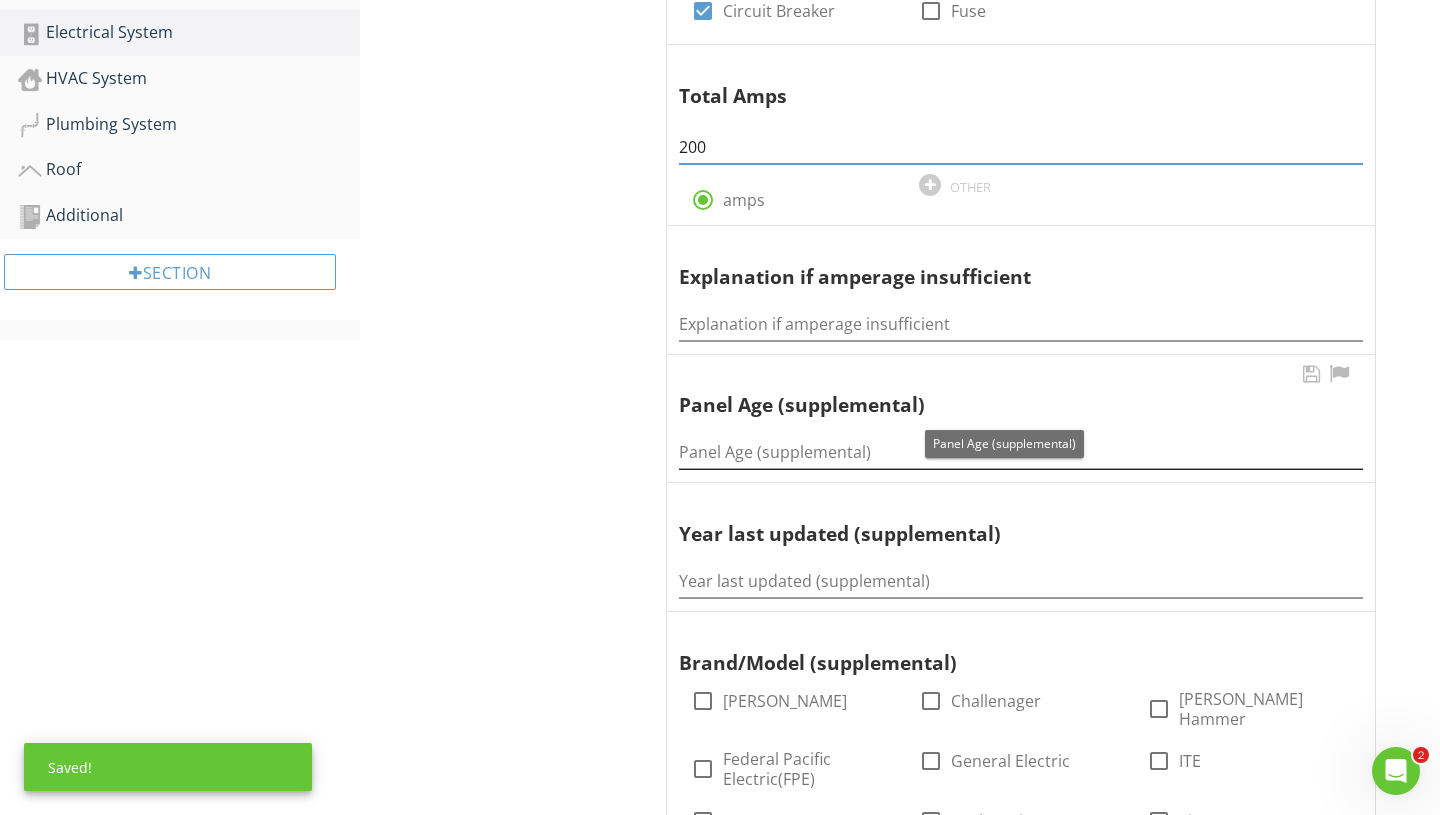type on "200" 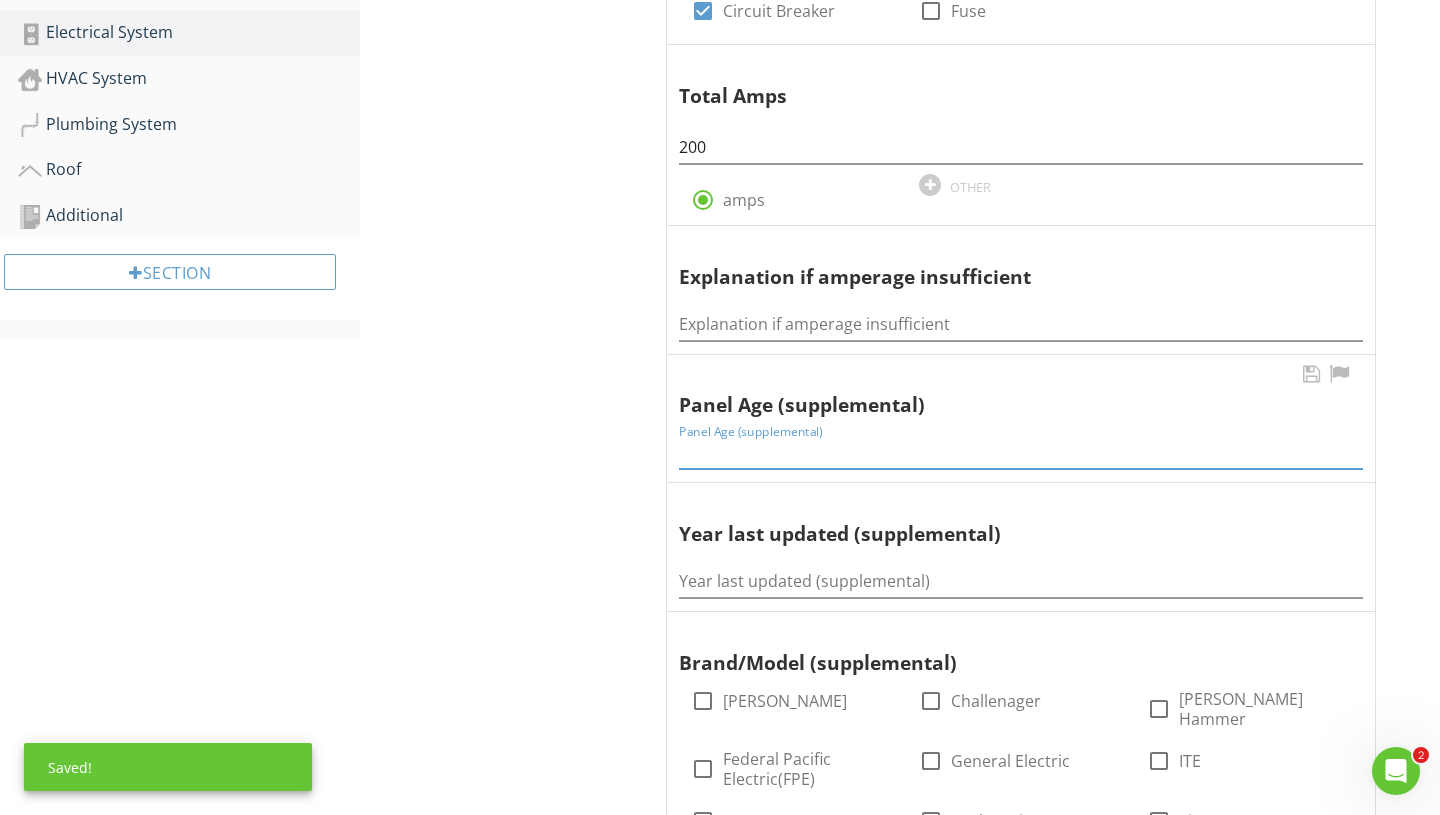 click at bounding box center (1021, 452) 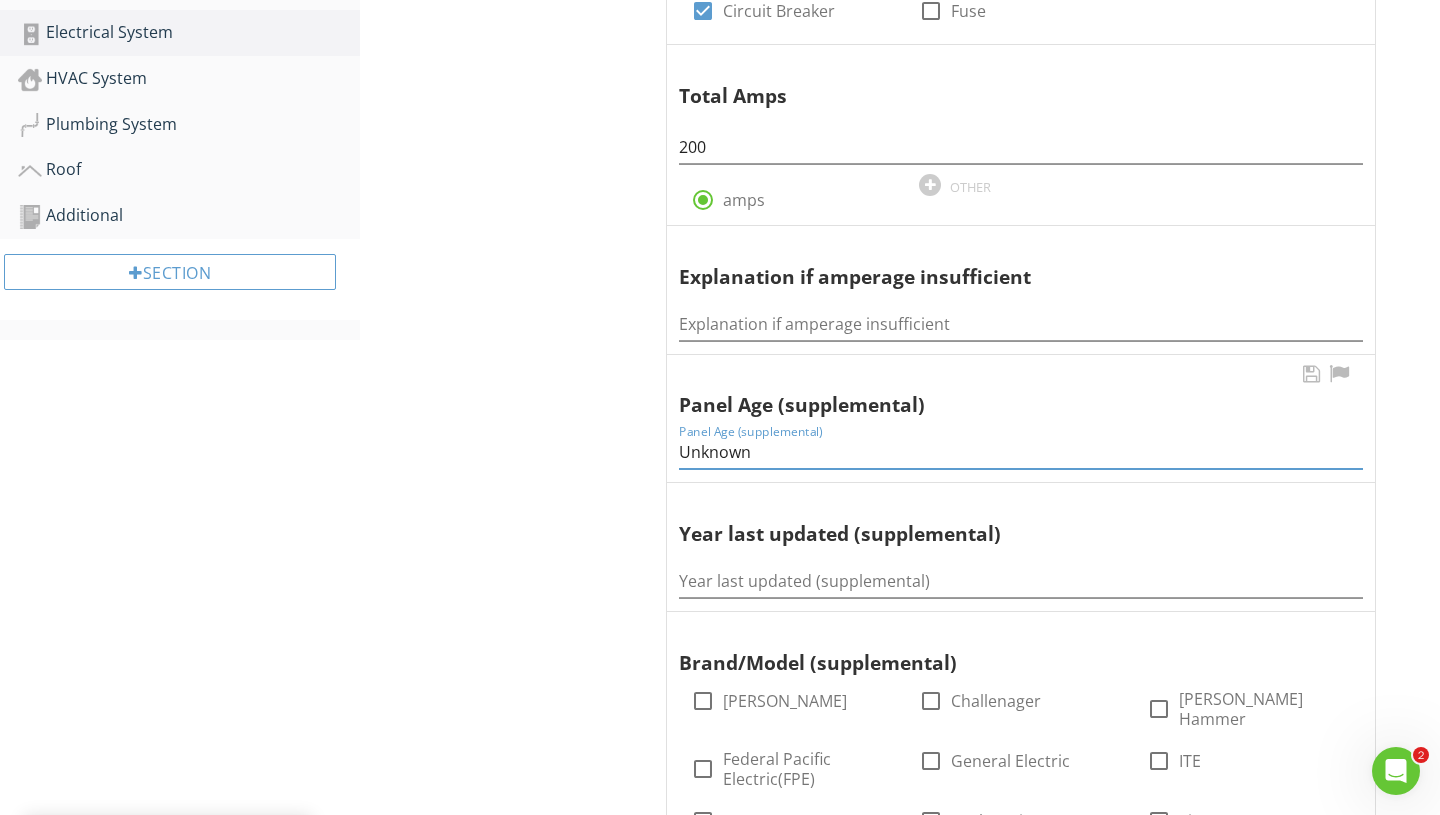 click on "Unknown" at bounding box center (1021, 452) 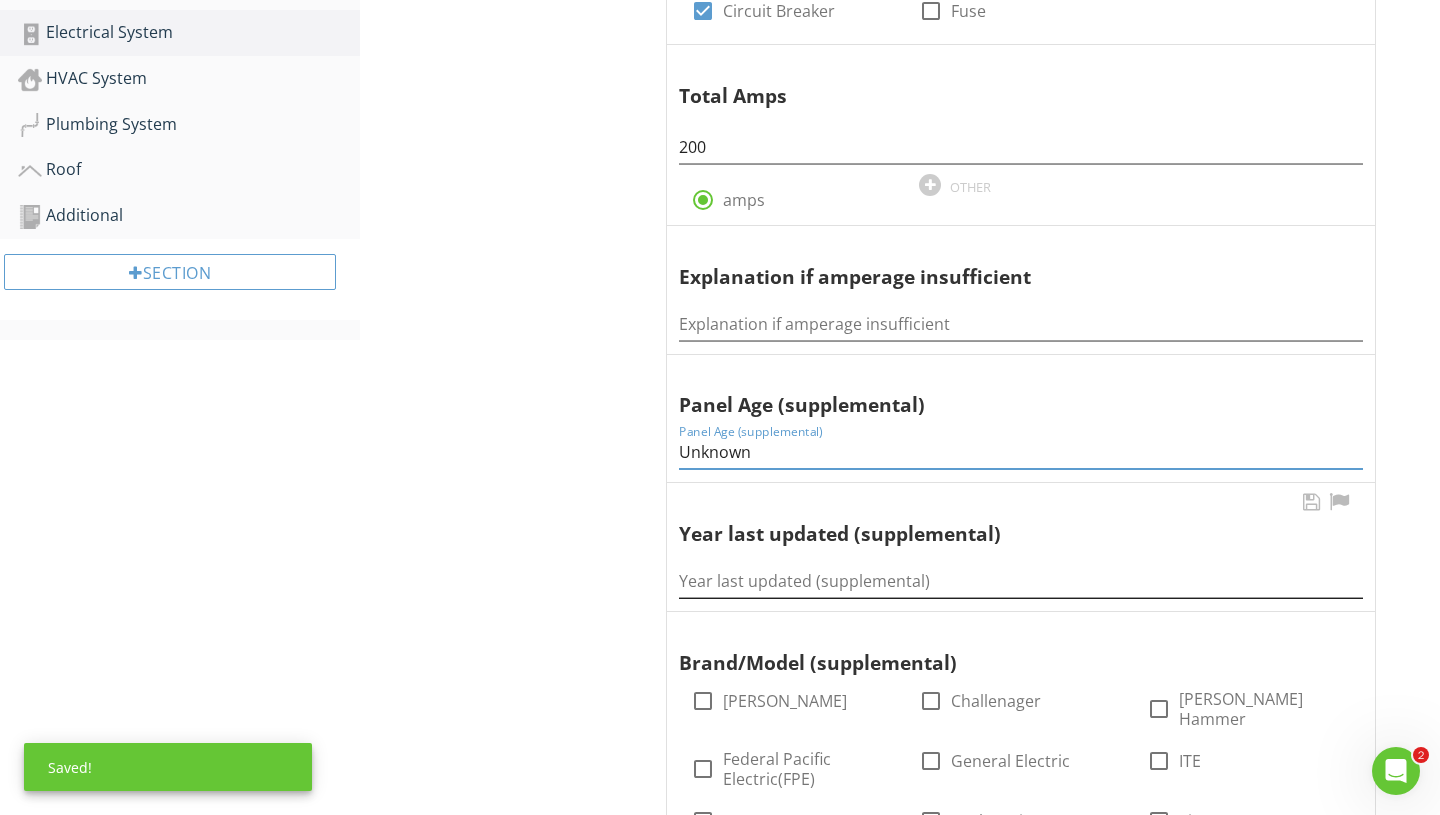 type on "Unknown" 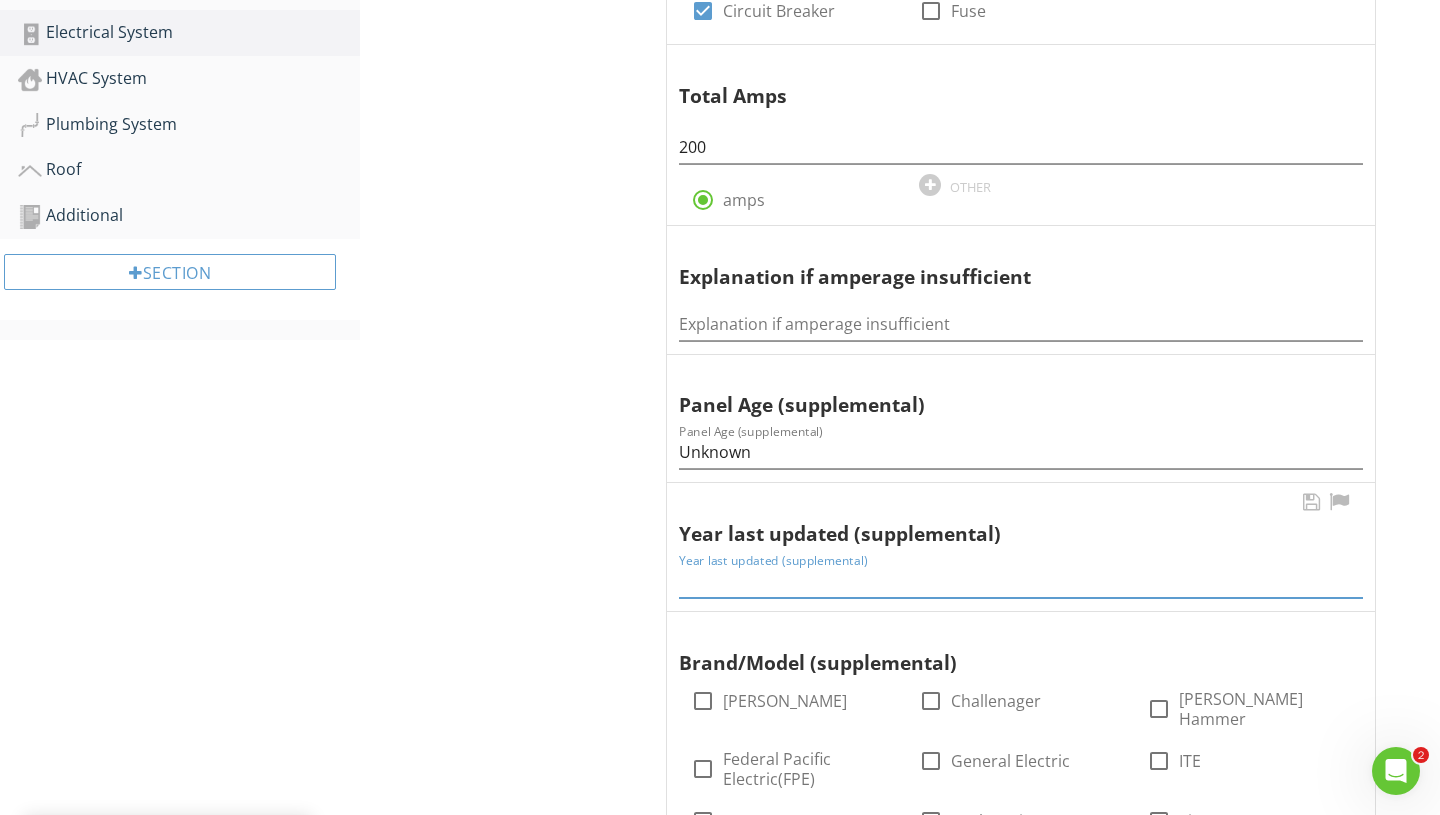 paste on "Unknown" 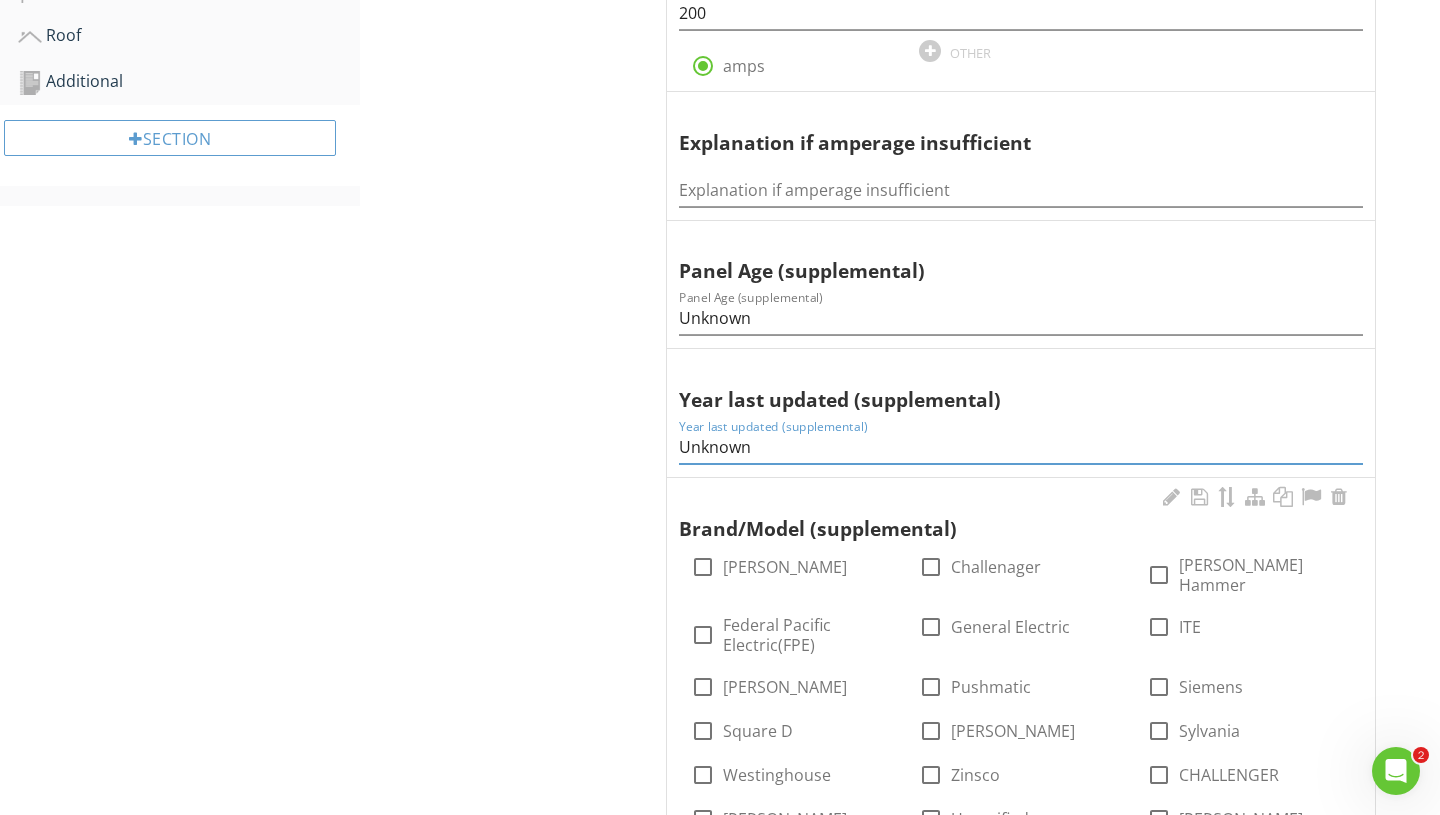 scroll, scrollTop: 768, scrollLeft: 0, axis: vertical 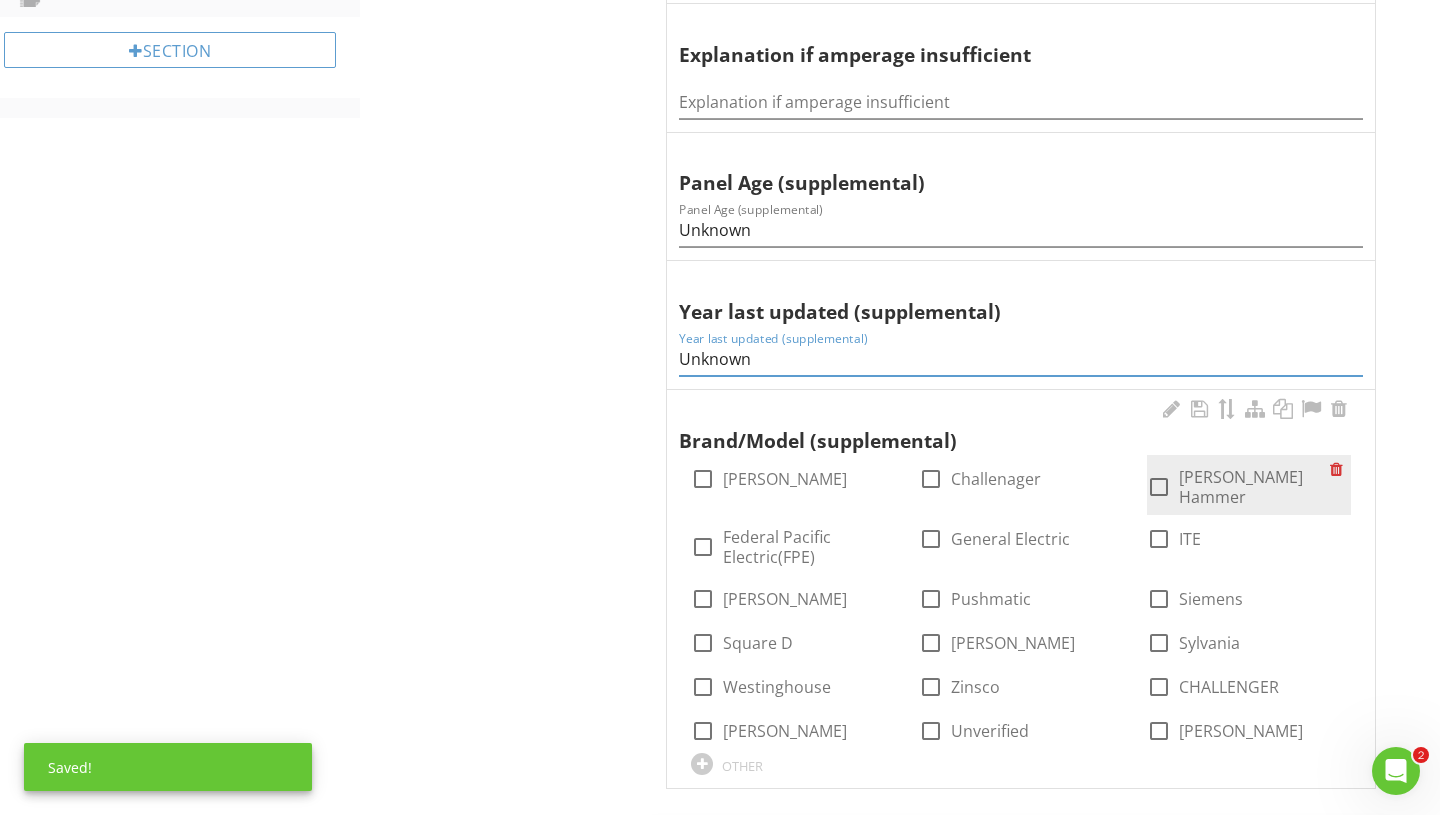 type on "Unknown" 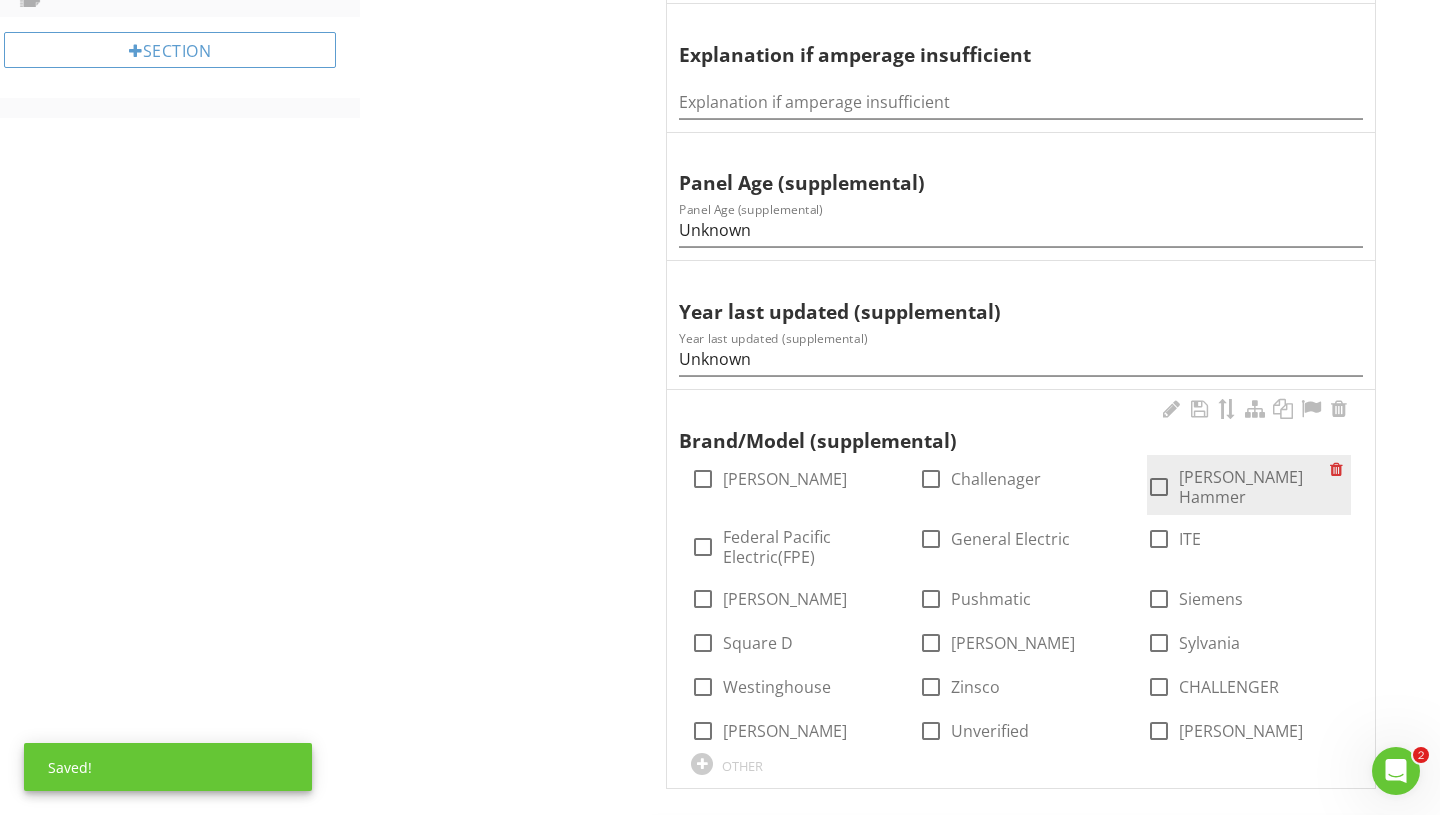 click on "[PERSON_NAME] Hammer" at bounding box center (1254, 487) 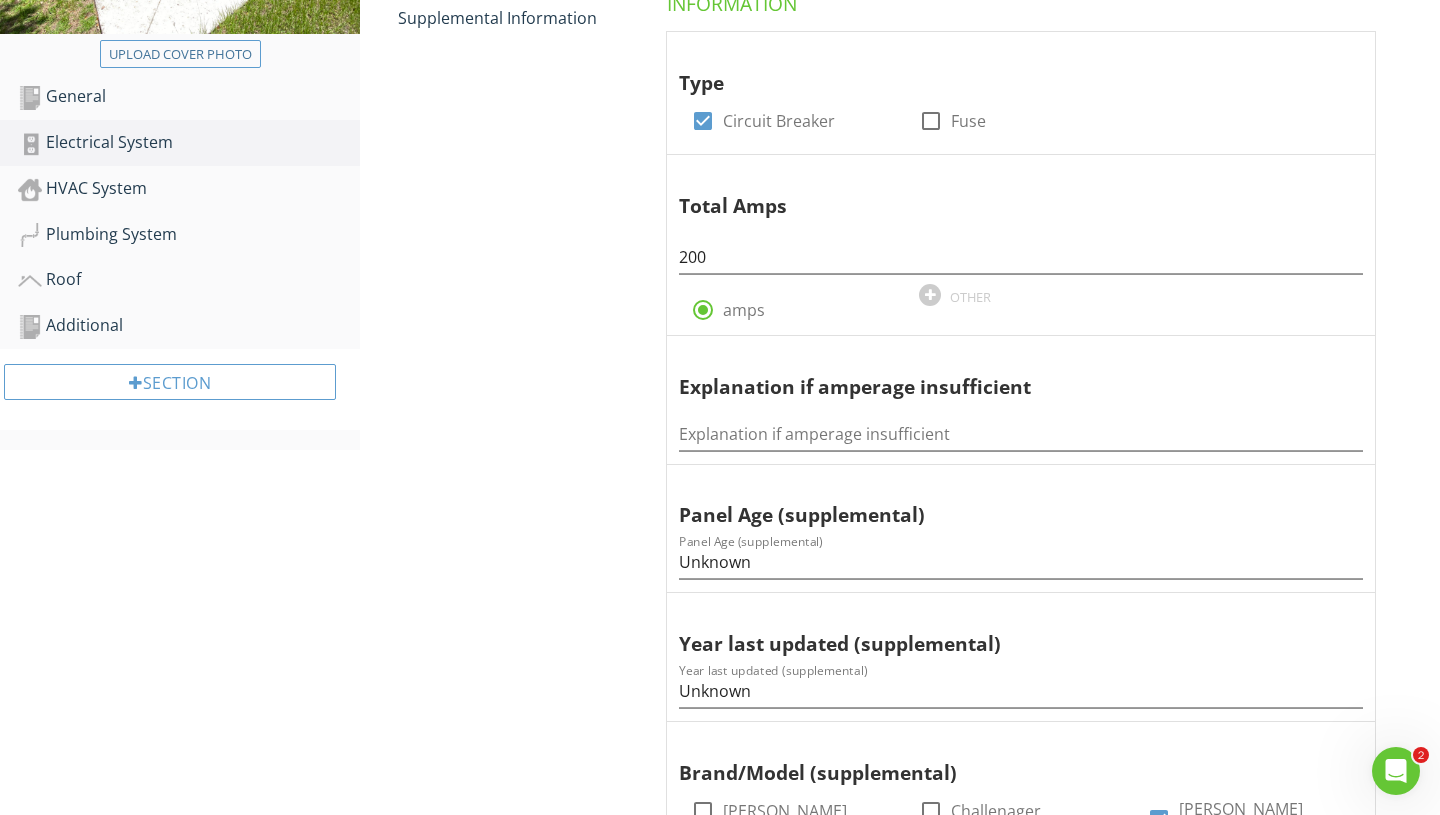 scroll, scrollTop: 152, scrollLeft: 0, axis: vertical 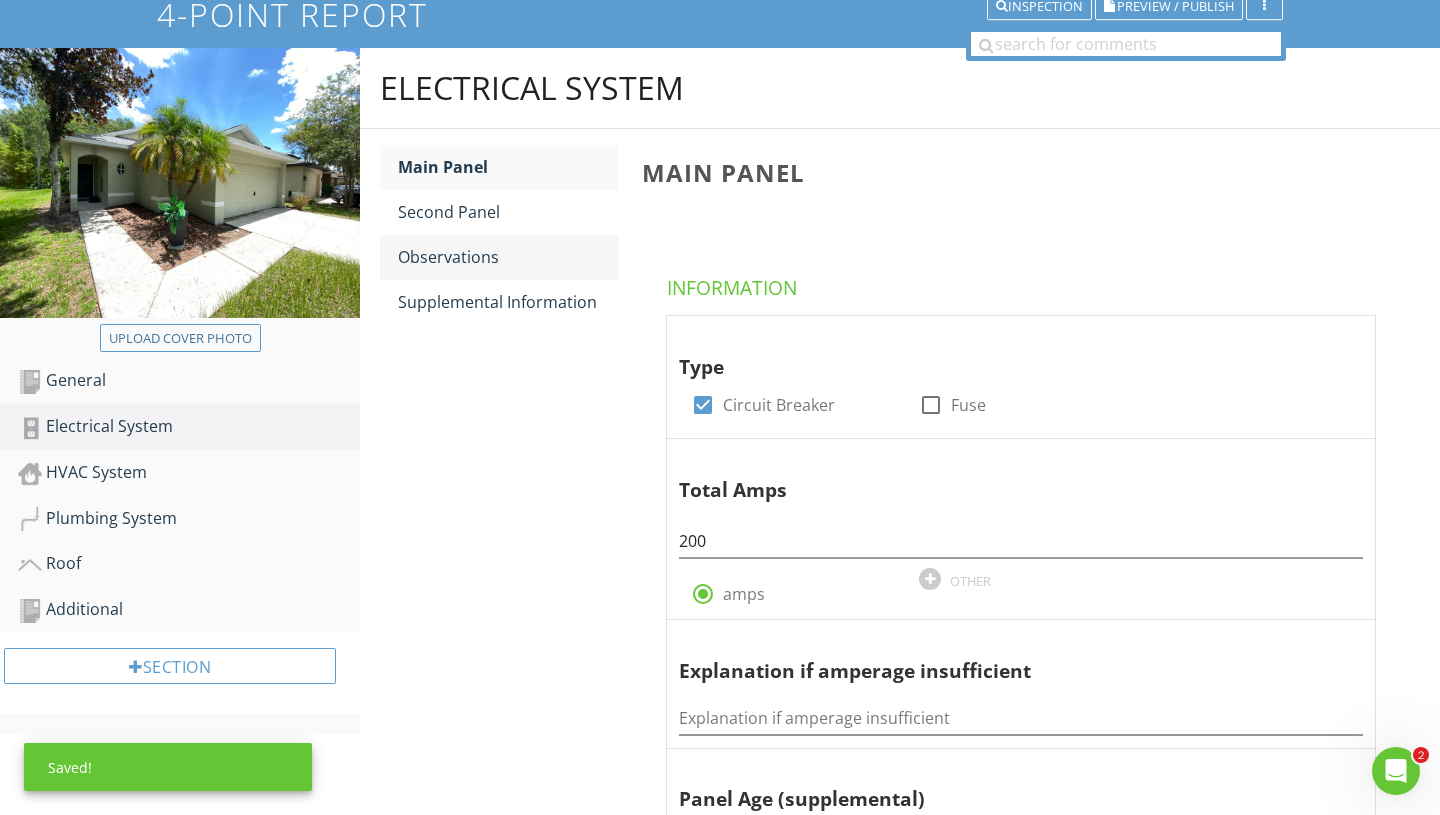 click on "Observations" at bounding box center (508, 257) 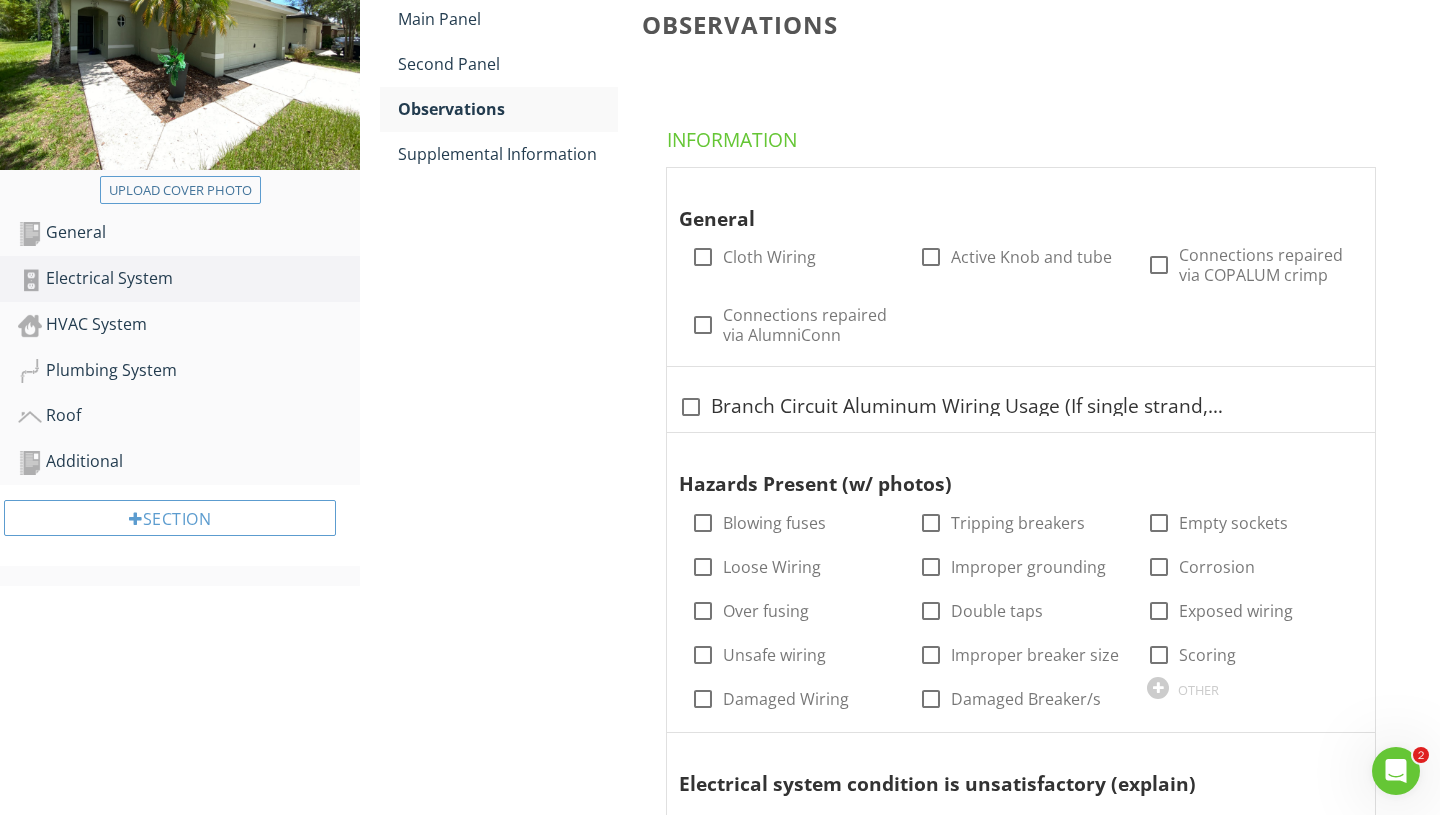 scroll, scrollTop: 390, scrollLeft: 0, axis: vertical 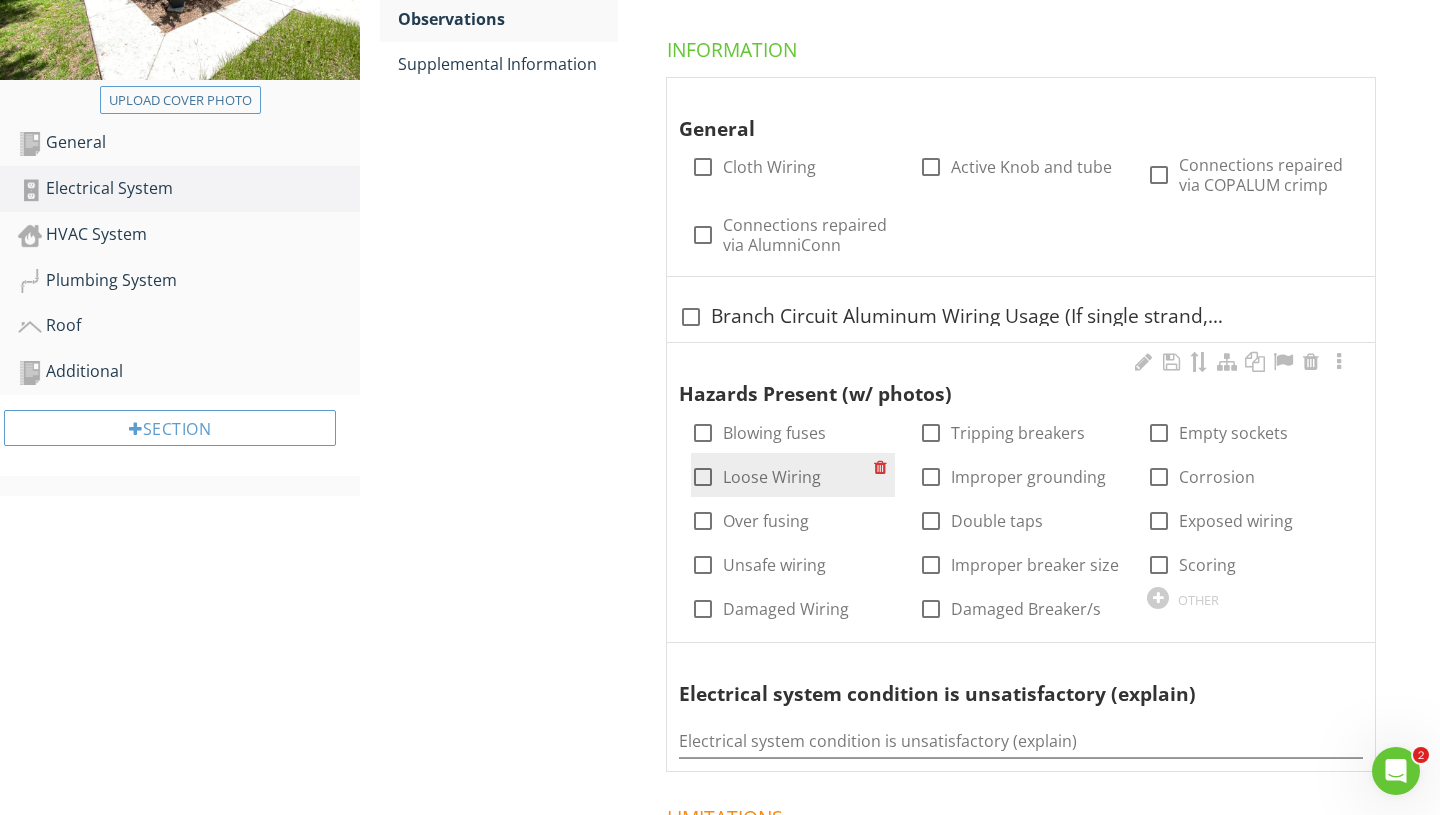 click at bounding box center (703, 477) 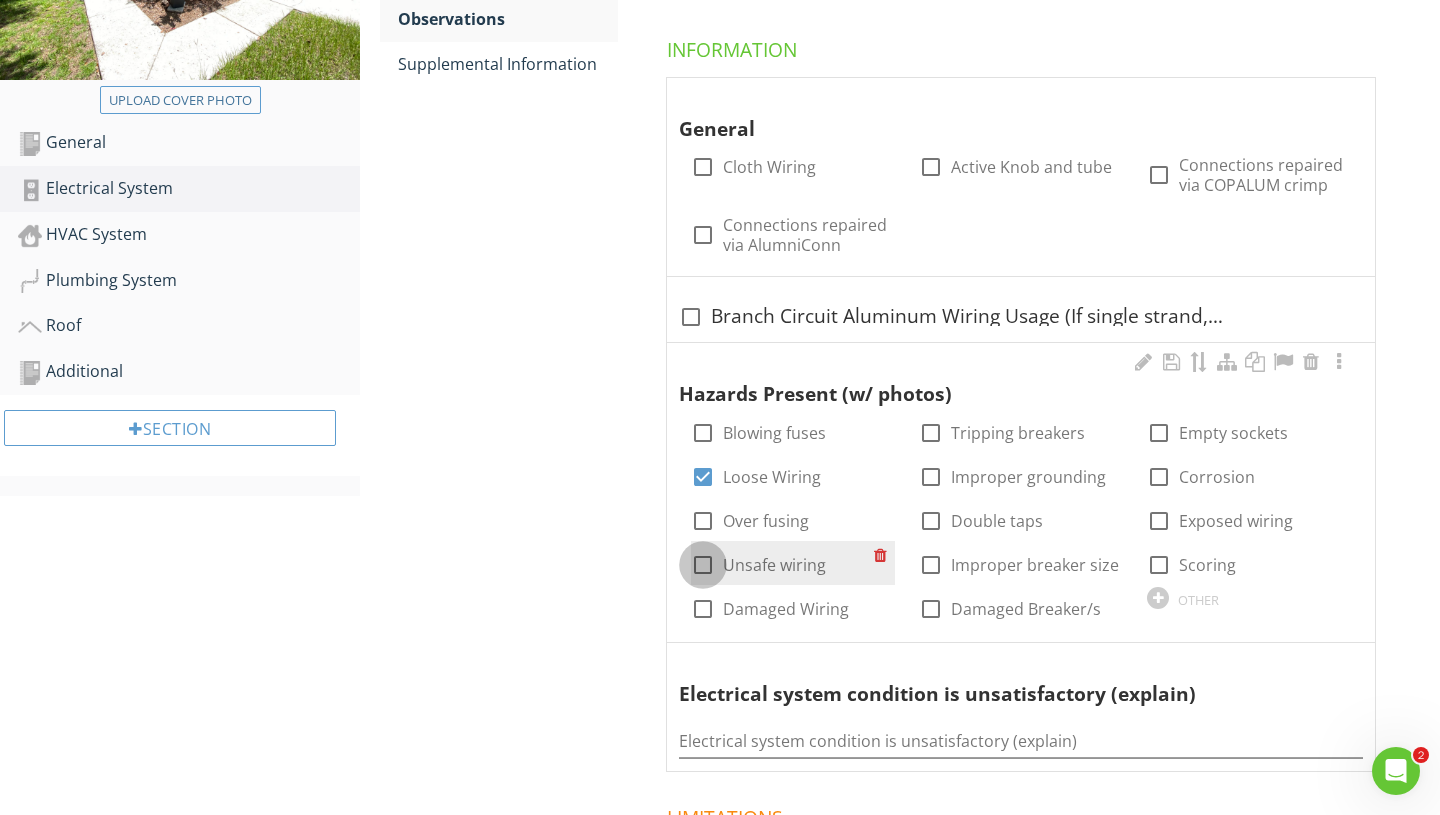 click at bounding box center [703, 565] 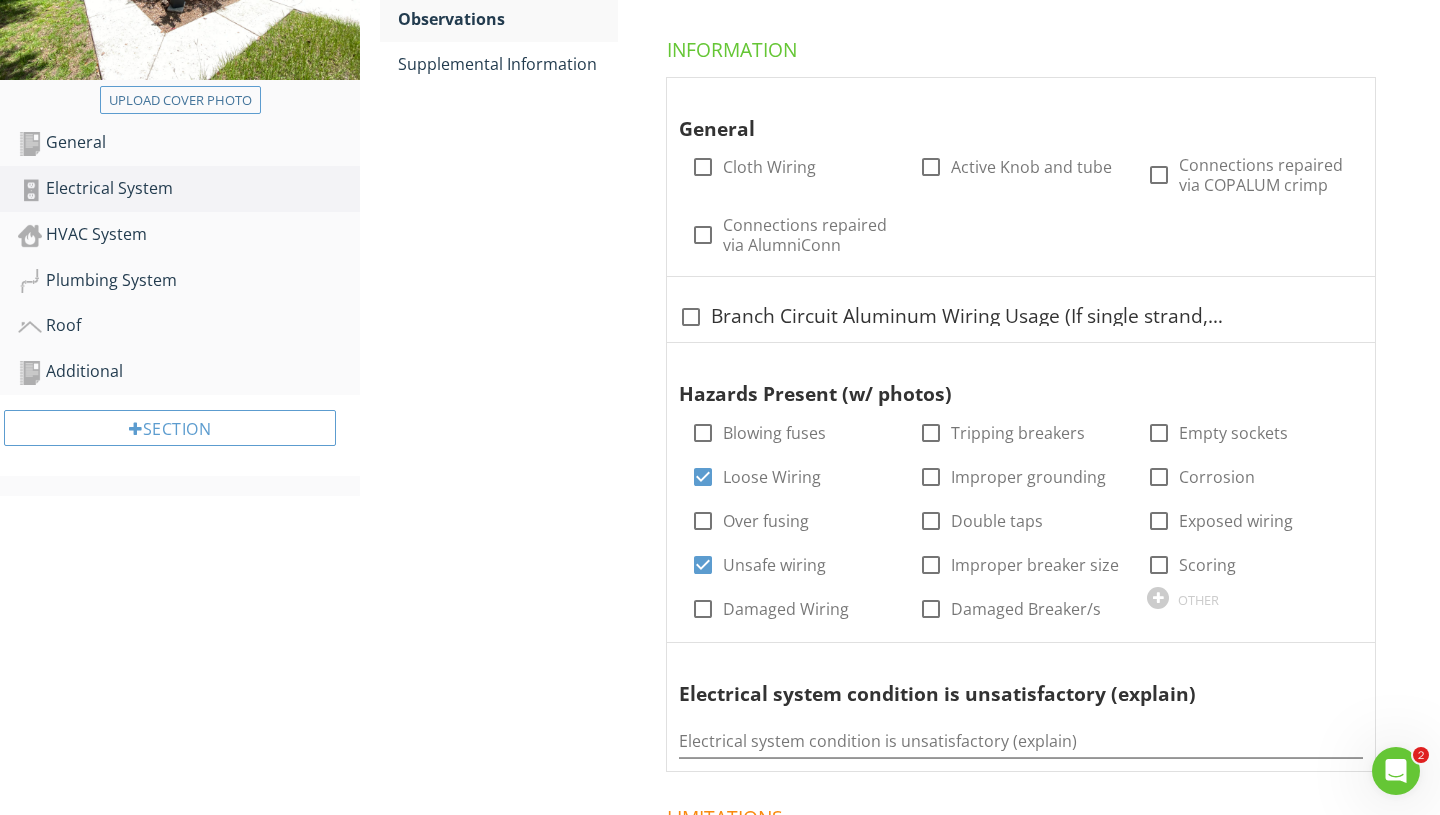scroll, scrollTop: 546, scrollLeft: 0, axis: vertical 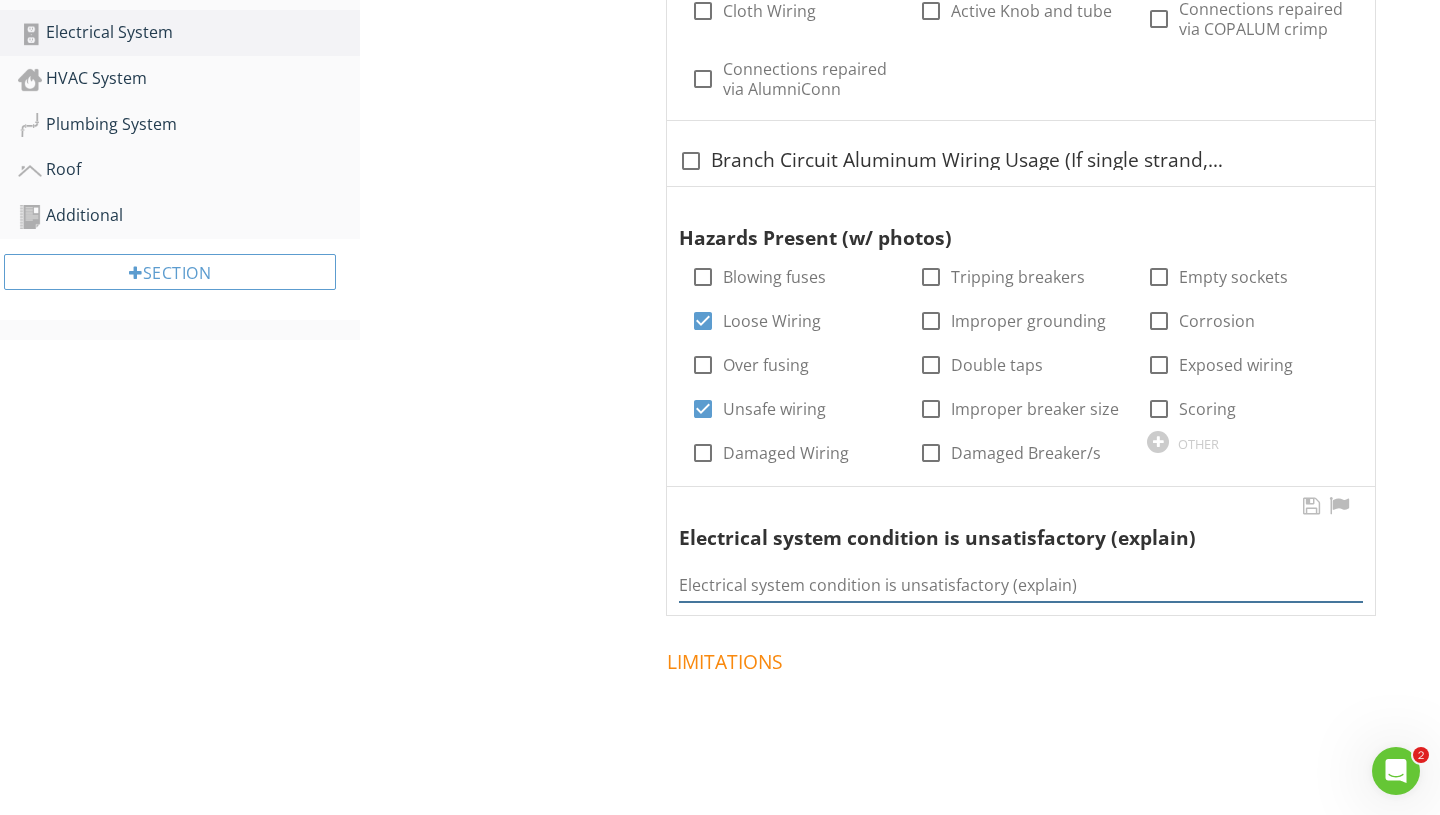 click at bounding box center [1021, 585] 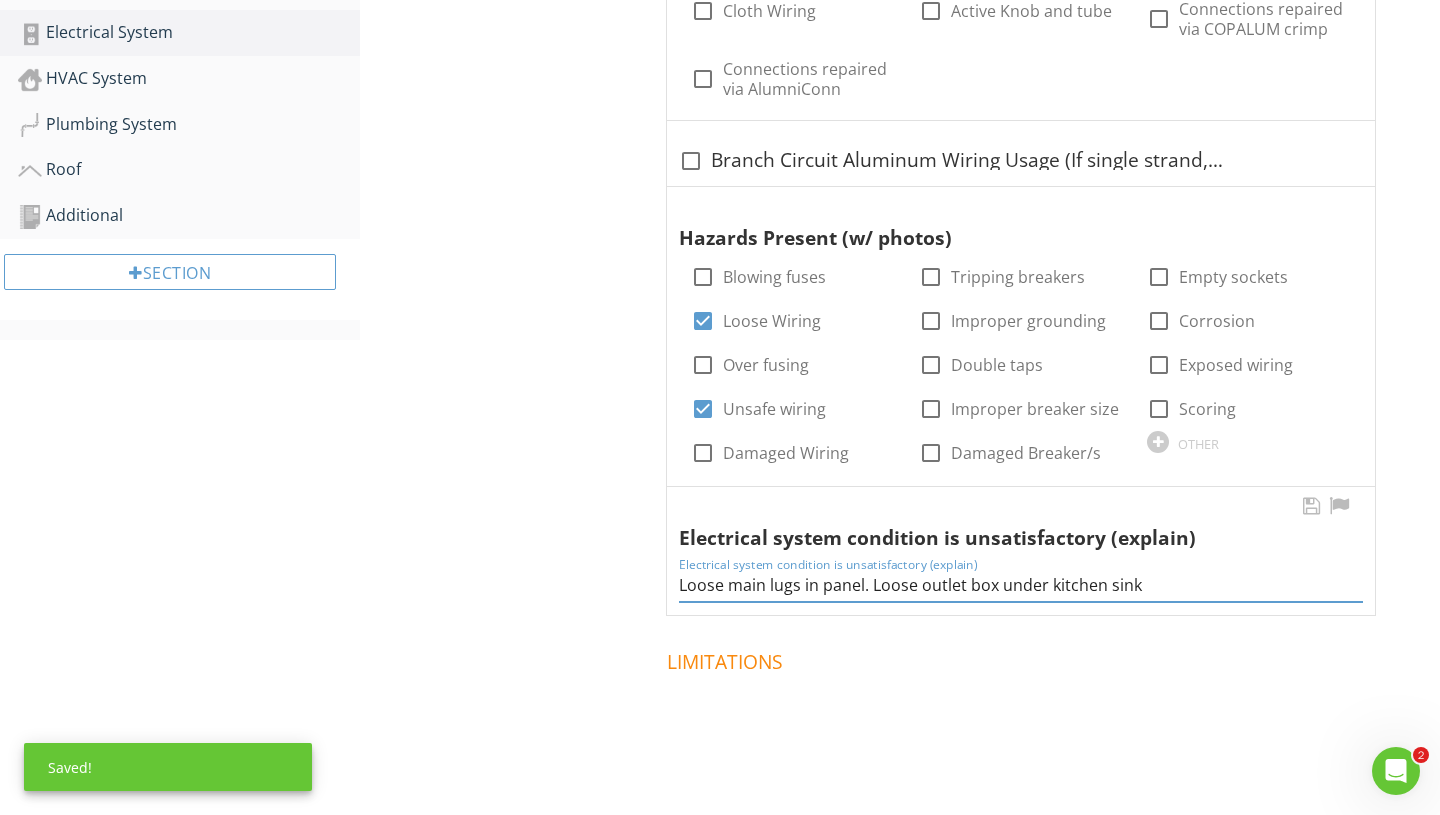click on "Loose main lugs in panel. Loose outlet box under kitchen sink" at bounding box center (1021, 585) 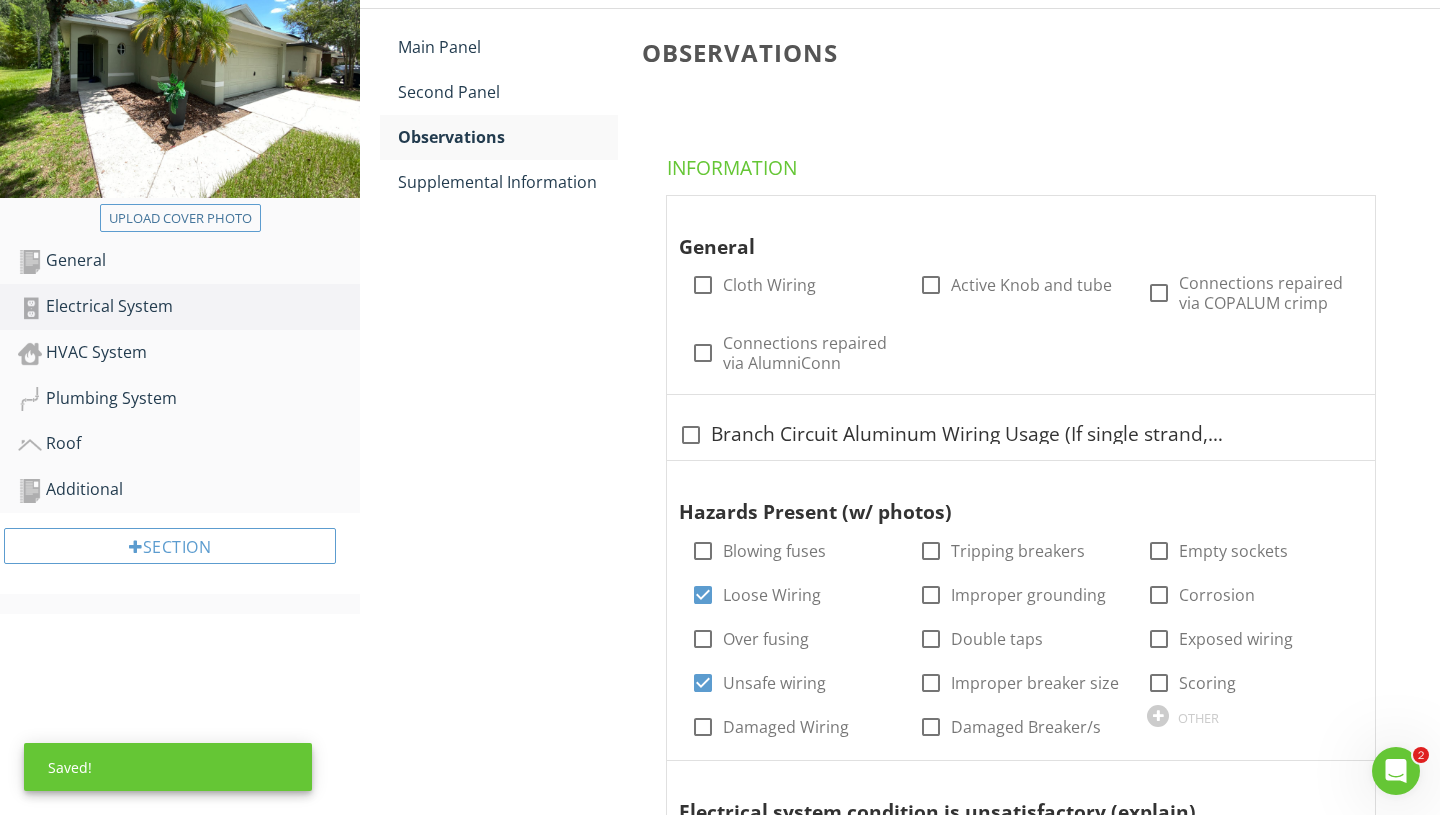 scroll, scrollTop: 226, scrollLeft: 0, axis: vertical 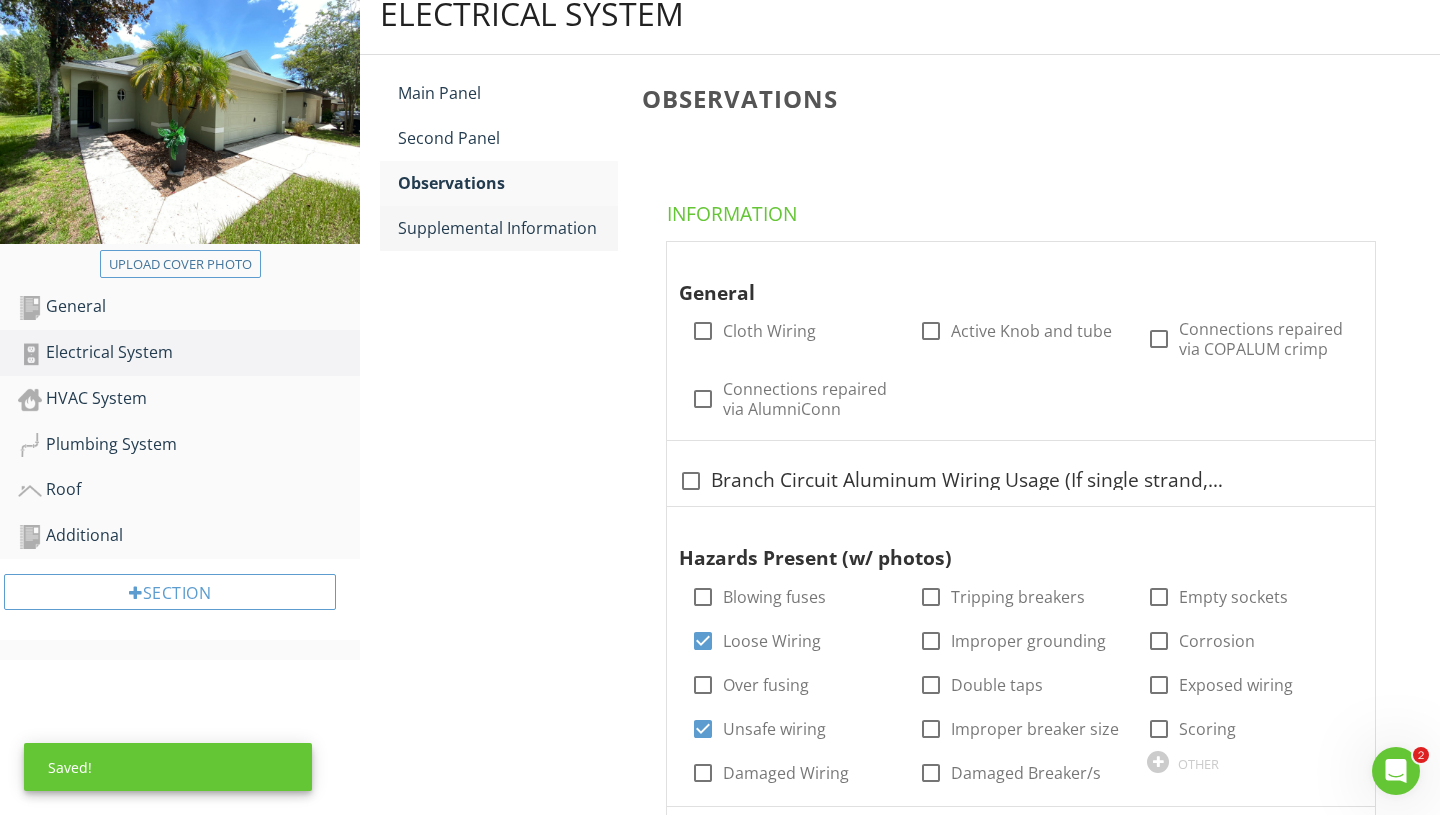 type on "Loose main lugs in panel. Loose outlet box with exposed wiring under kitchen sink" 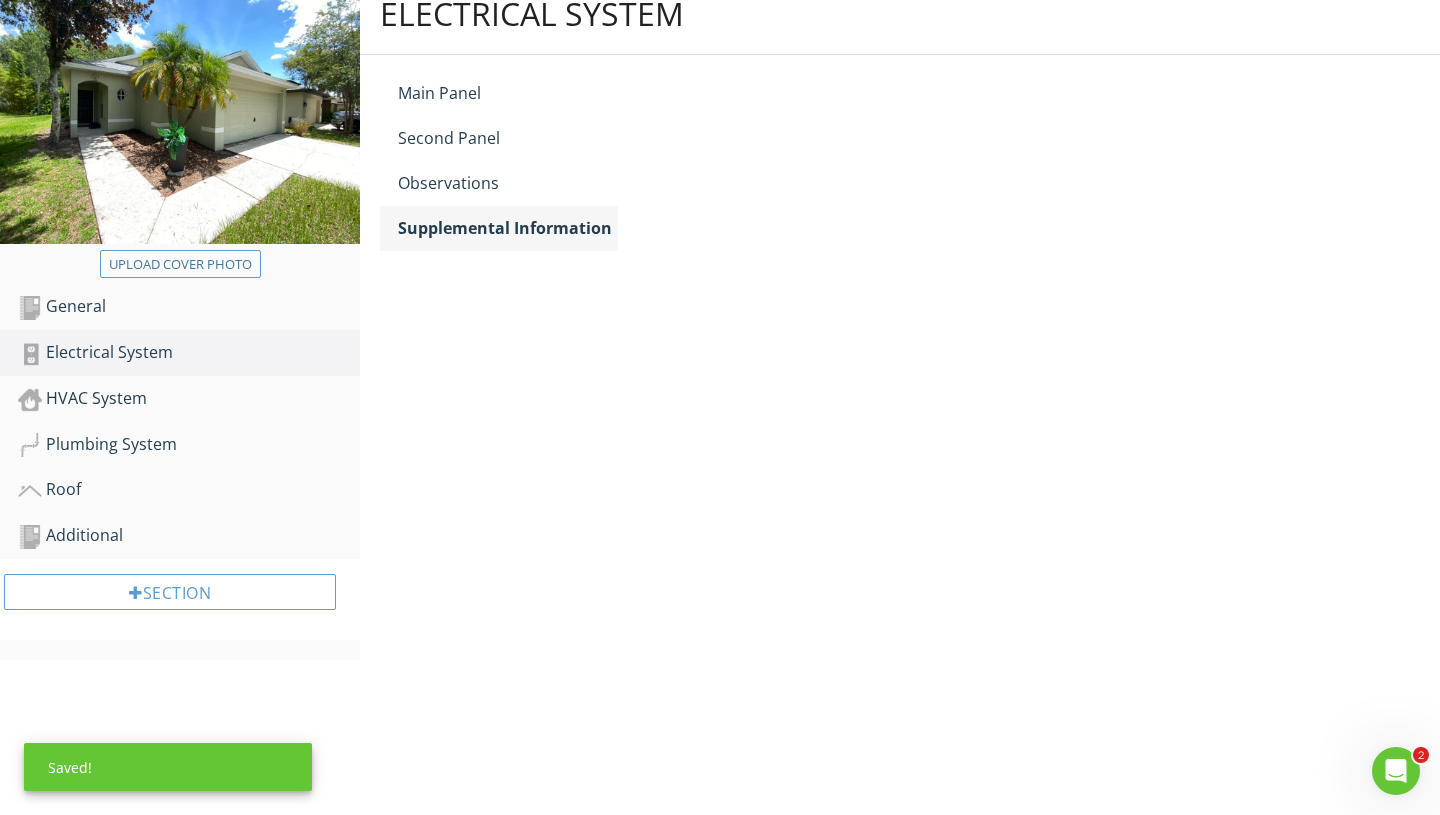 scroll, scrollTop: 173, scrollLeft: 0, axis: vertical 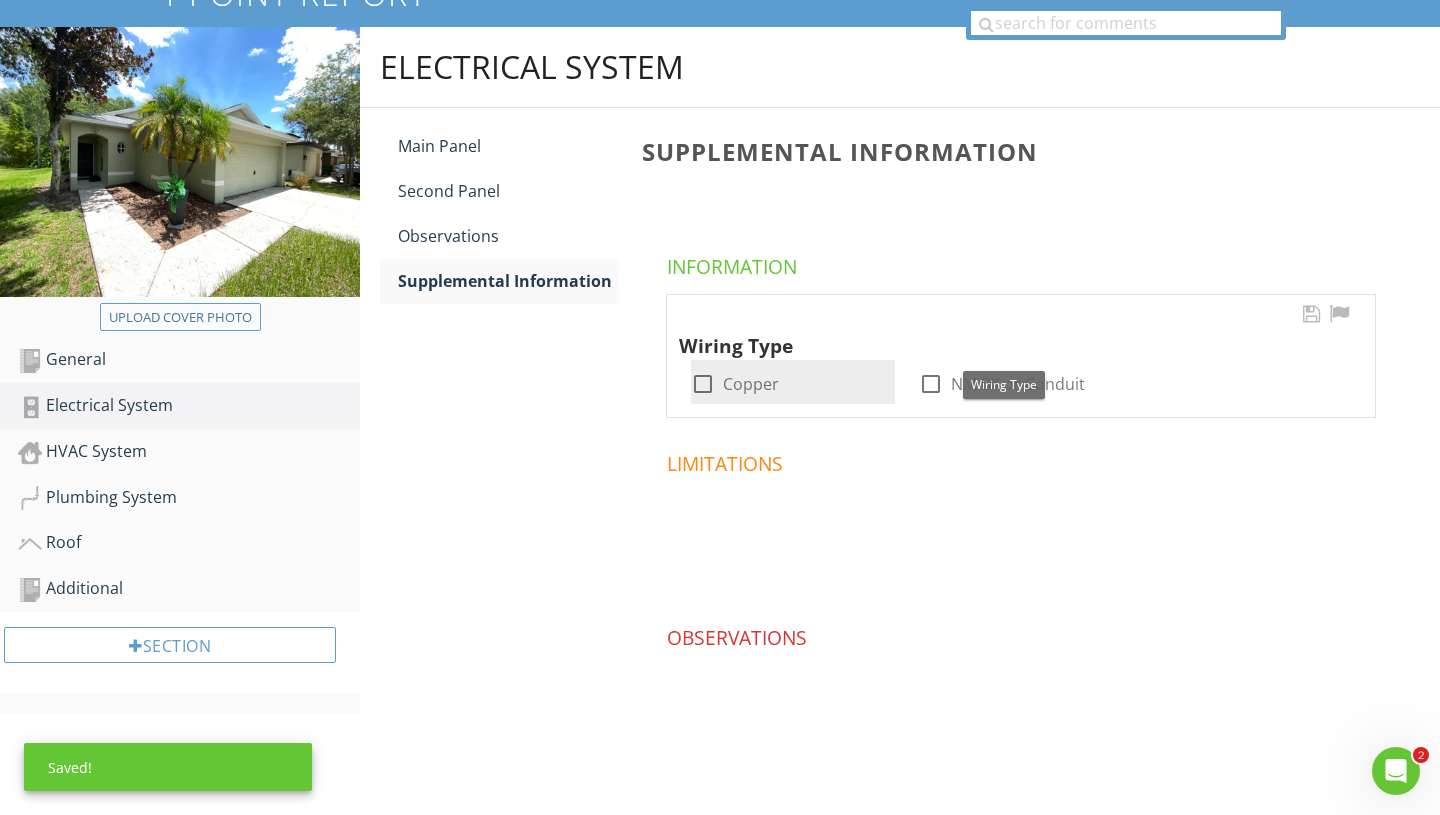 click at bounding box center [703, 384] 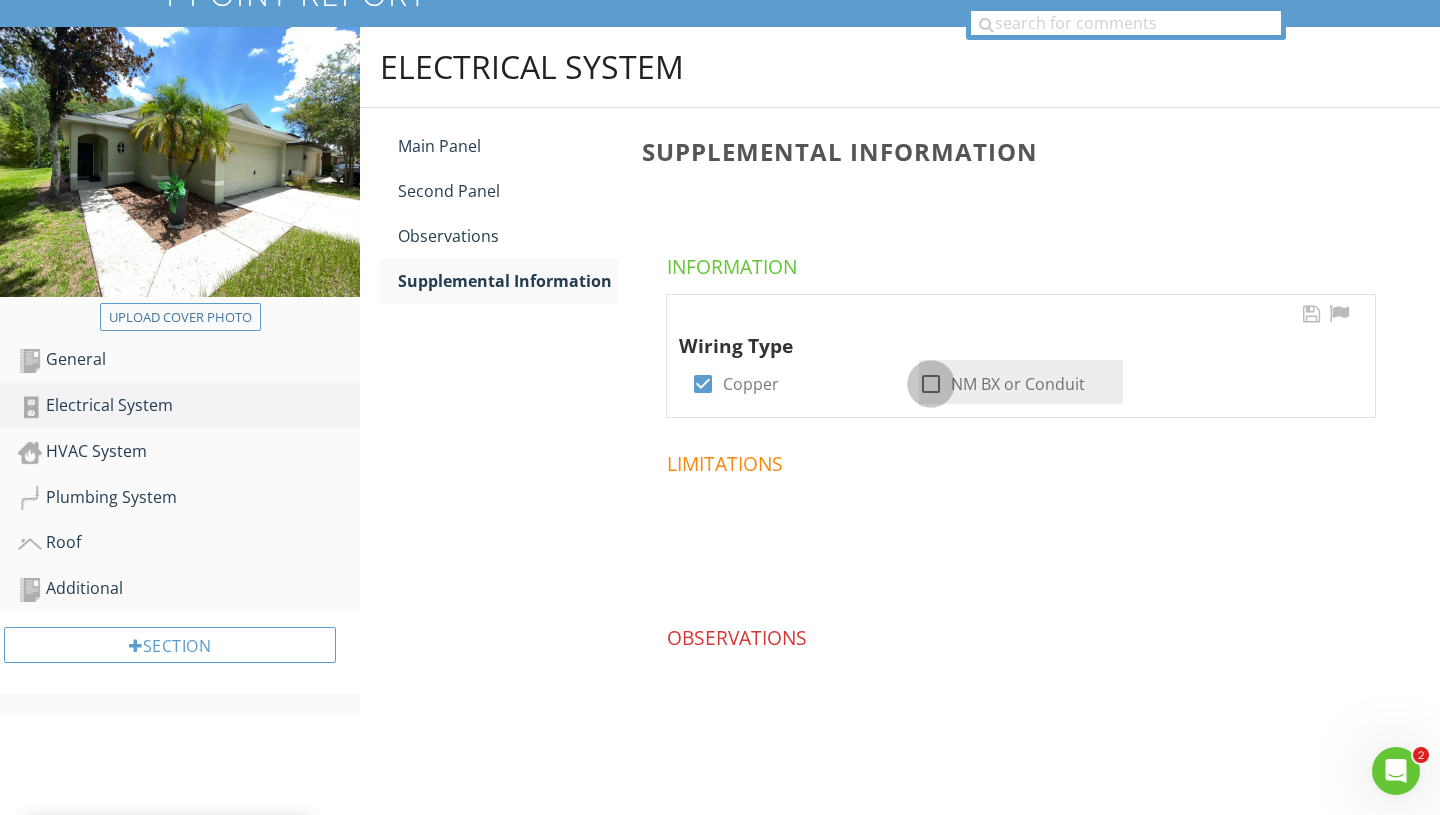 click at bounding box center [931, 384] 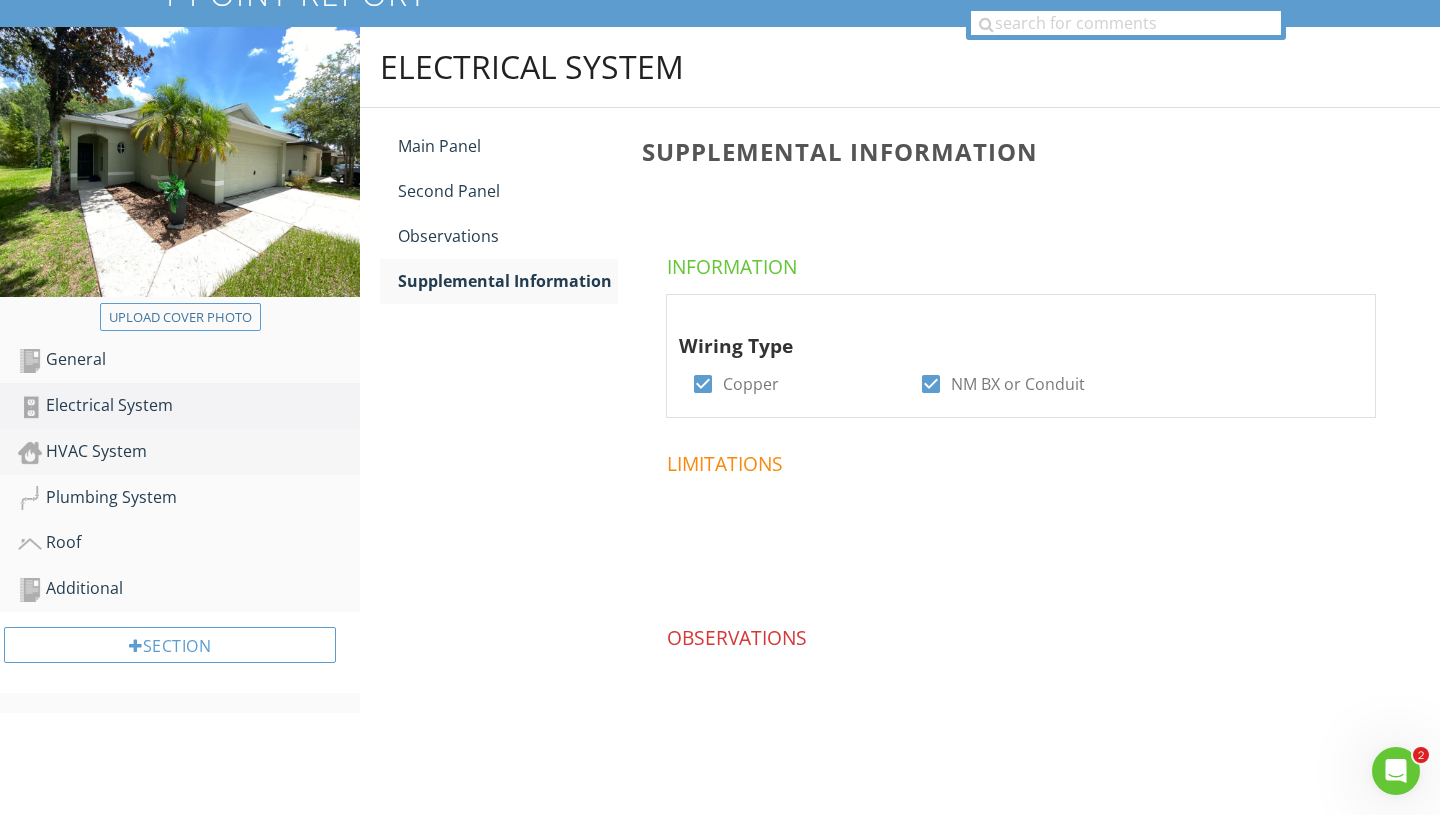 click on "HVAC System" at bounding box center [189, 452] 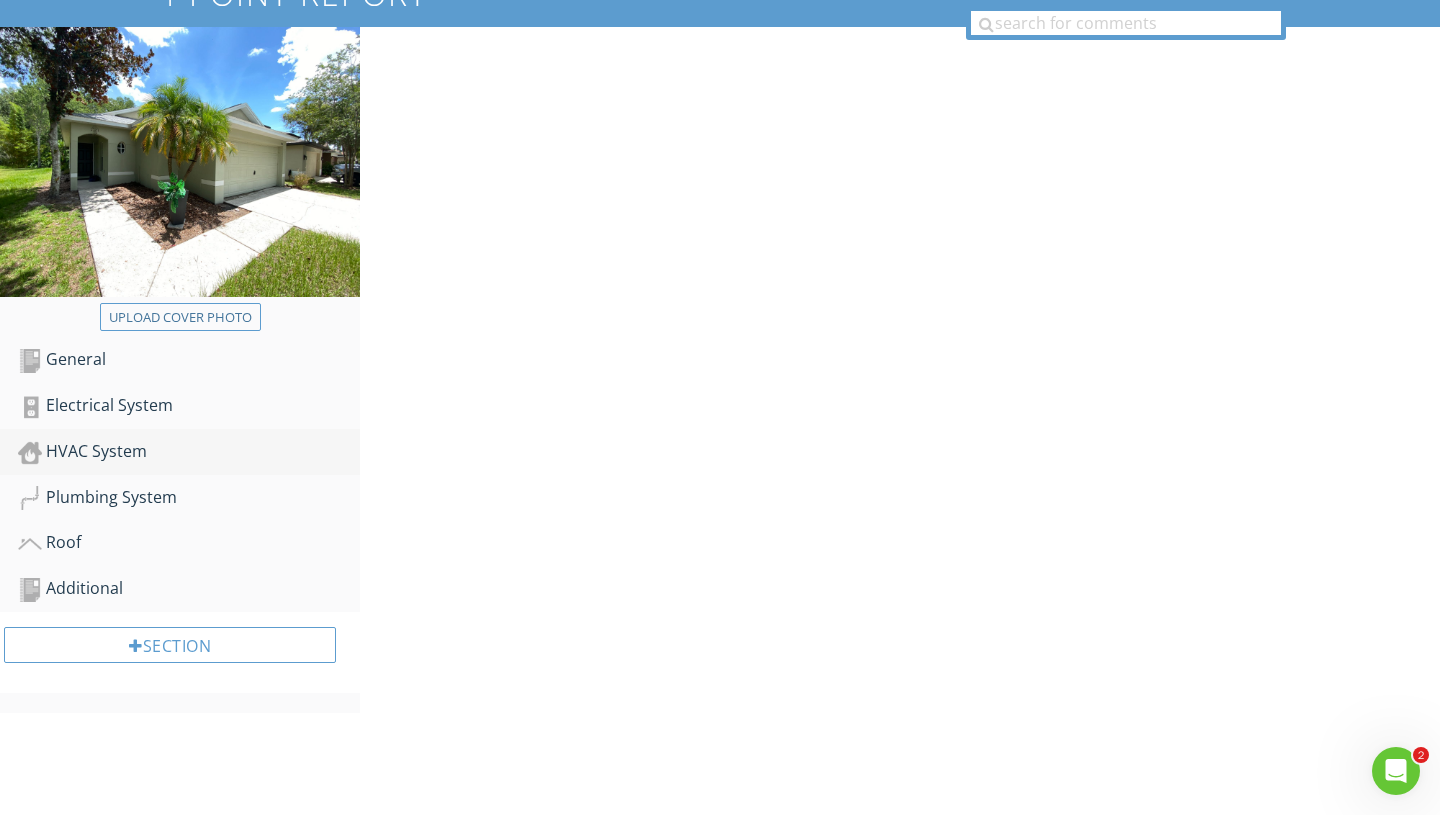 scroll, scrollTop: 226, scrollLeft: 0, axis: vertical 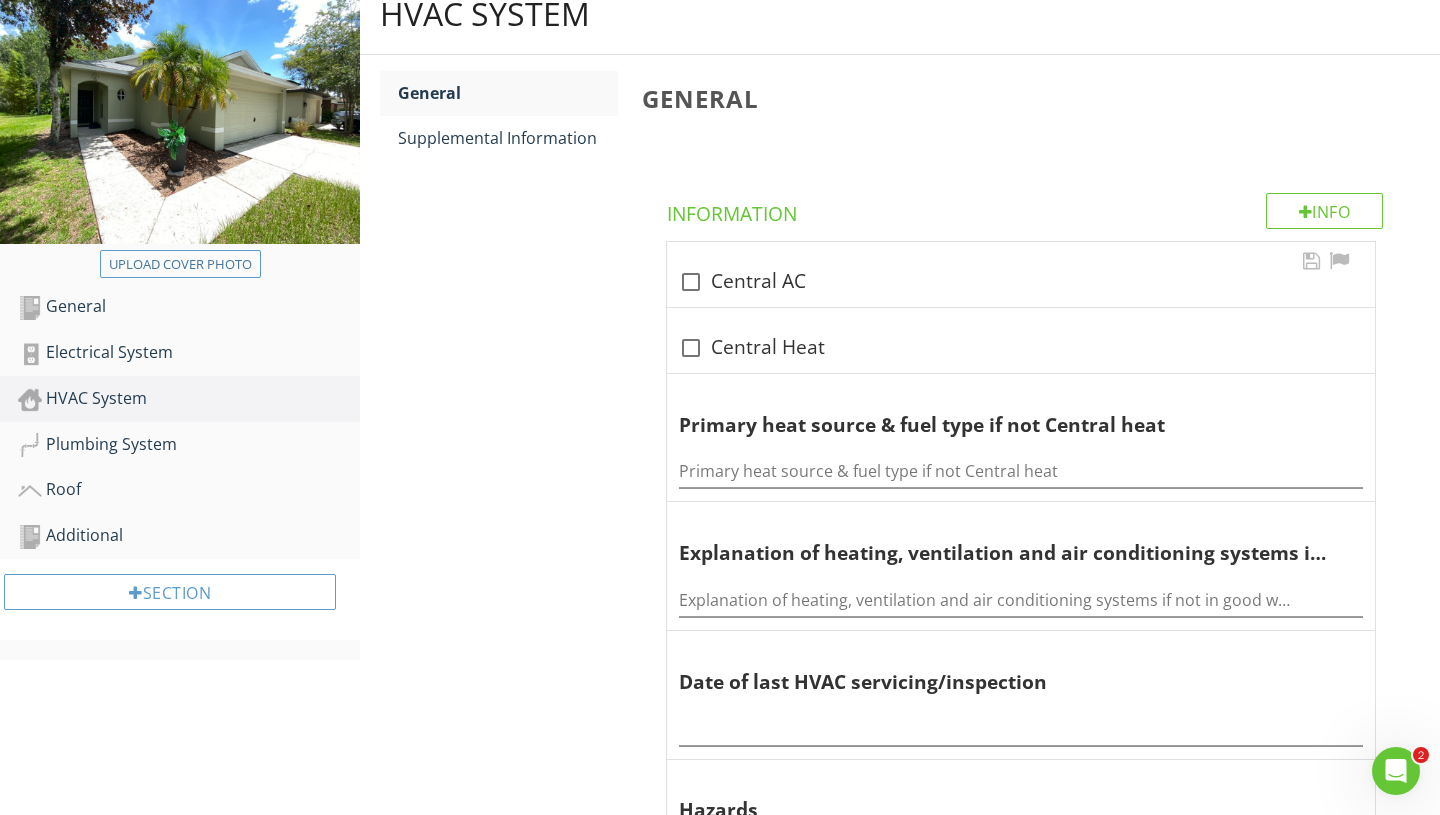 click at bounding box center (691, 290) 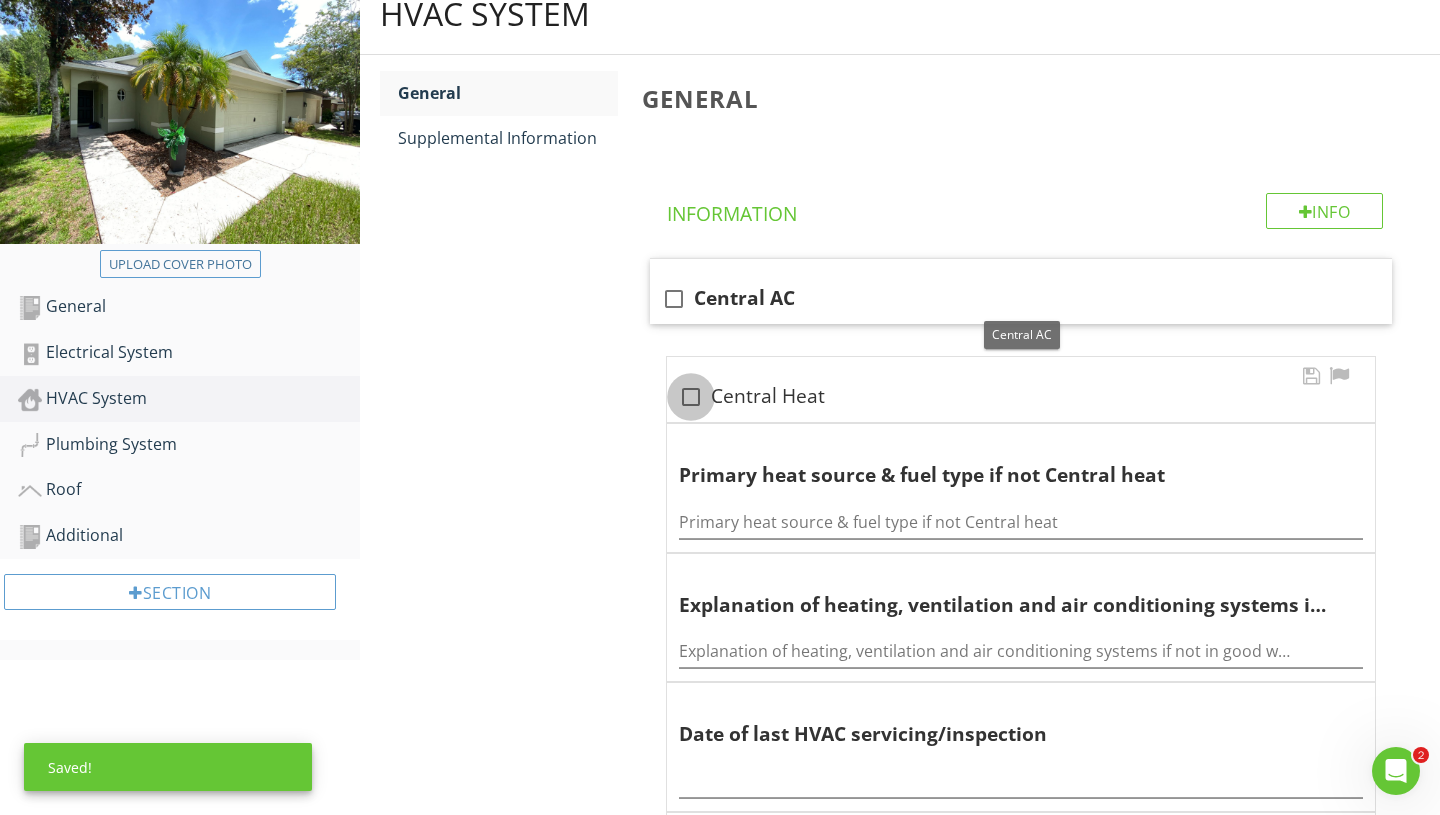 click at bounding box center (691, 397) 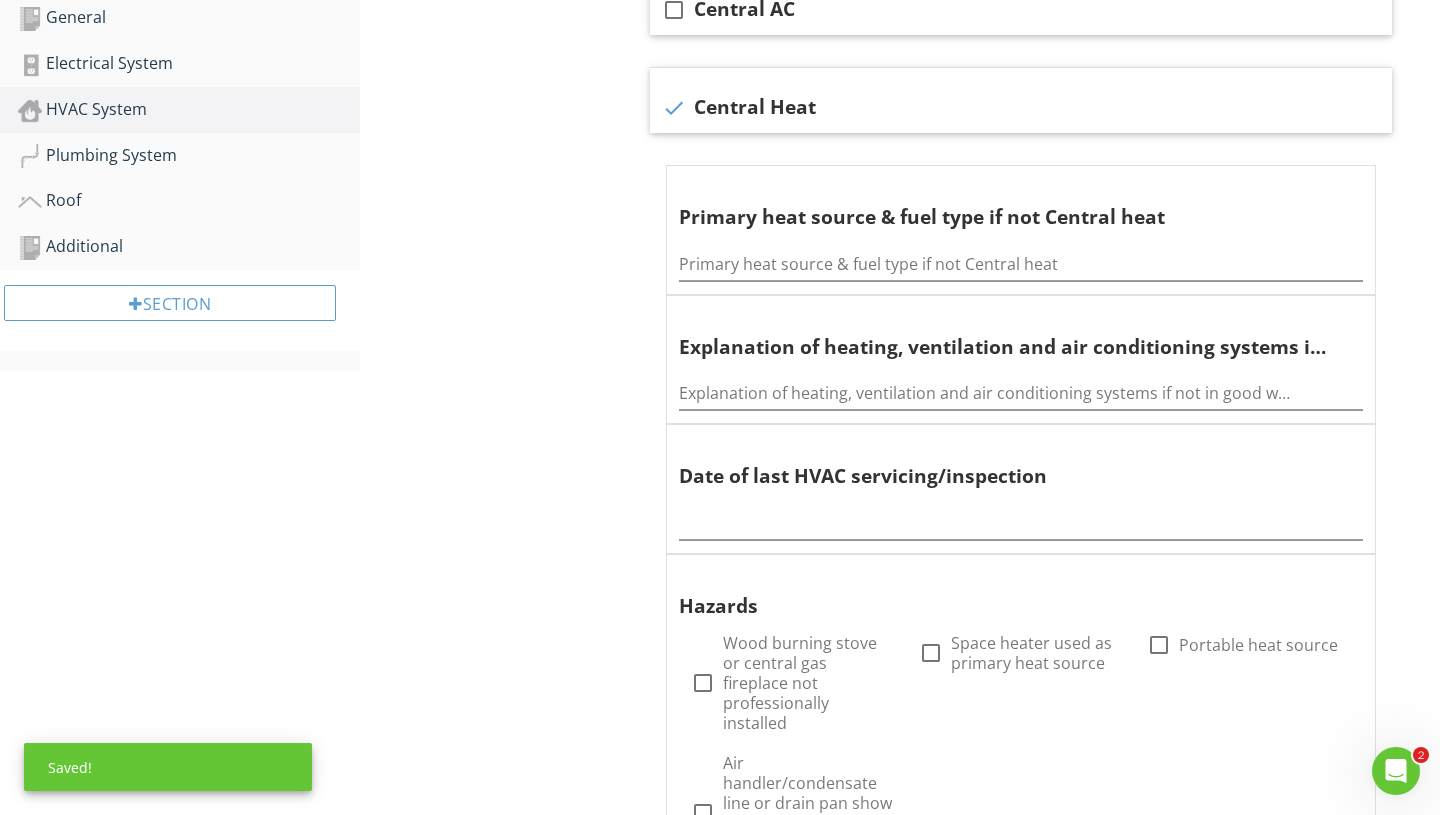 scroll, scrollTop: 501, scrollLeft: 0, axis: vertical 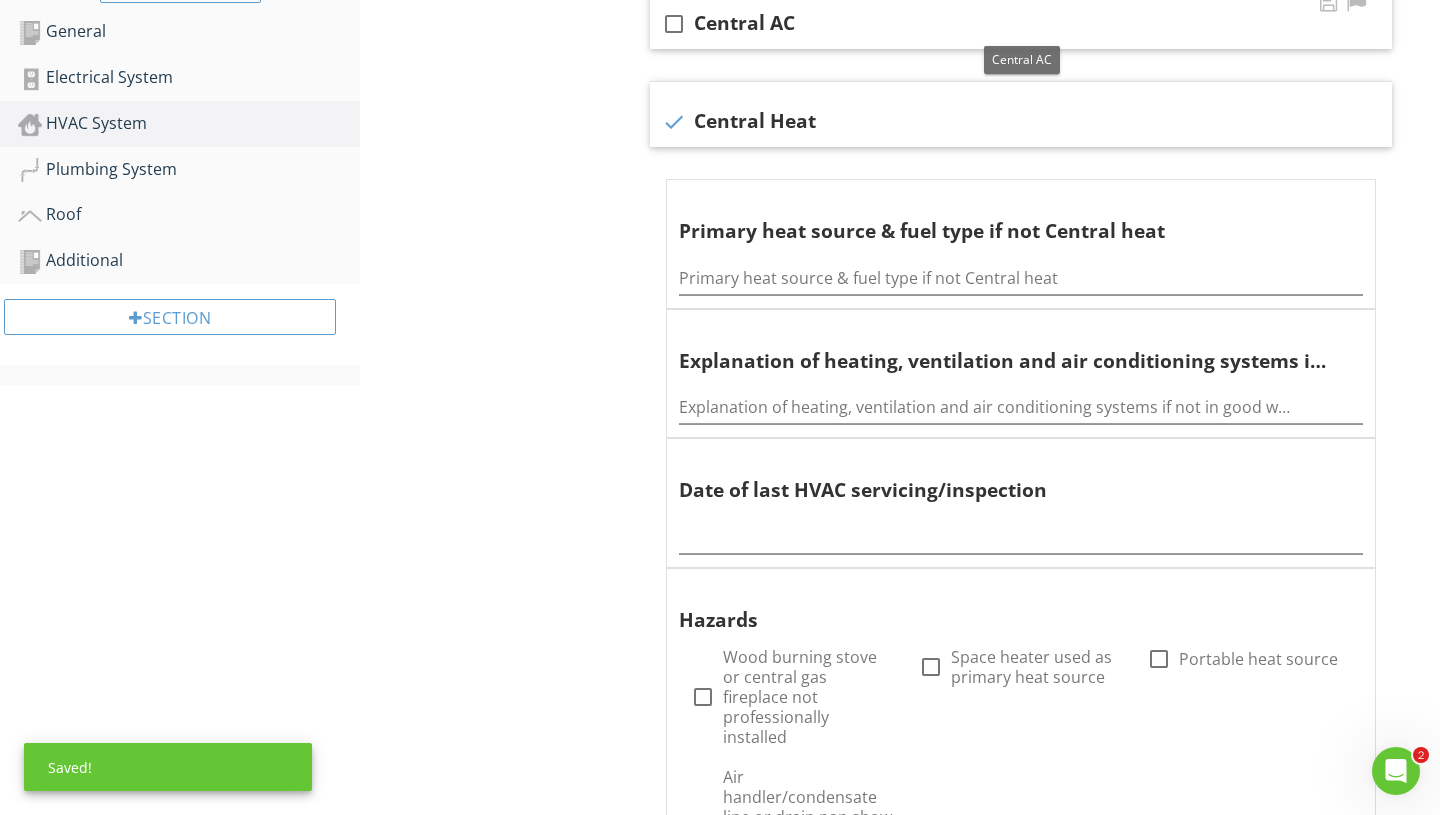 click at bounding box center [674, 24] 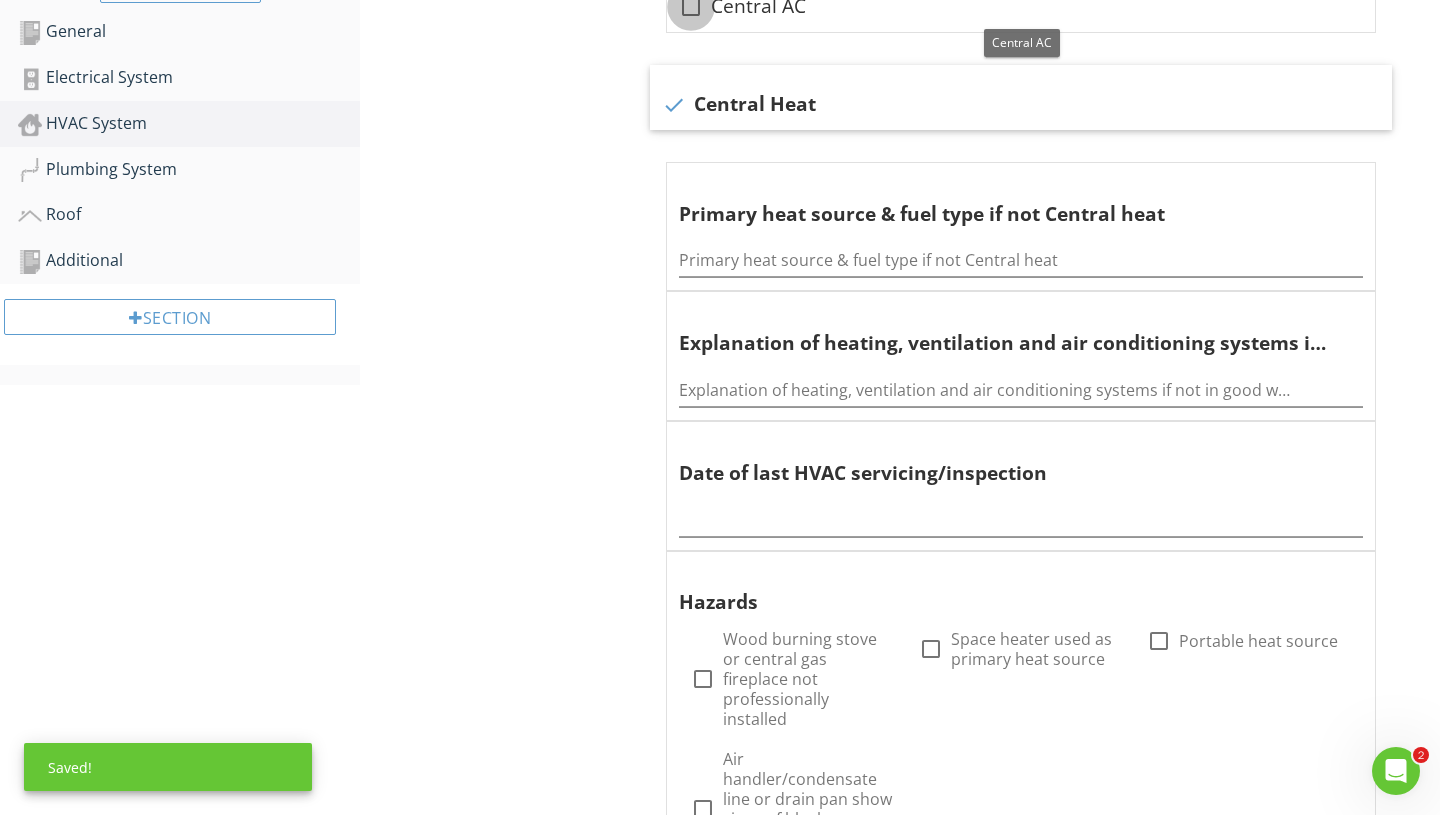 click at bounding box center (691, 7) 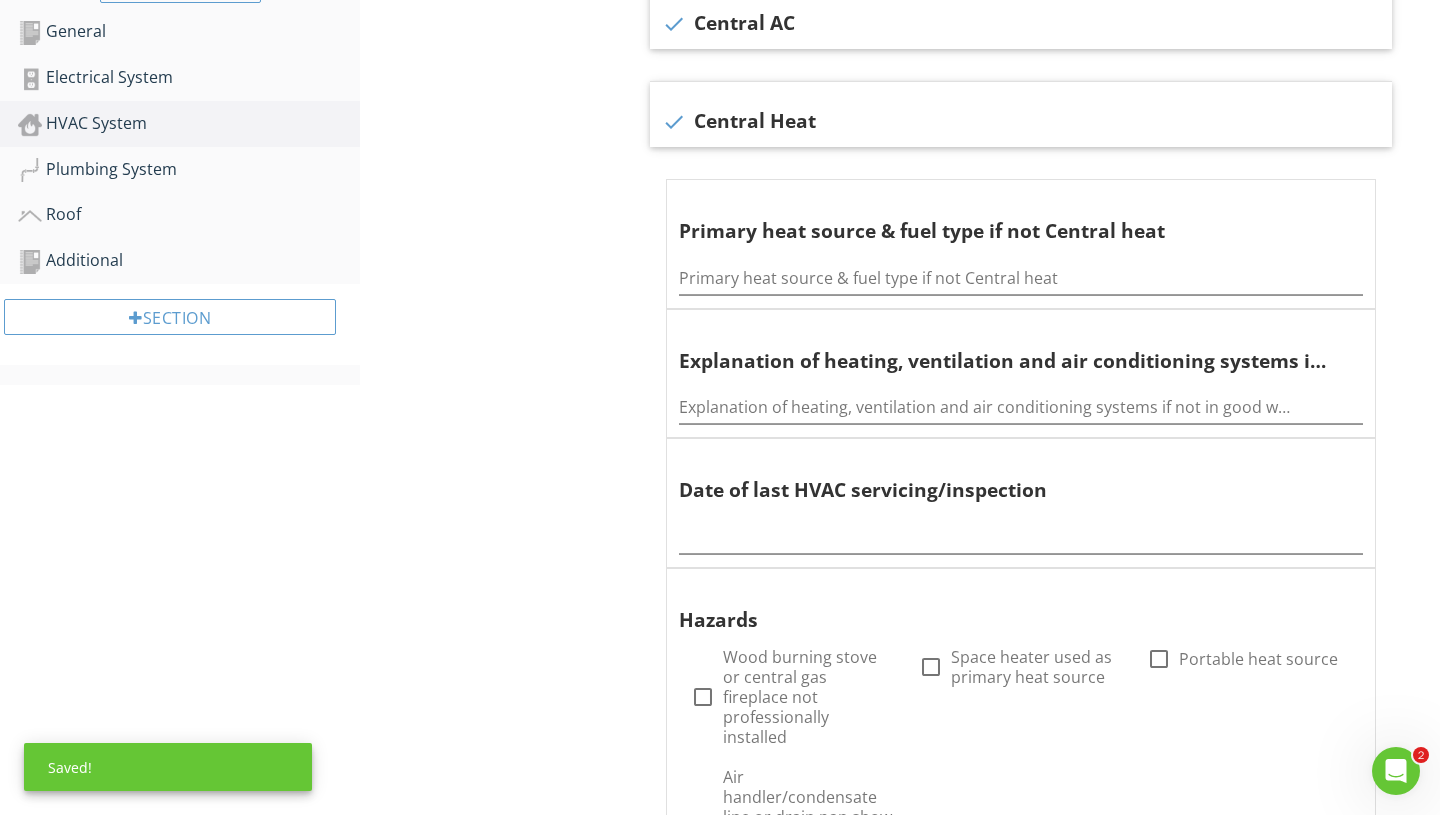 scroll, scrollTop: 722, scrollLeft: 0, axis: vertical 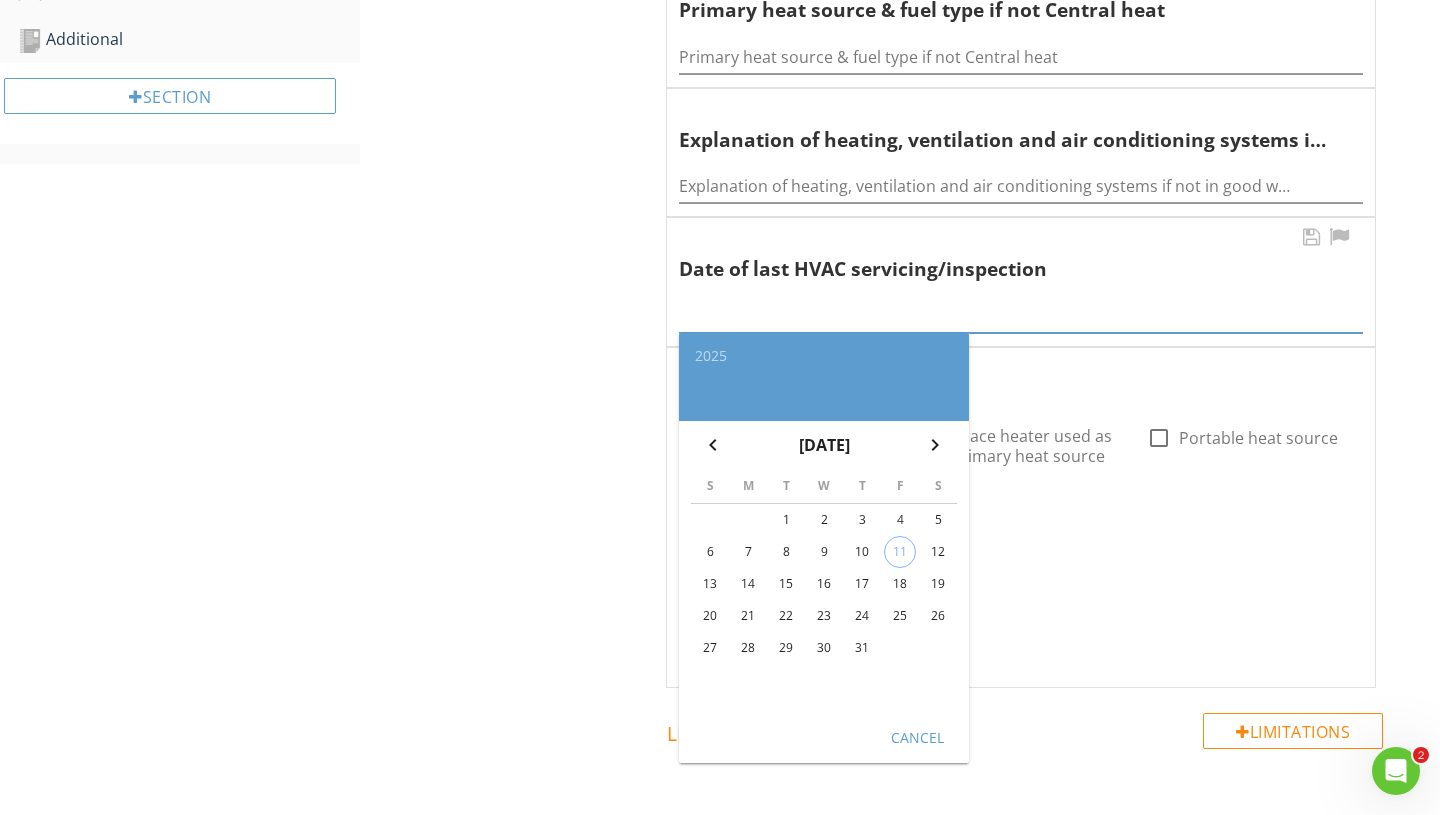 paste on "Unknown" 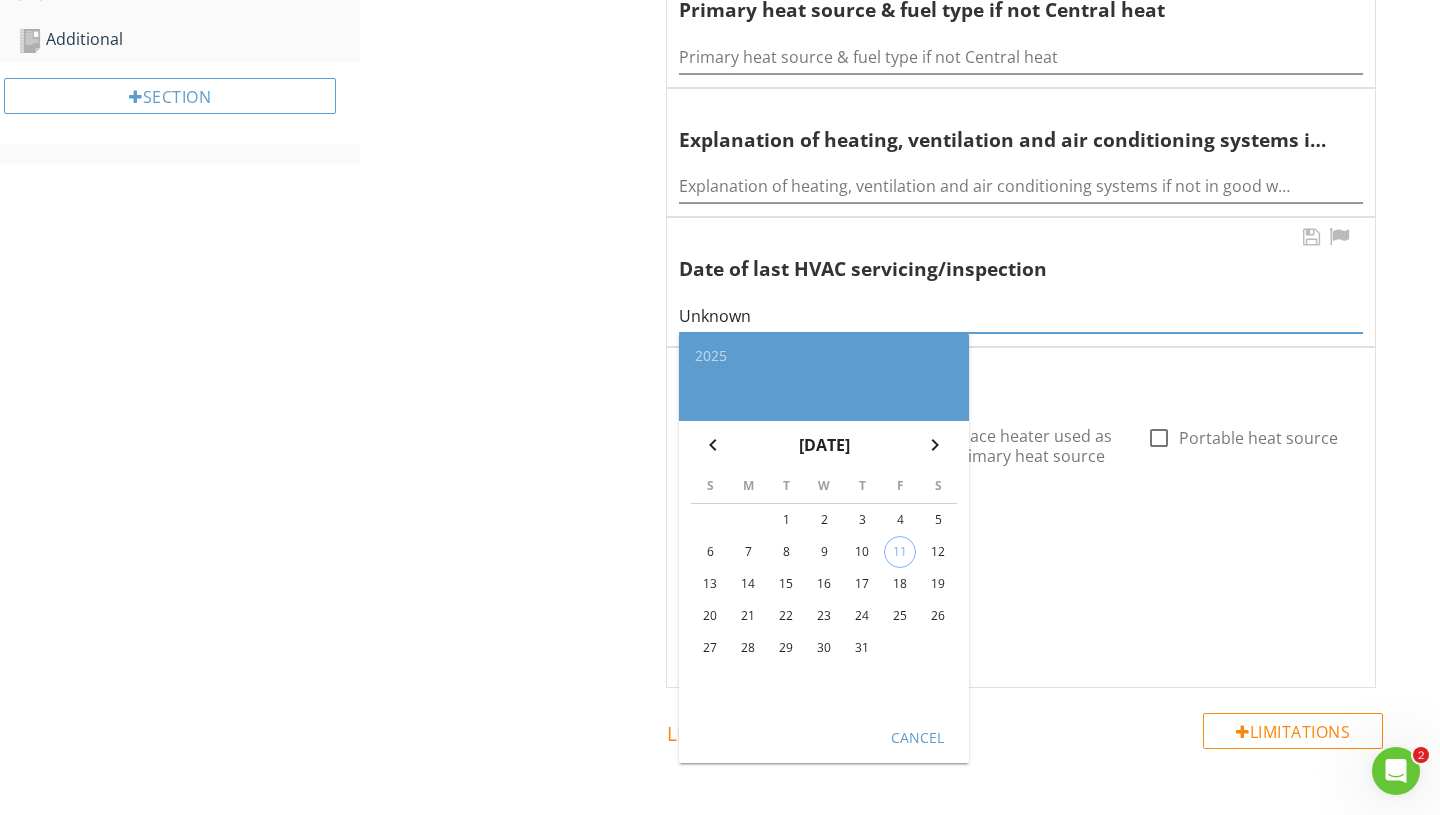 type on "Unknown" 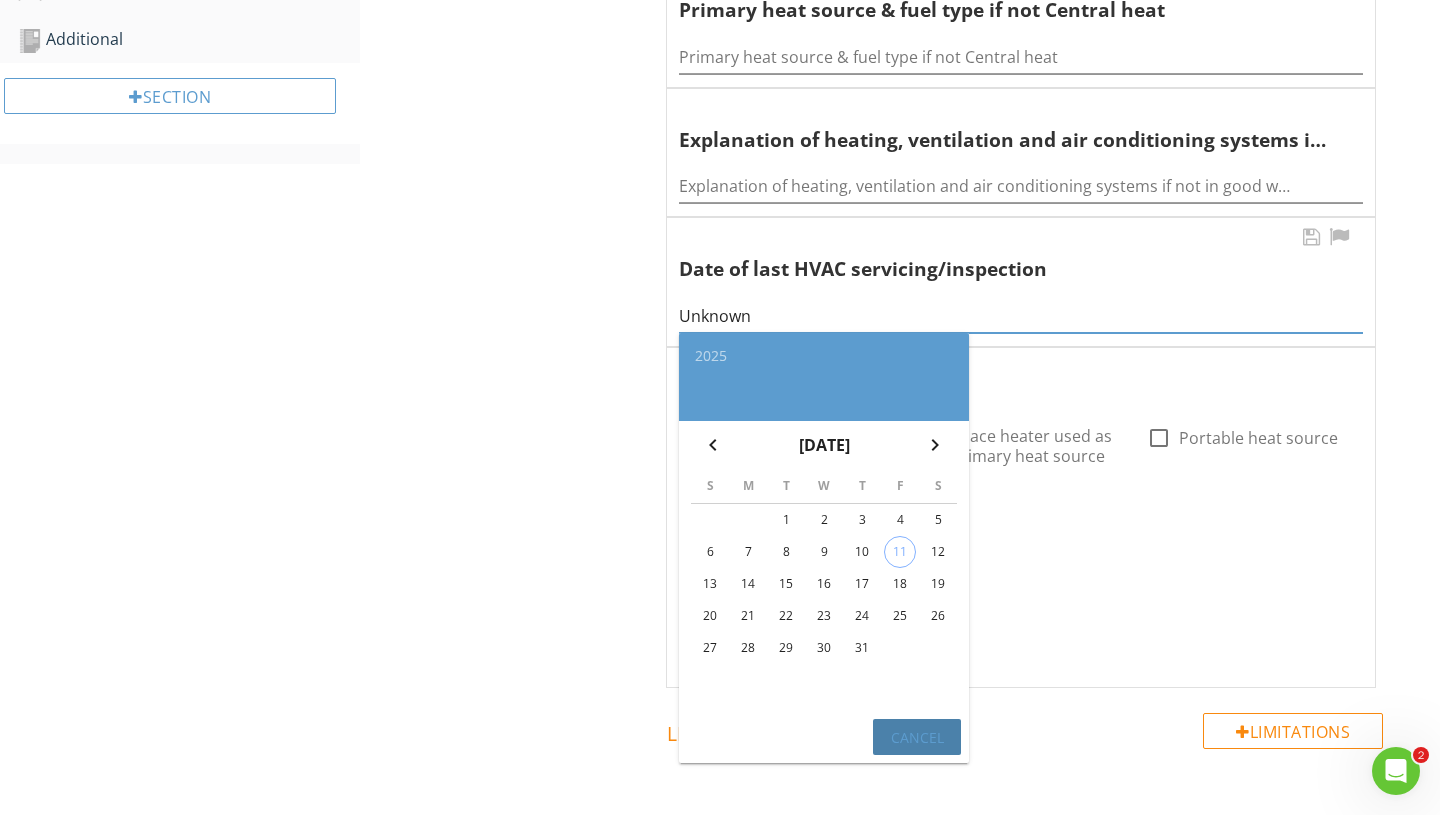 click on "Cancel" at bounding box center [917, 737] 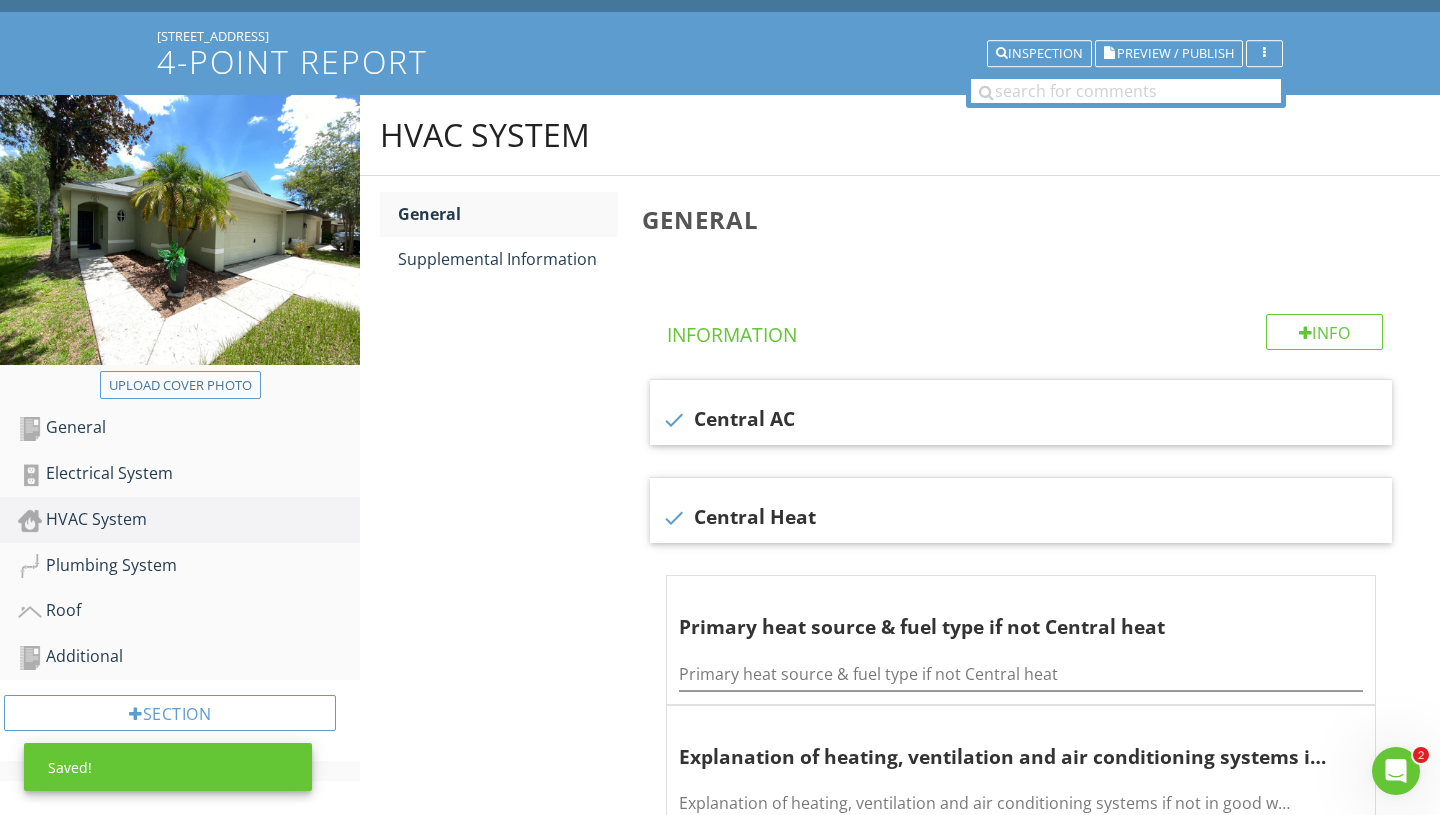 scroll, scrollTop: 68, scrollLeft: 0, axis: vertical 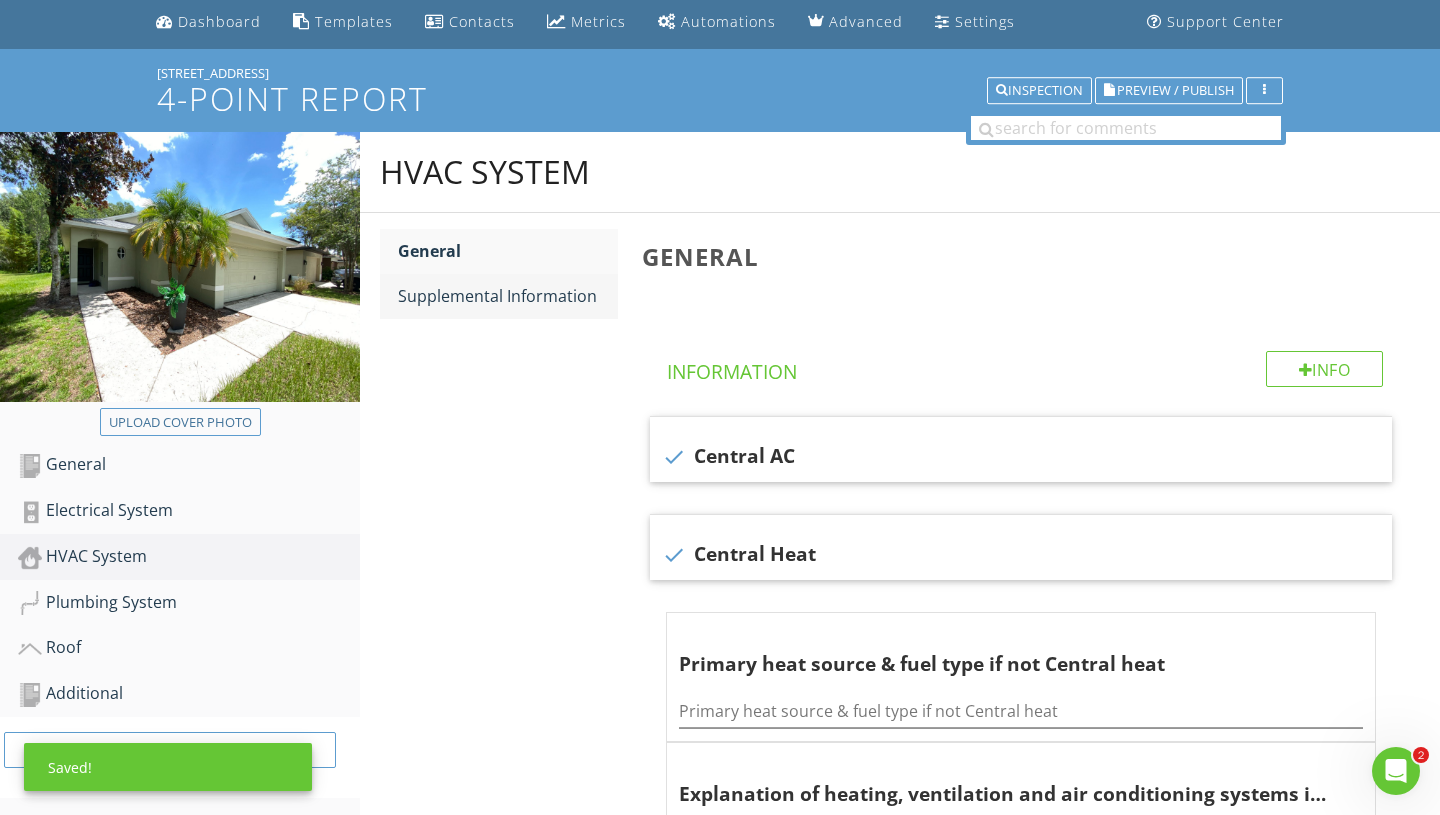 click on "Supplemental Information" at bounding box center [508, 296] 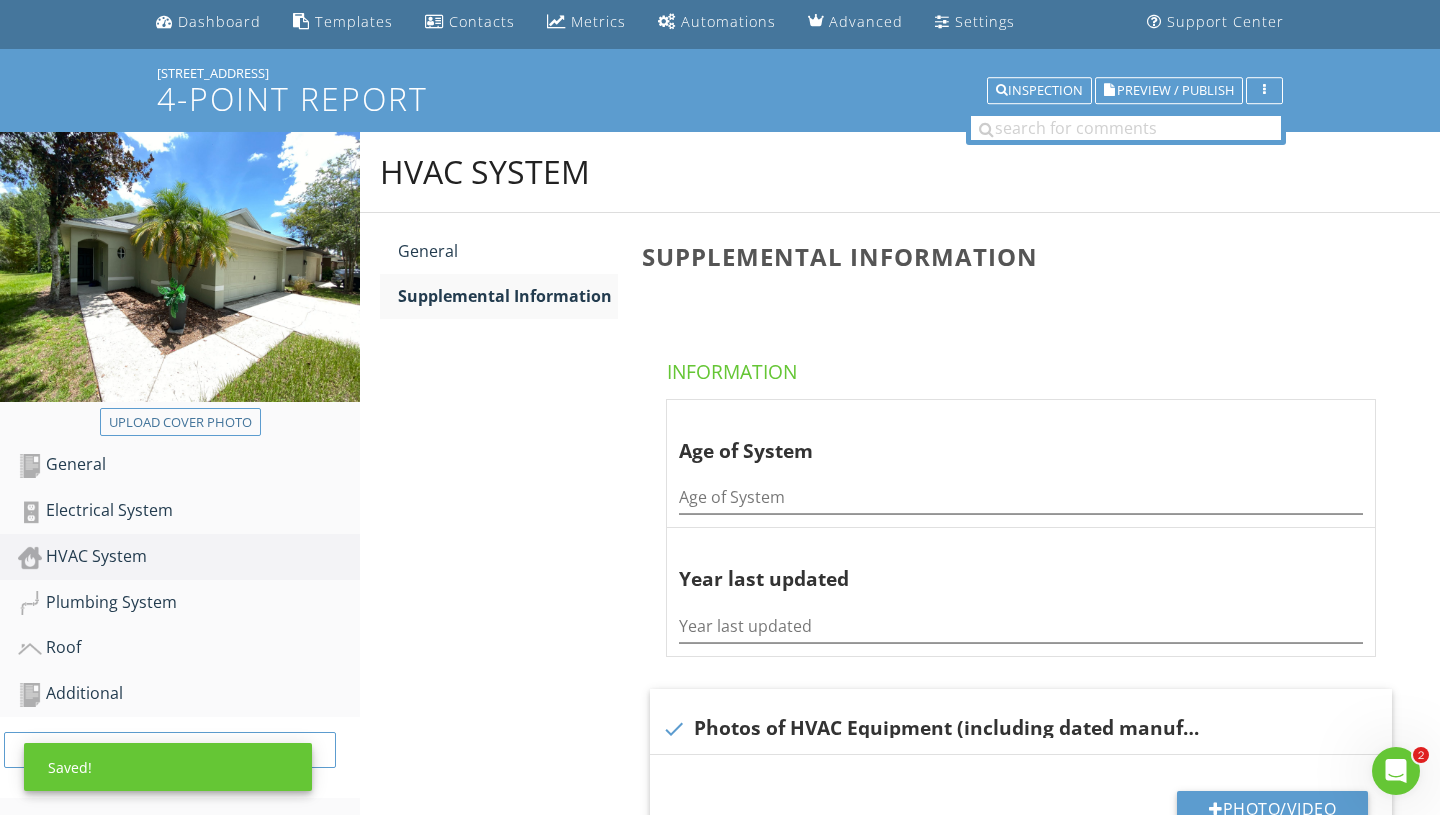 scroll, scrollTop: 409, scrollLeft: 0, axis: vertical 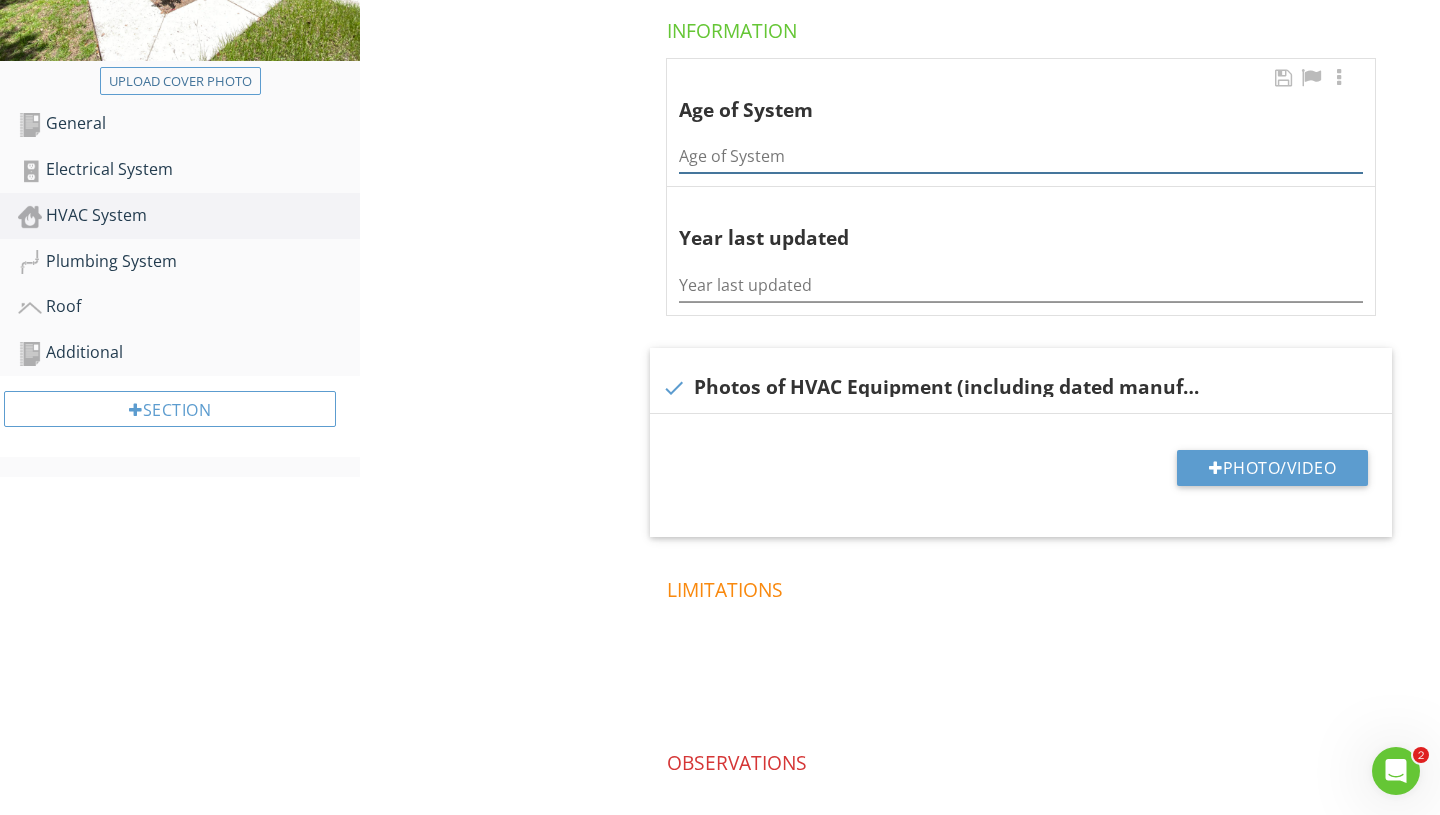 click at bounding box center [1021, 156] 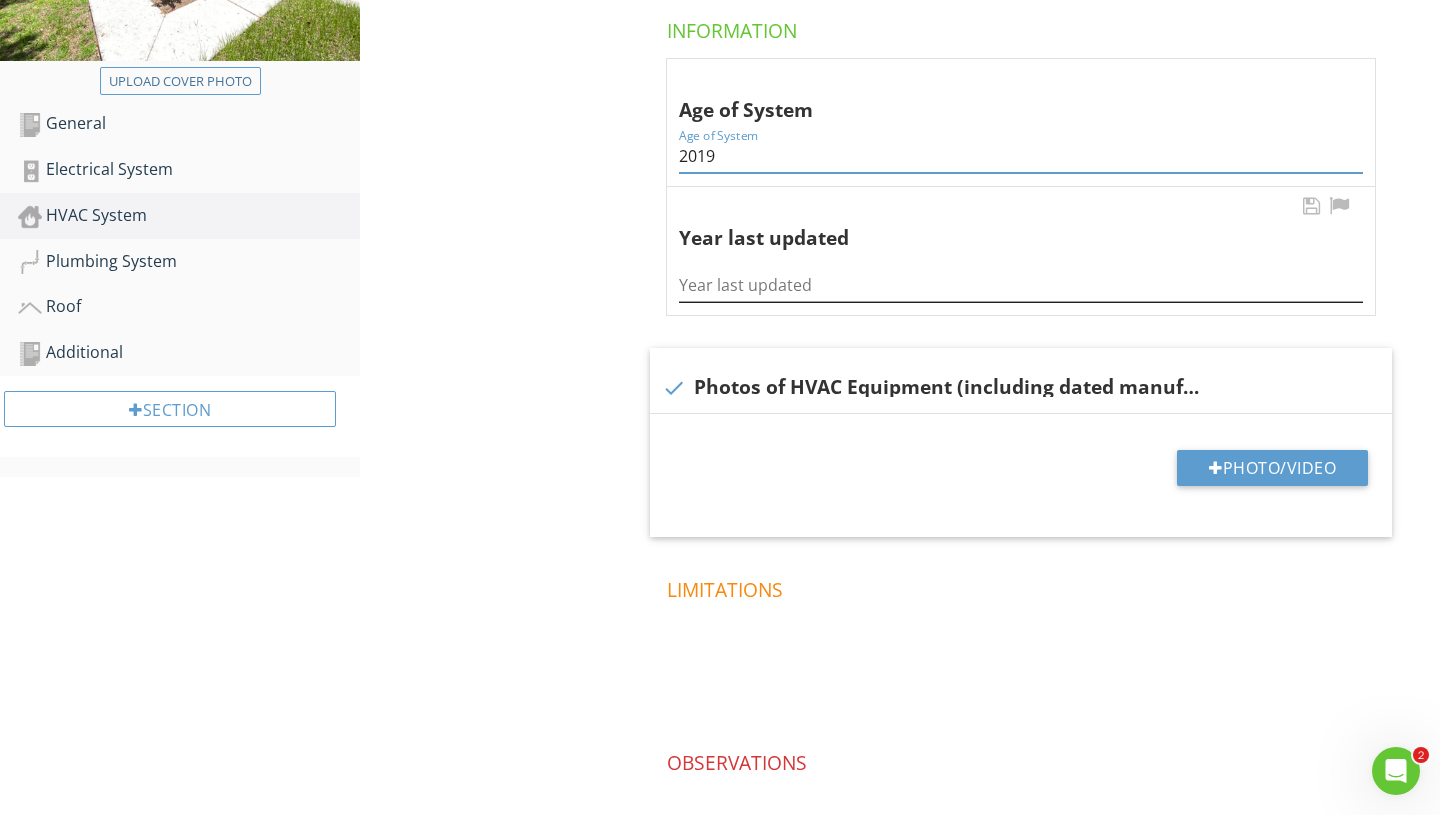 type on "2019" 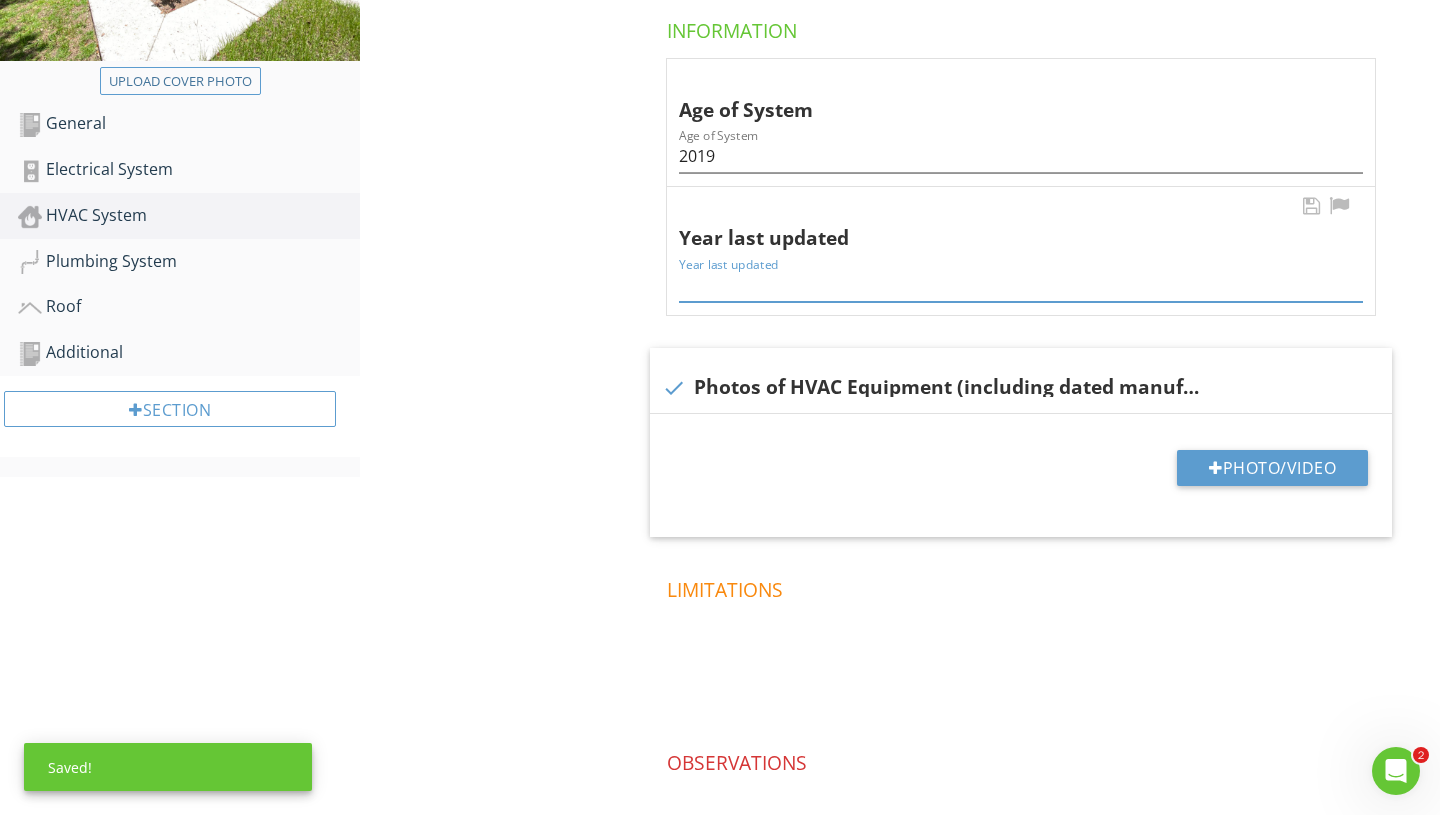paste on "Unknown" 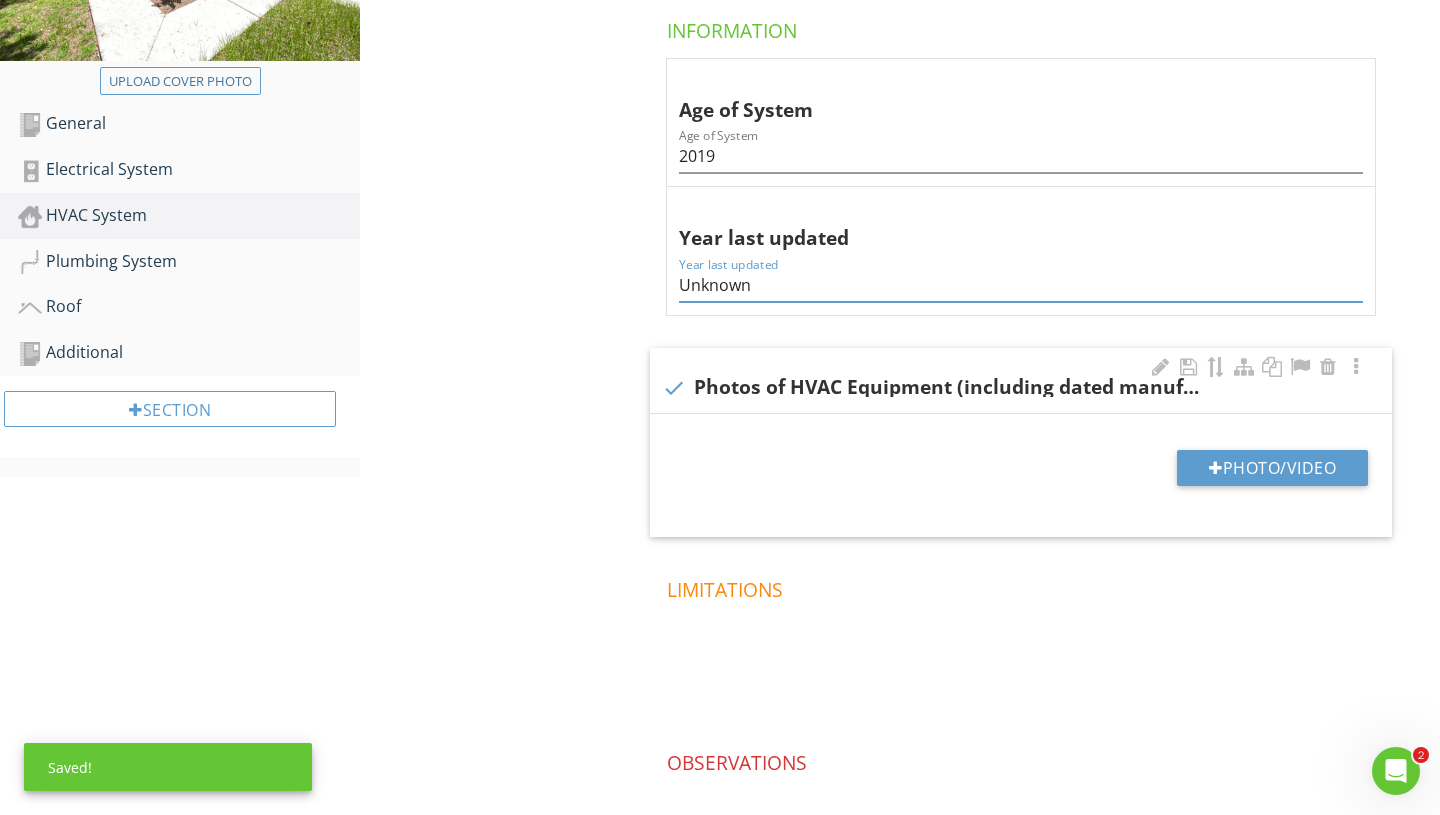 type on "Unknown" 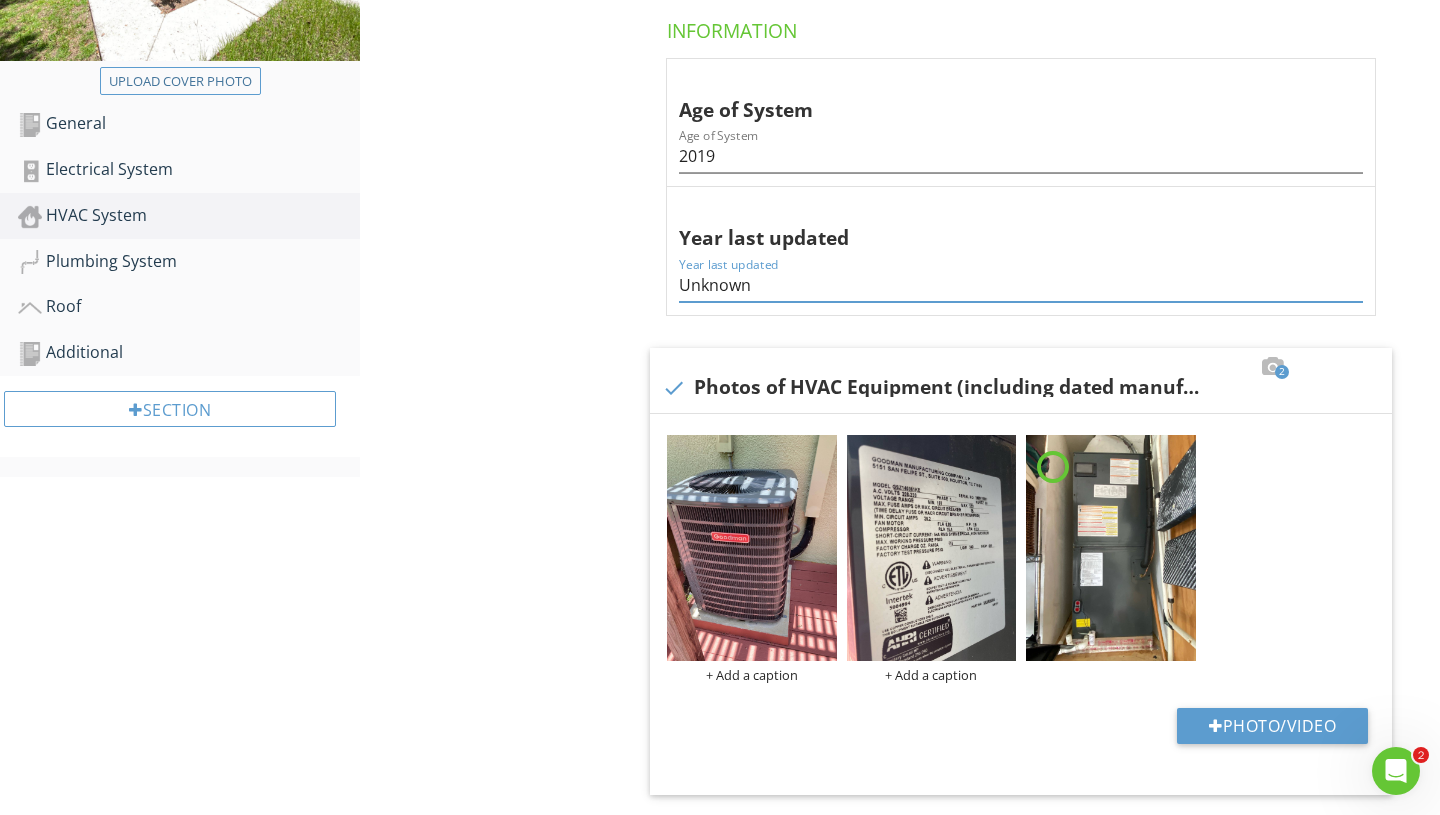 scroll, scrollTop: 214, scrollLeft: 0, axis: vertical 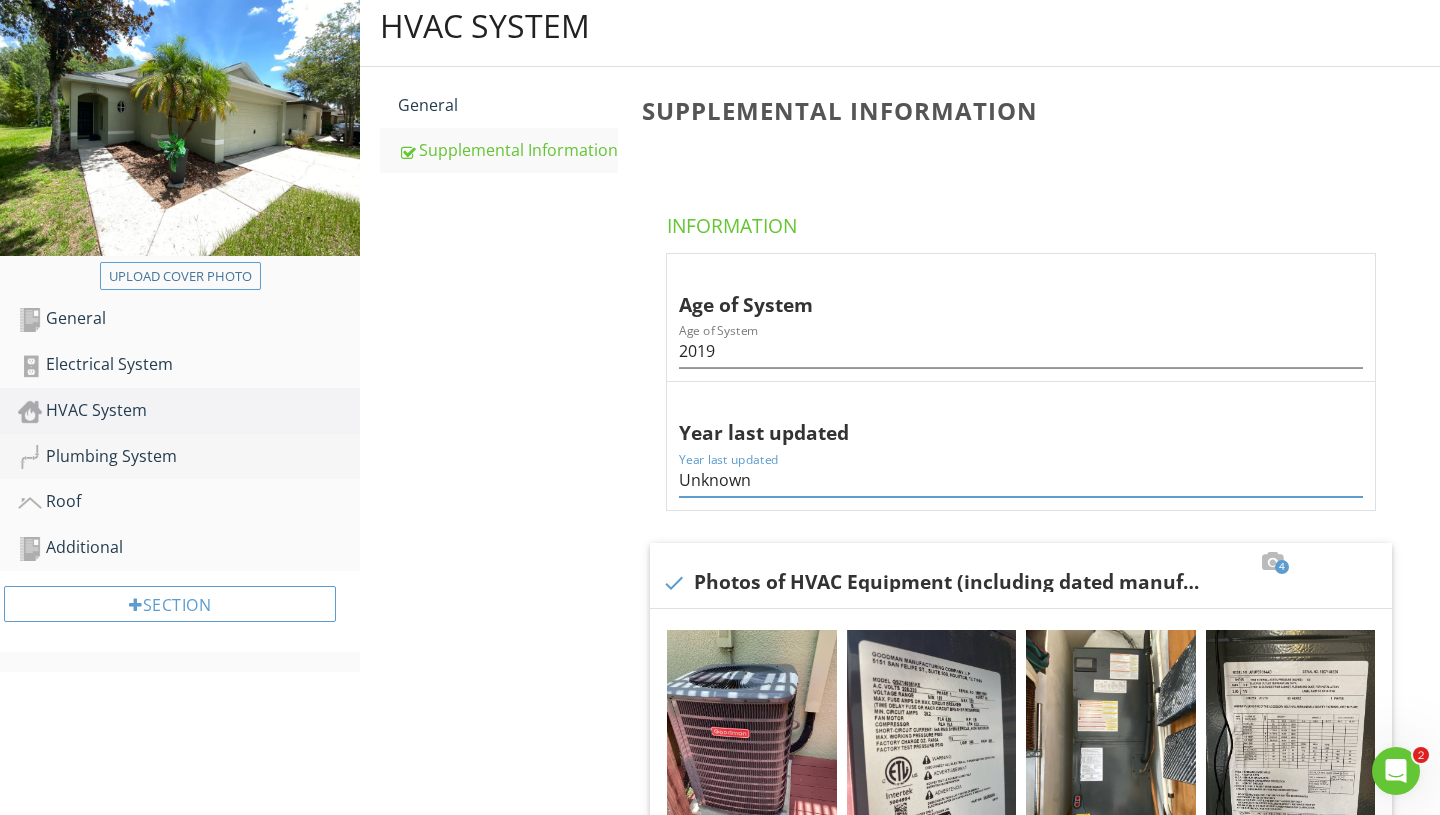click on "Plumbing System" at bounding box center (189, 457) 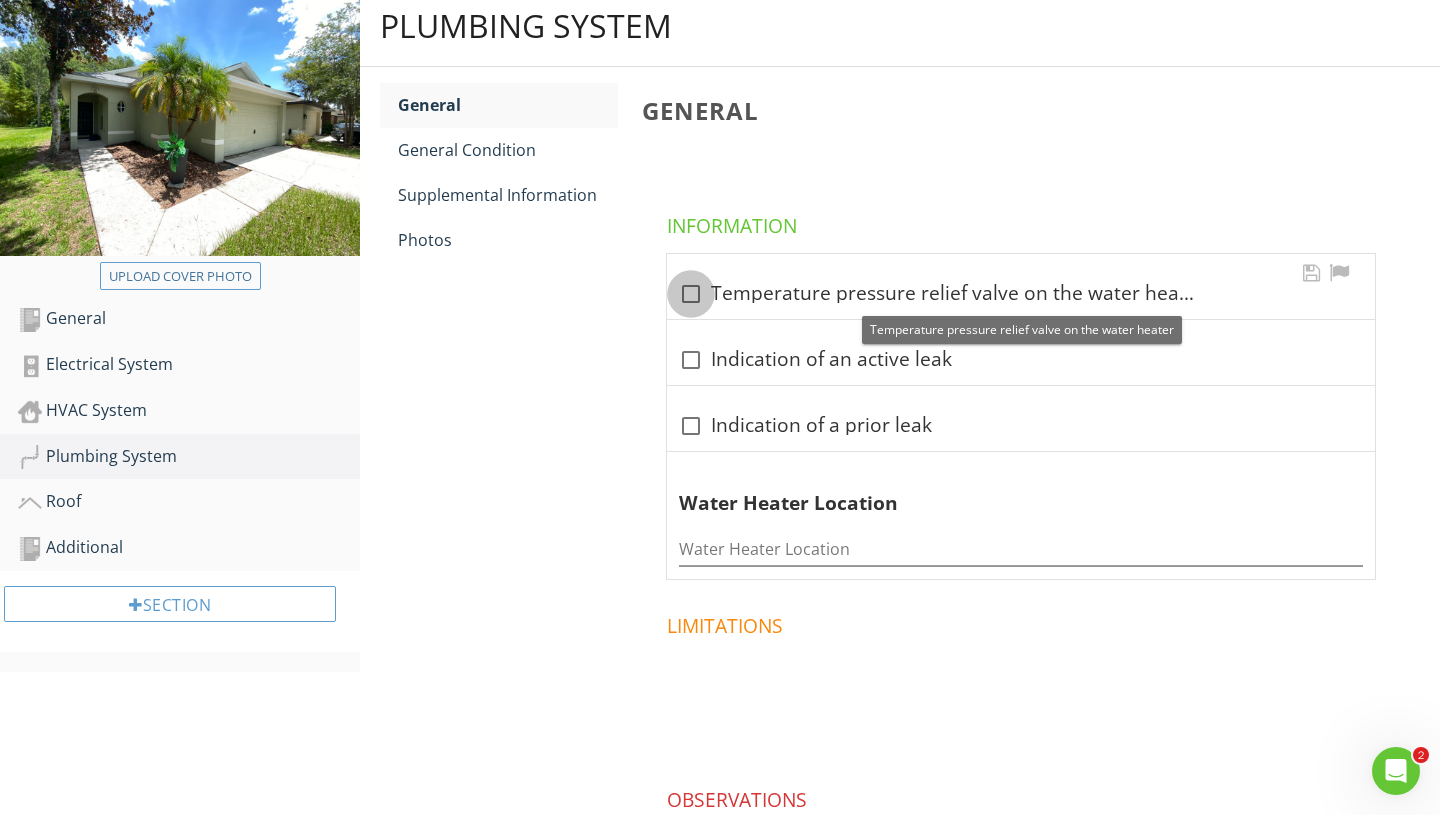 click at bounding box center (691, 294) 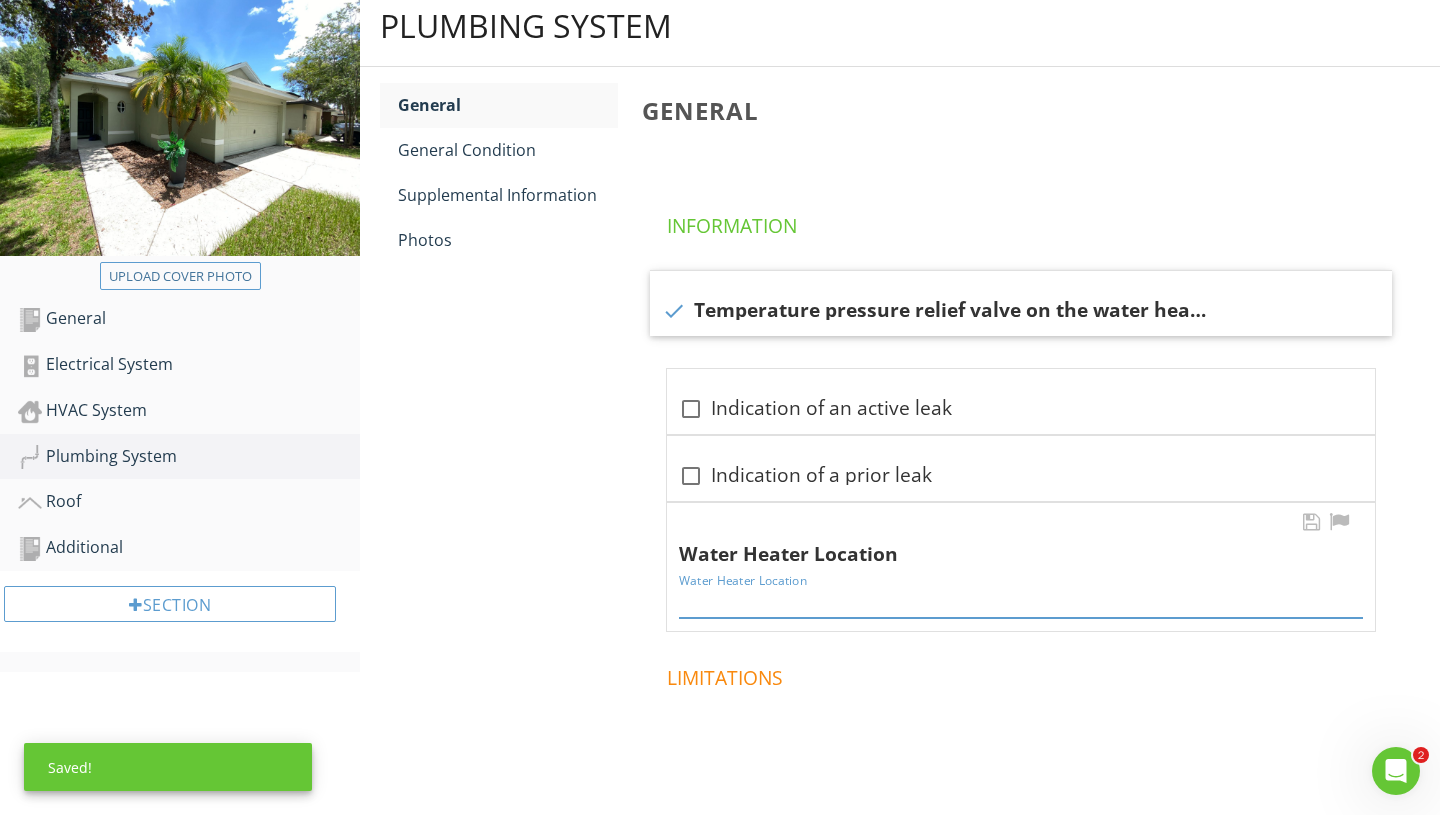 click at bounding box center (1021, 601) 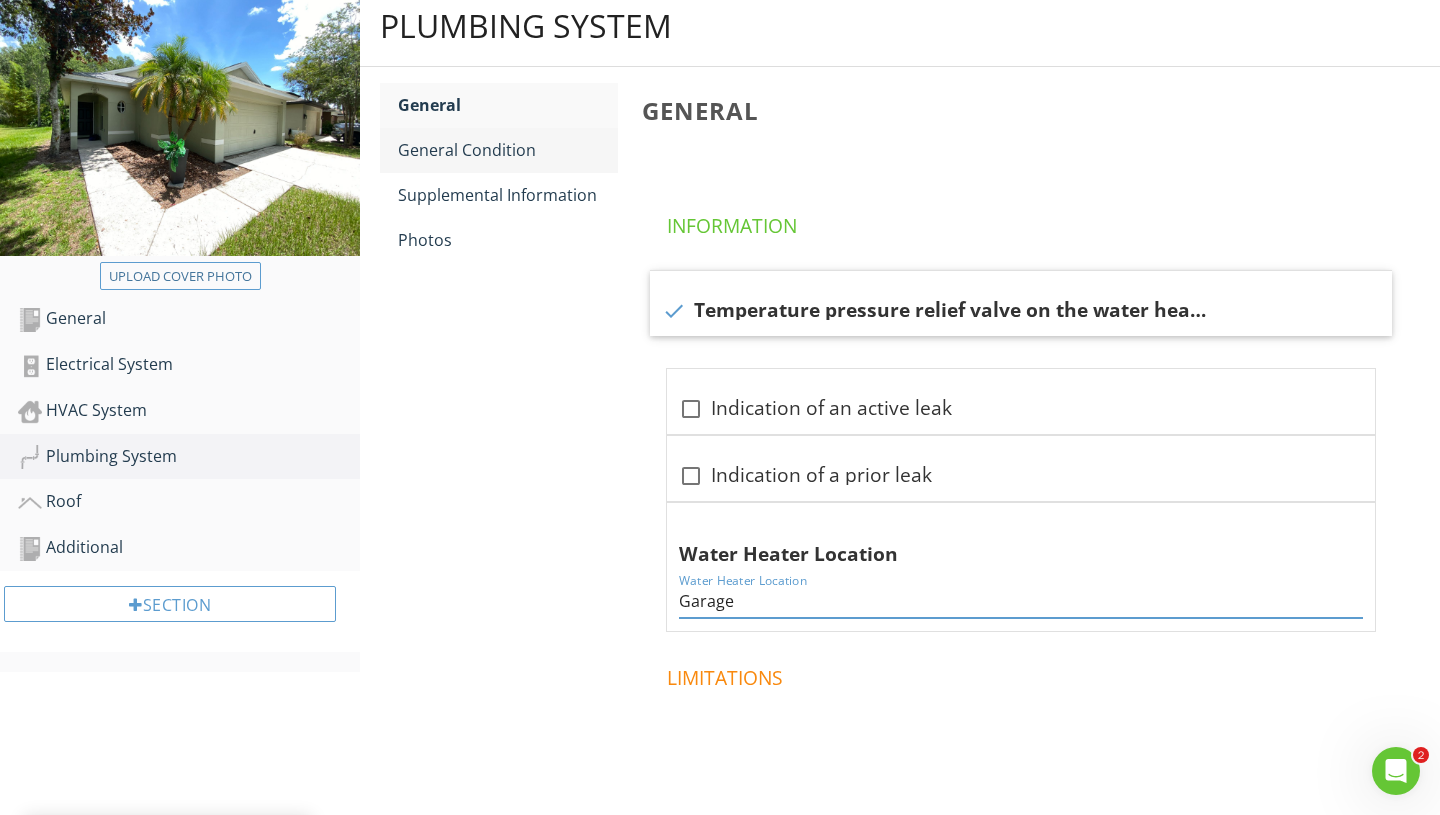 type on "Garage" 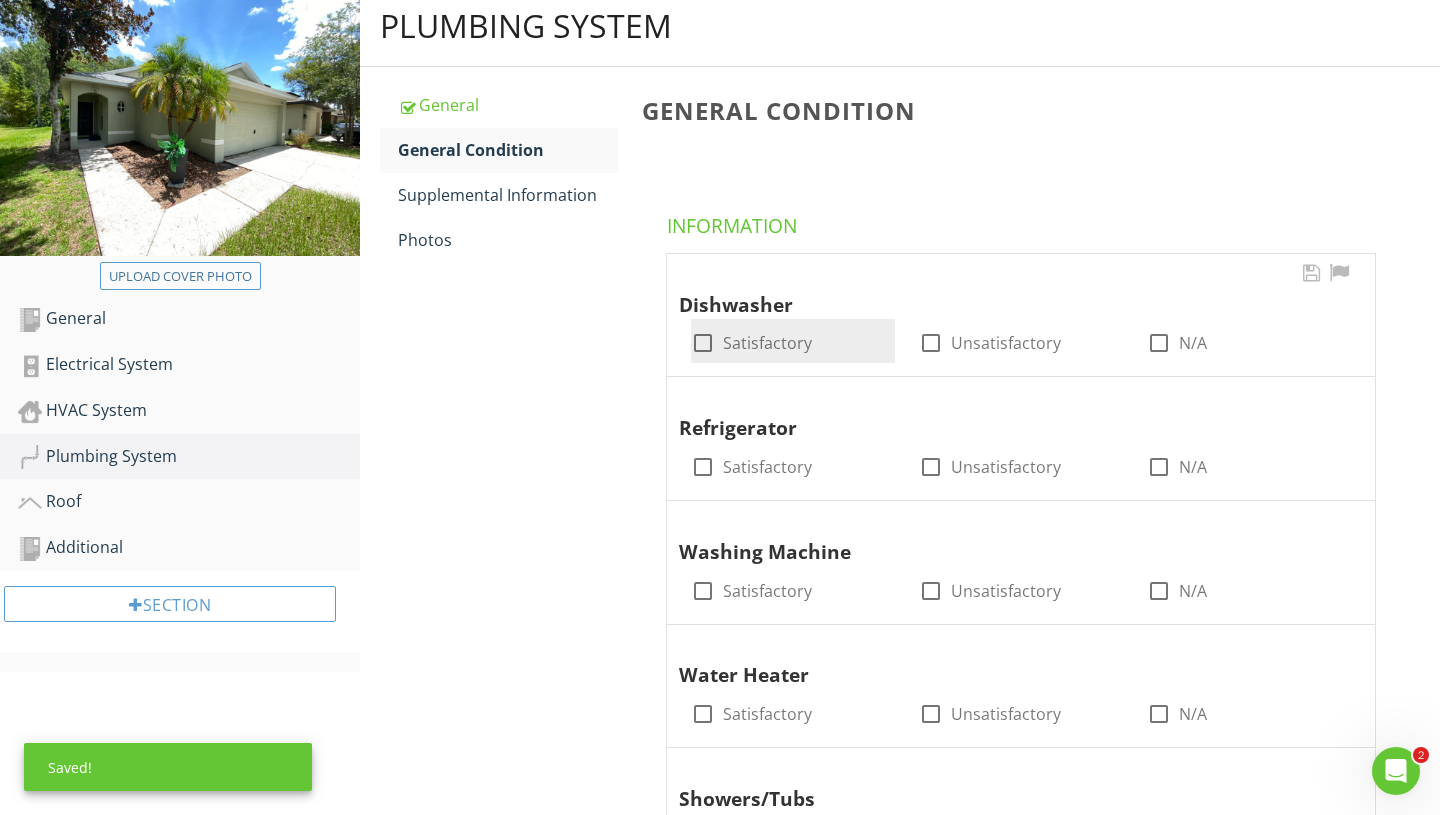 click at bounding box center (703, 343) 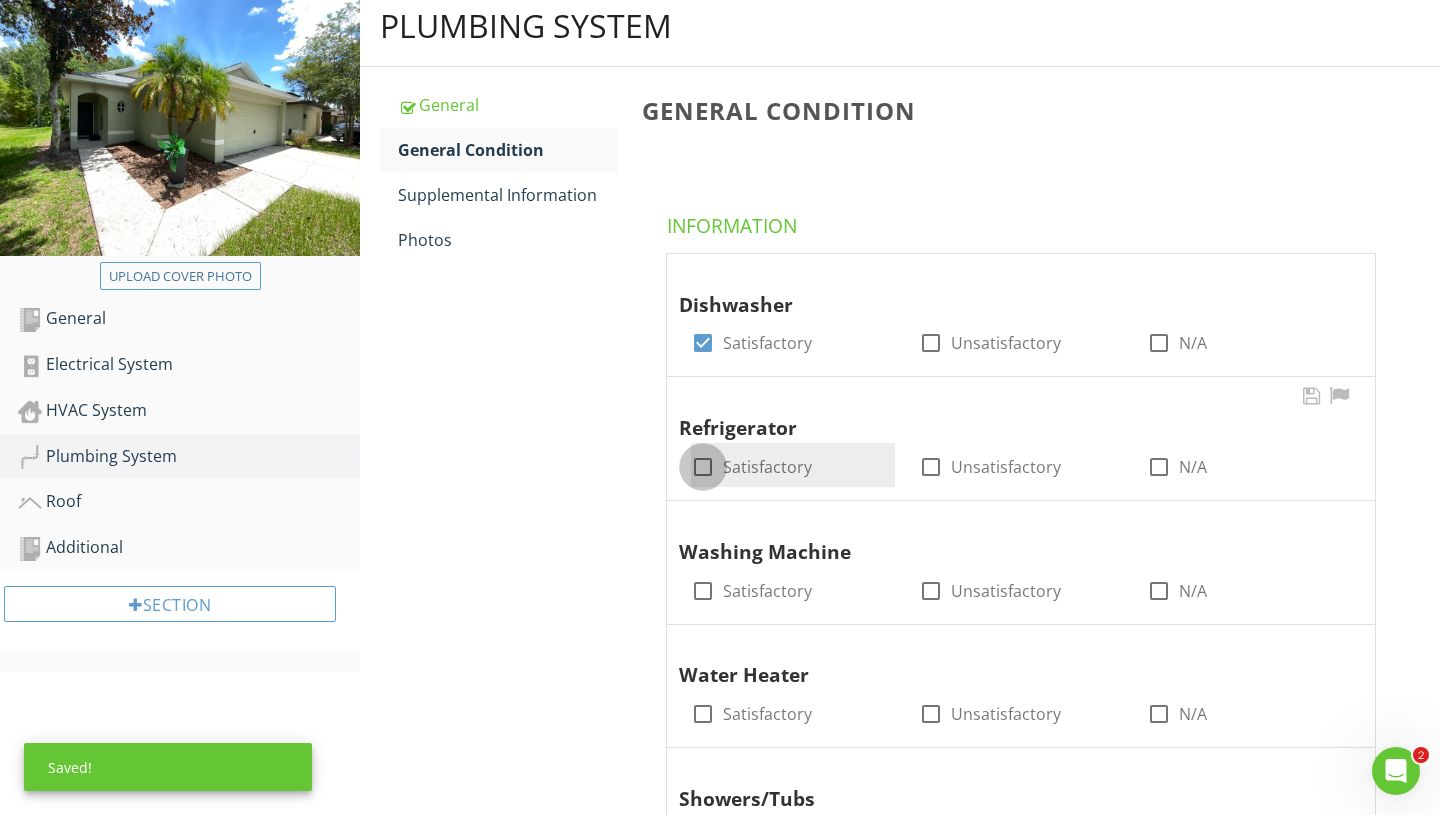 click at bounding box center [703, 467] 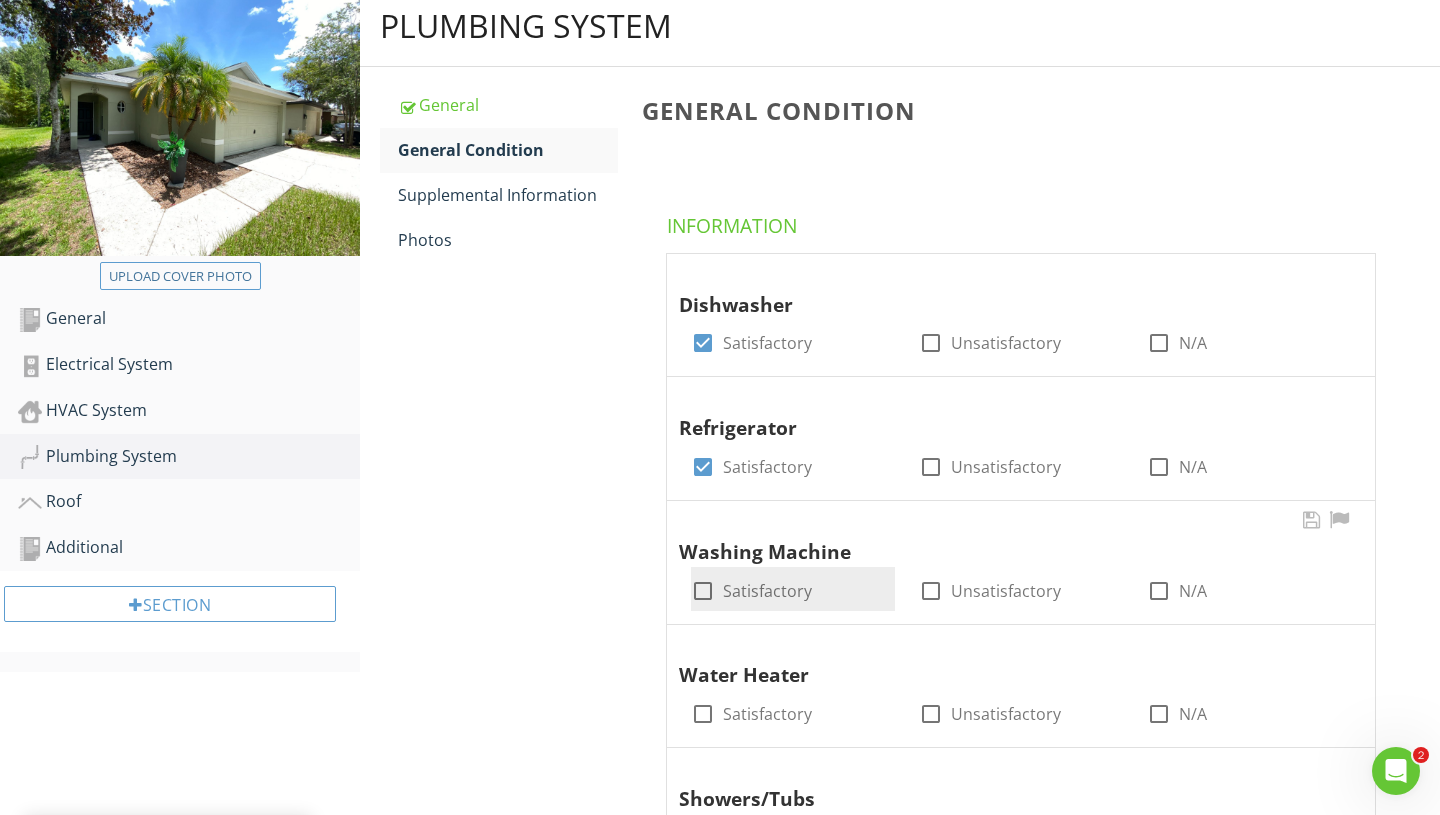 click at bounding box center [703, 591] 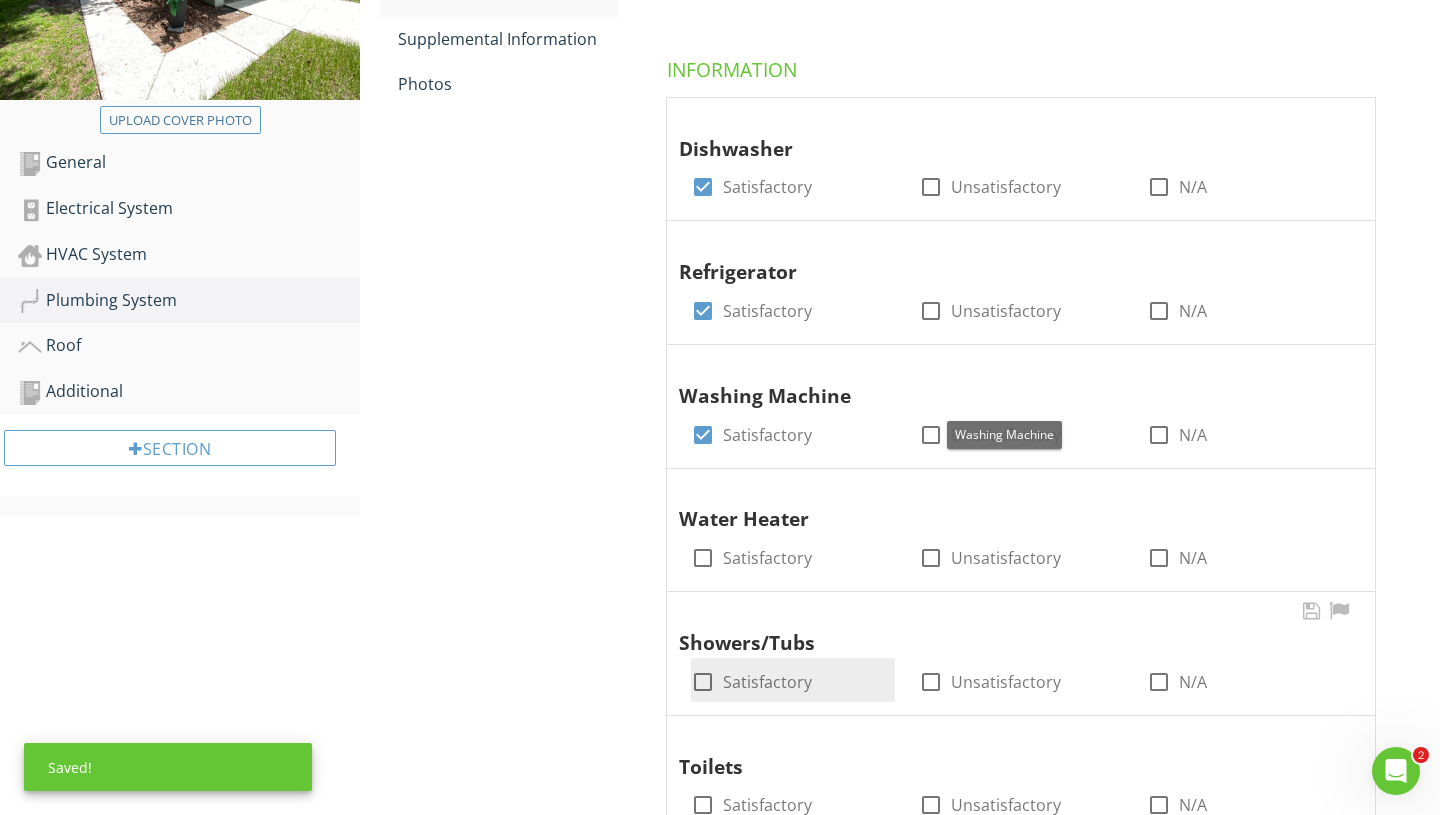 scroll, scrollTop: 497, scrollLeft: 0, axis: vertical 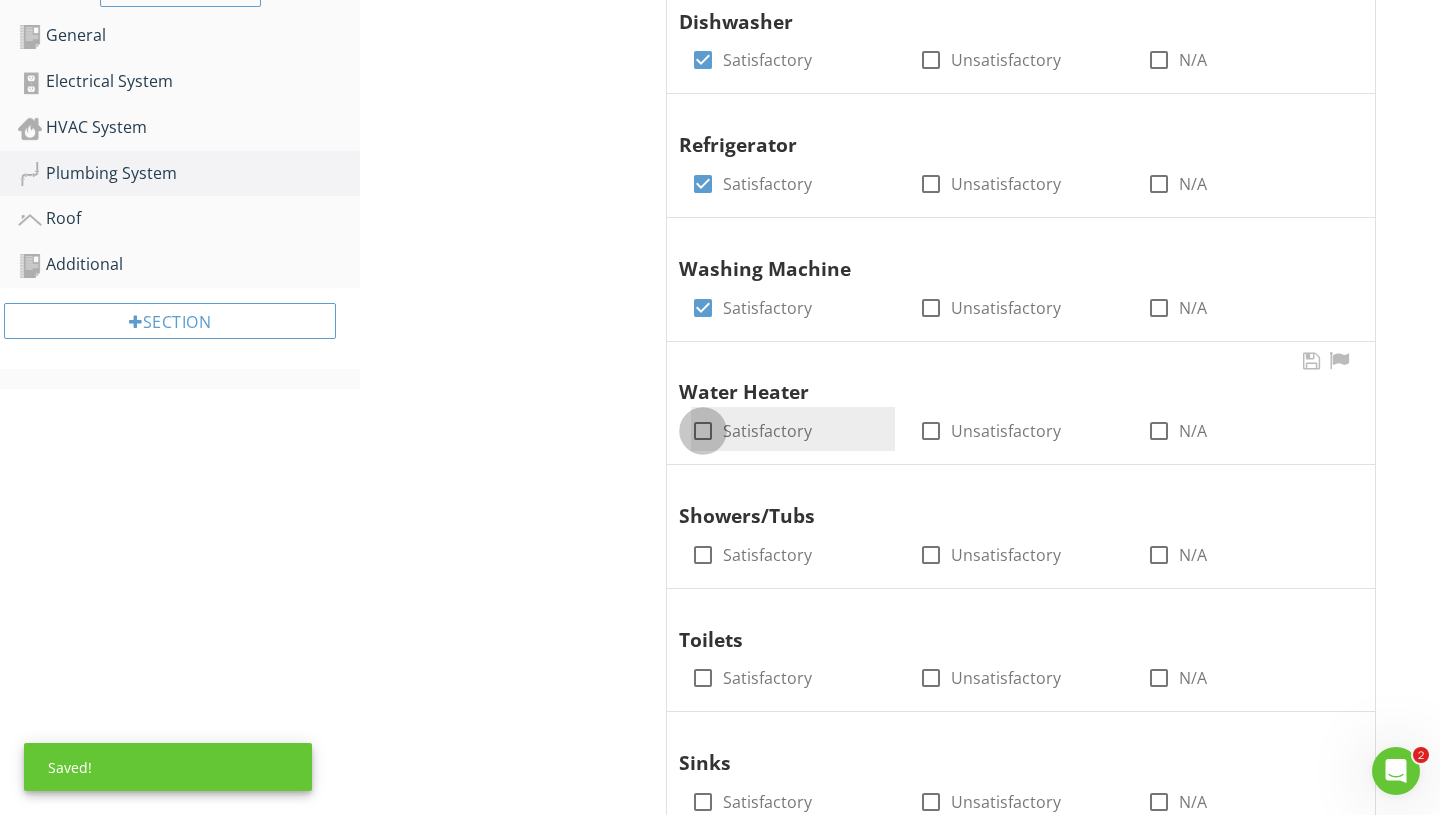 click at bounding box center [703, 431] 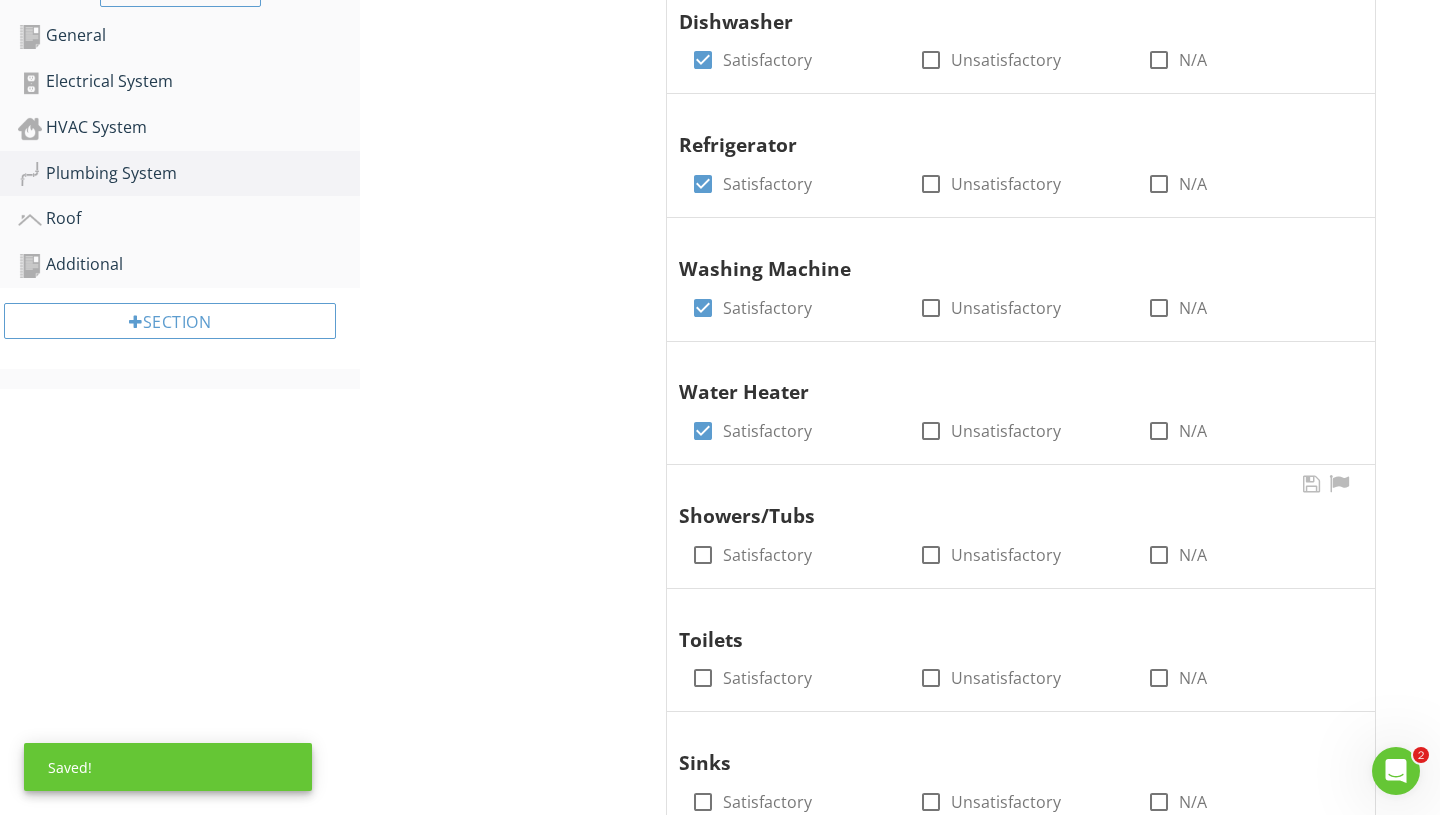 click on "Showers/Tubs
check_box_outline_blank Satisfactory   check_box_outline_blank Unsatisfactory   check_box_outline_blank N/A" at bounding box center [1021, 526] 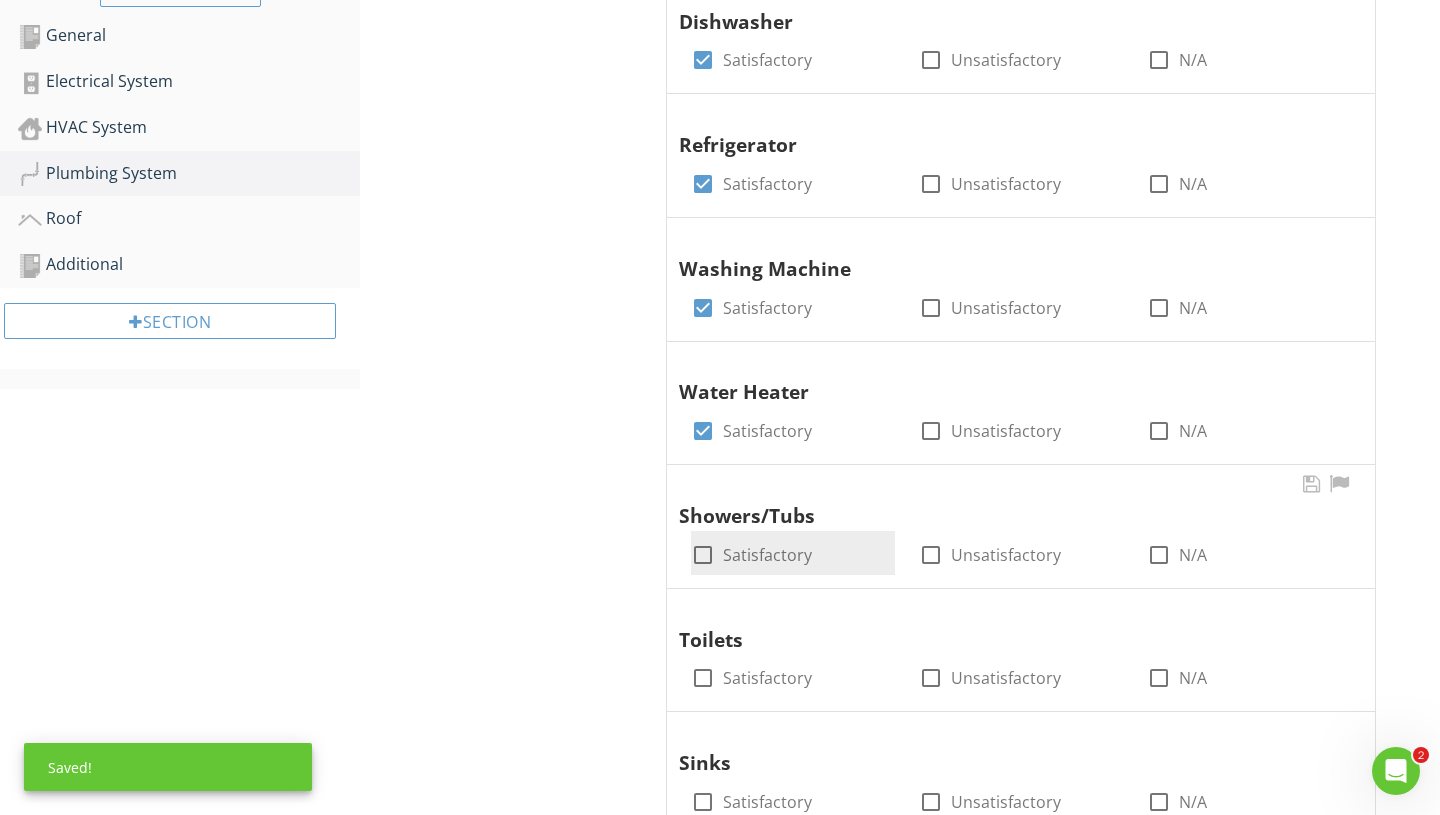 click at bounding box center (703, 555) 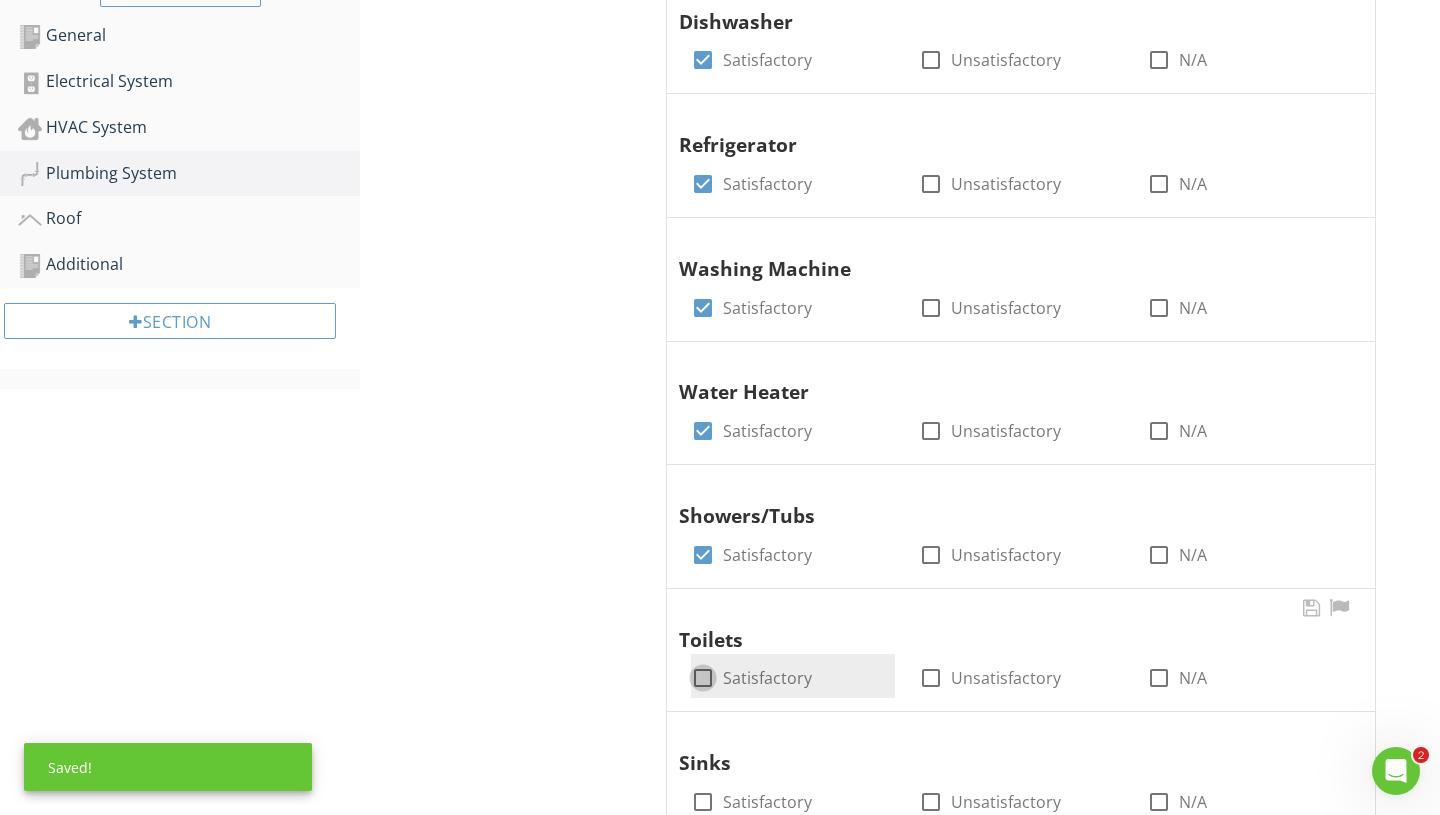 click at bounding box center [703, 686] 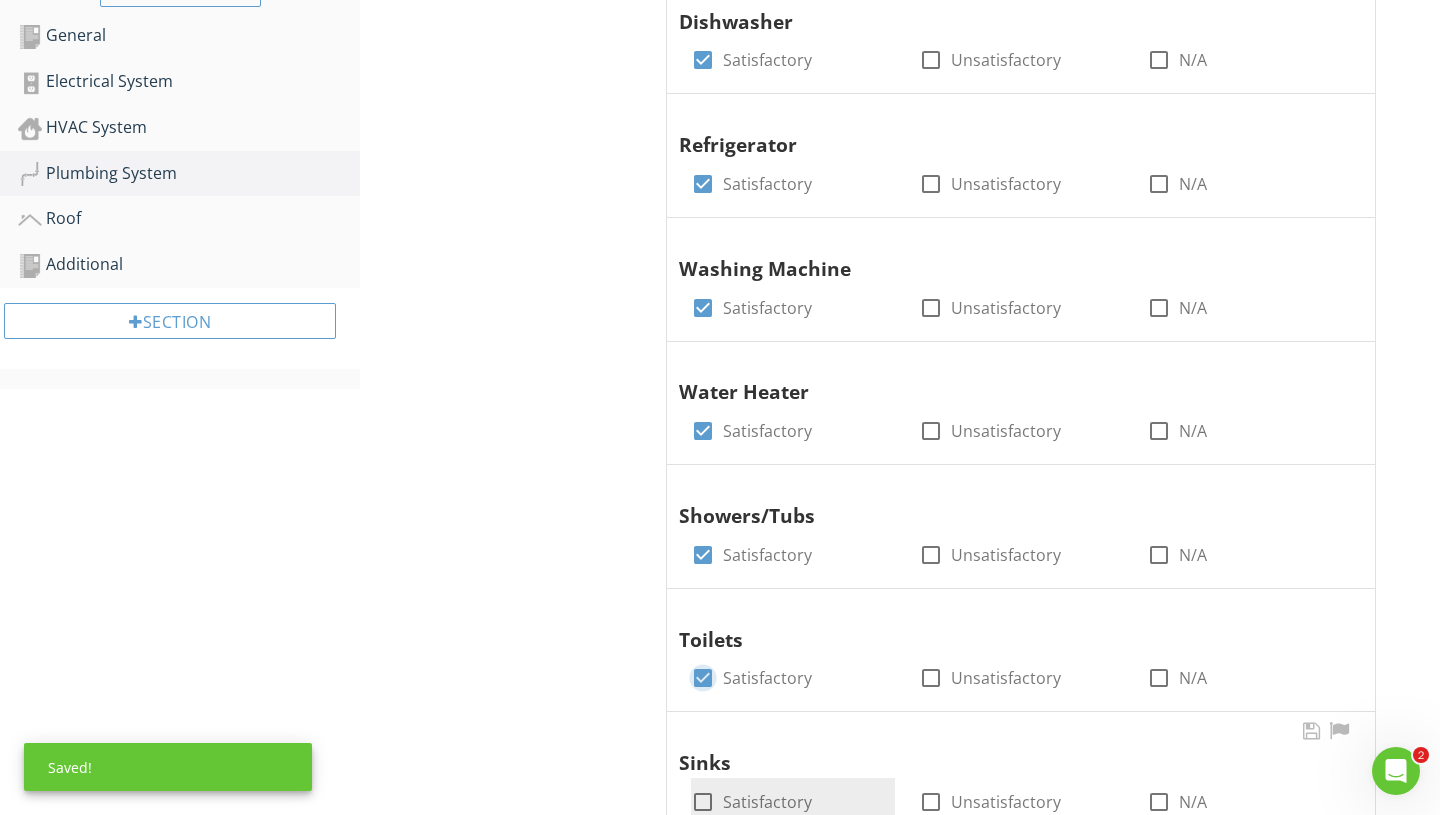 click at bounding box center (703, 802) 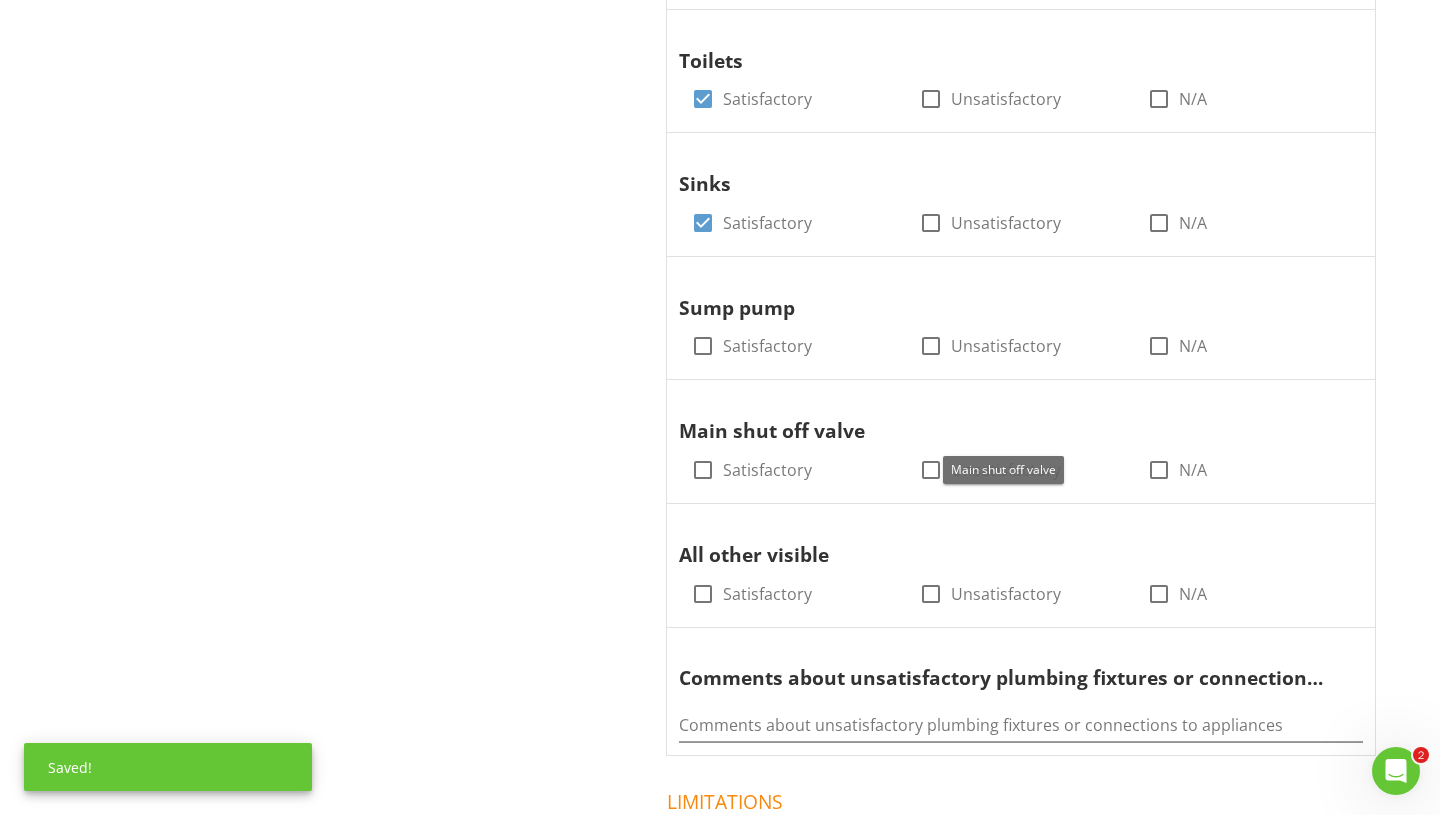 scroll, scrollTop: 1240, scrollLeft: 0, axis: vertical 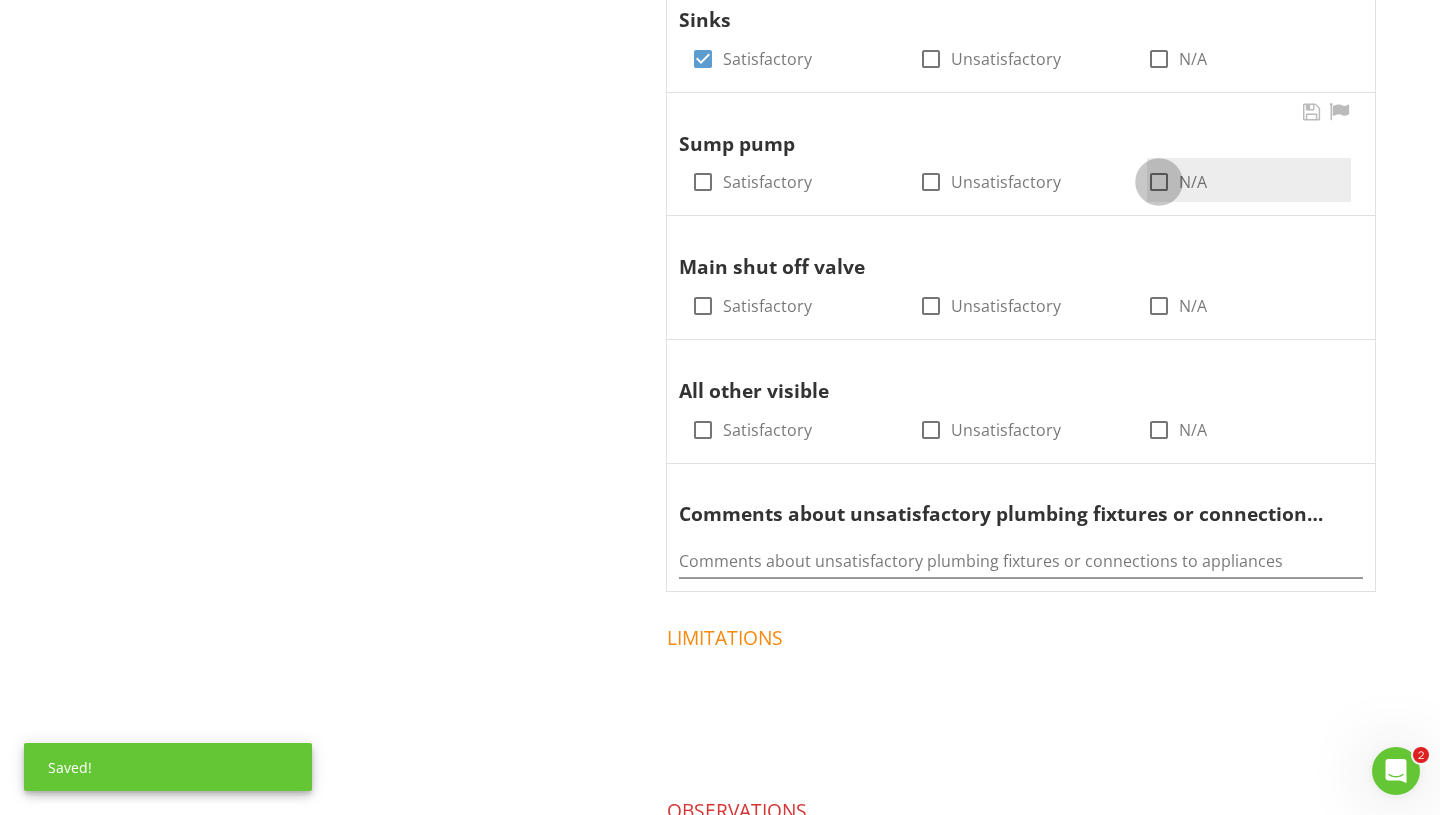 click at bounding box center (1159, 182) 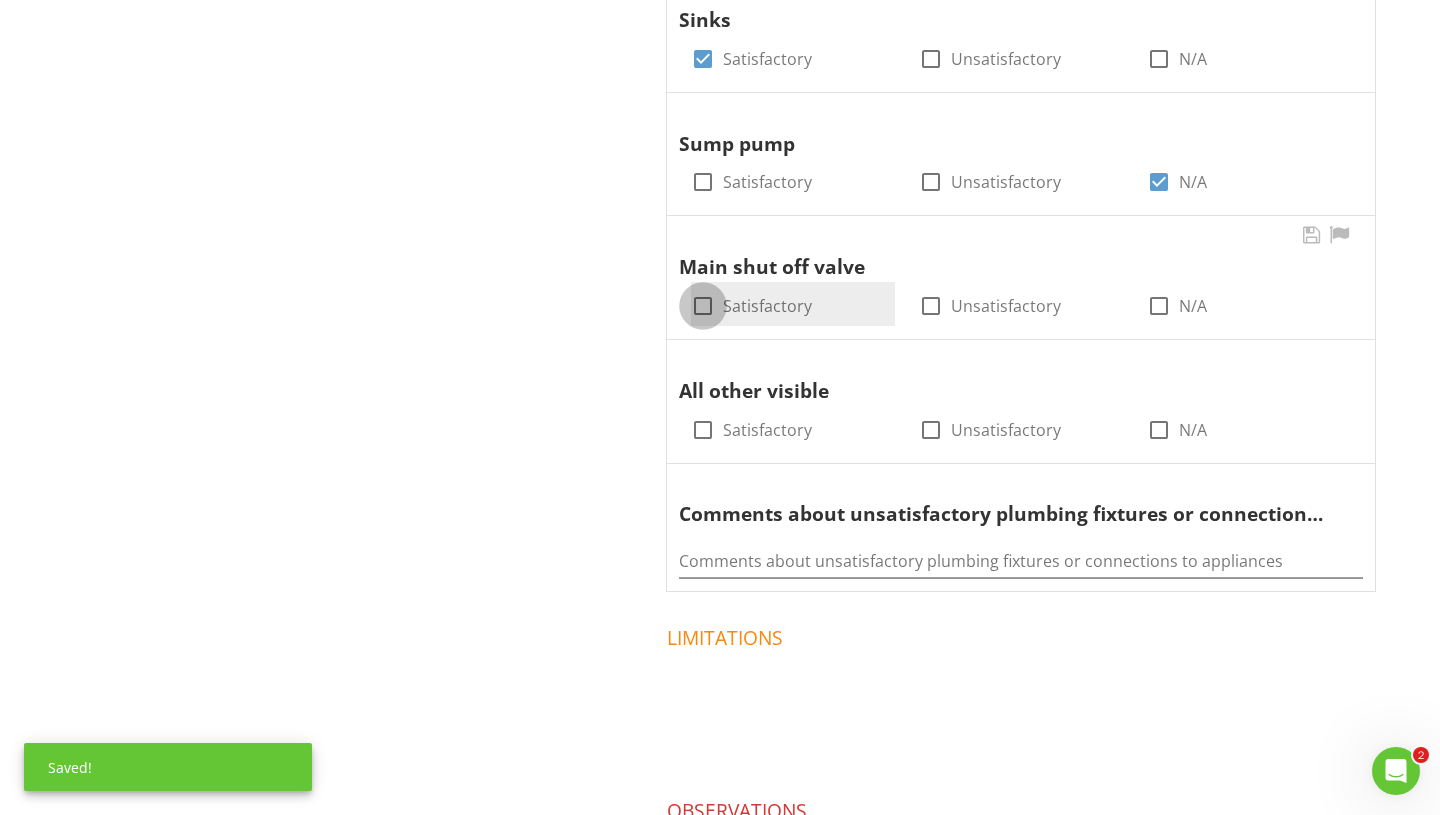 click at bounding box center (703, 306) 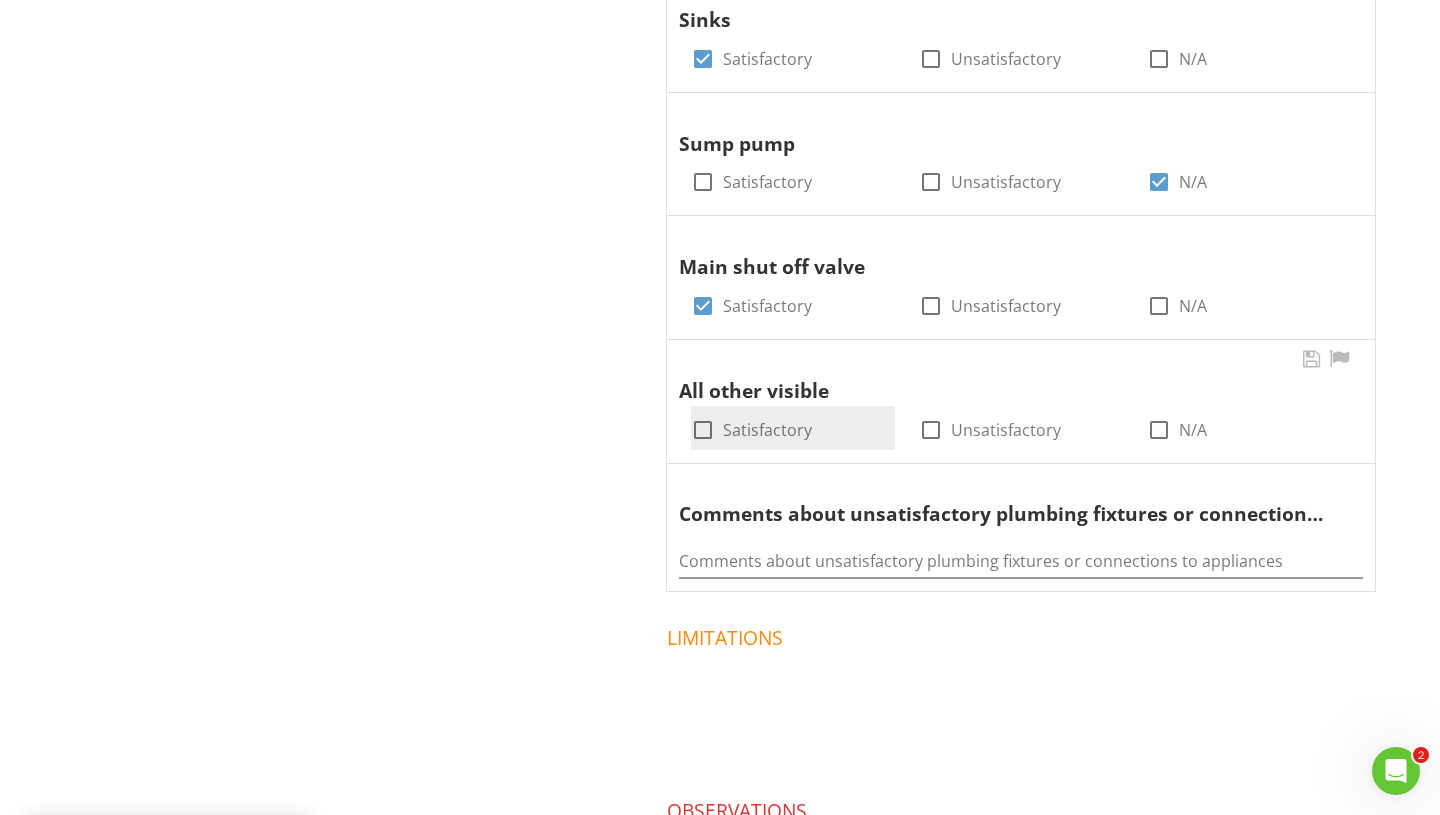 click at bounding box center [703, 430] 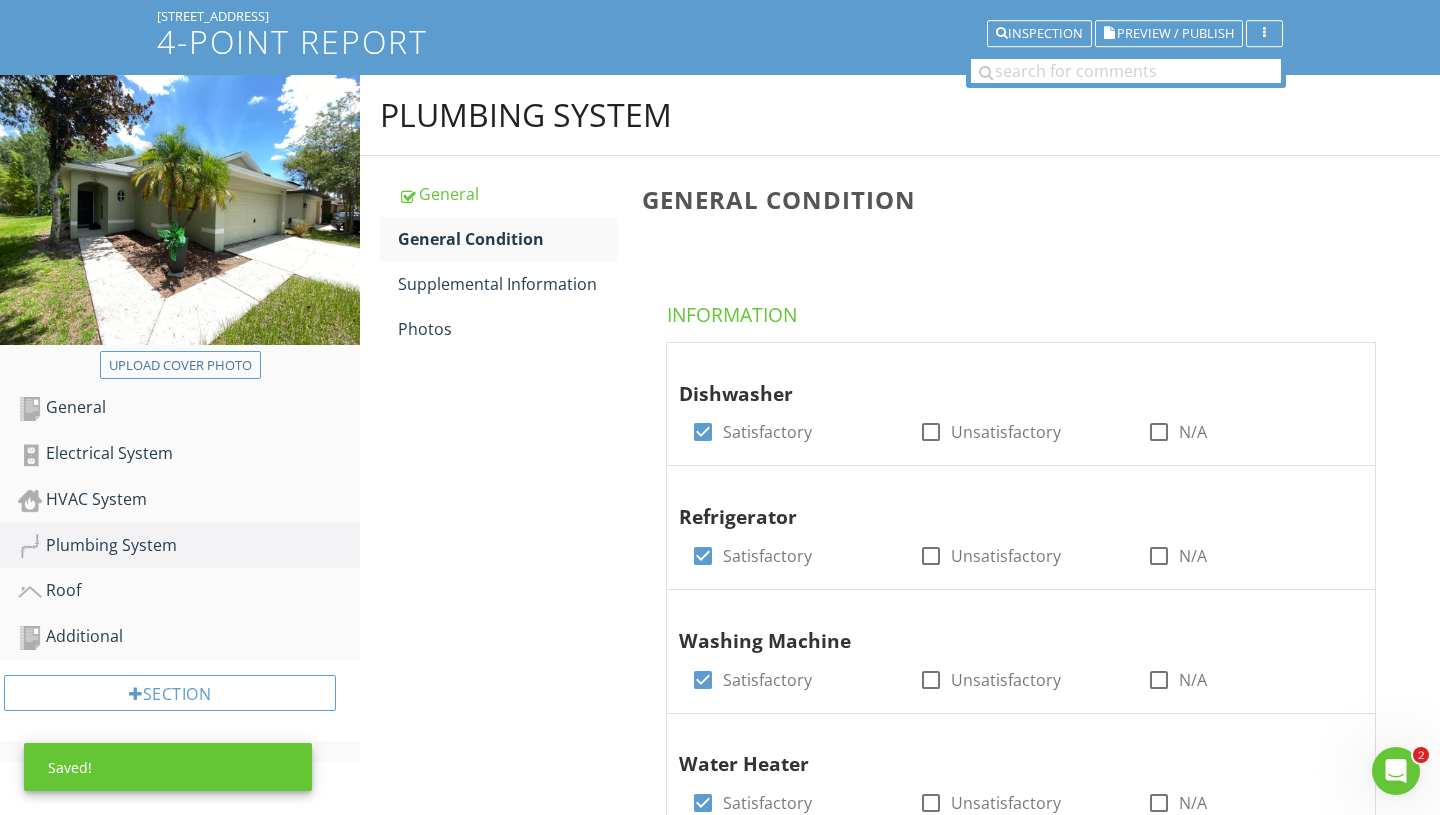 scroll, scrollTop: 0, scrollLeft: 0, axis: both 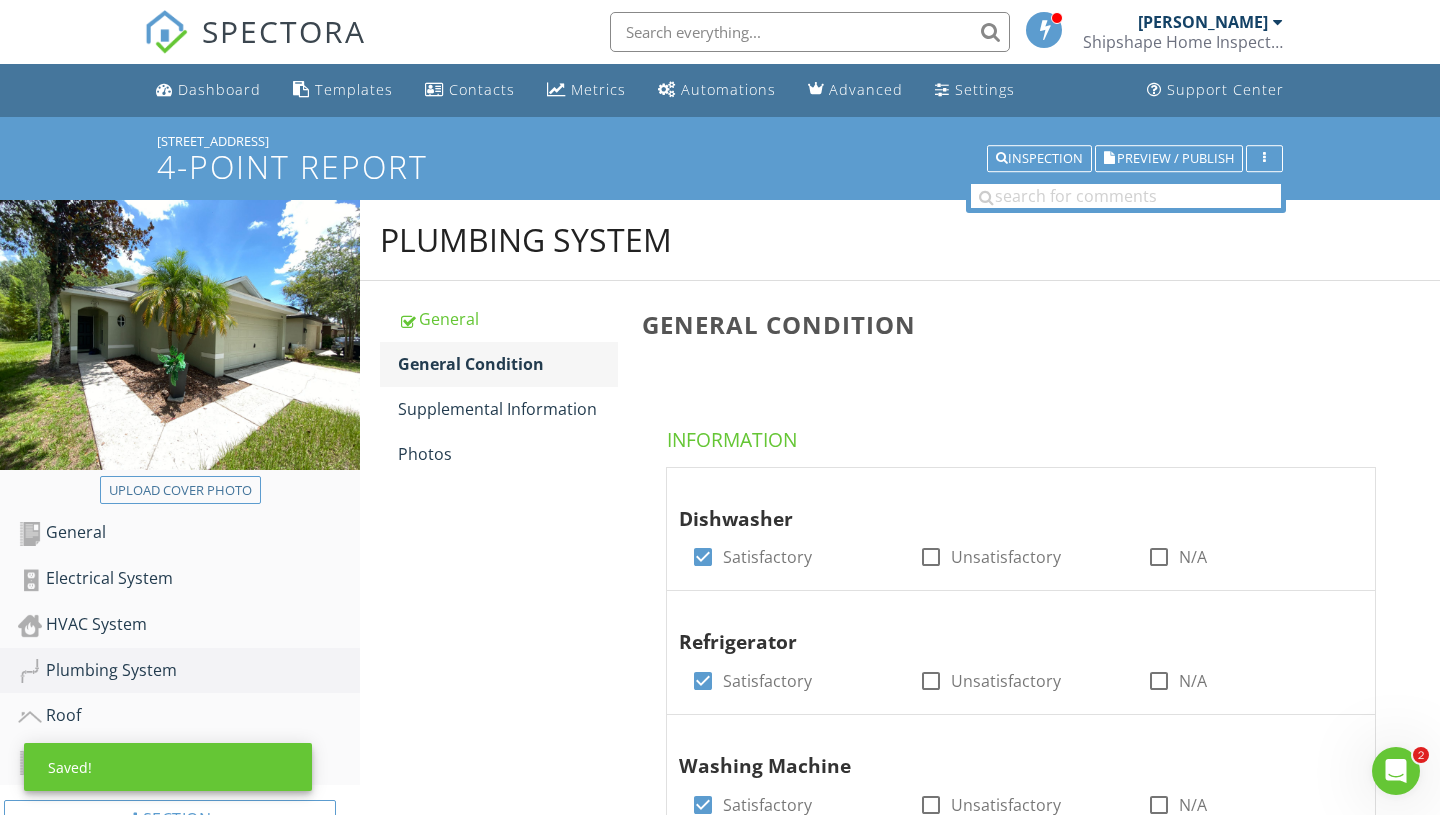 click on "General Condition" at bounding box center (508, 364) 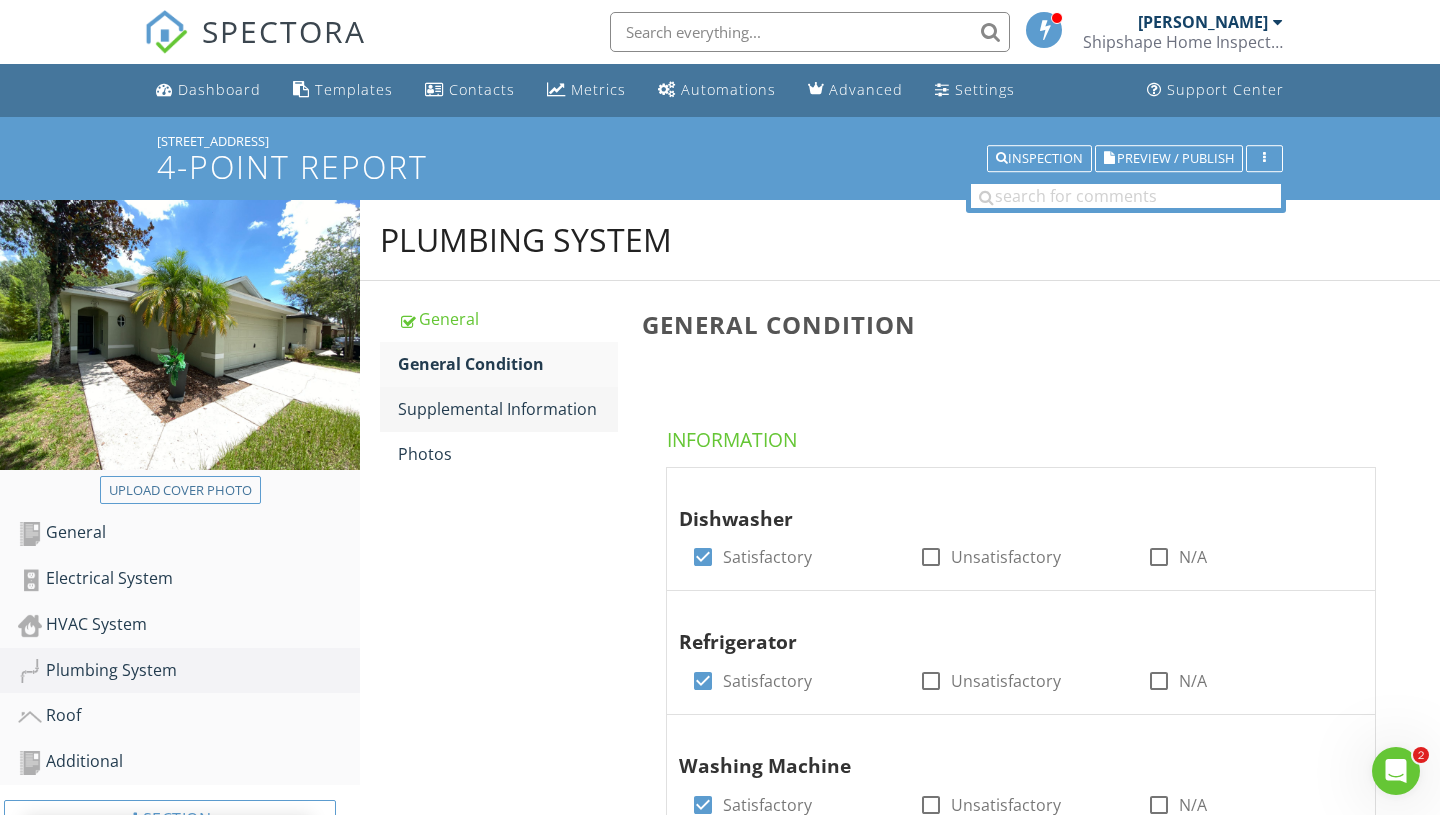 click on "Supplemental Information" at bounding box center [508, 409] 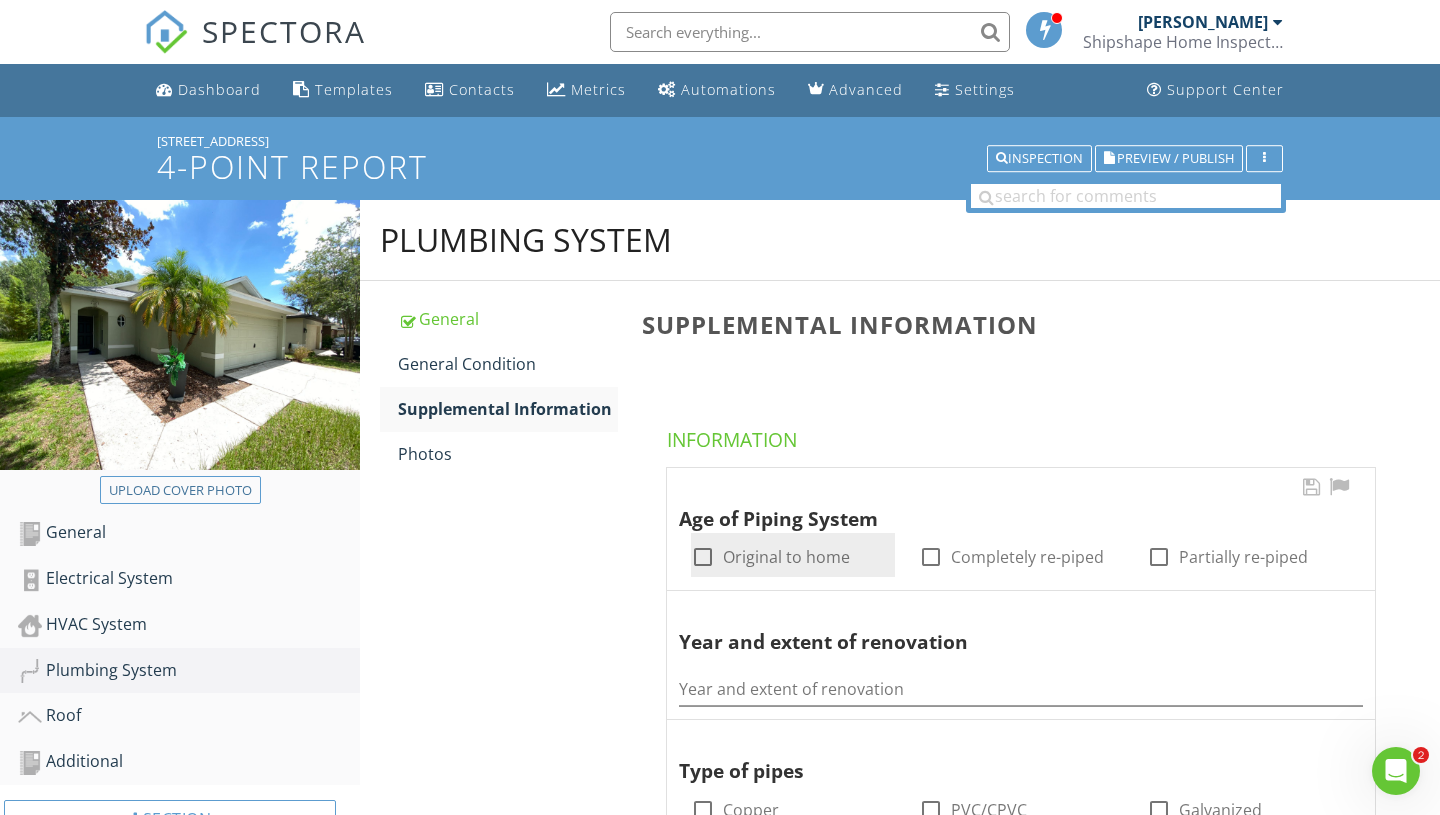 click at bounding box center [703, 557] 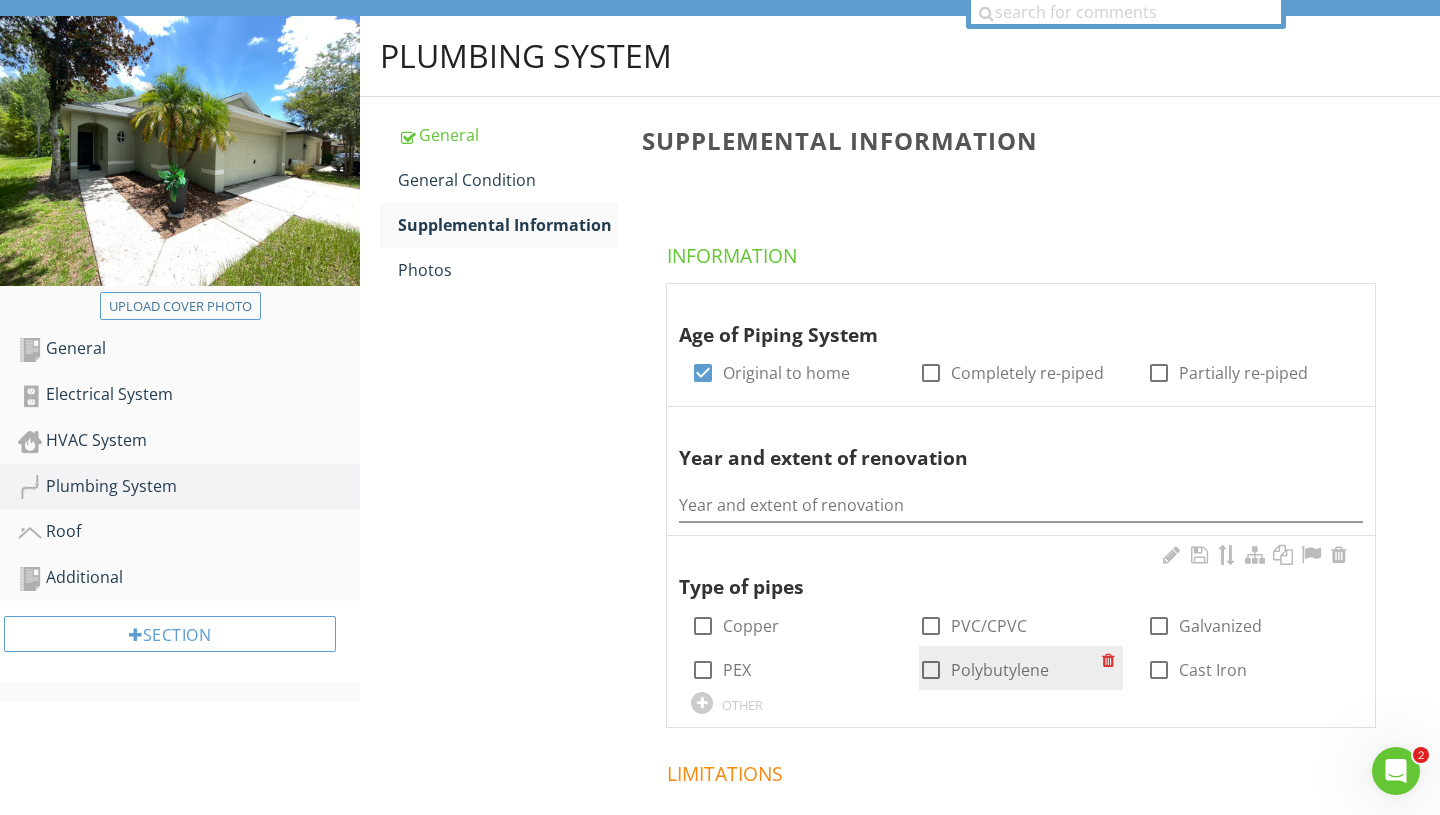 scroll, scrollTop: 207, scrollLeft: 0, axis: vertical 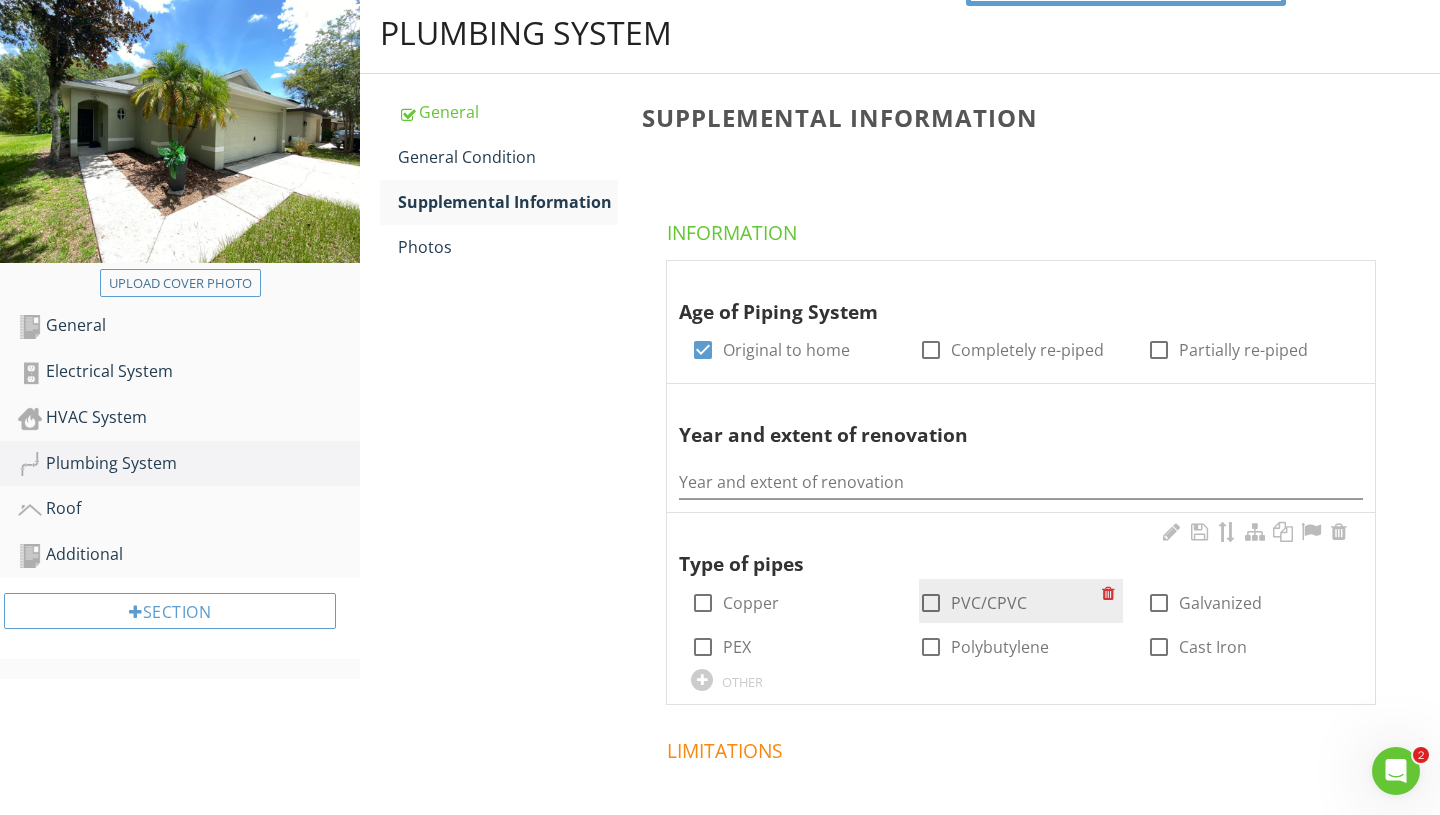 click at bounding box center (931, 603) 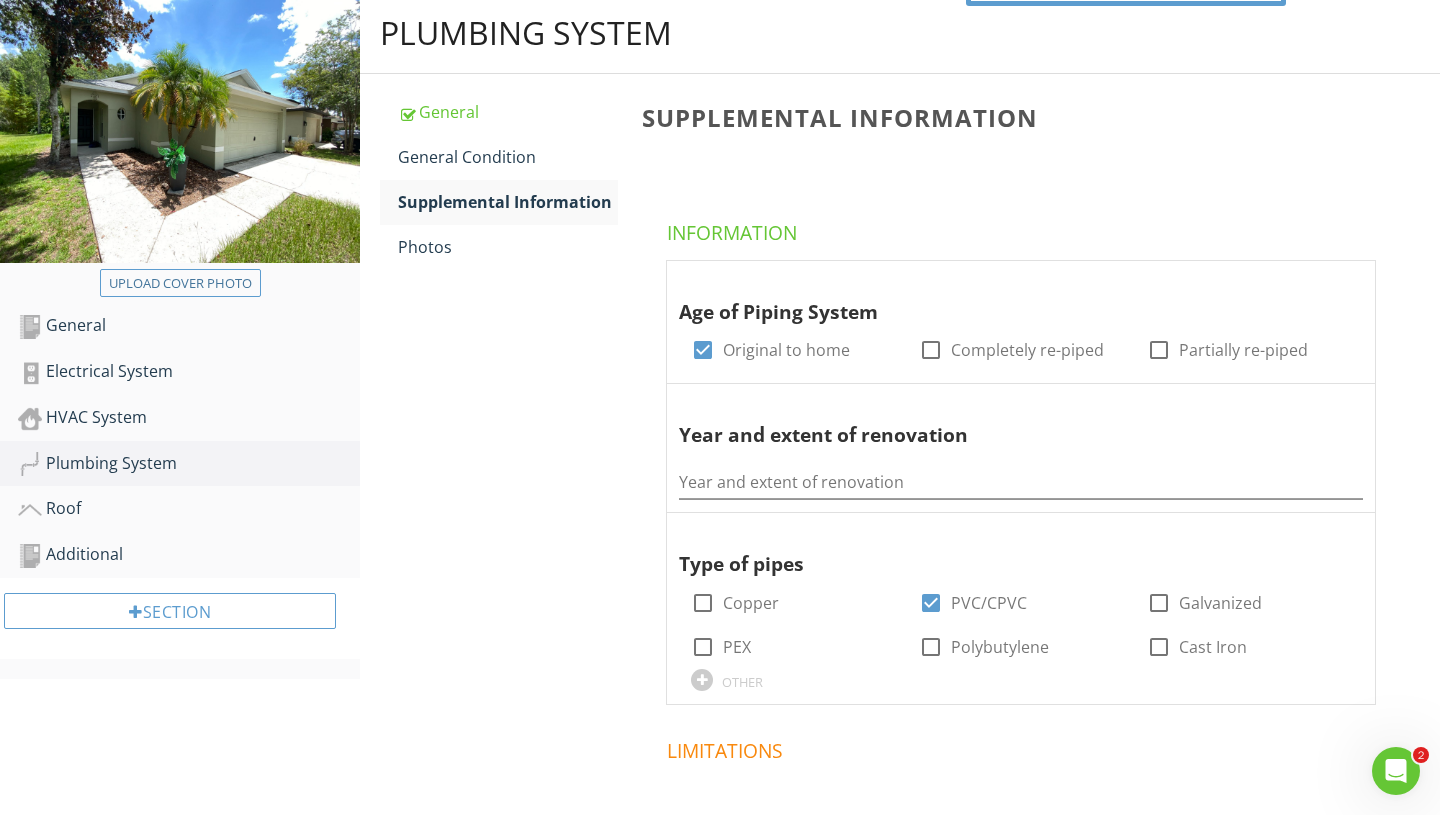 click on "Plumbing System
General
General Condition
Supplemental Information
Photos
Supplemental Information
Information
Age of Piping System
check_box Original to home   check_box_outline_blank Completely re-piped   check_box_outline_blank Partially re-piped
Year and extent of renovation
Year and extent of renovation
Type of pipes
check_box_outline_blank Copper   check_box PVC/CPVC   check_box_outline_blank Galvanized   check_box_outline_blank PEX   check_box_outline_blank Polybutylene   check_box_outline_blank Cast Iron         OTHER                   Limitations
Observations" at bounding box center [900, 547] 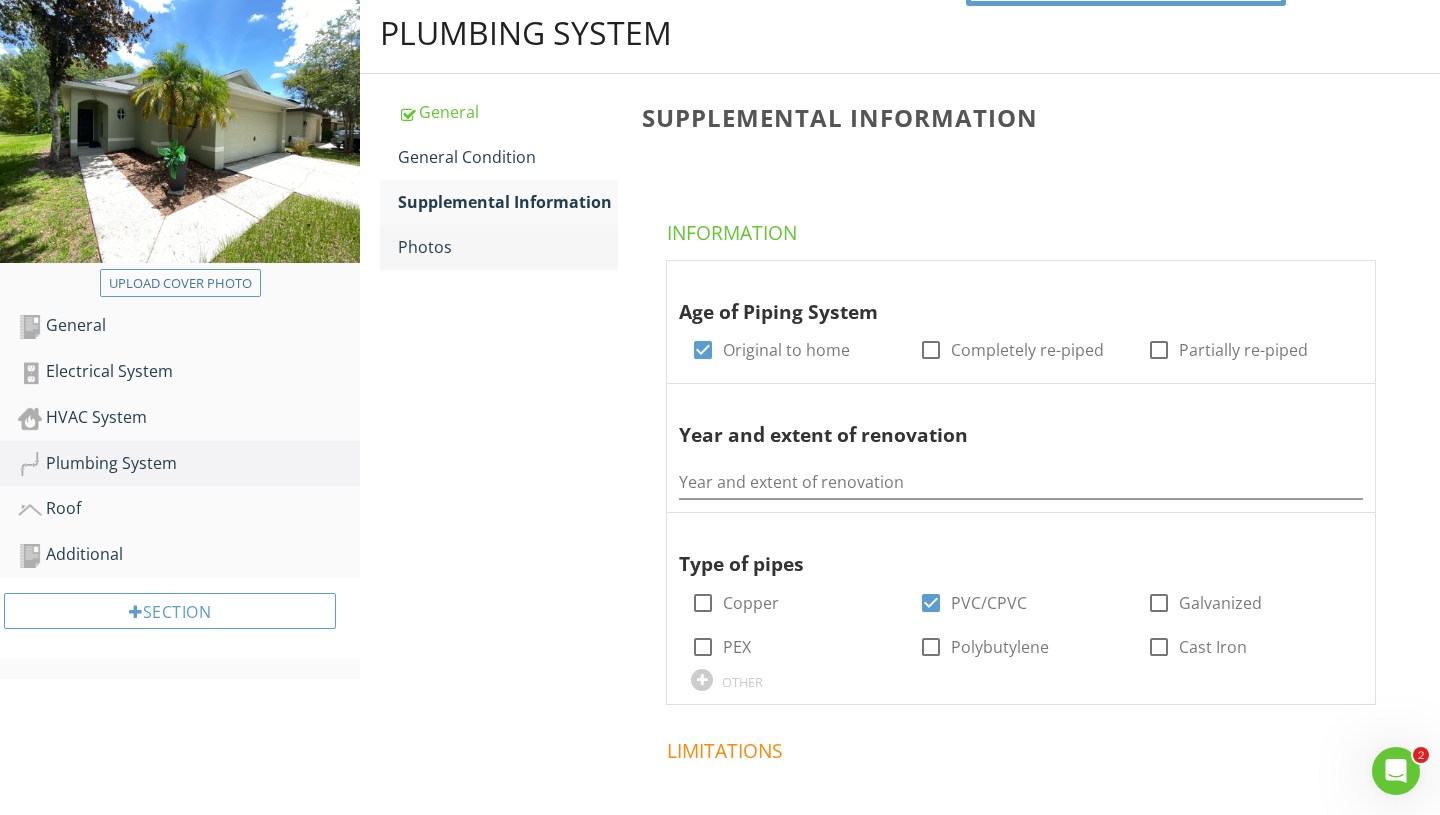 click on "Photos" at bounding box center (508, 247) 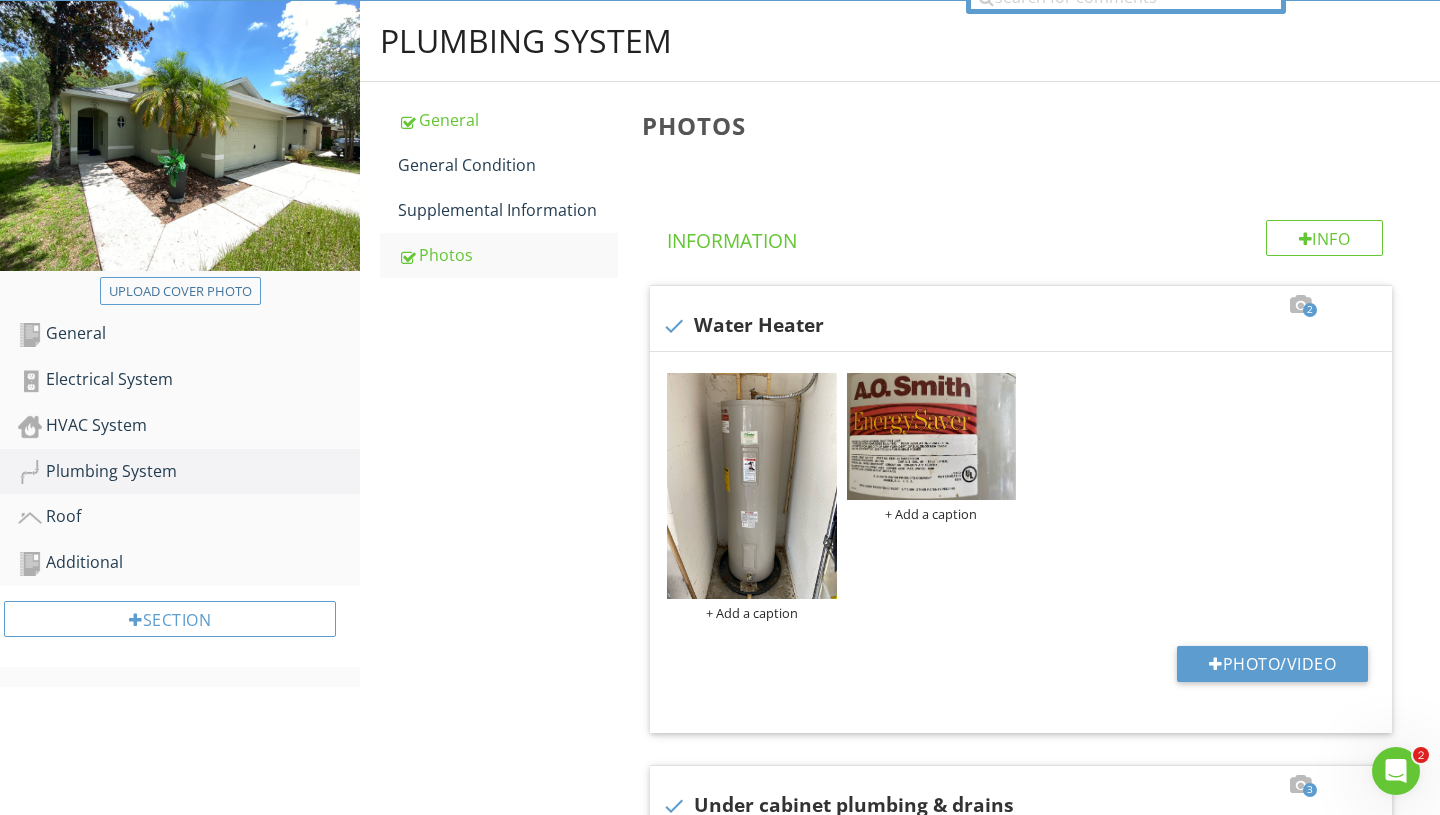scroll, scrollTop: 187, scrollLeft: 0, axis: vertical 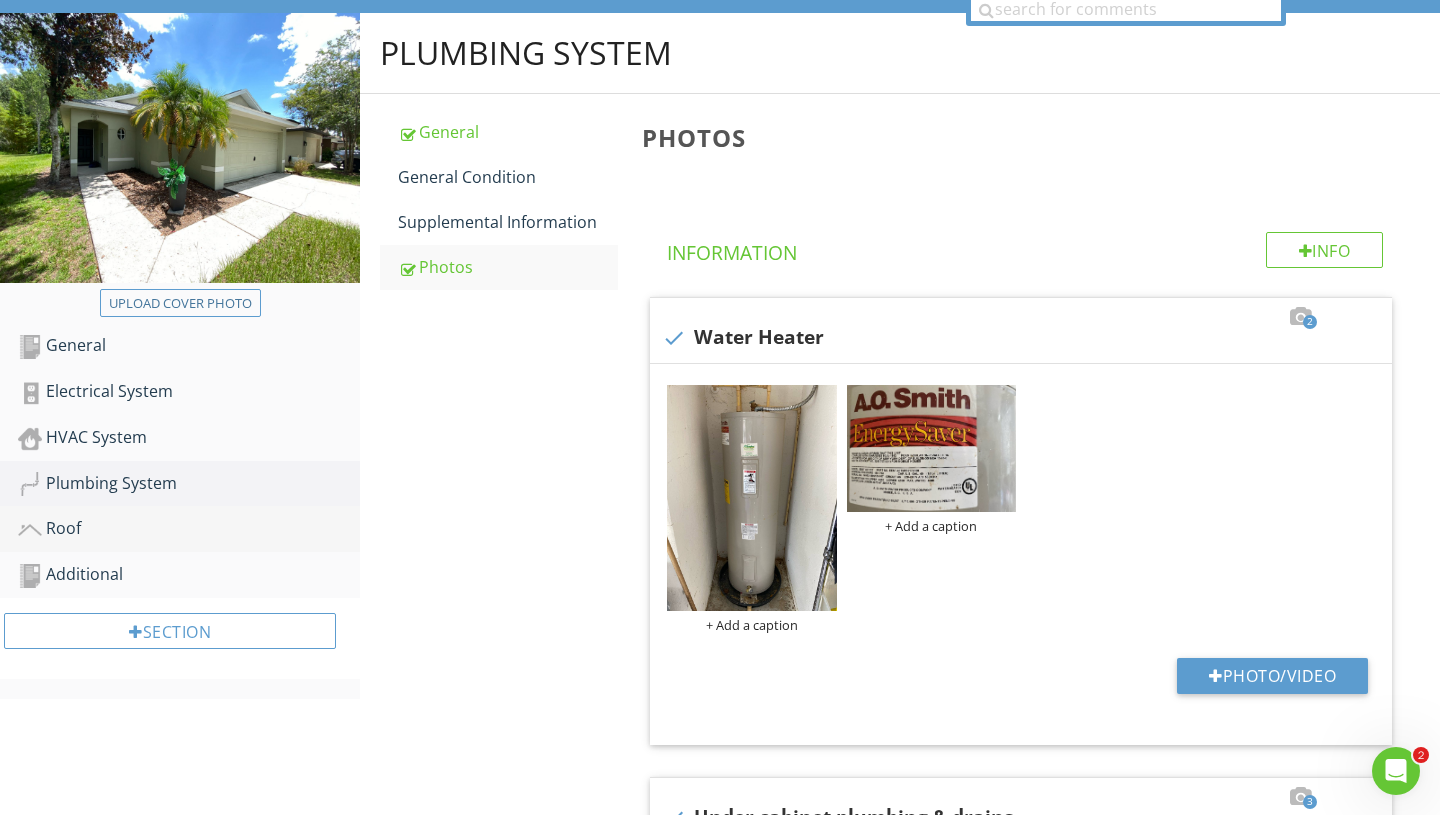 click on "Roof" at bounding box center (189, 529) 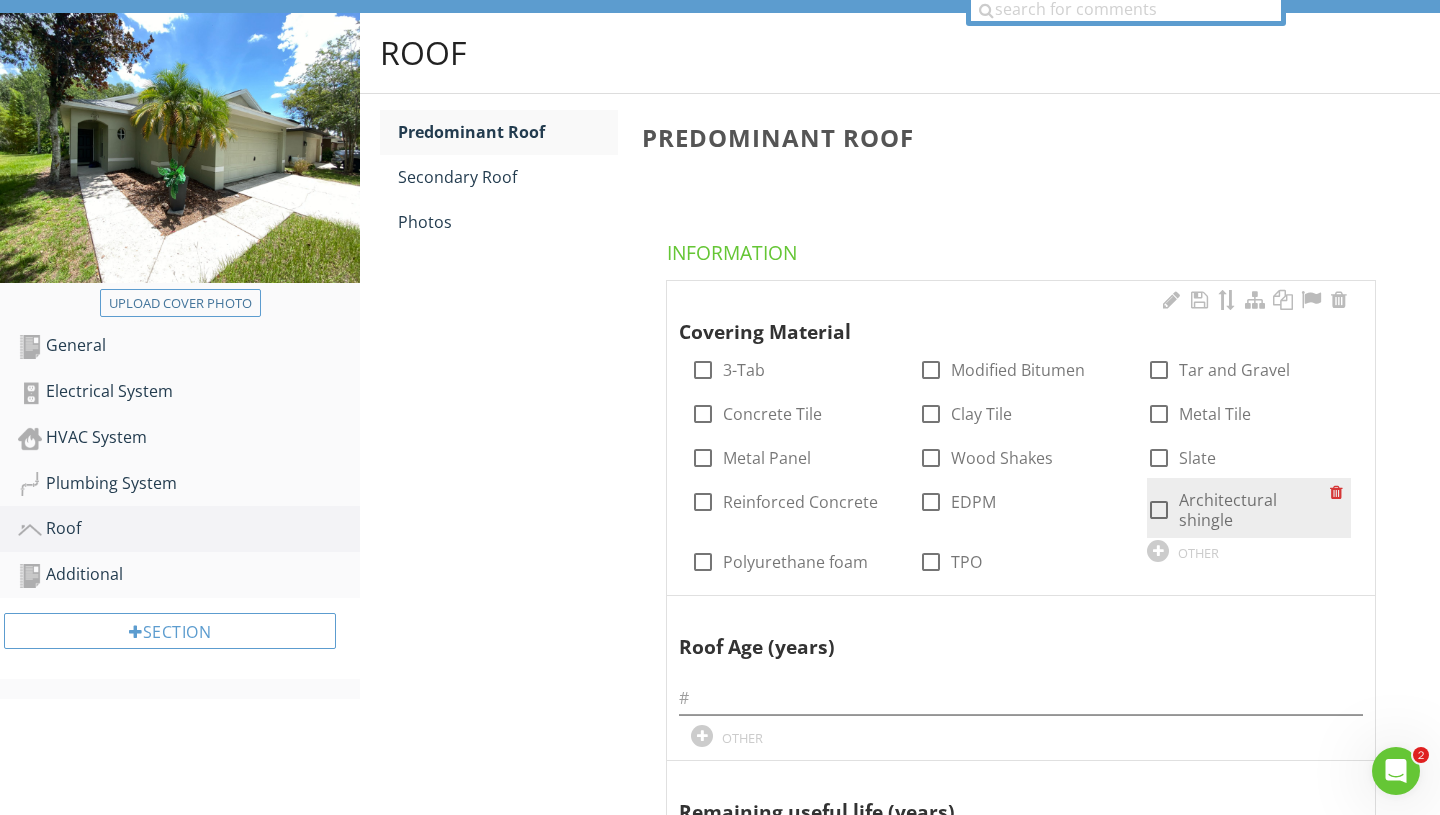 click at bounding box center [1159, 510] 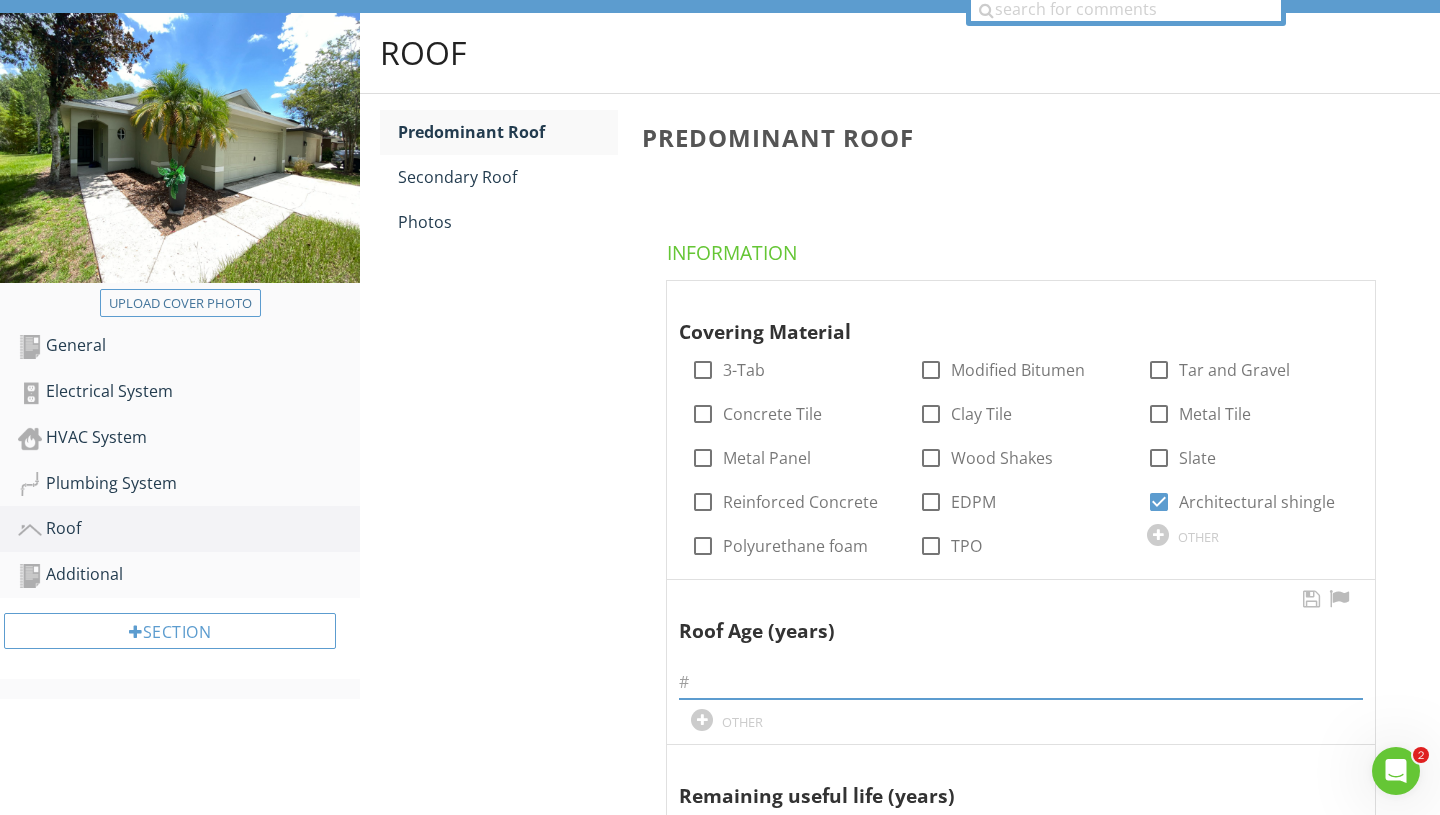 click at bounding box center (1021, 682) 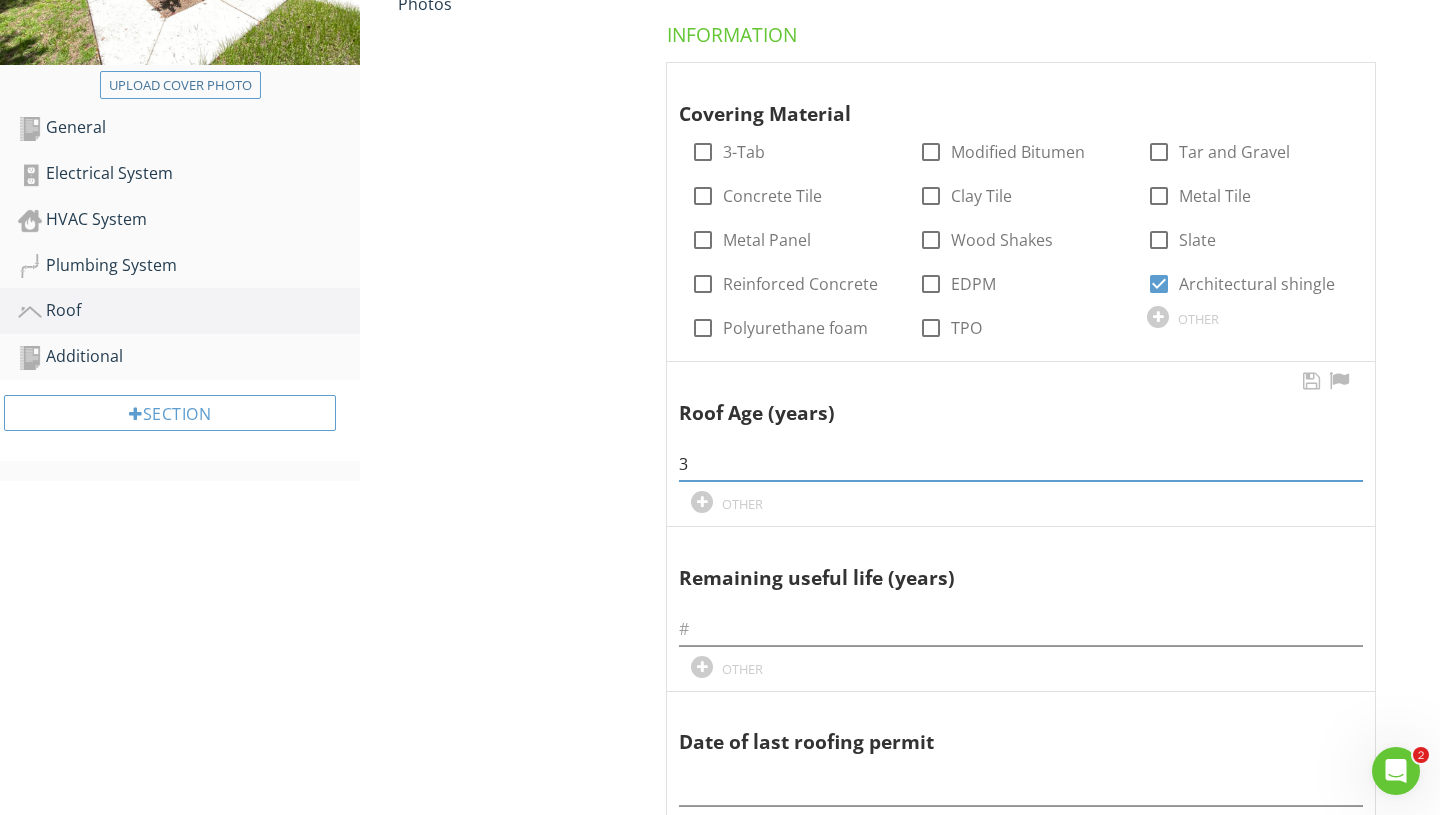 scroll, scrollTop: 409, scrollLeft: 0, axis: vertical 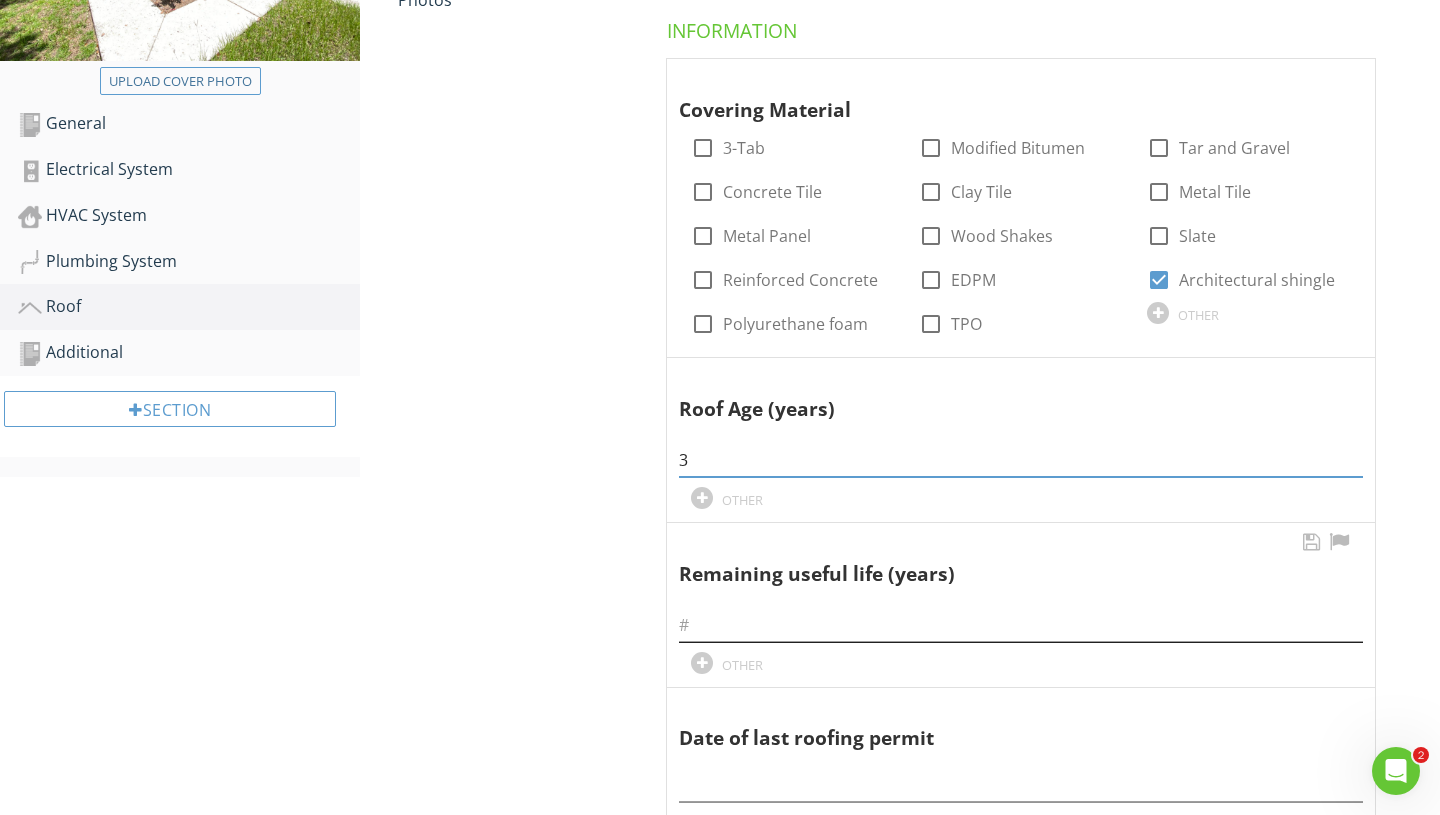 type on "3" 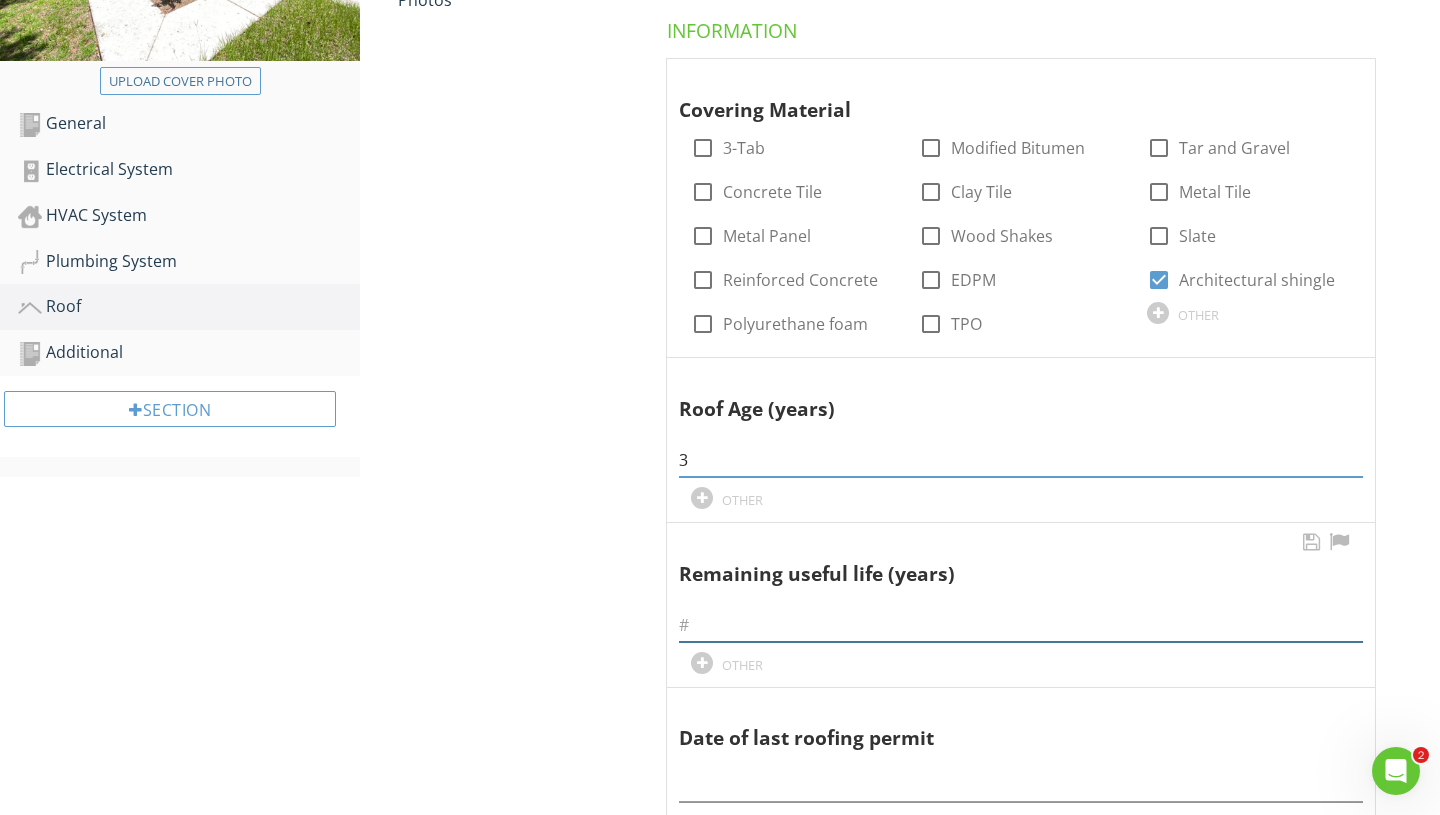 click at bounding box center [1021, 625] 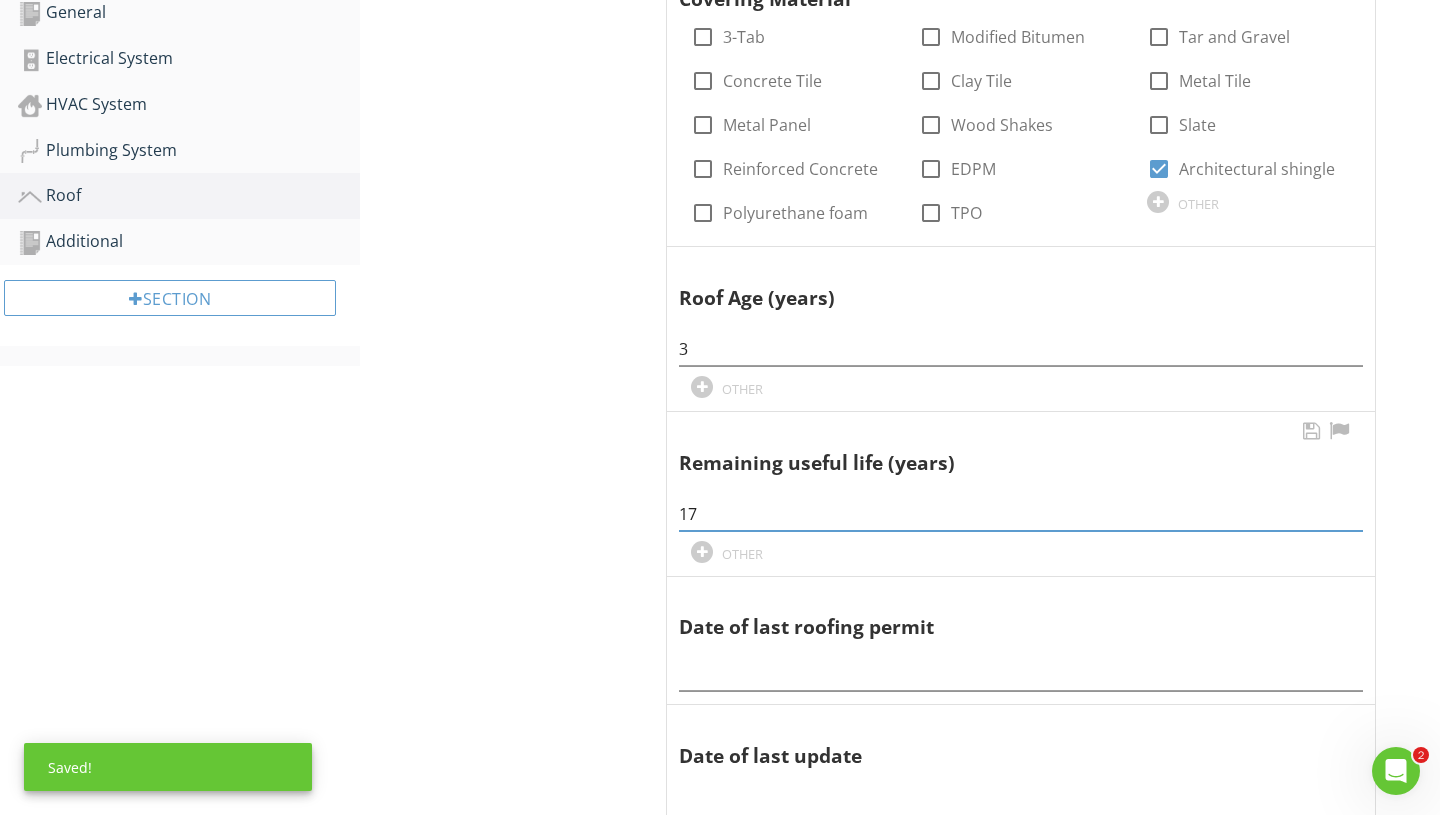 scroll, scrollTop: 561, scrollLeft: 0, axis: vertical 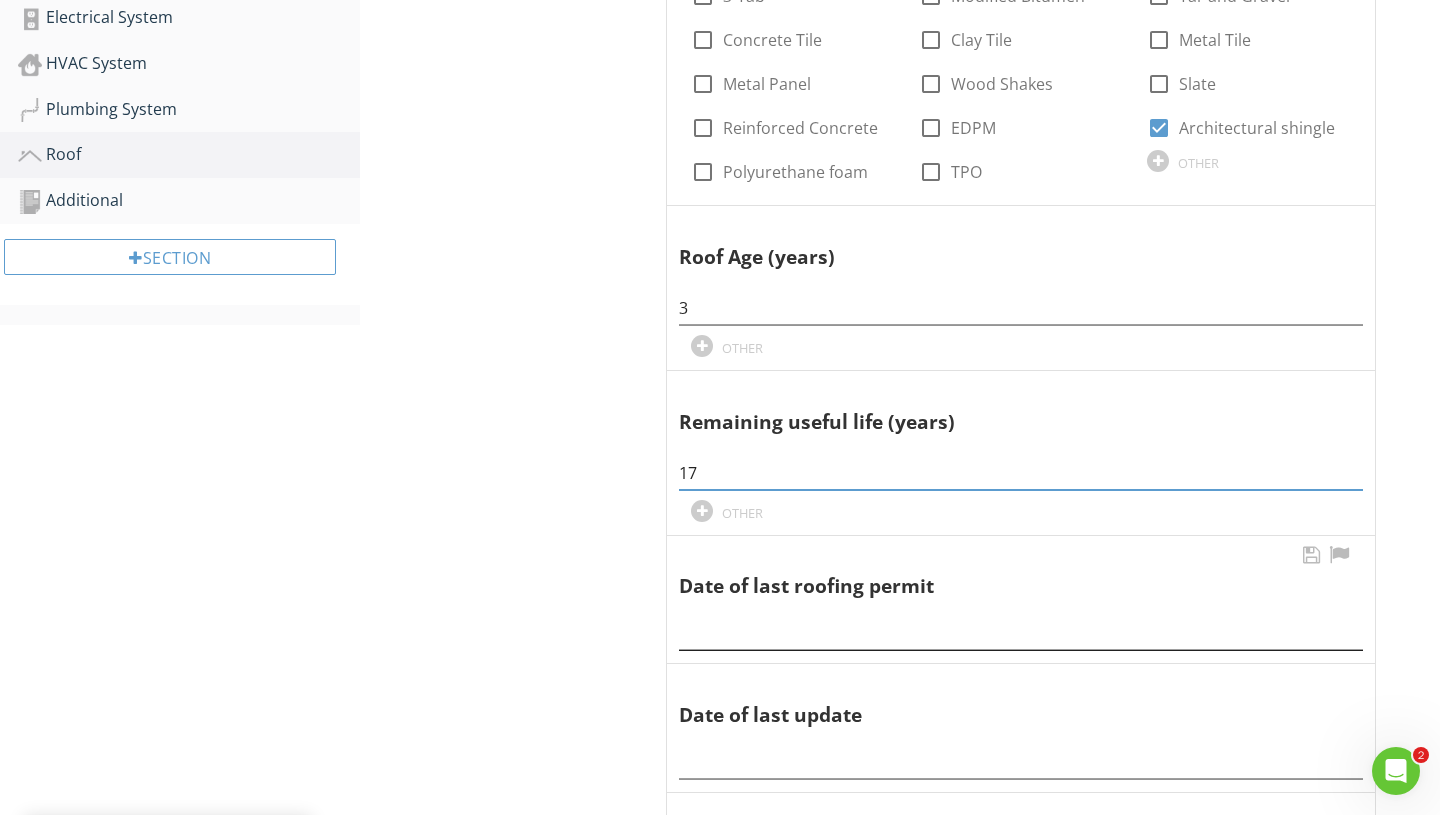 type on "17" 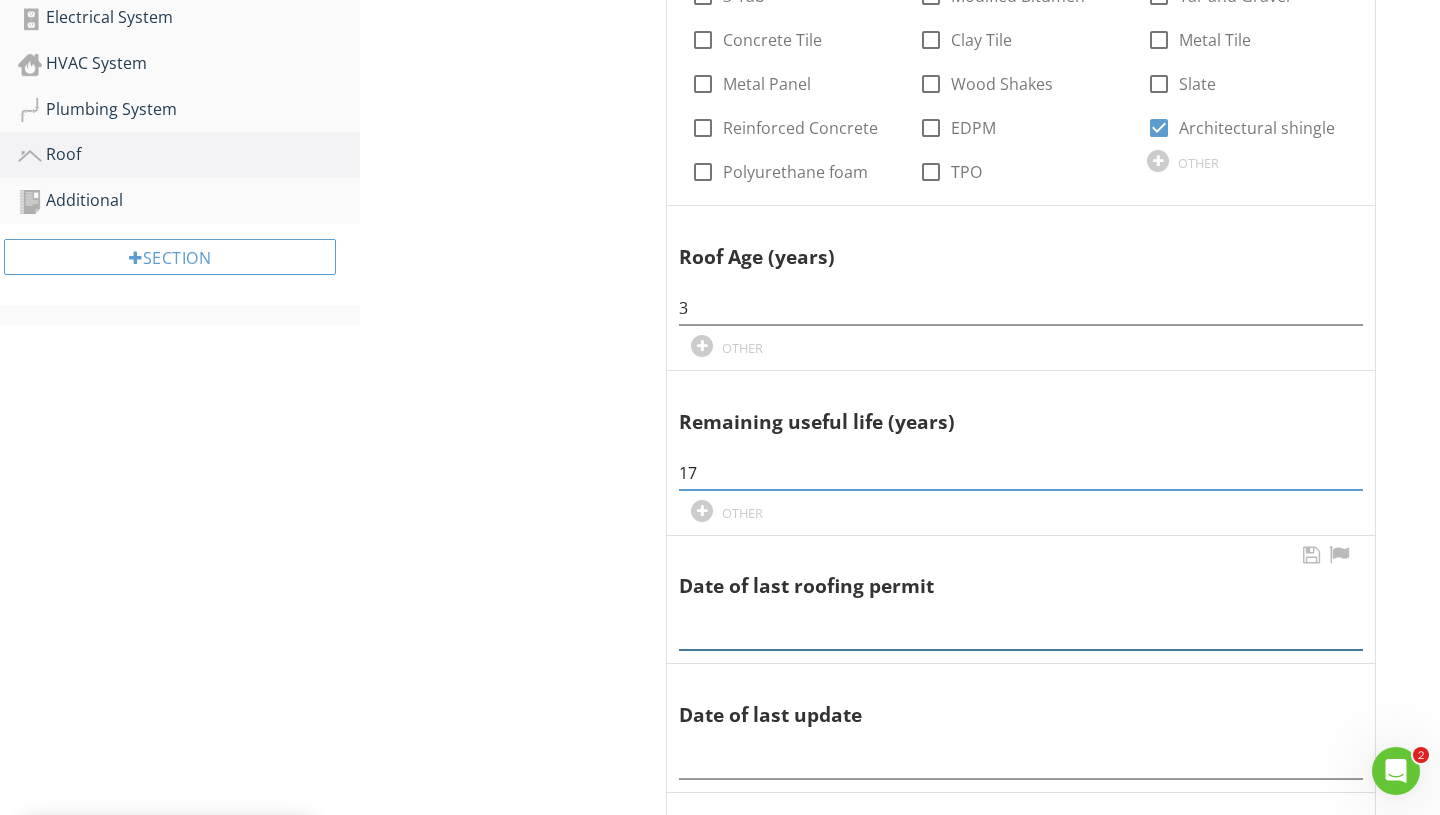 click at bounding box center (1021, 633) 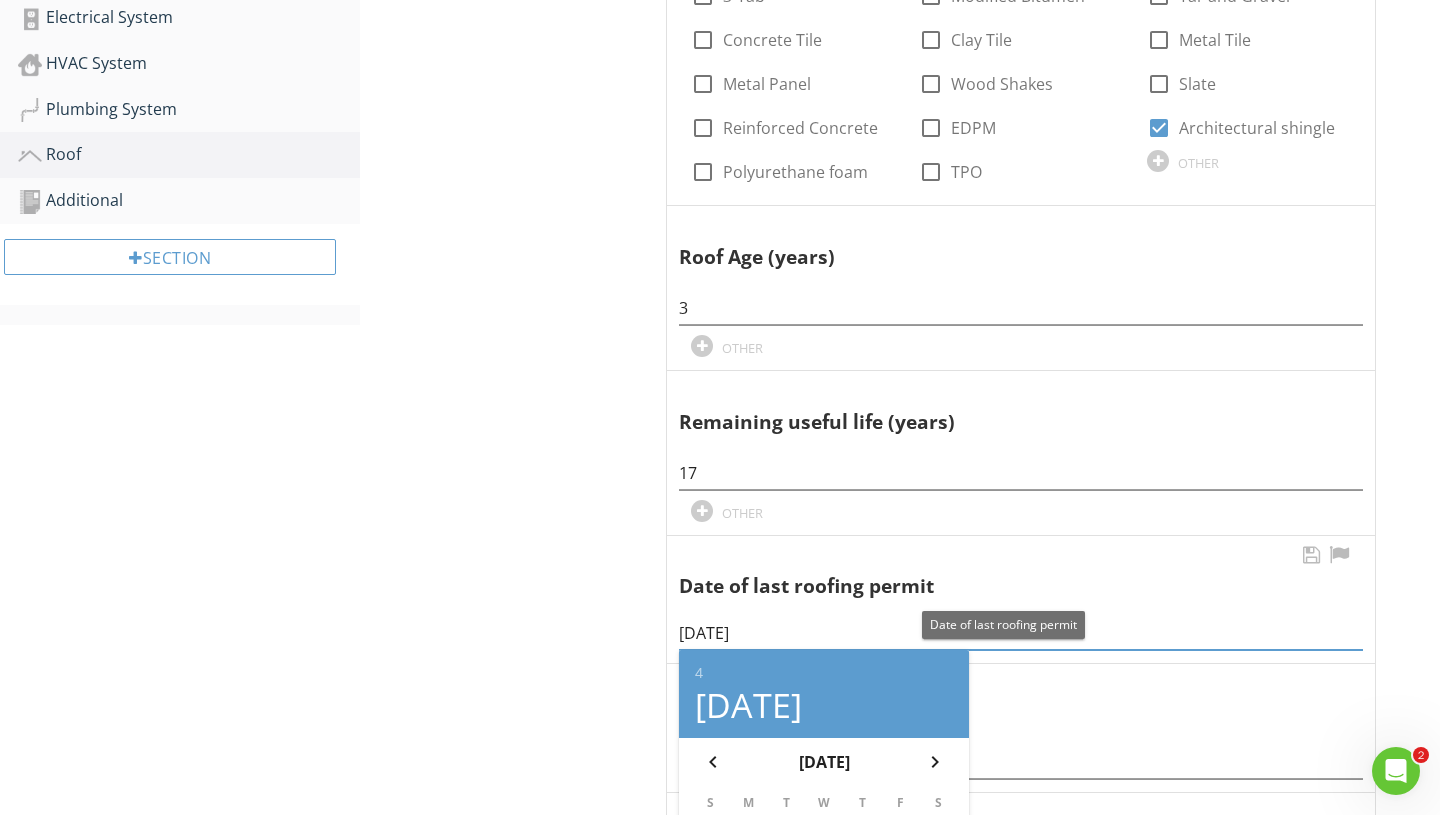 scroll, scrollTop: 987, scrollLeft: 0, axis: vertical 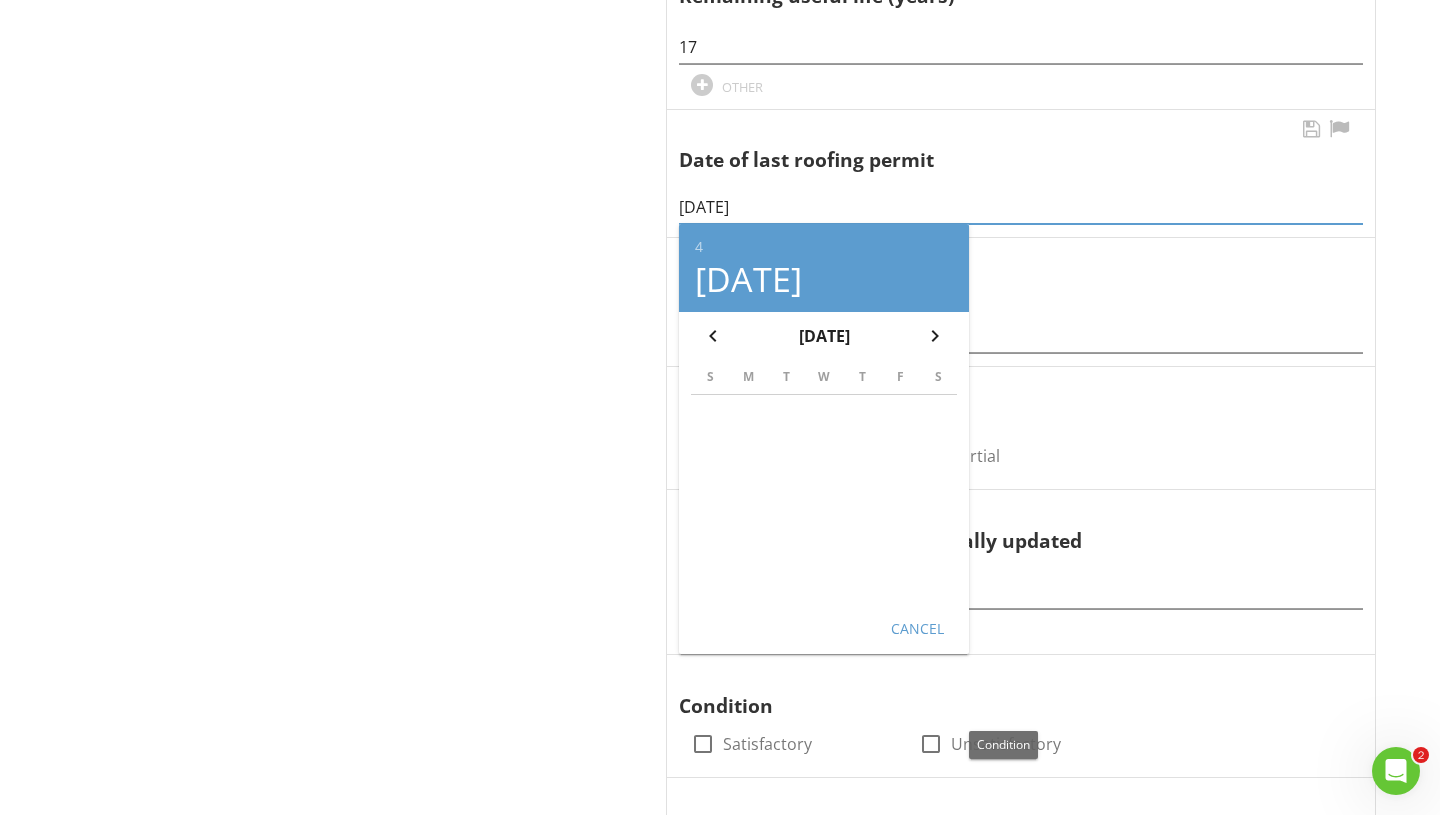 type on "4/27/2025" 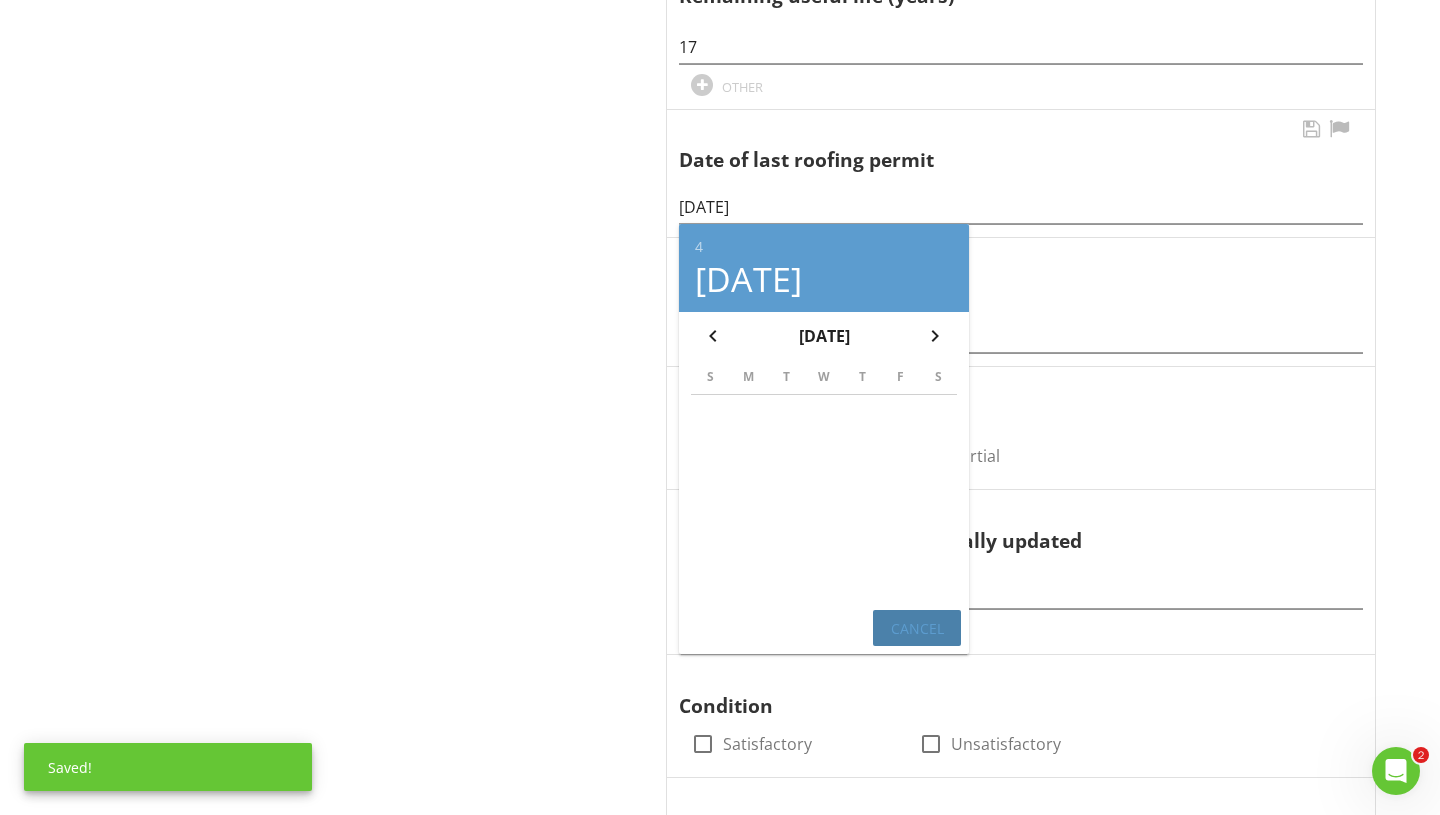 click on "Cancel" at bounding box center (917, 628) 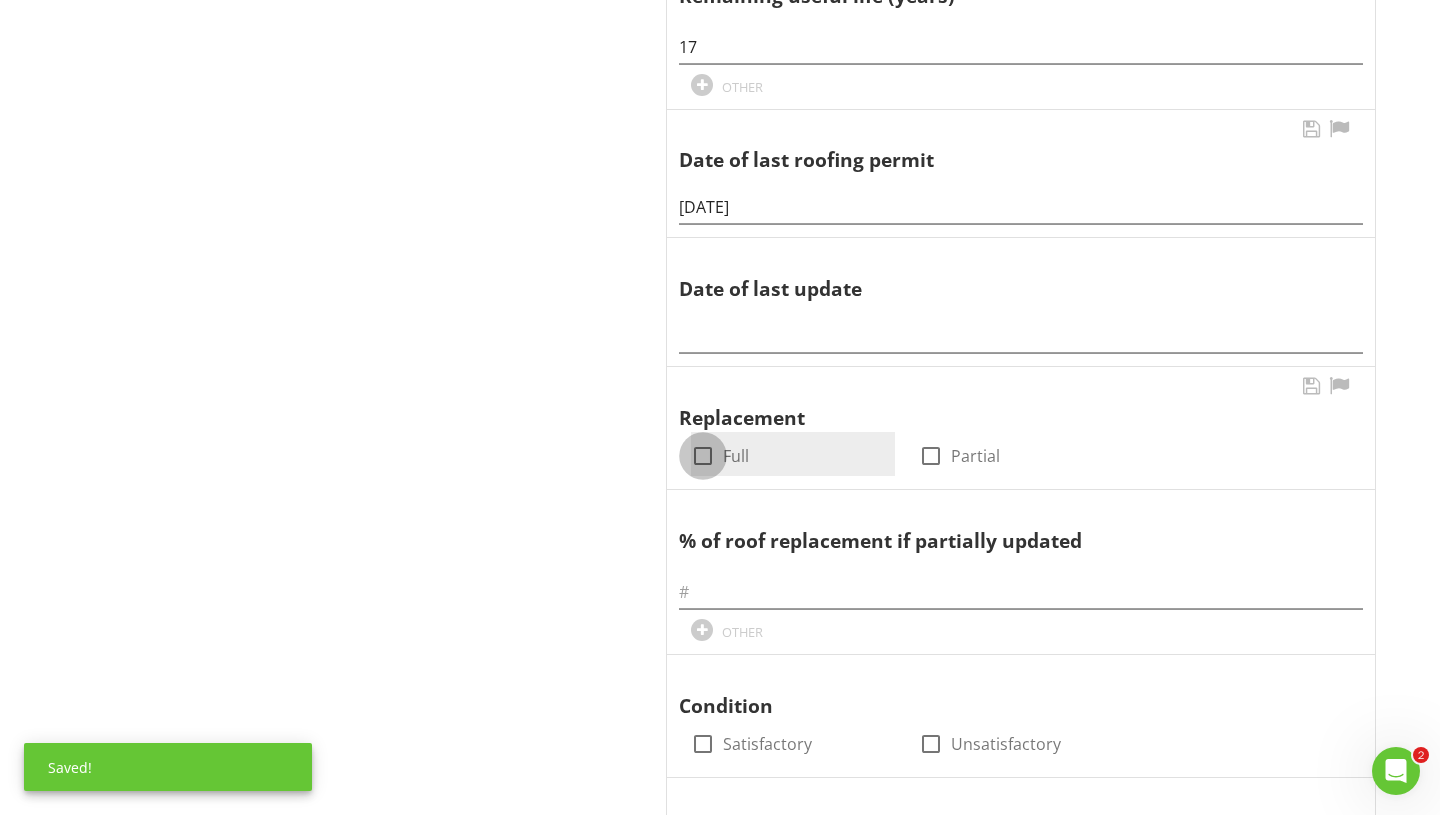 click at bounding box center (703, 456) 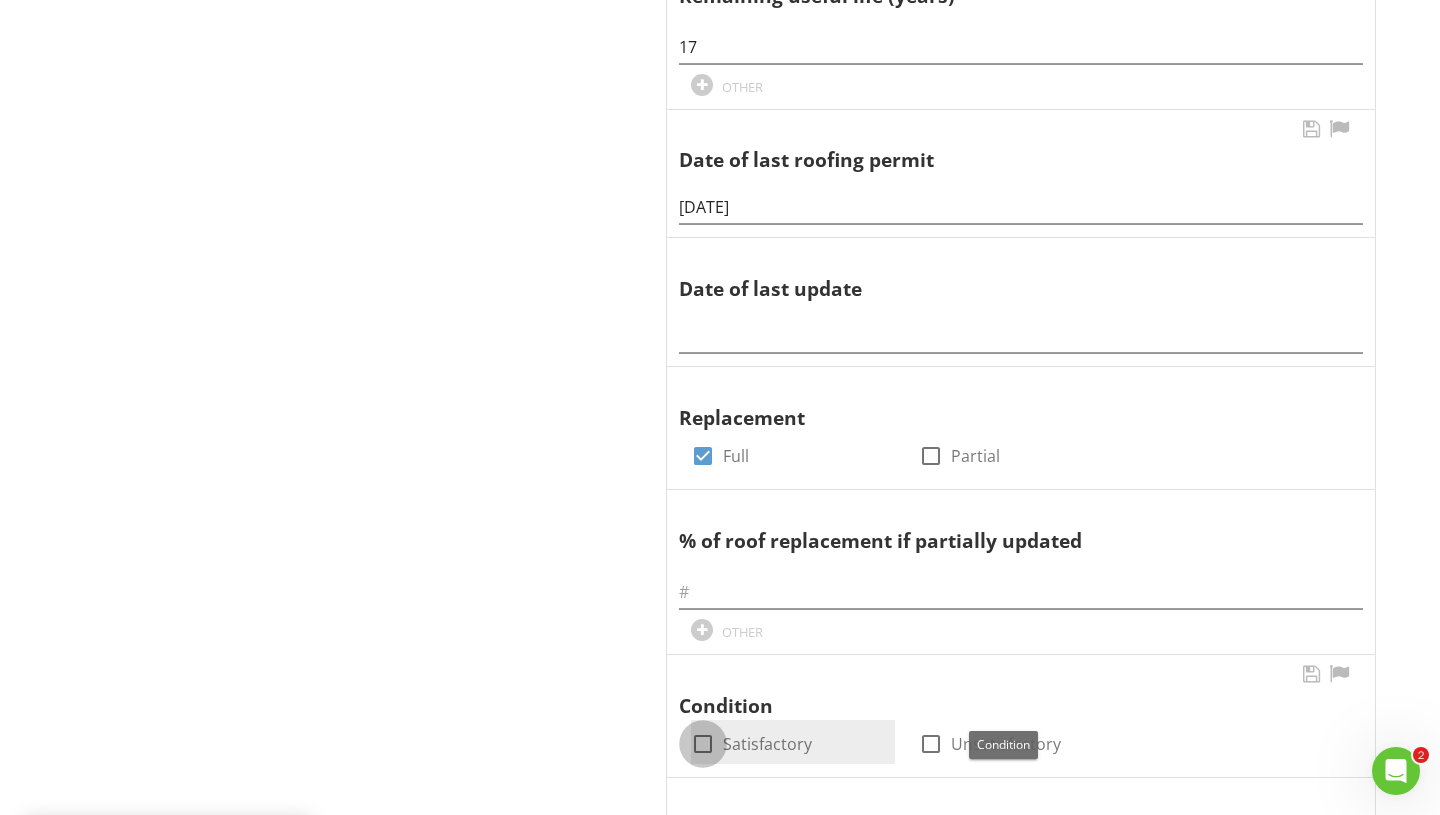 click at bounding box center (703, 744) 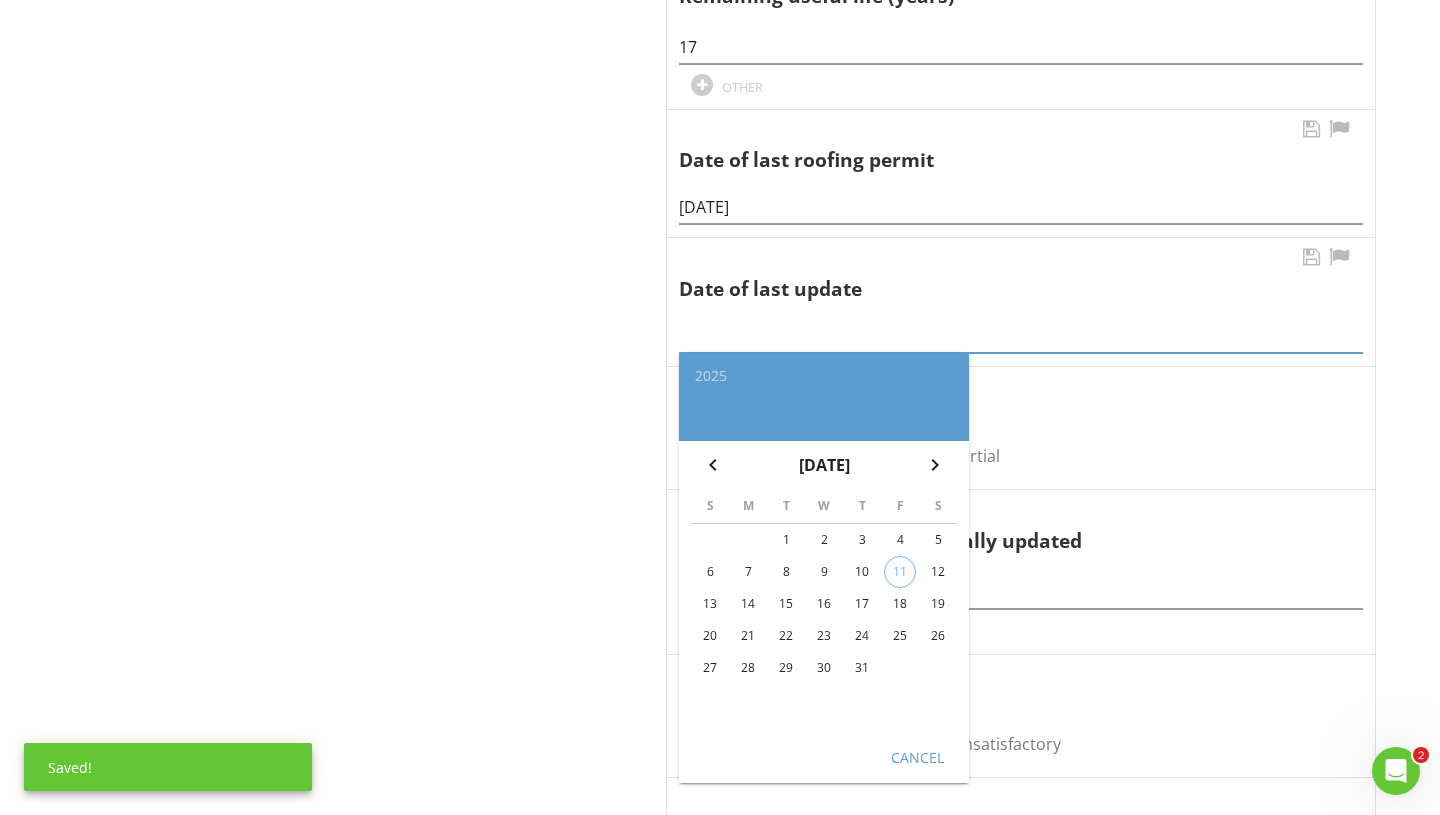 paste on "Unknown" 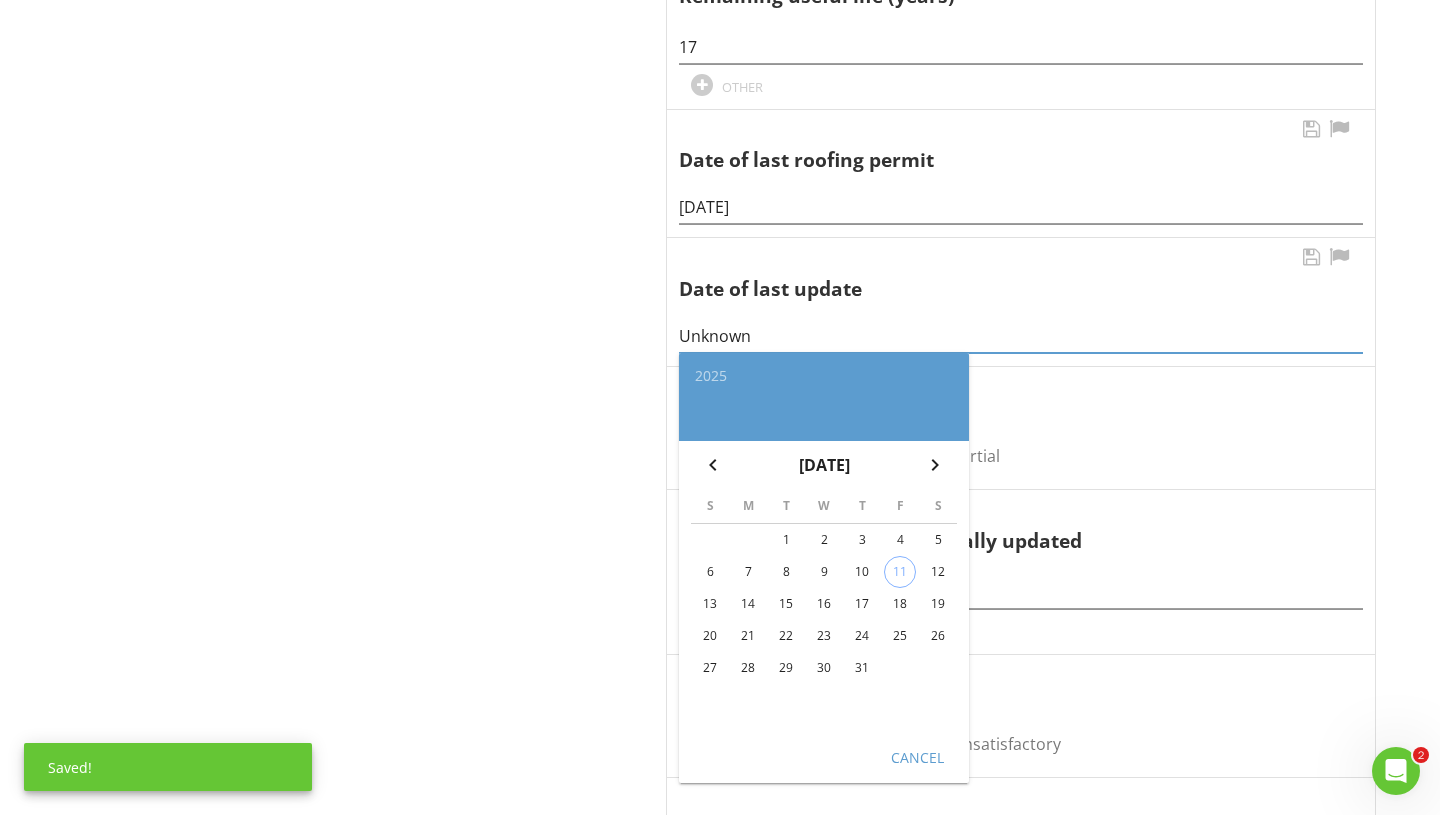 type on "Unknown" 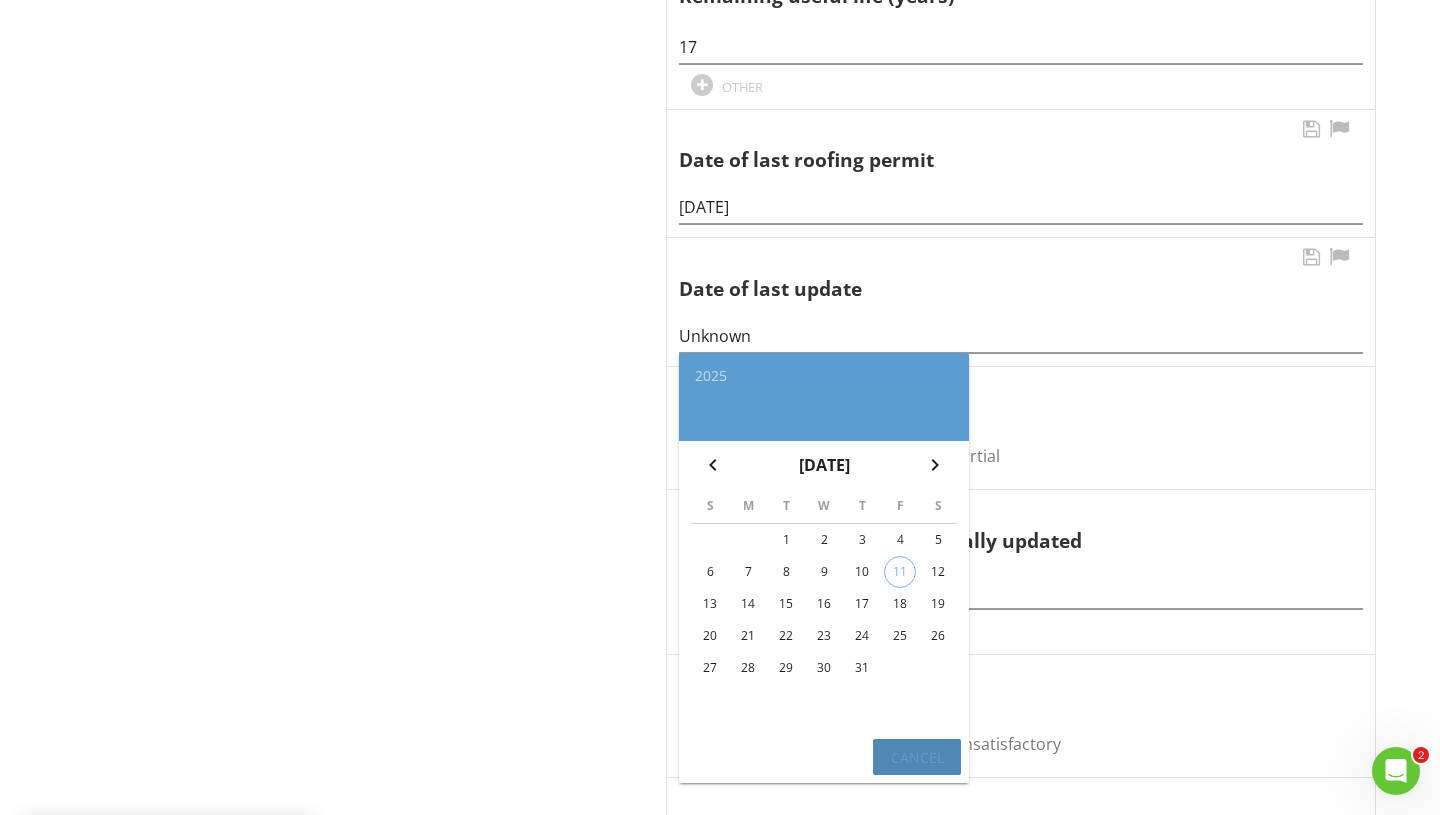 click on "Cancel" at bounding box center (917, 756) 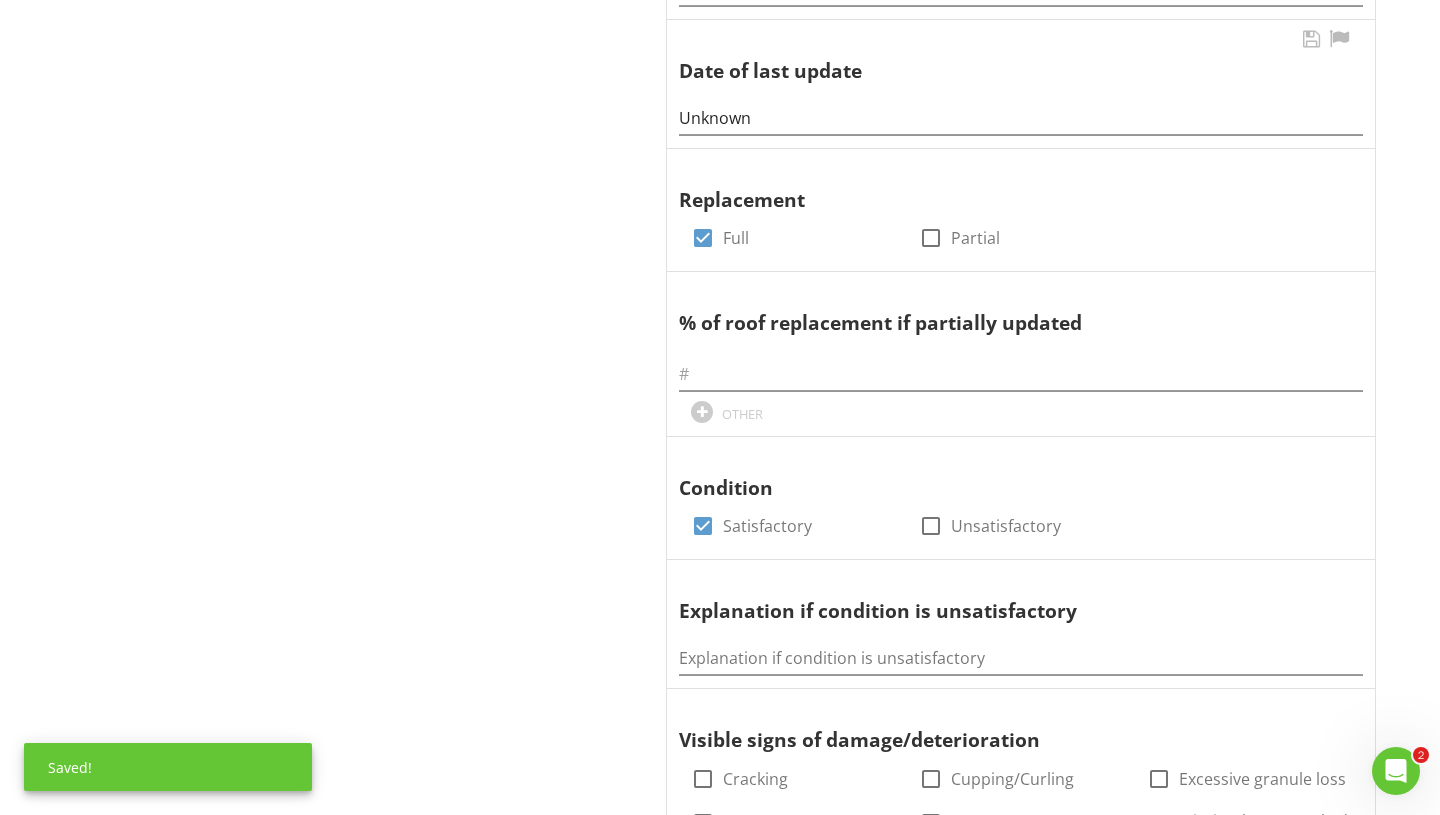 scroll, scrollTop: 1357, scrollLeft: 0, axis: vertical 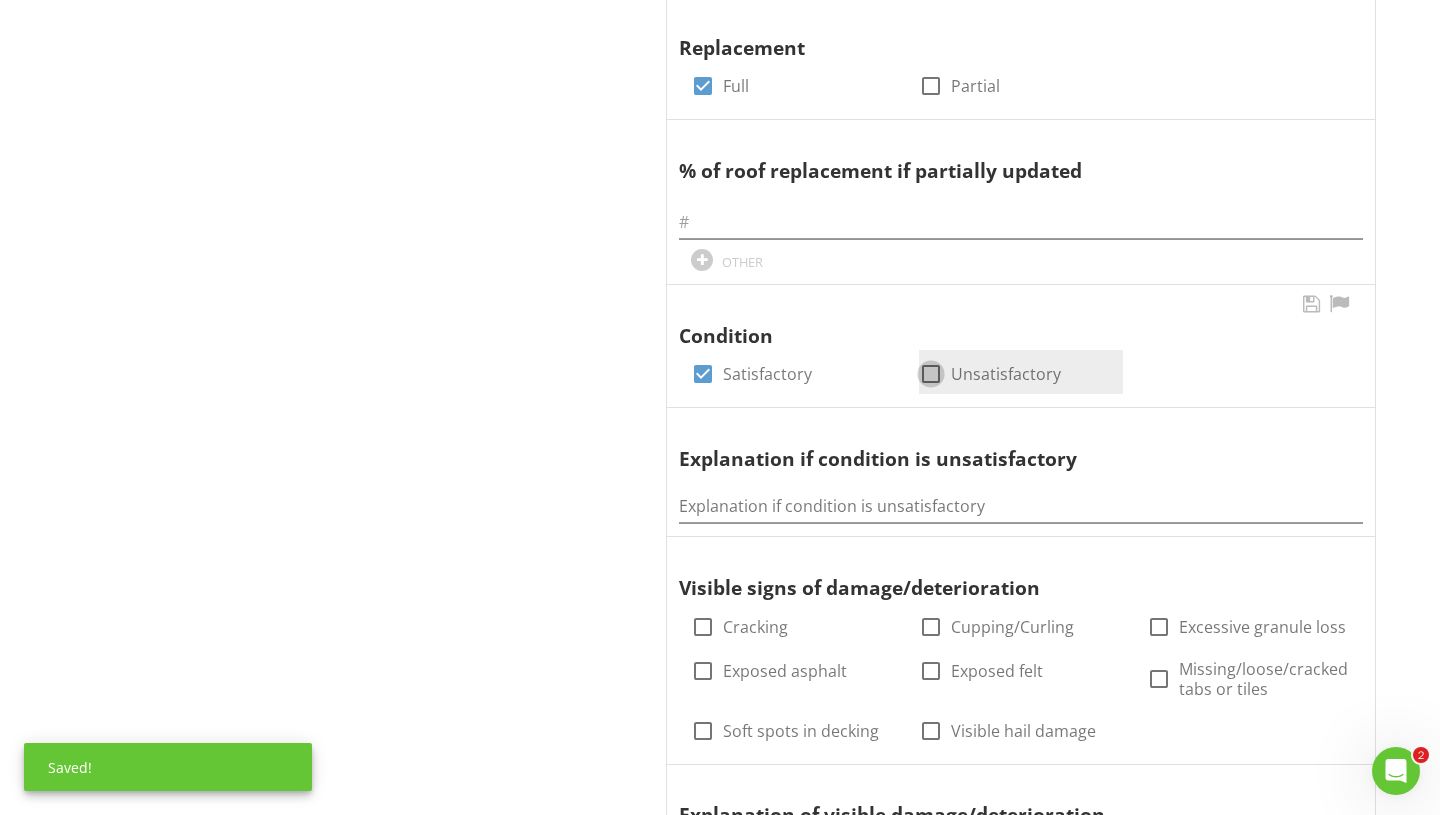 click at bounding box center (931, 382) 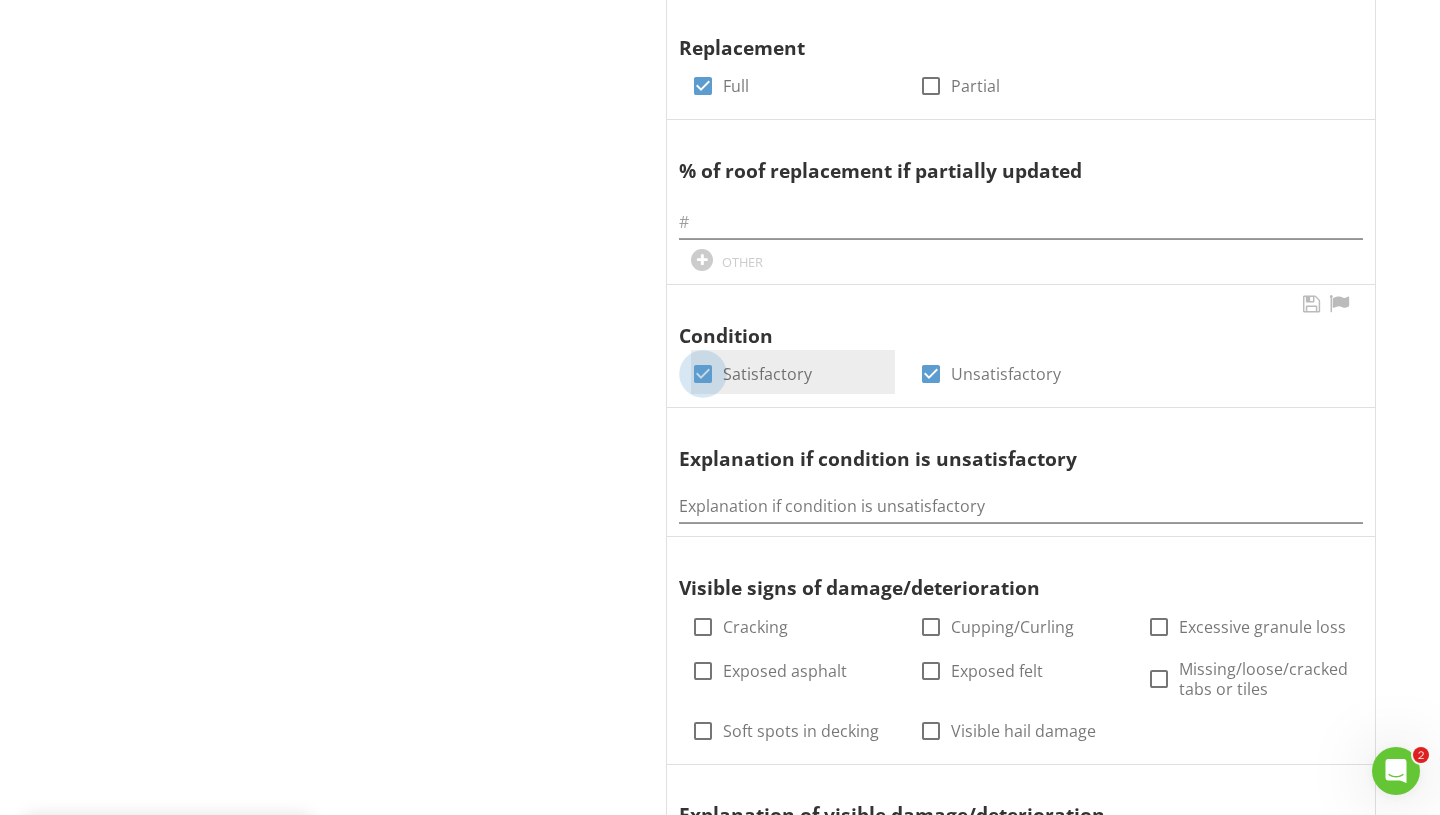 click at bounding box center [703, 374] 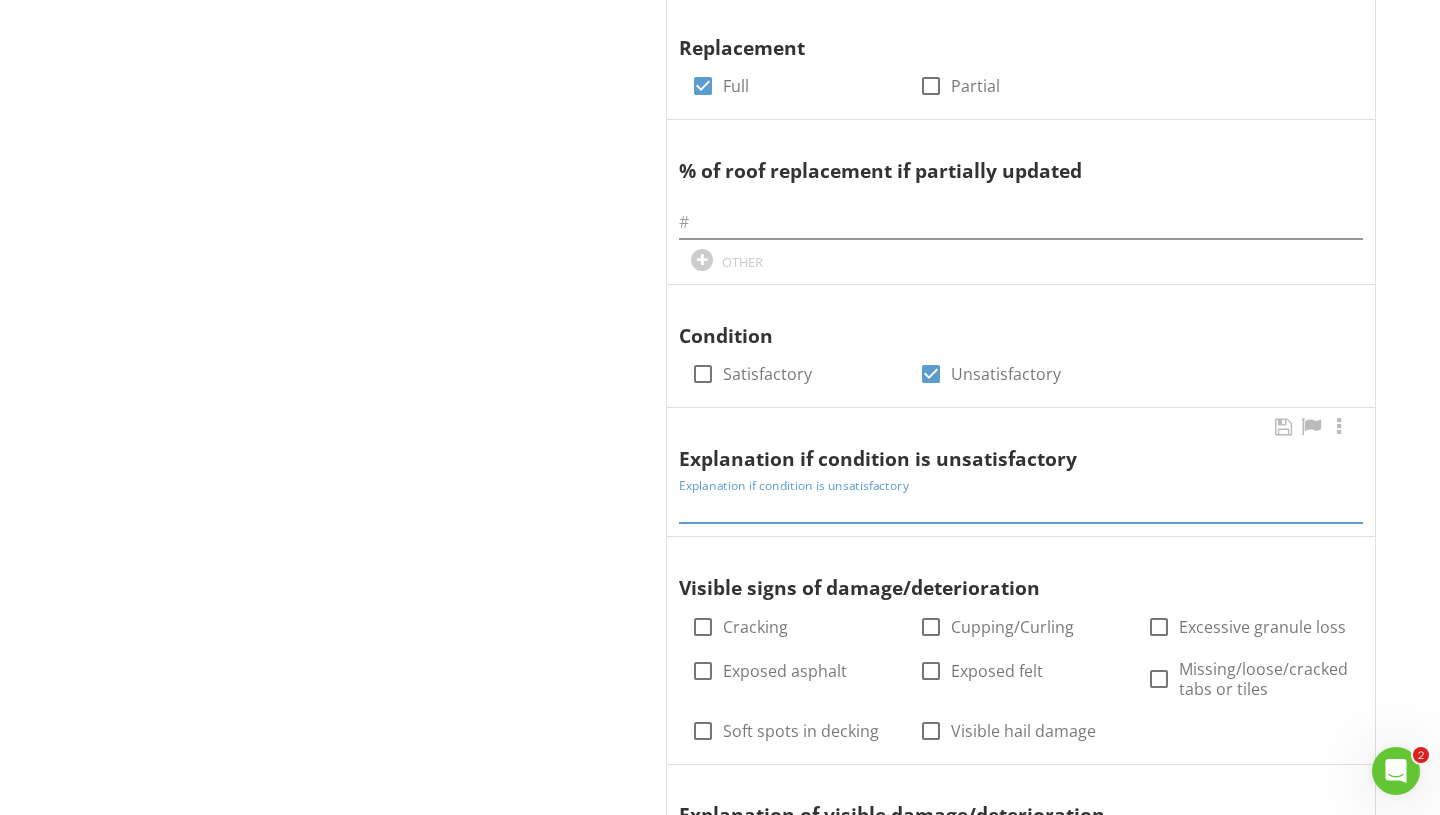 click at bounding box center [1021, 506] 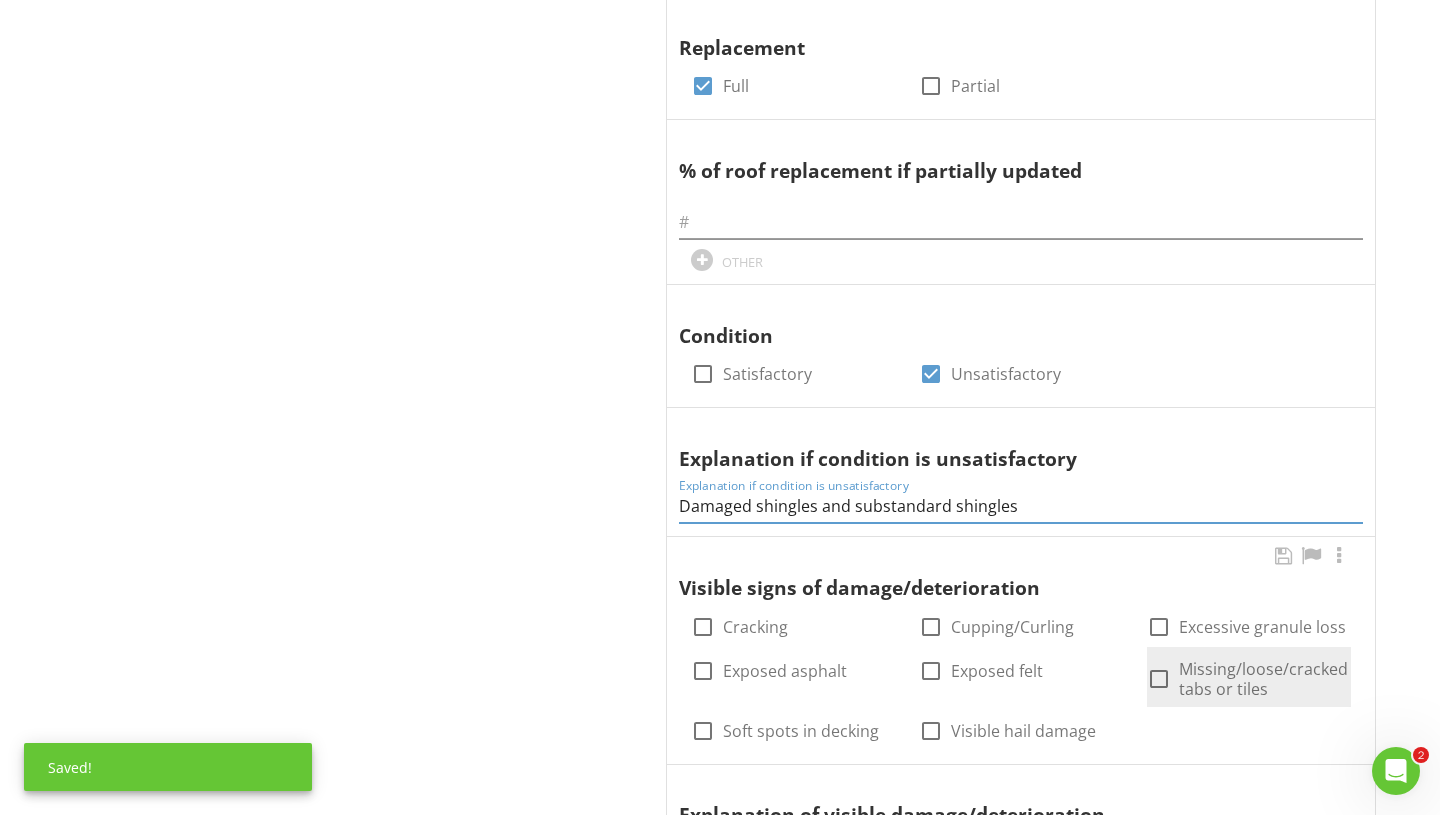 type on "Damaged shingles and substandard shingles" 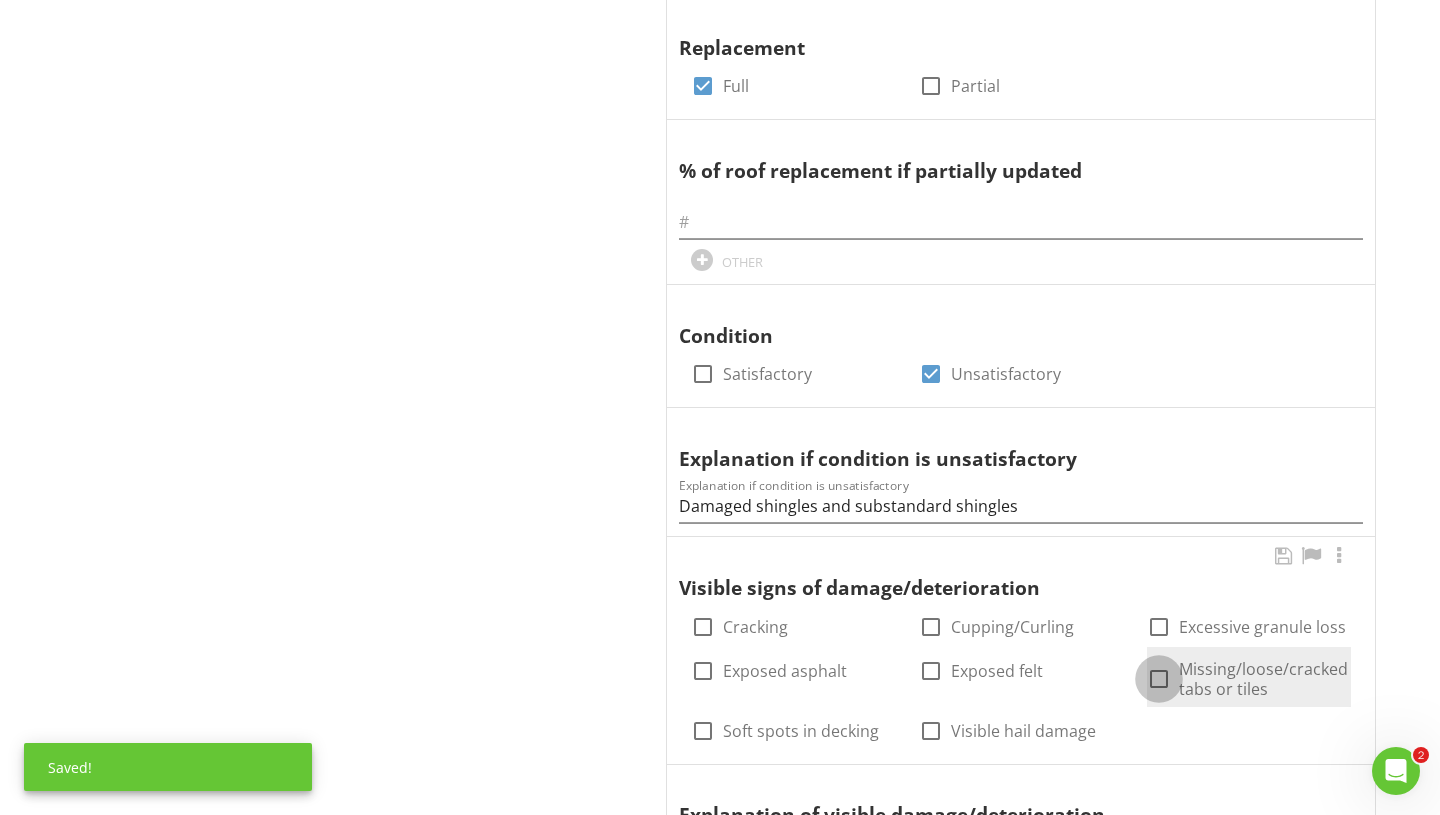 click at bounding box center [1159, 679] 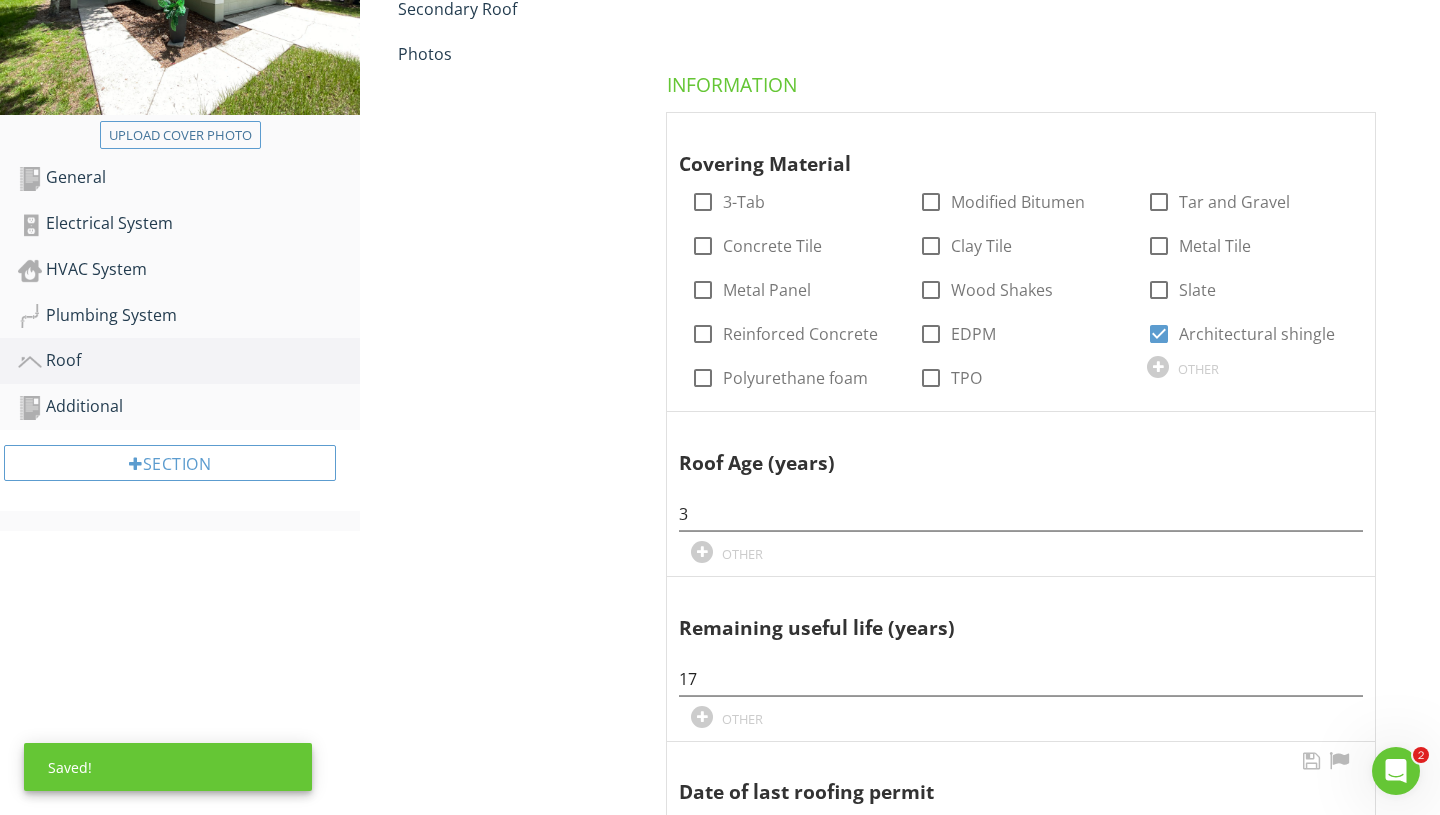 scroll, scrollTop: 189, scrollLeft: 0, axis: vertical 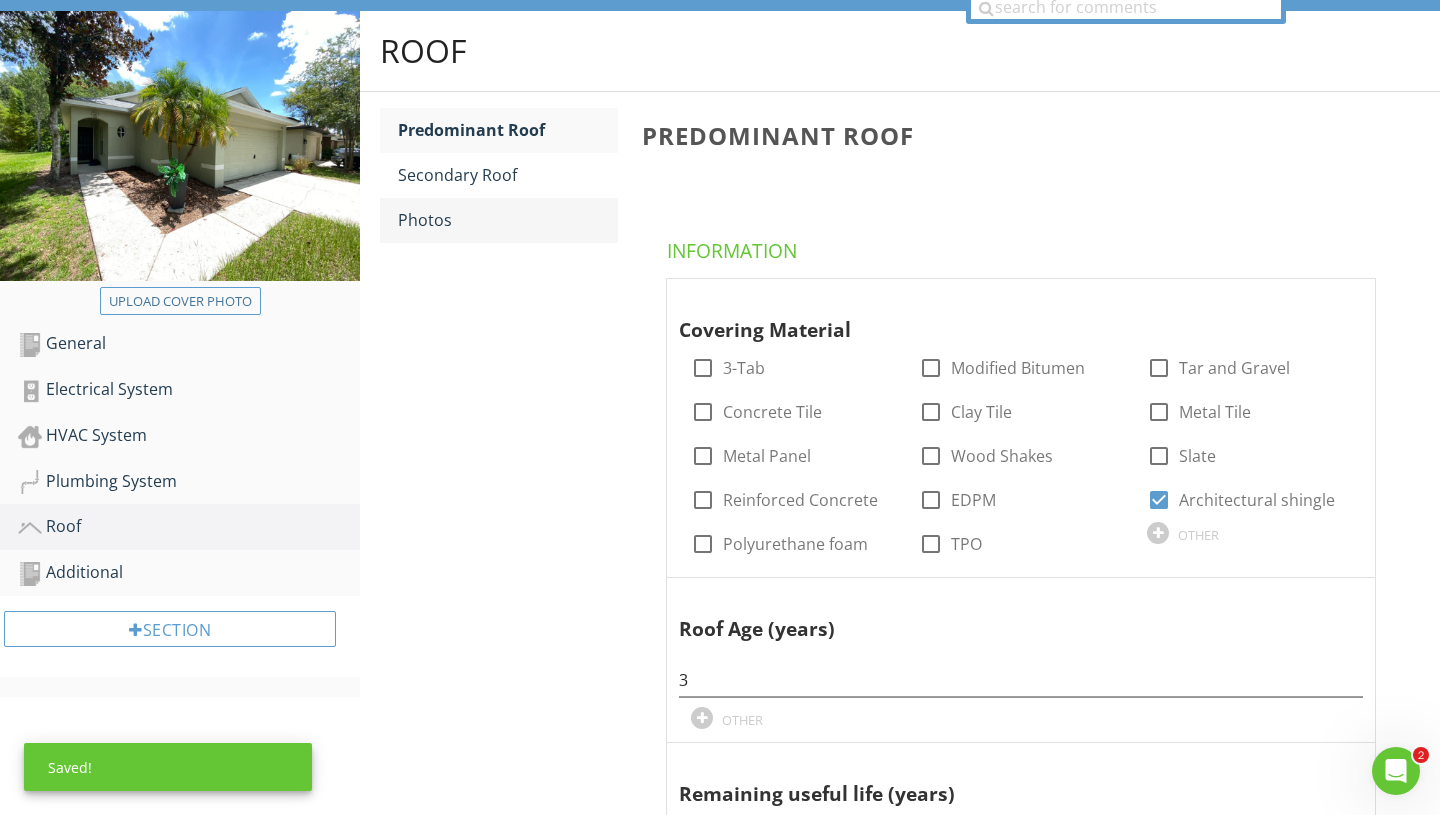 click on "Photos" at bounding box center (508, 220) 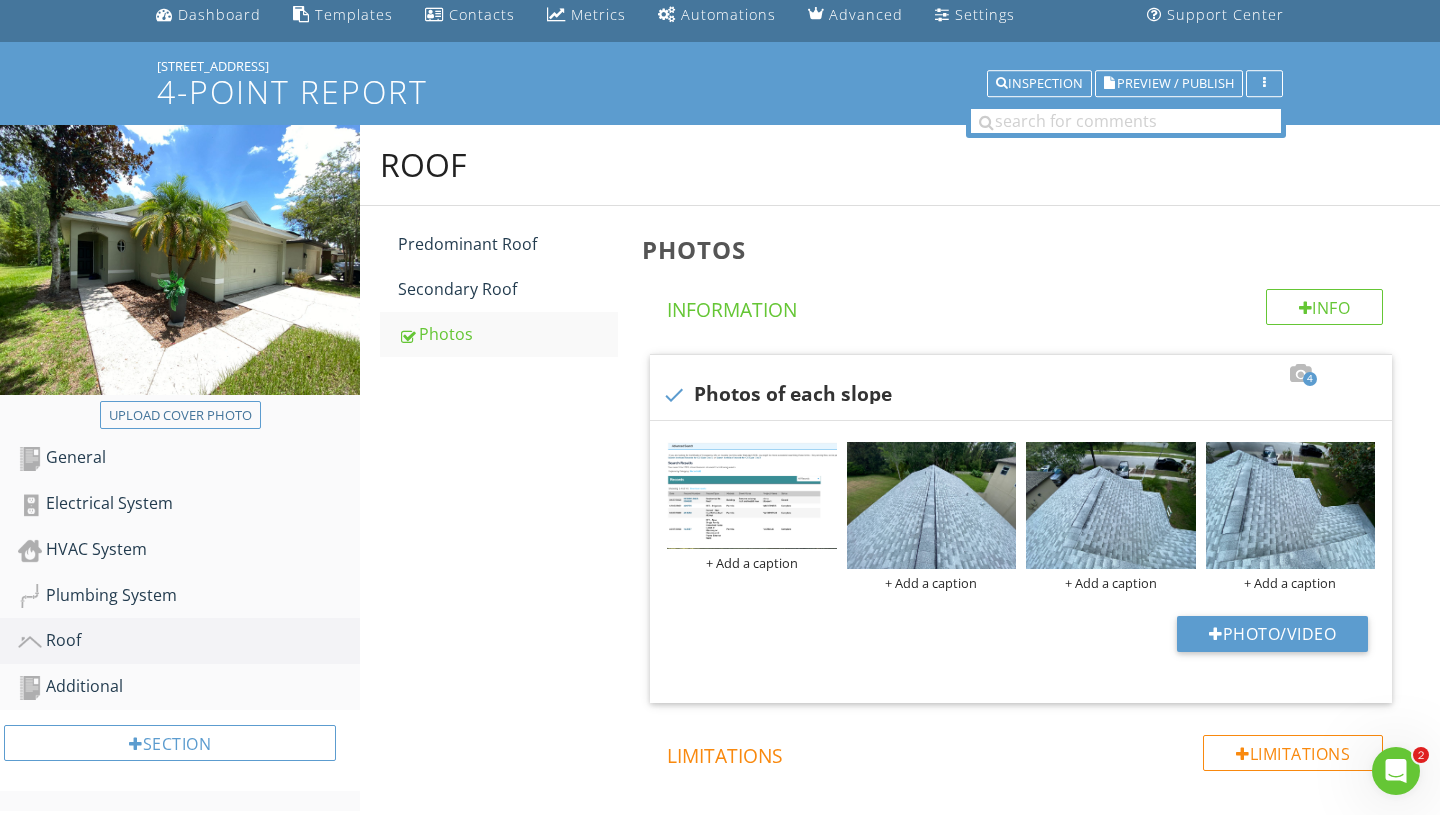 scroll, scrollTop: 0, scrollLeft: 0, axis: both 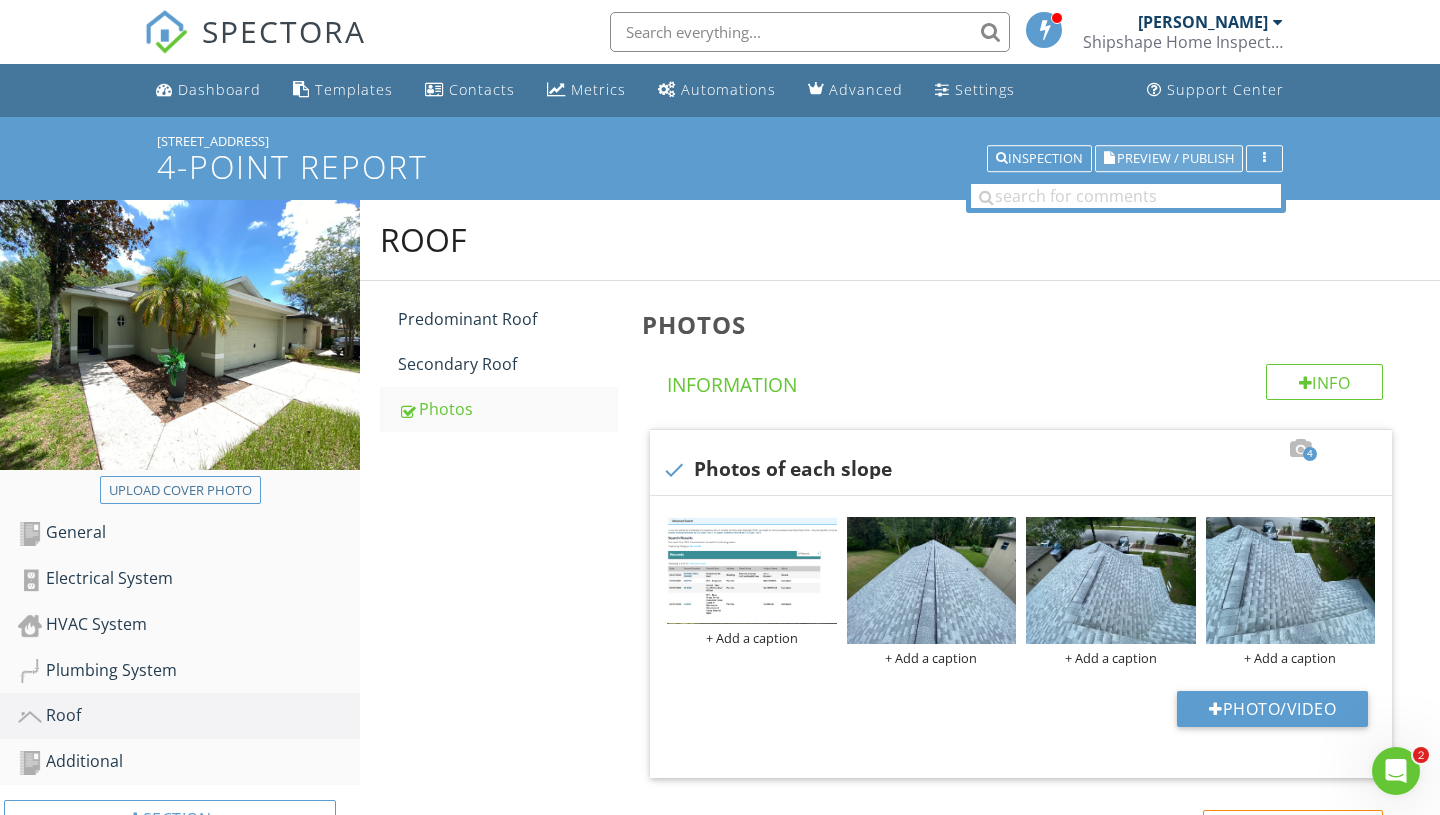 click on "Preview / Publish" at bounding box center (1175, 158) 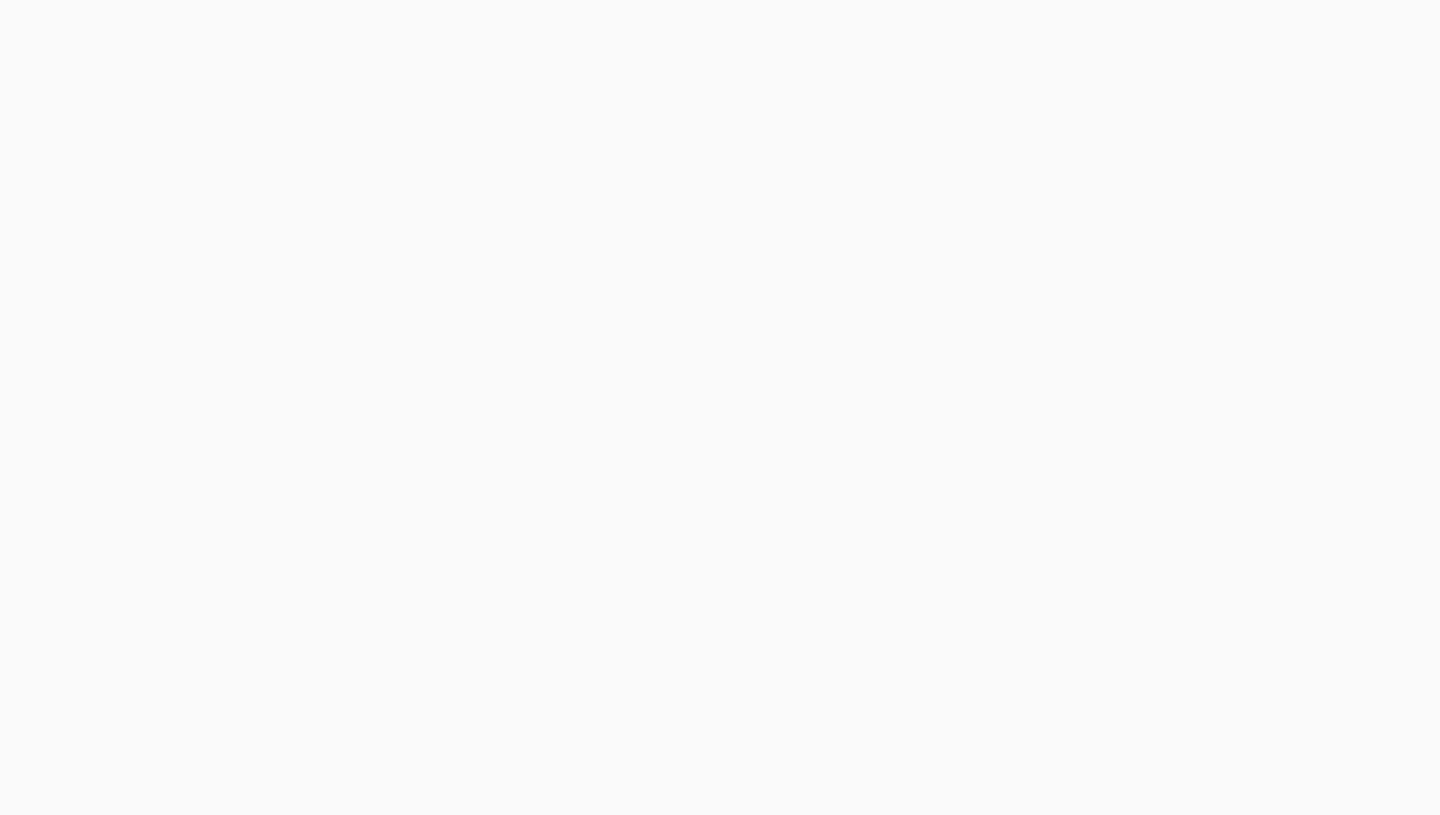 scroll, scrollTop: 0, scrollLeft: 0, axis: both 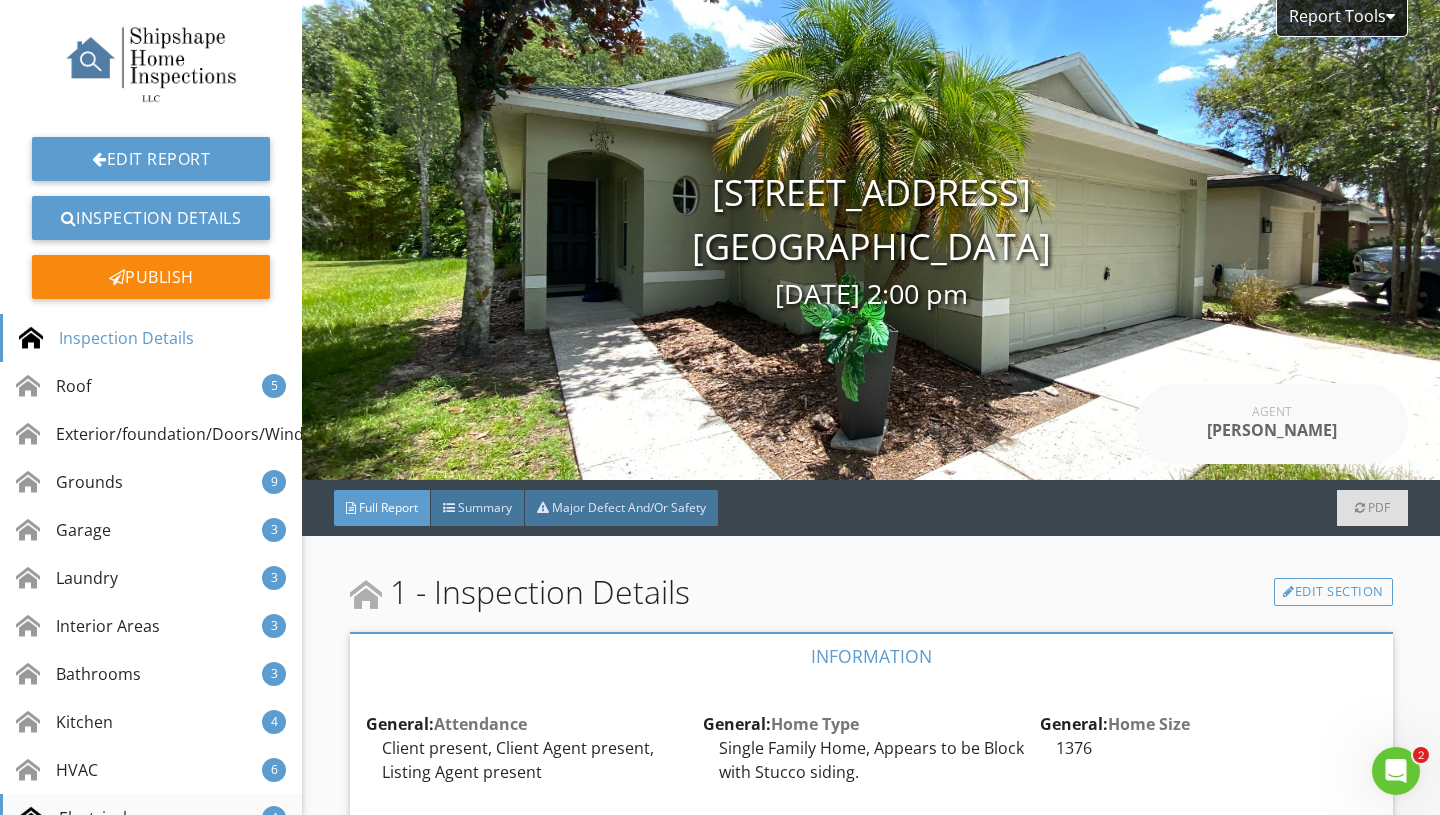 click on "Electrical" at bounding box center [73, 818] 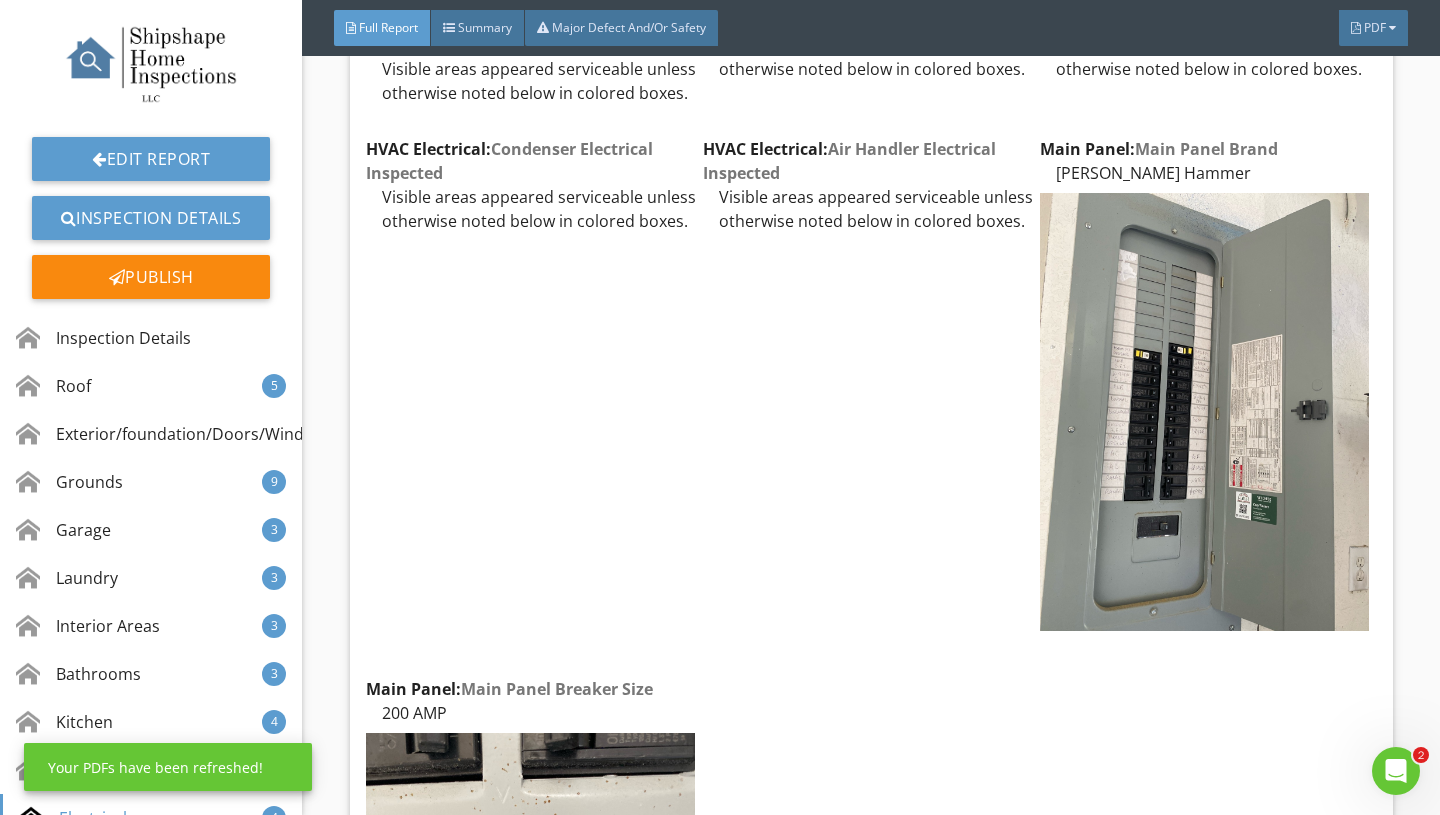 scroll, scrollTop: 20575, scrollLeft: 0, axis: vertical 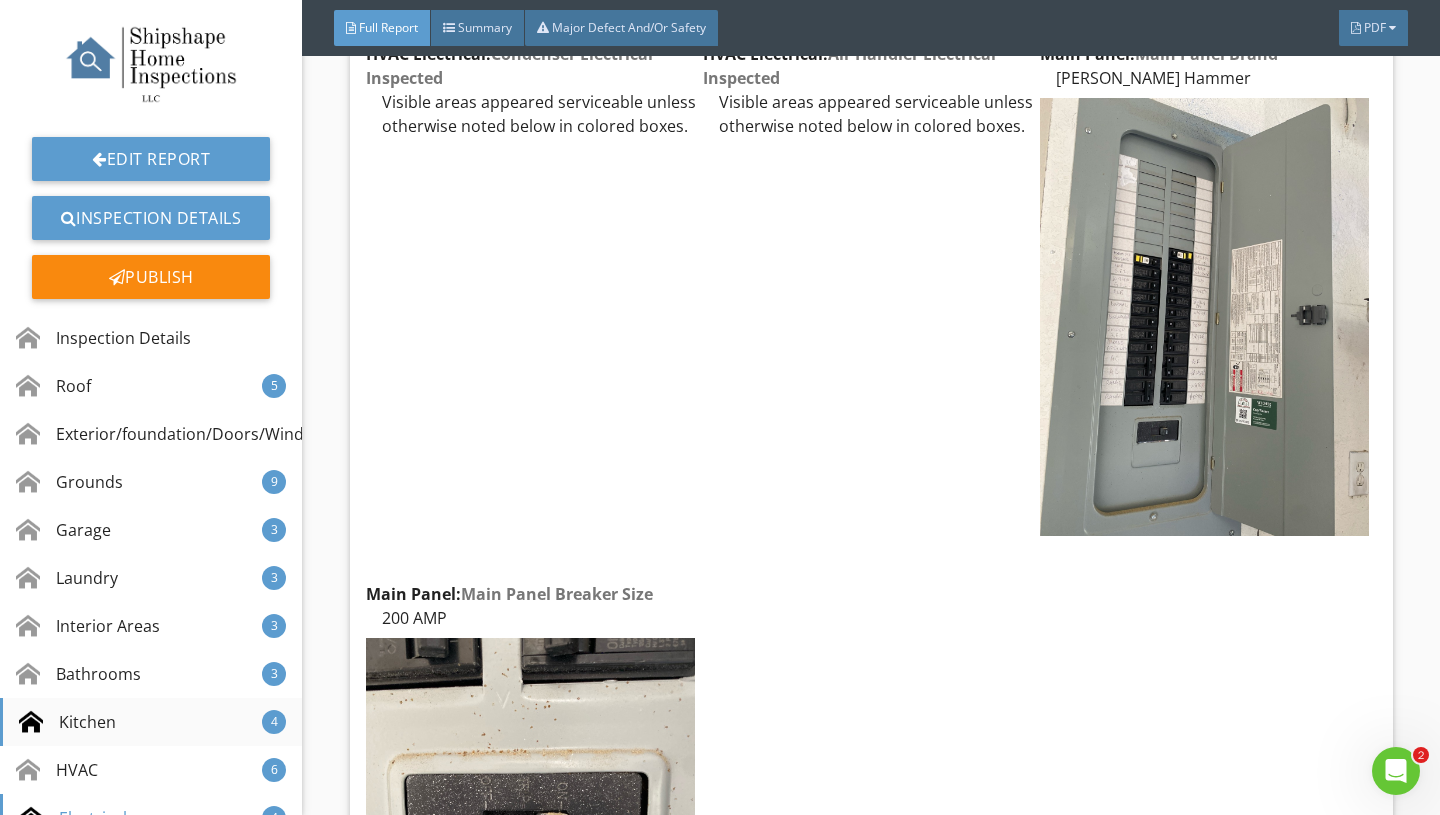 click on "Kitchen
4" at bounding box center (151, 722) 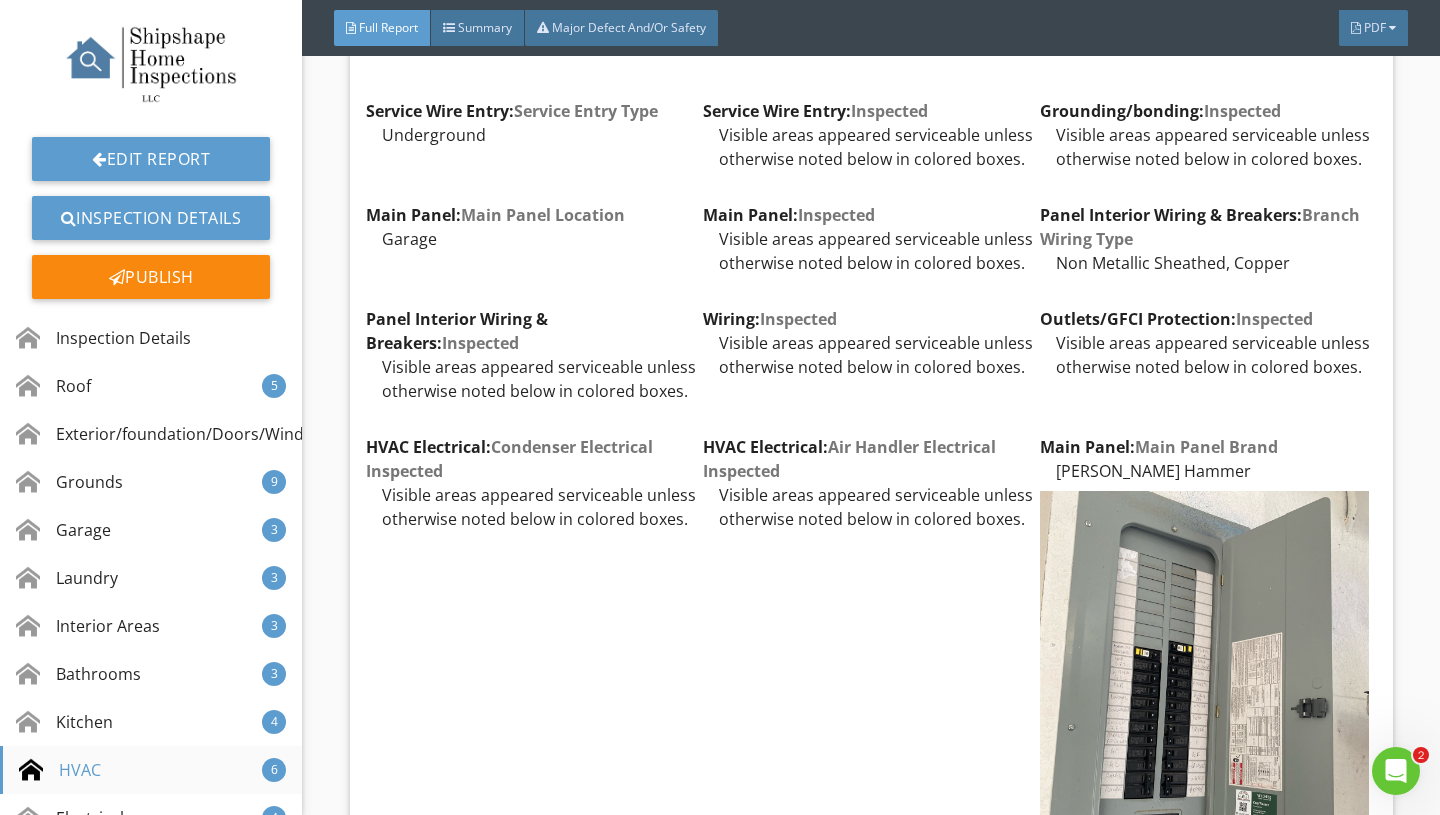 click on "HVAC
6" at bounding box center [151, 770] 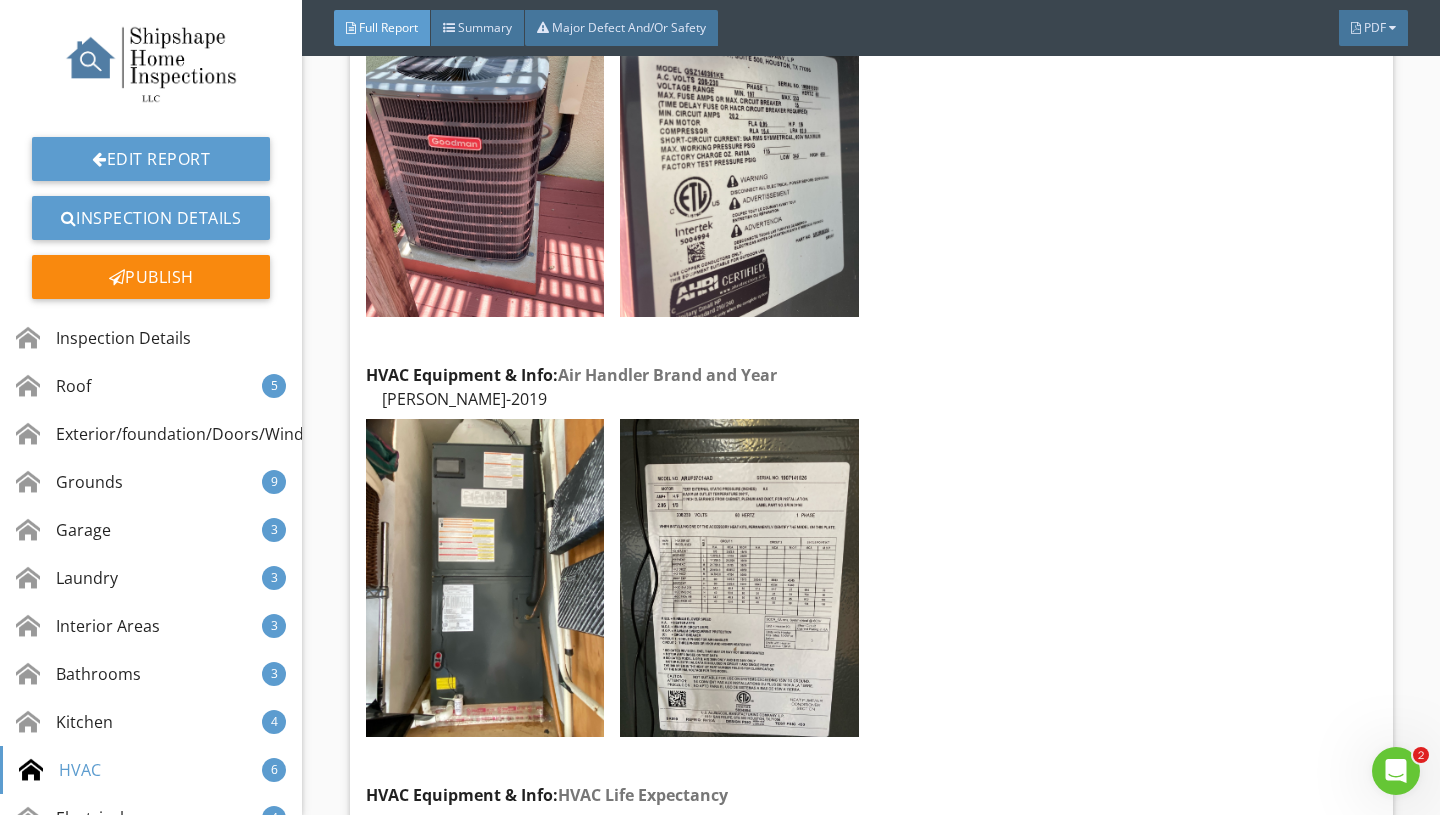 scroll, scrollTop: 16898, scrollLeft: 0, axis: vertical 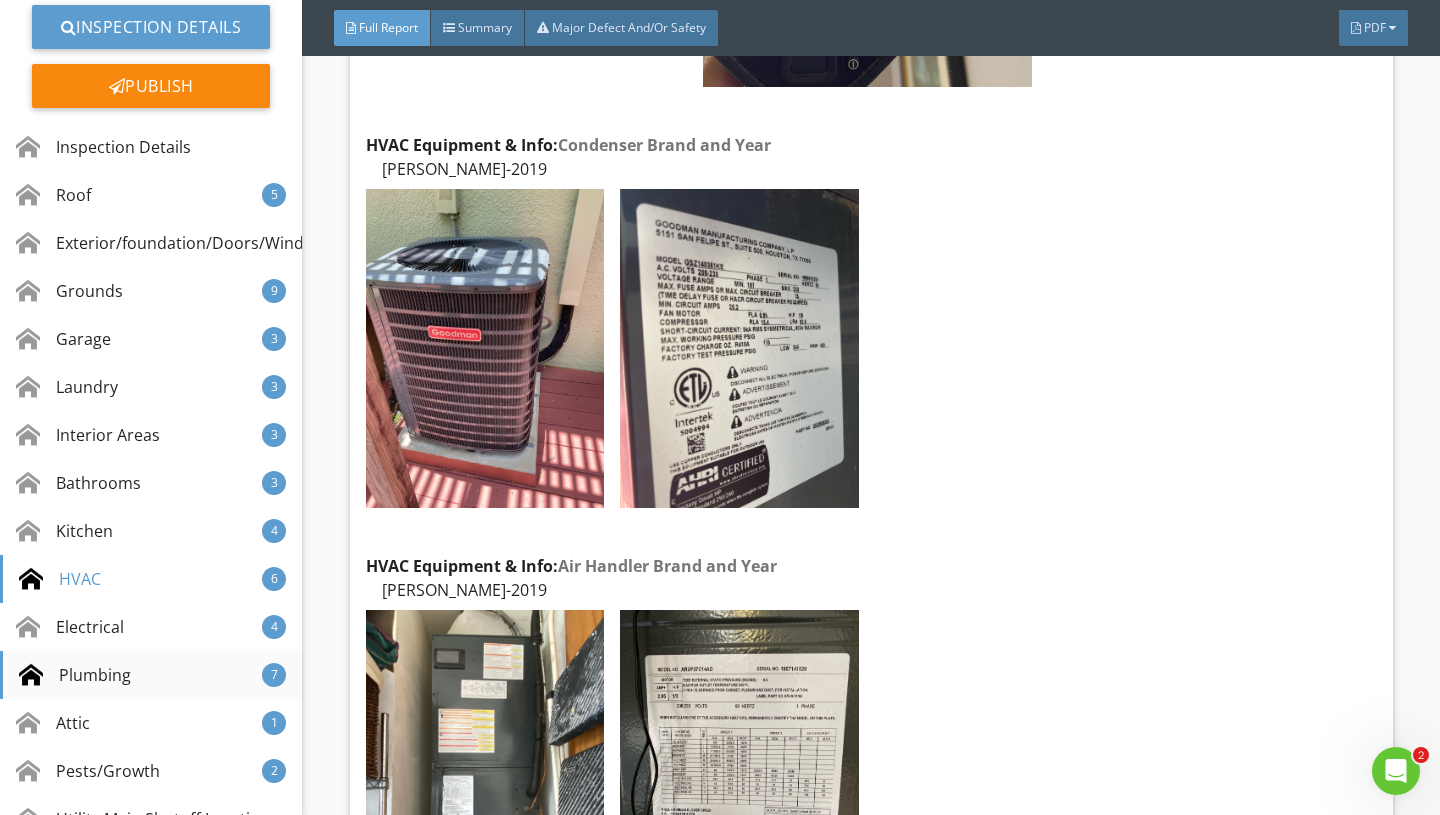 click on "Plumbing" at bounding box center [75, 675] 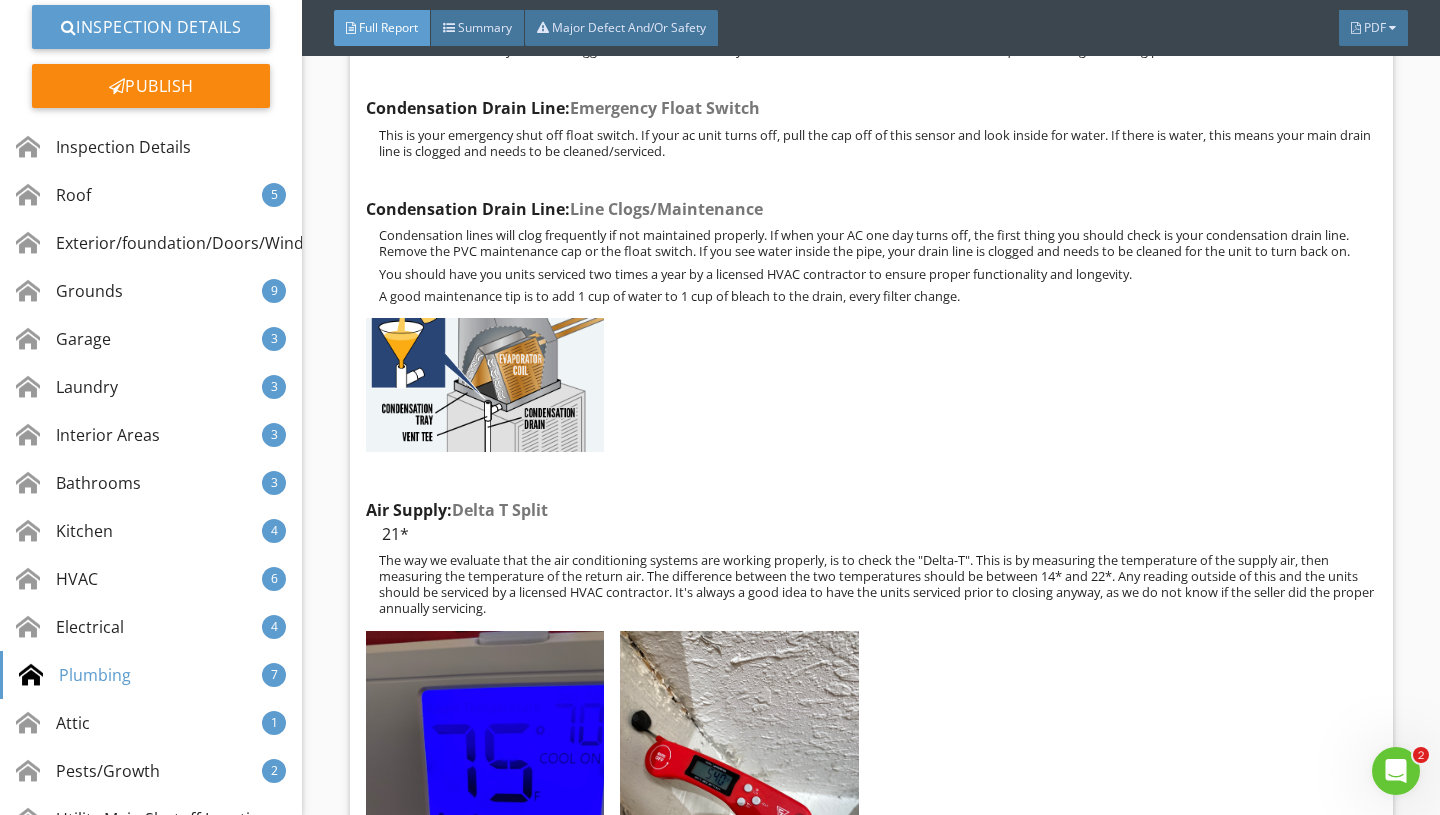 scroll, scrollTop: 22939, scrollLeft: 0, axis: vertical 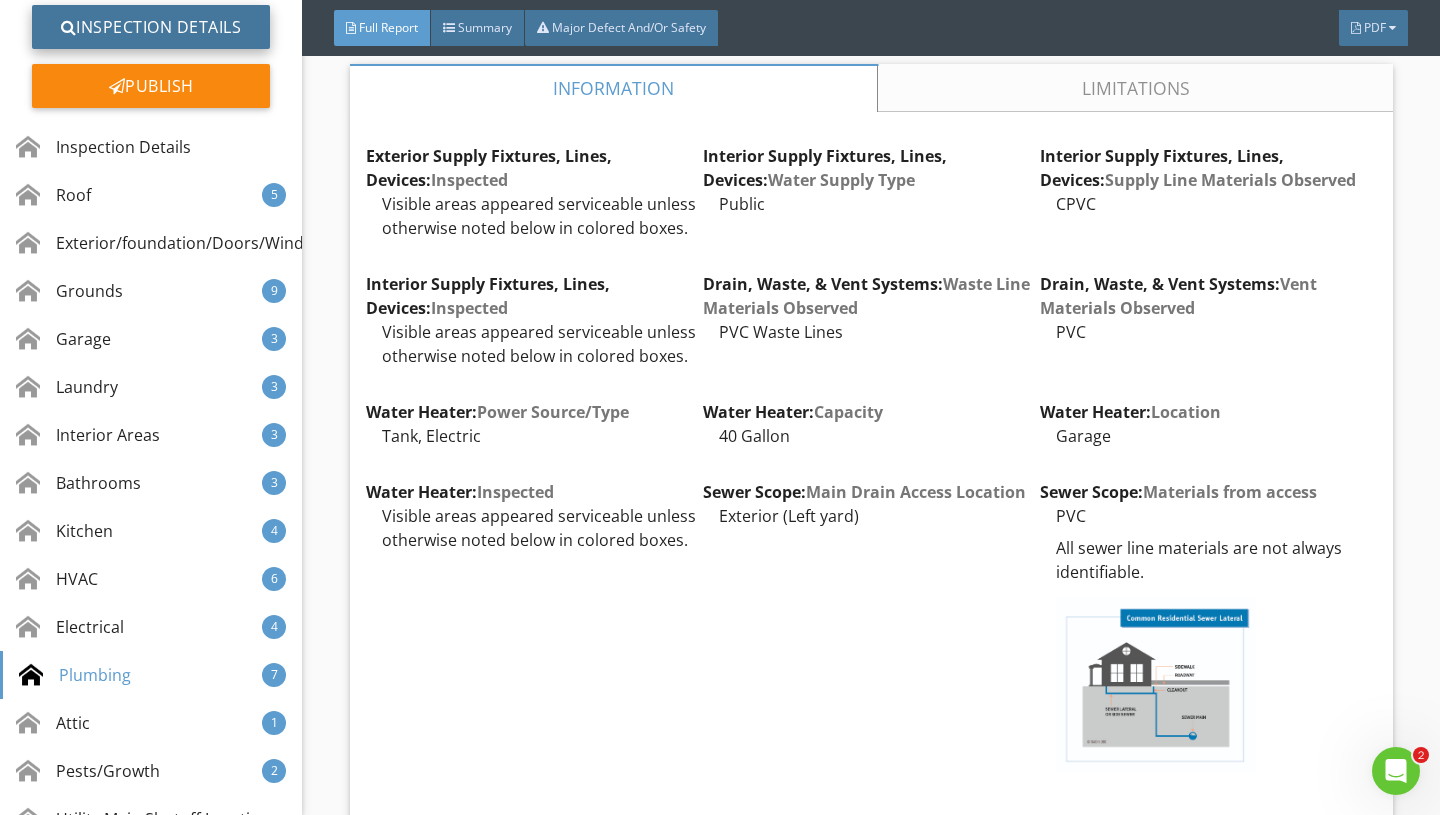 click on "Inspection Details" at bounding box center (151, 27) 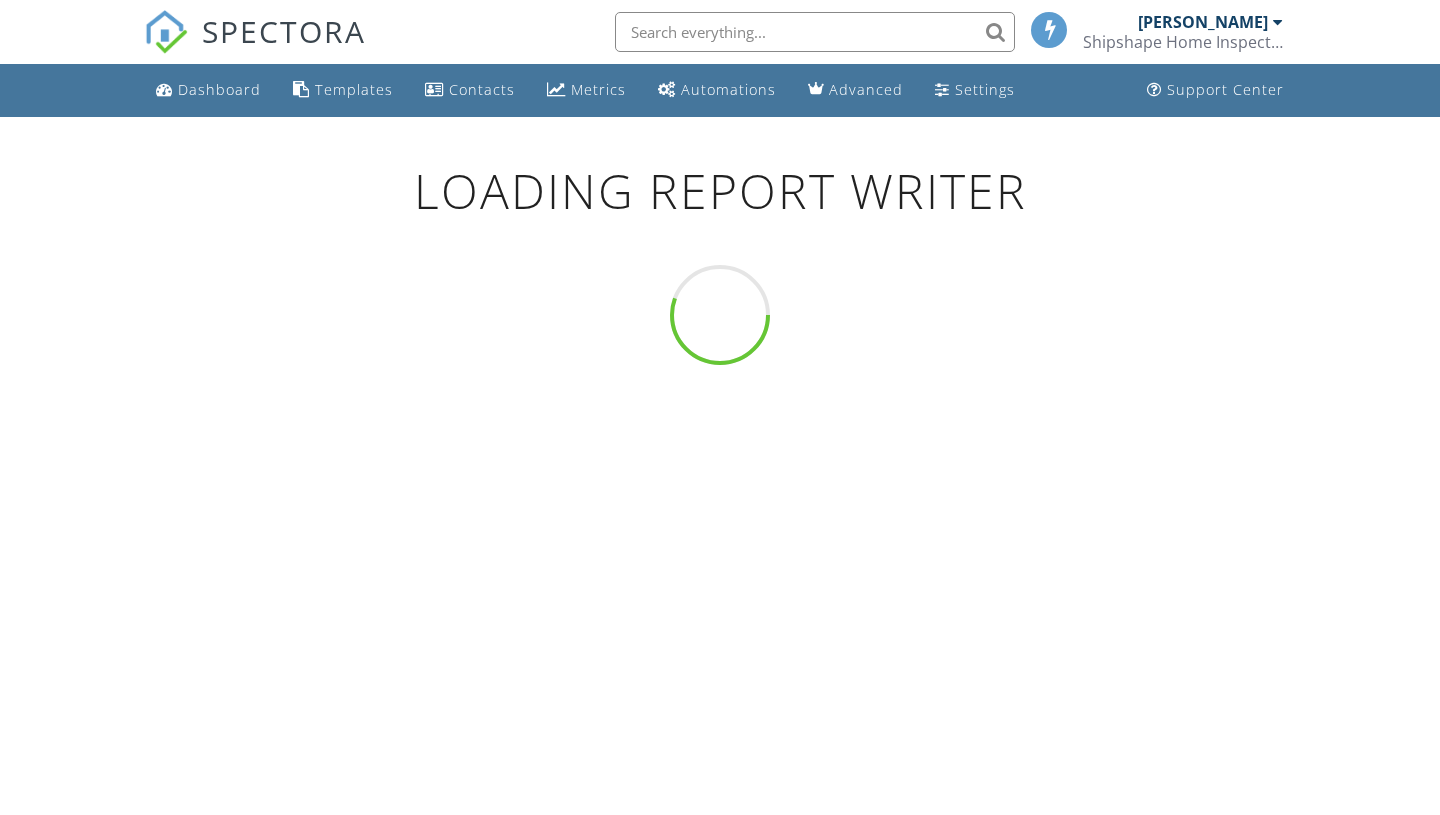 scroll, scrollTop: 0, scrollLeft: 0, axis: both 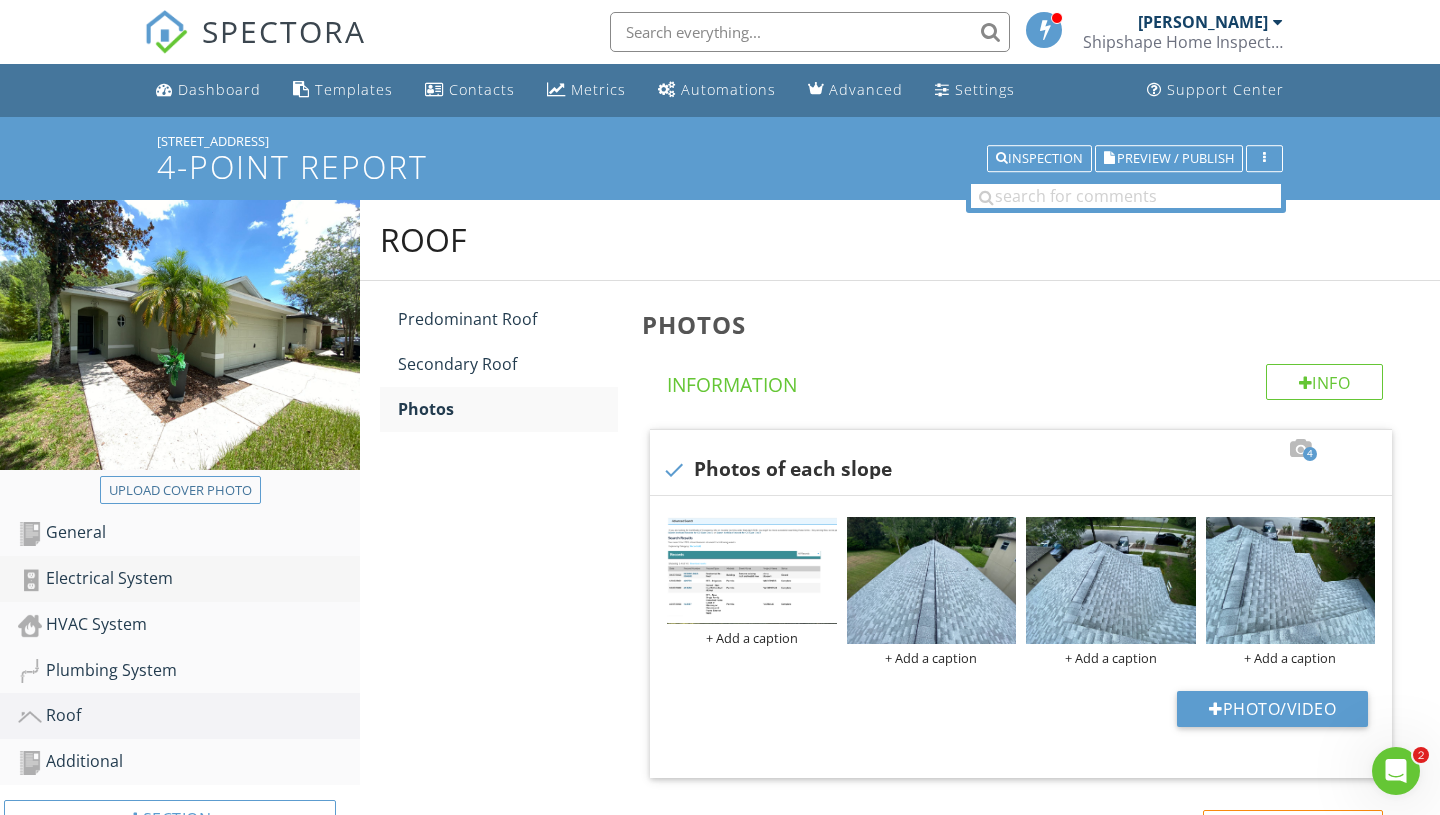 click on "Electrical System" at bounding box center [189, 579] 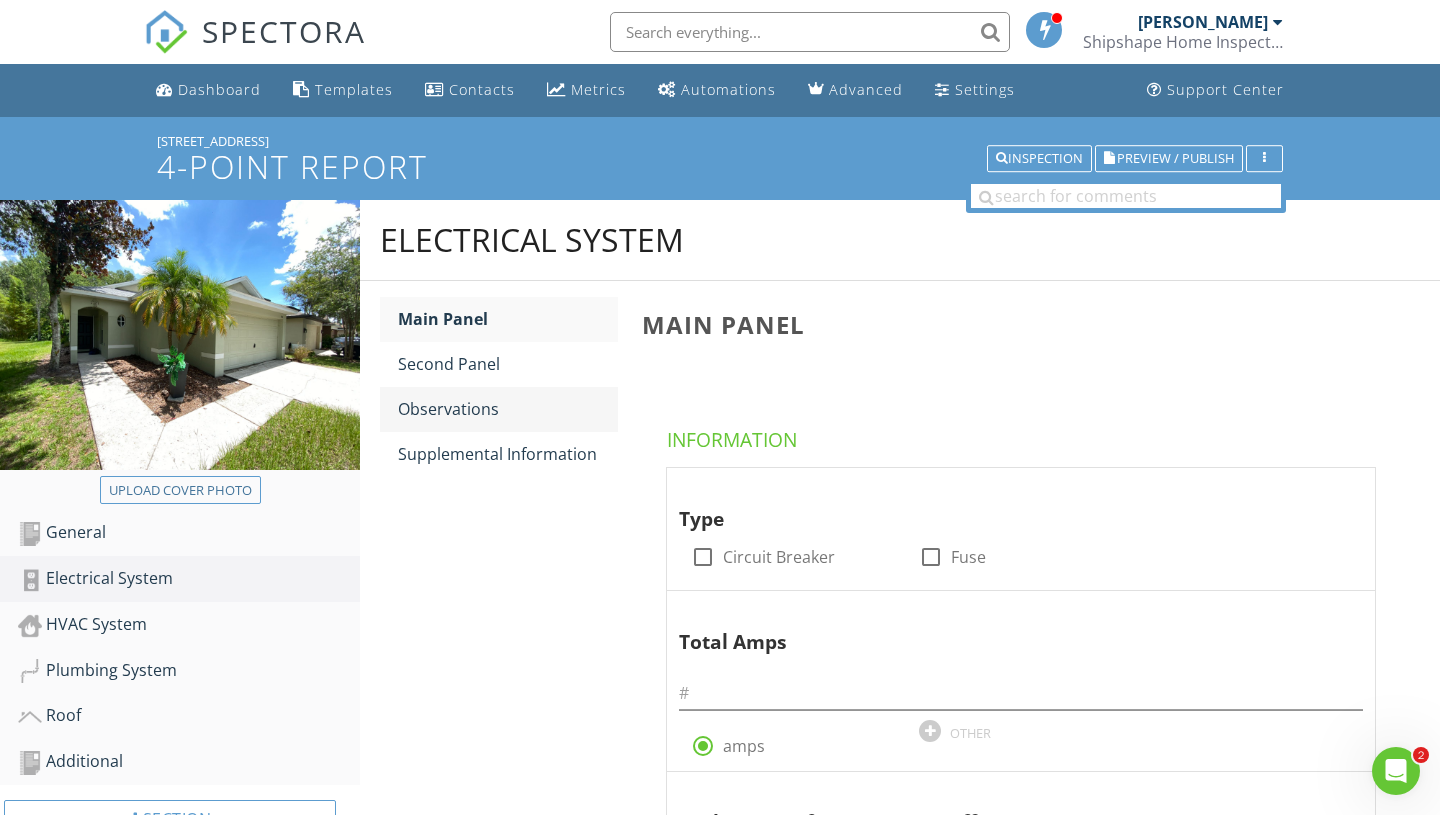click on "Observations" at bounding box center (508, 409) 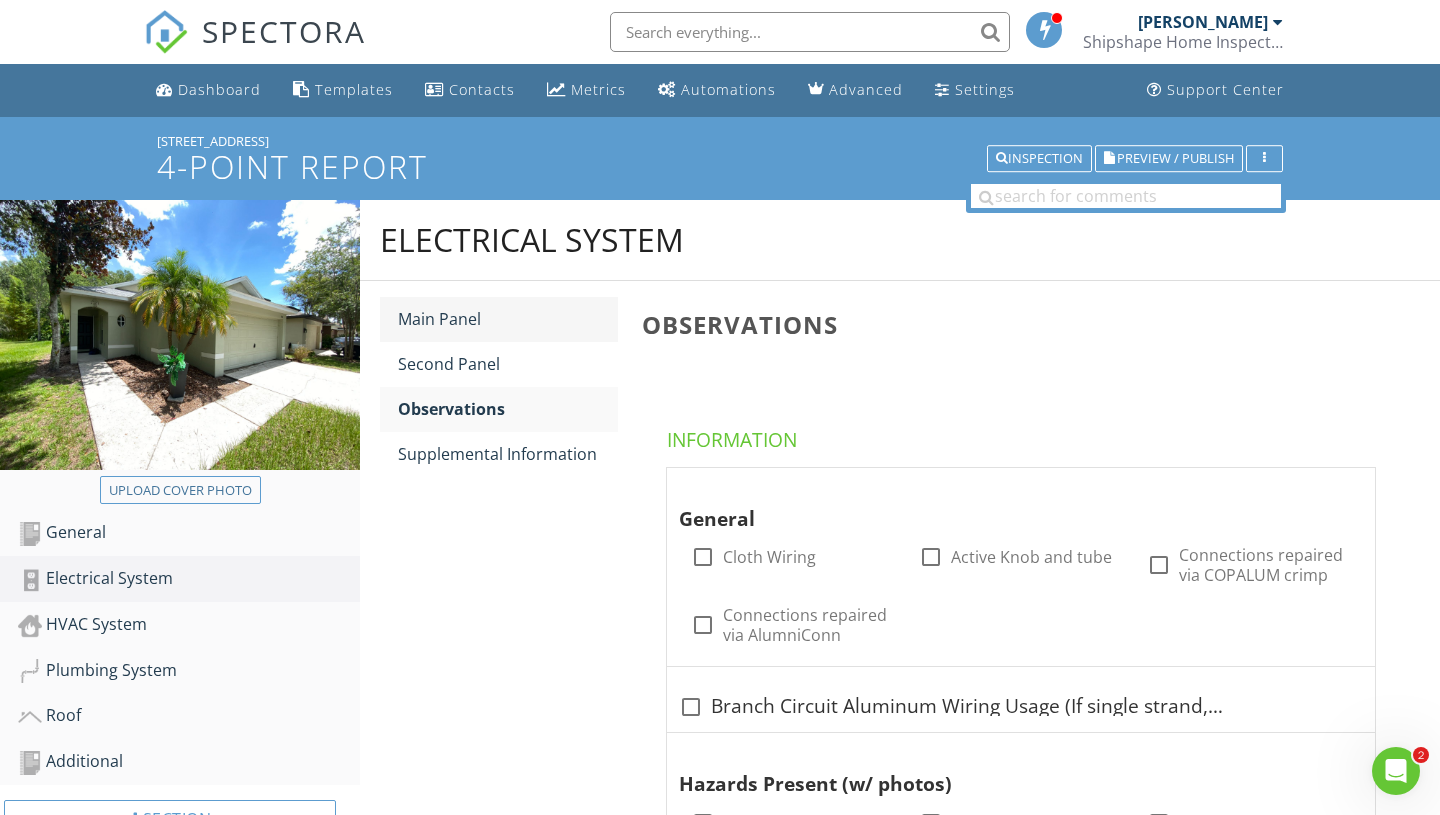click on "Main Panel" at bounding box center [508, 319] 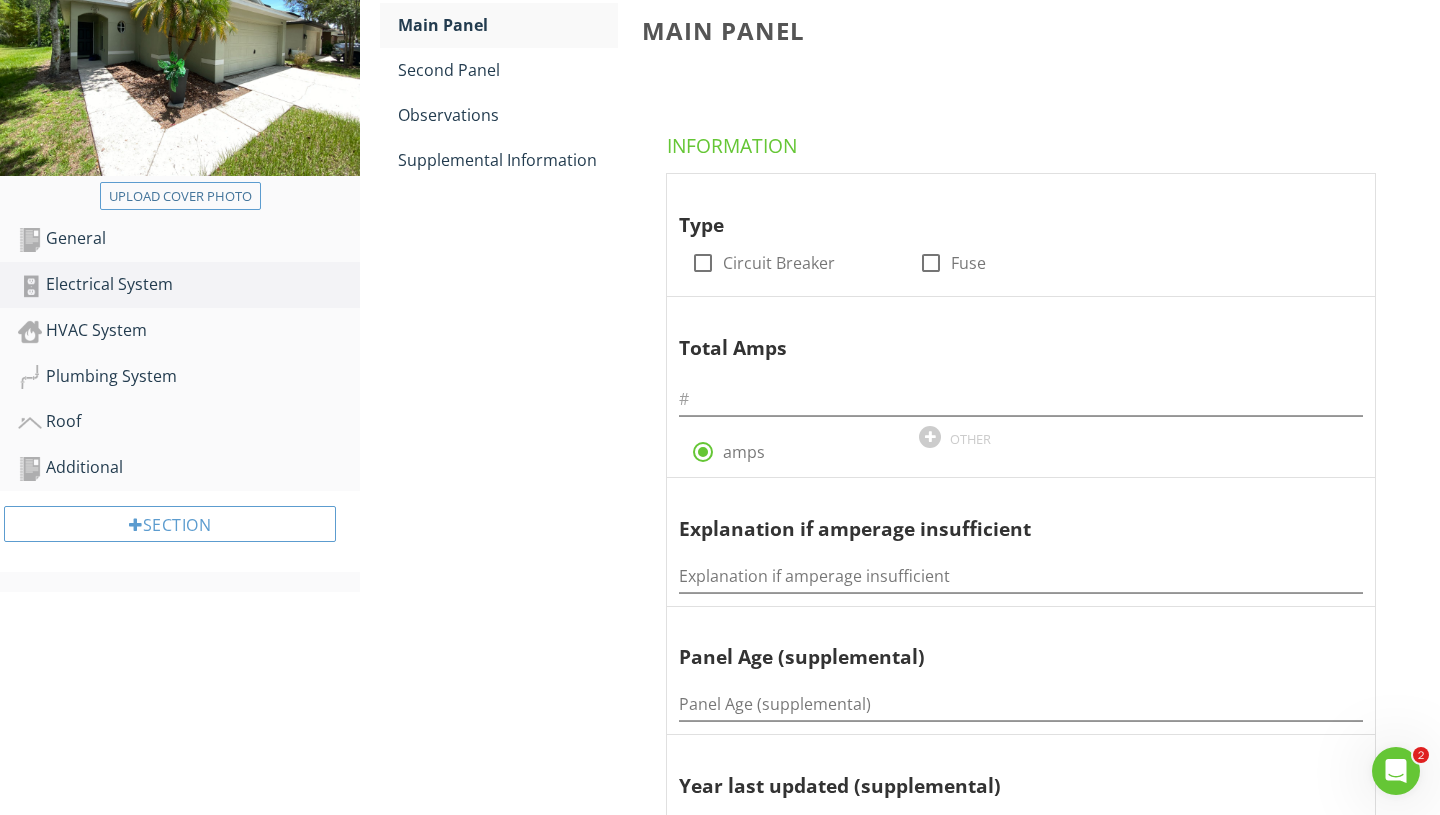 scroll, scrollTop: 331, scrollLeft: 0, axis: vertical 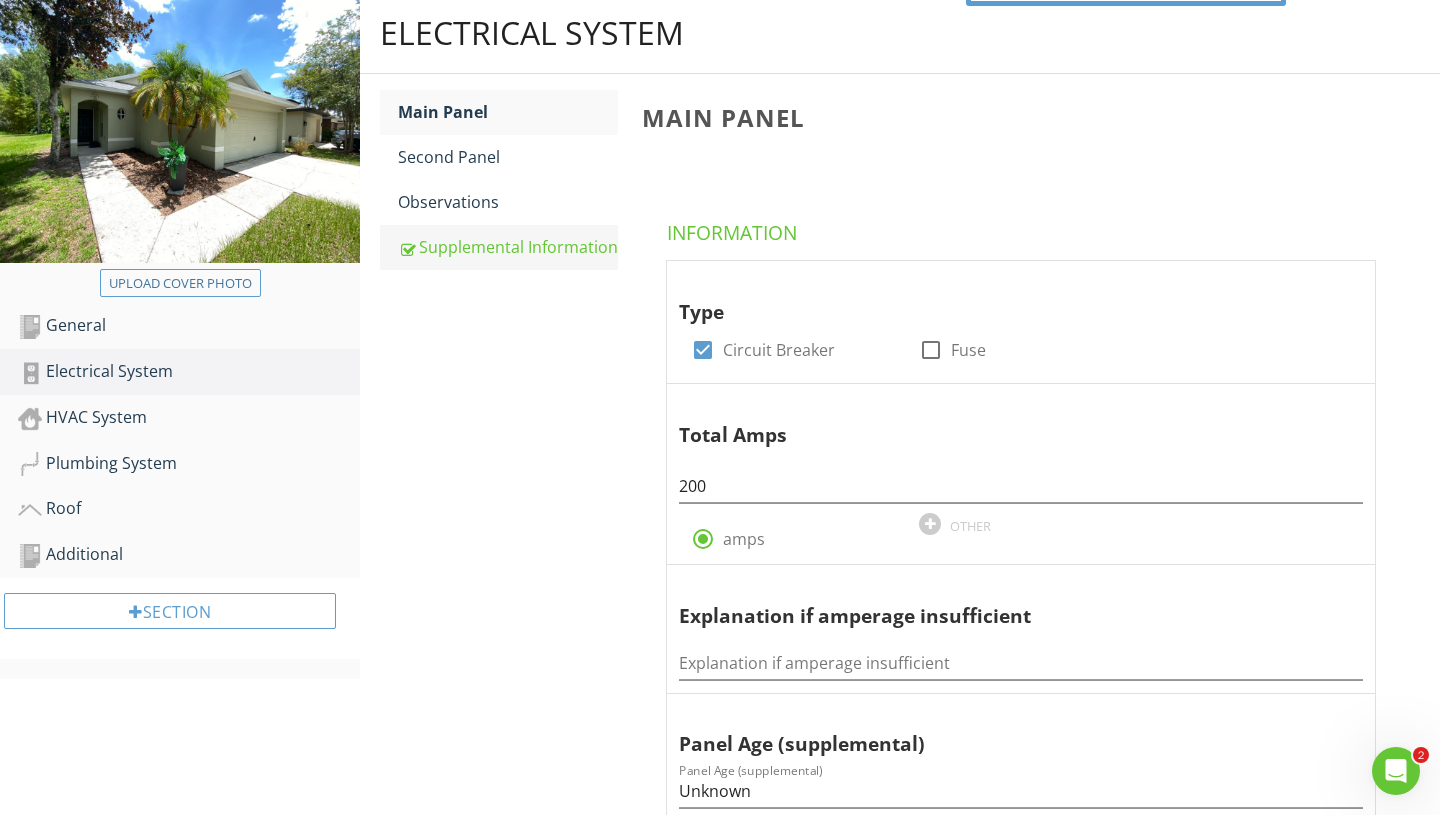 click on "Supplemental Information" at bounding box center (508, 247) 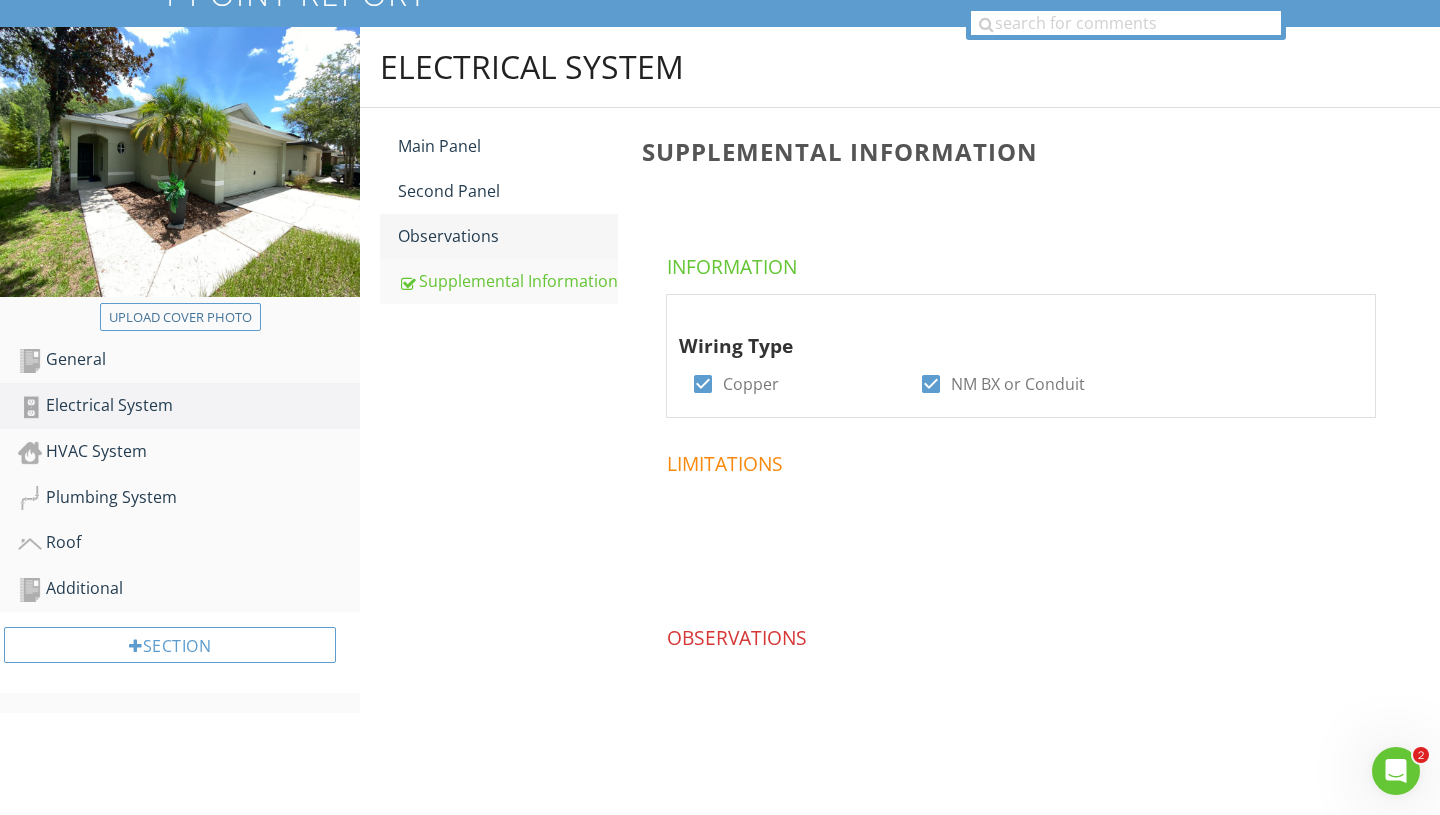 click on "Observations" at bounding box center (508, 236) 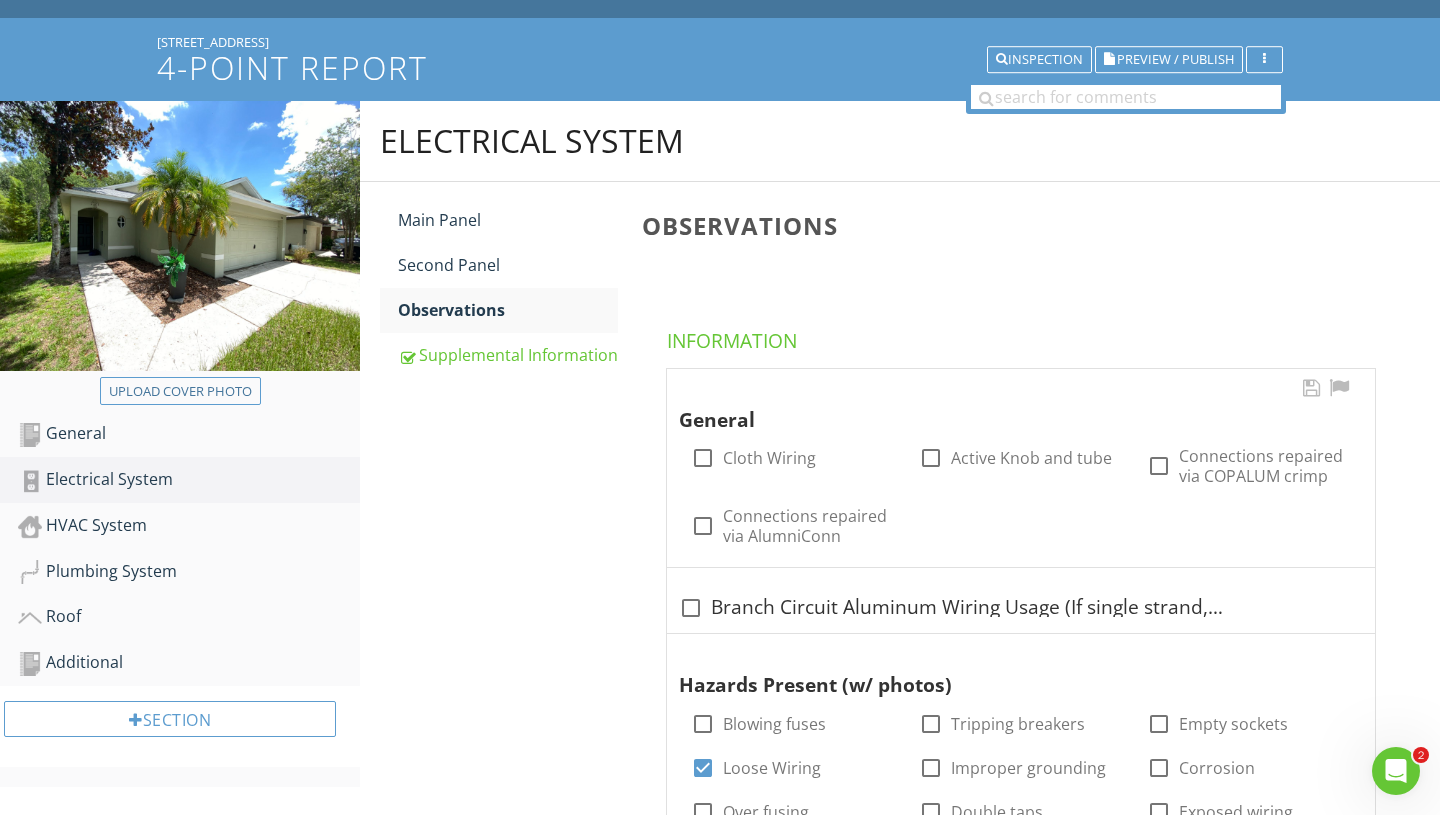 scroll, scrollTop: 42, scrollLeft: 0, axis: vertical 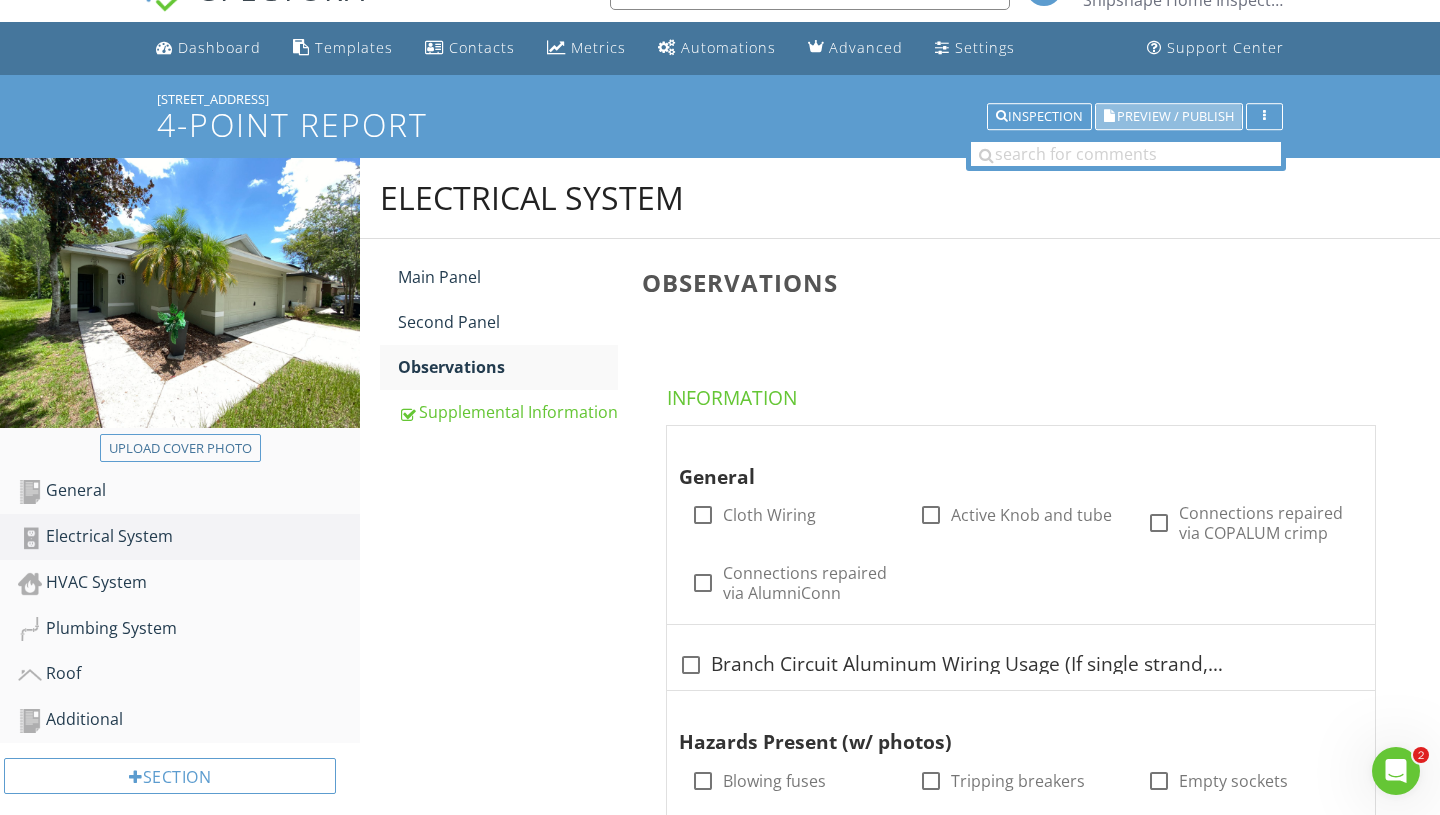 click on "Preview / Publish" at bounding box center [1175, 116] 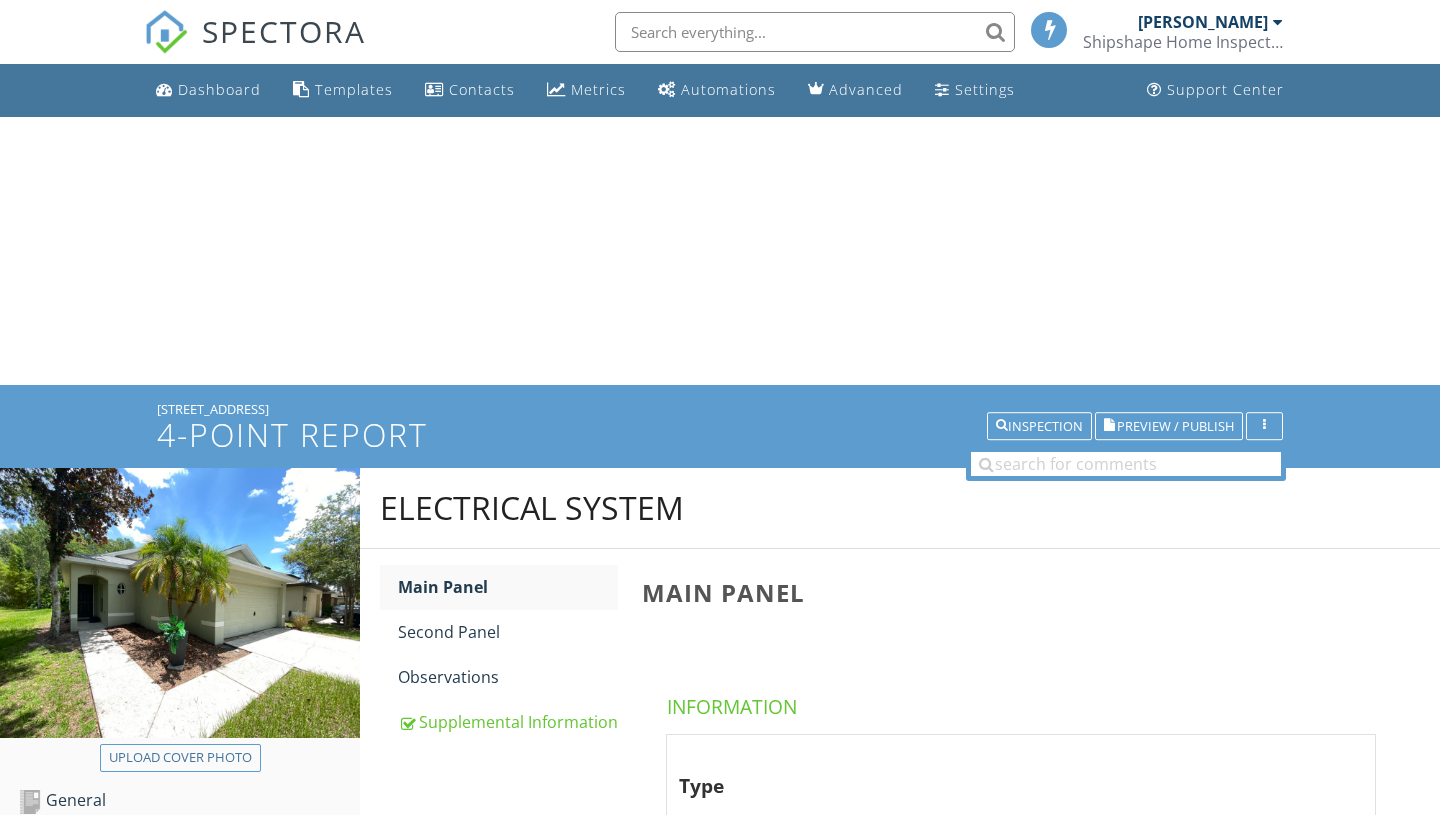 scroll, scrollTop: 117, scrollLeft: 0, axis: vertical 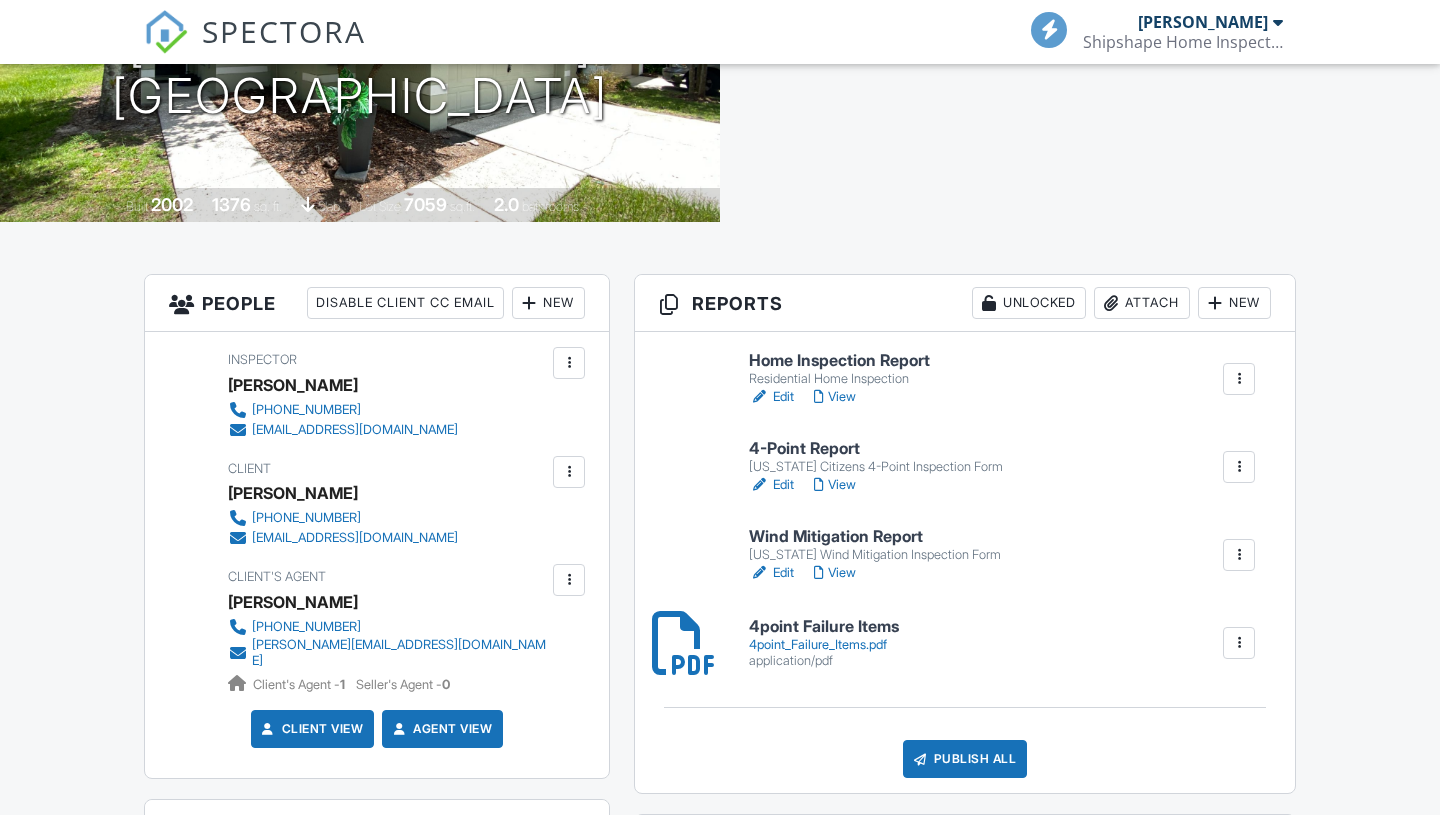 click on "Wind Mitigation Report" at bounding box center [875, 537] 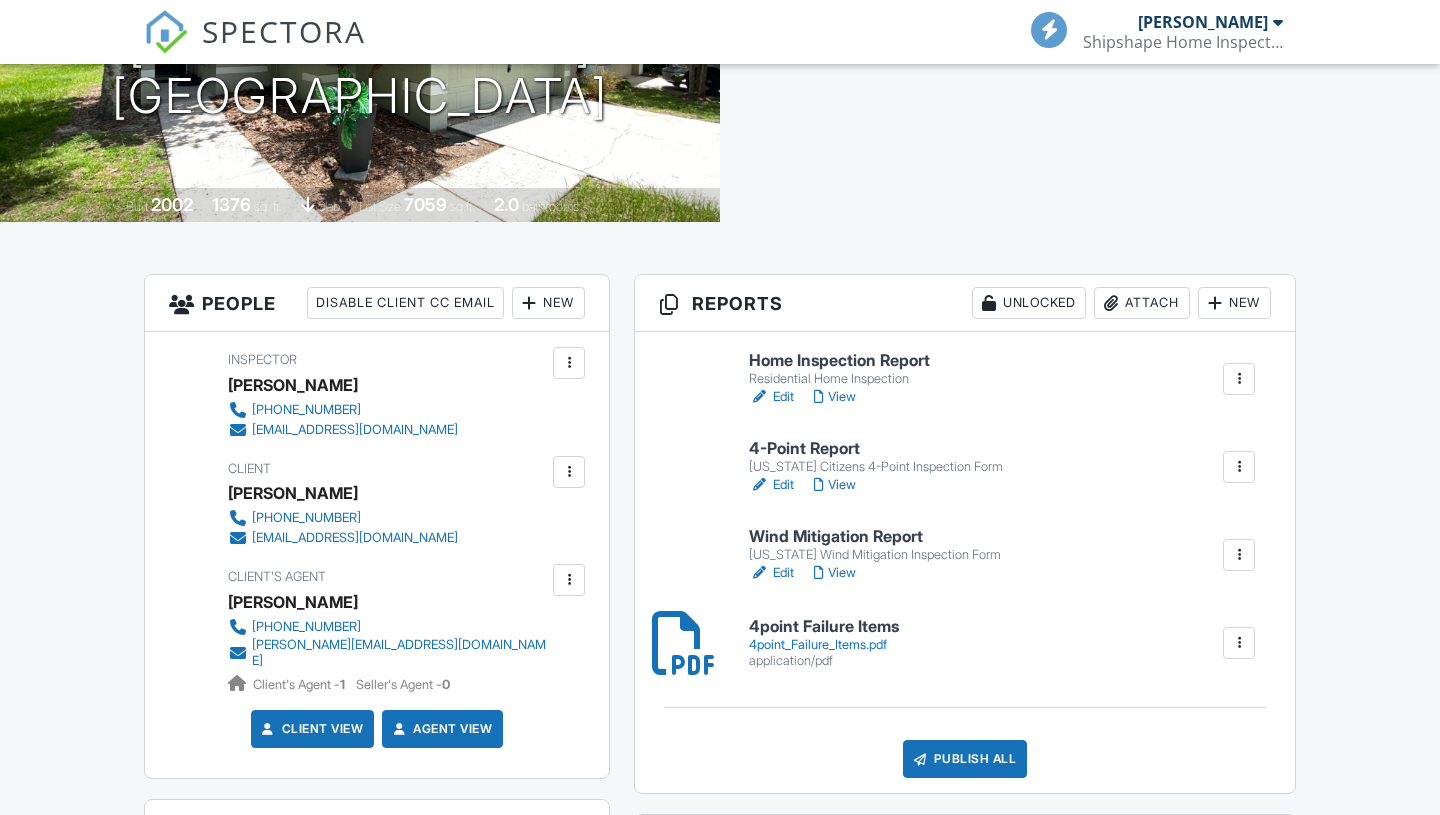 scroll, scrollTop: 312, scrollLeft: 0, axis: vertical 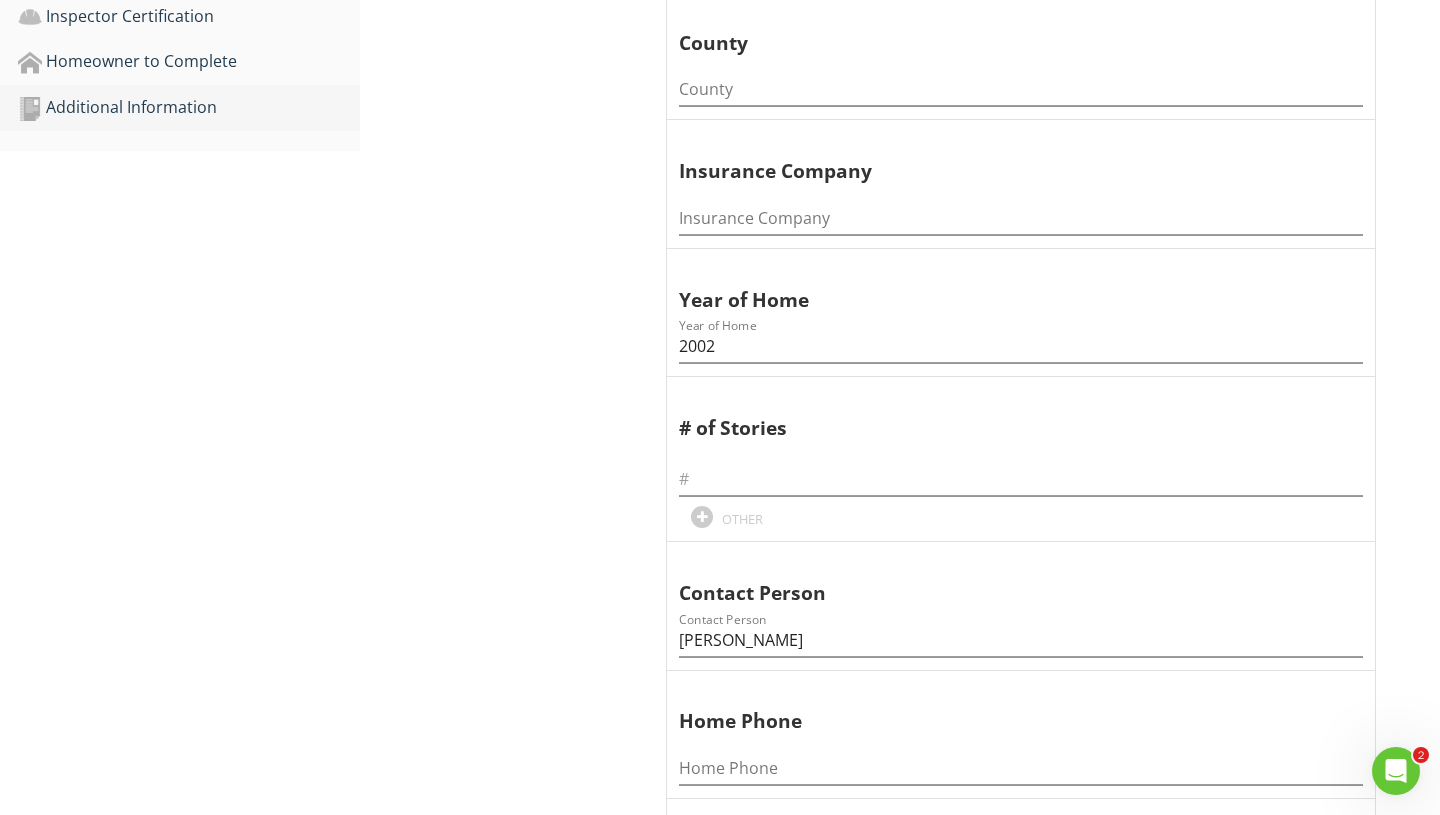 click on "Additional Information" at bounding box center (189, 108) 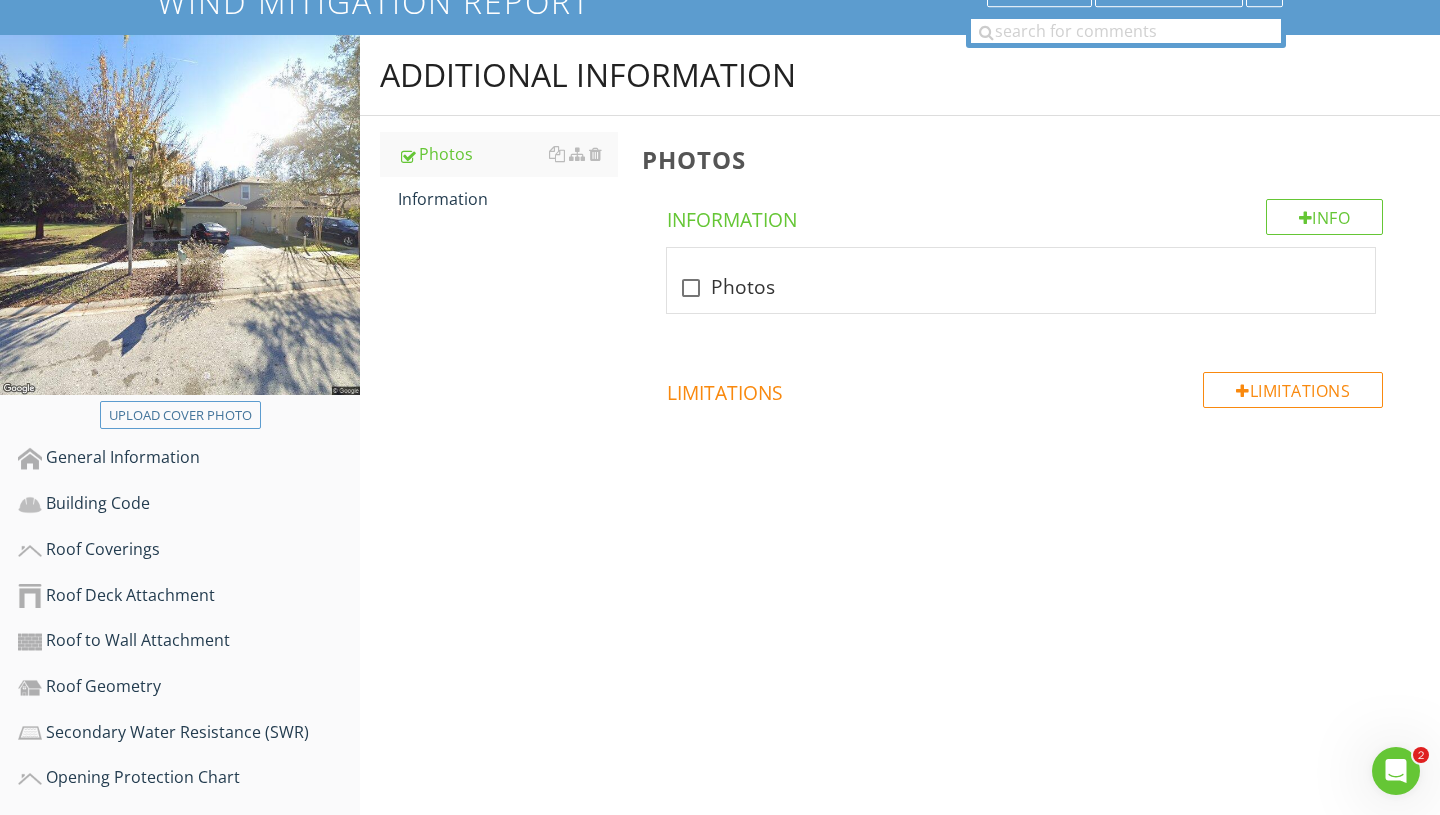 scroll, scrollTop: 97, scrollLeft: 0, axis: vertical 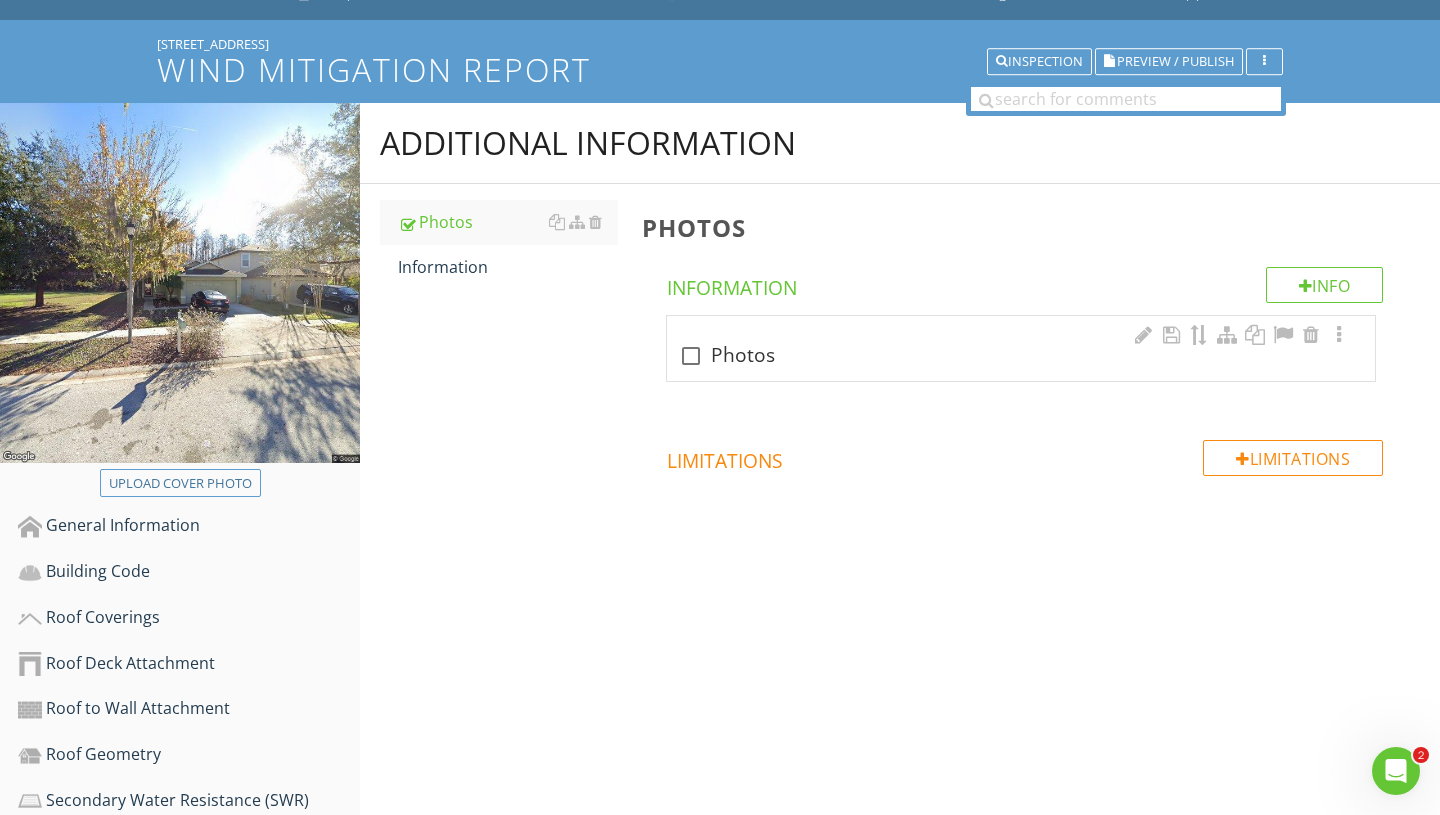 click at bounding box center [691, 356] 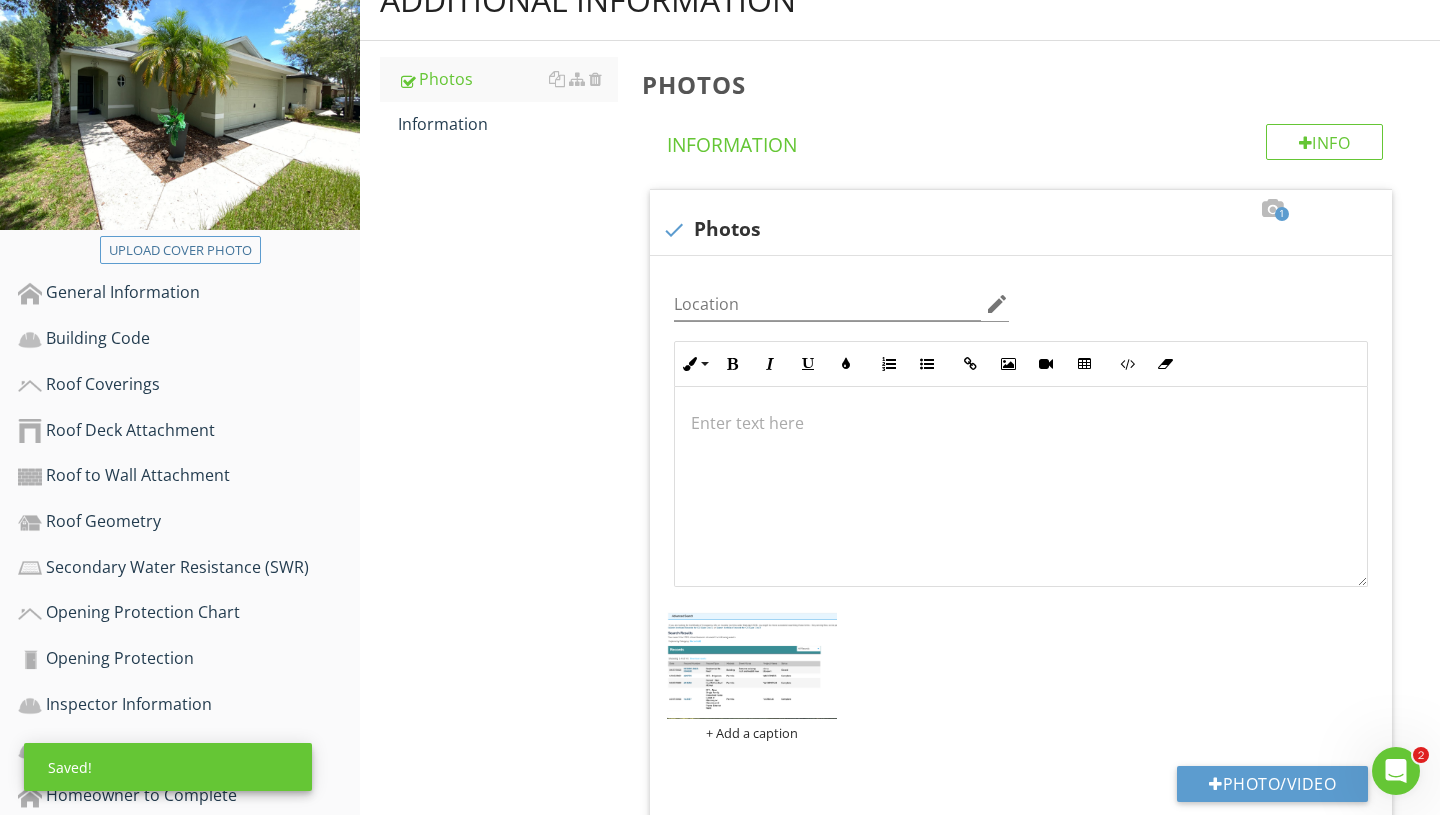 scroll, scrollTop: 58, scrollLeft: 0, axis: vertical 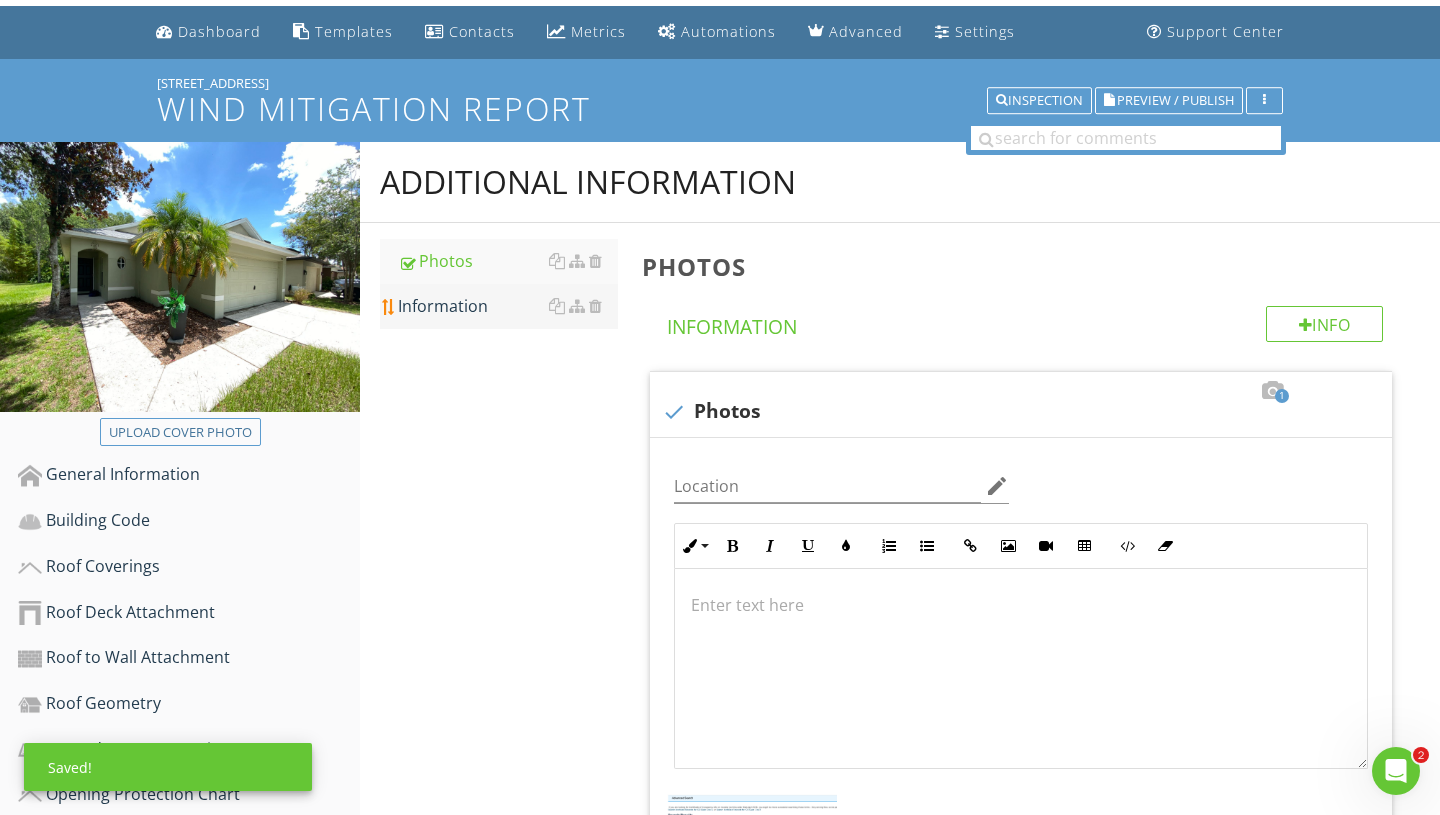 click on "Information" at bounding box center [508, 306] 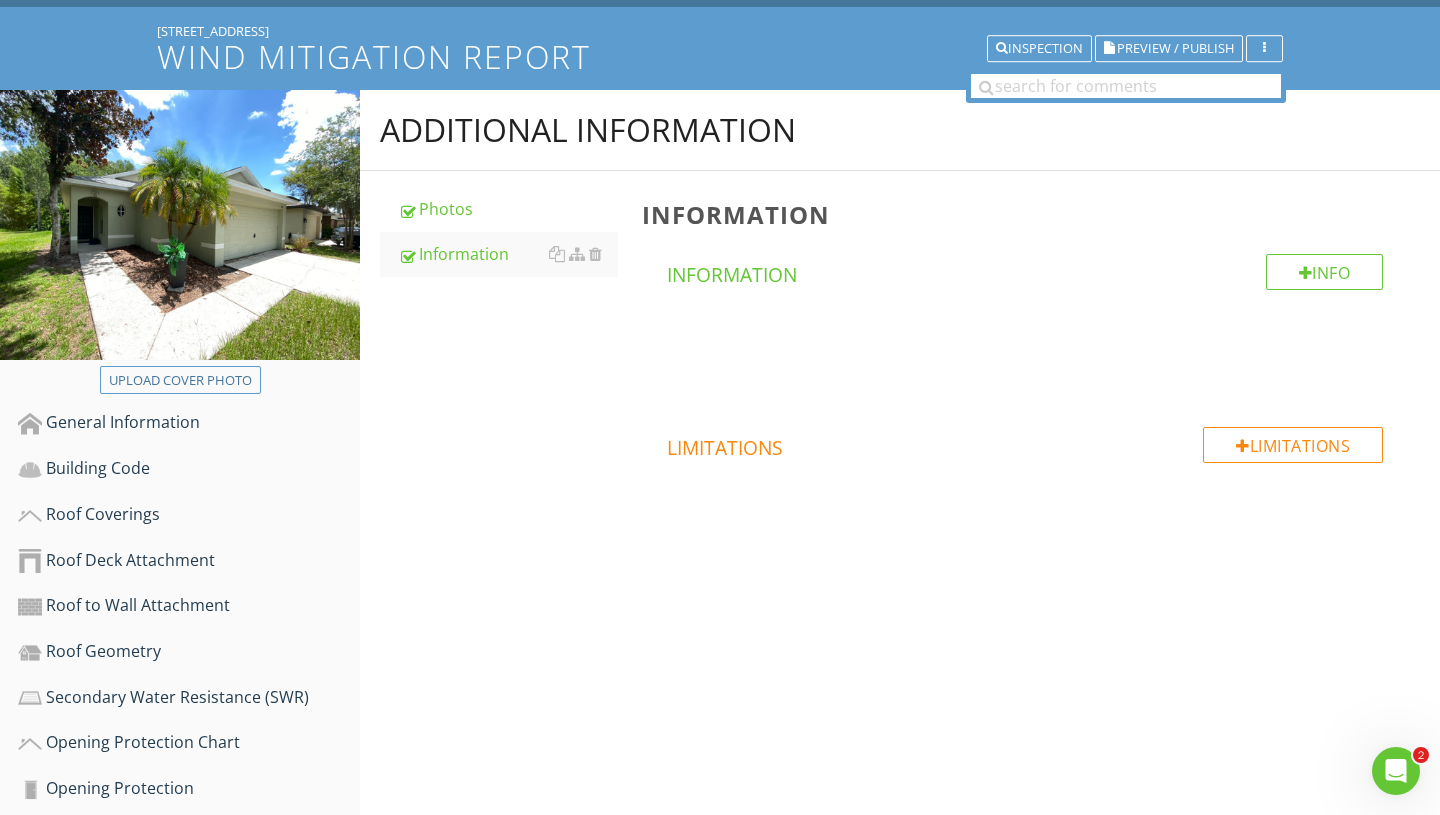 scroll, scrollTop: 91, scrollLeft: 0, axis: vertical 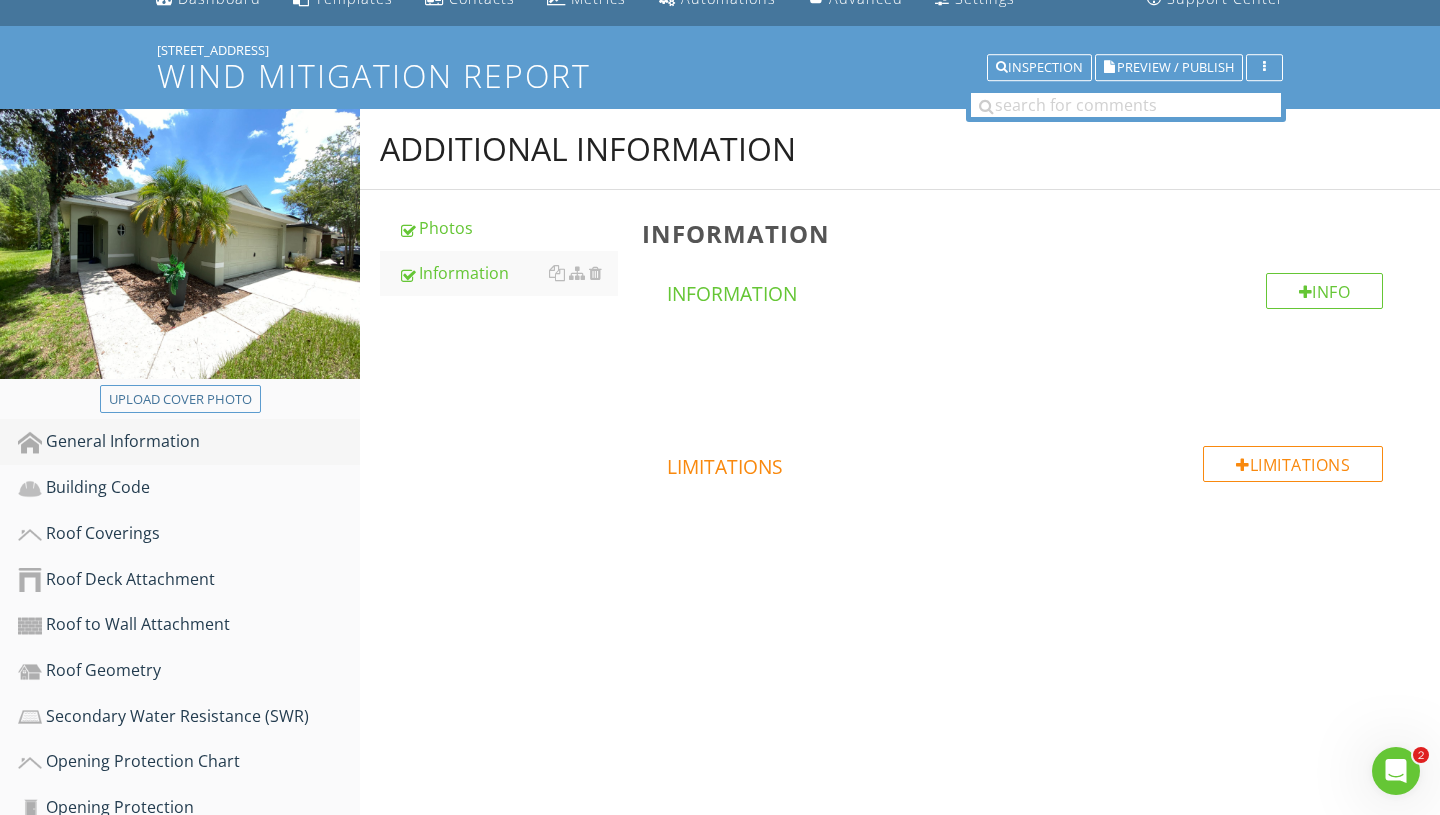 click on "General Information" at bounding box center [189, 442] 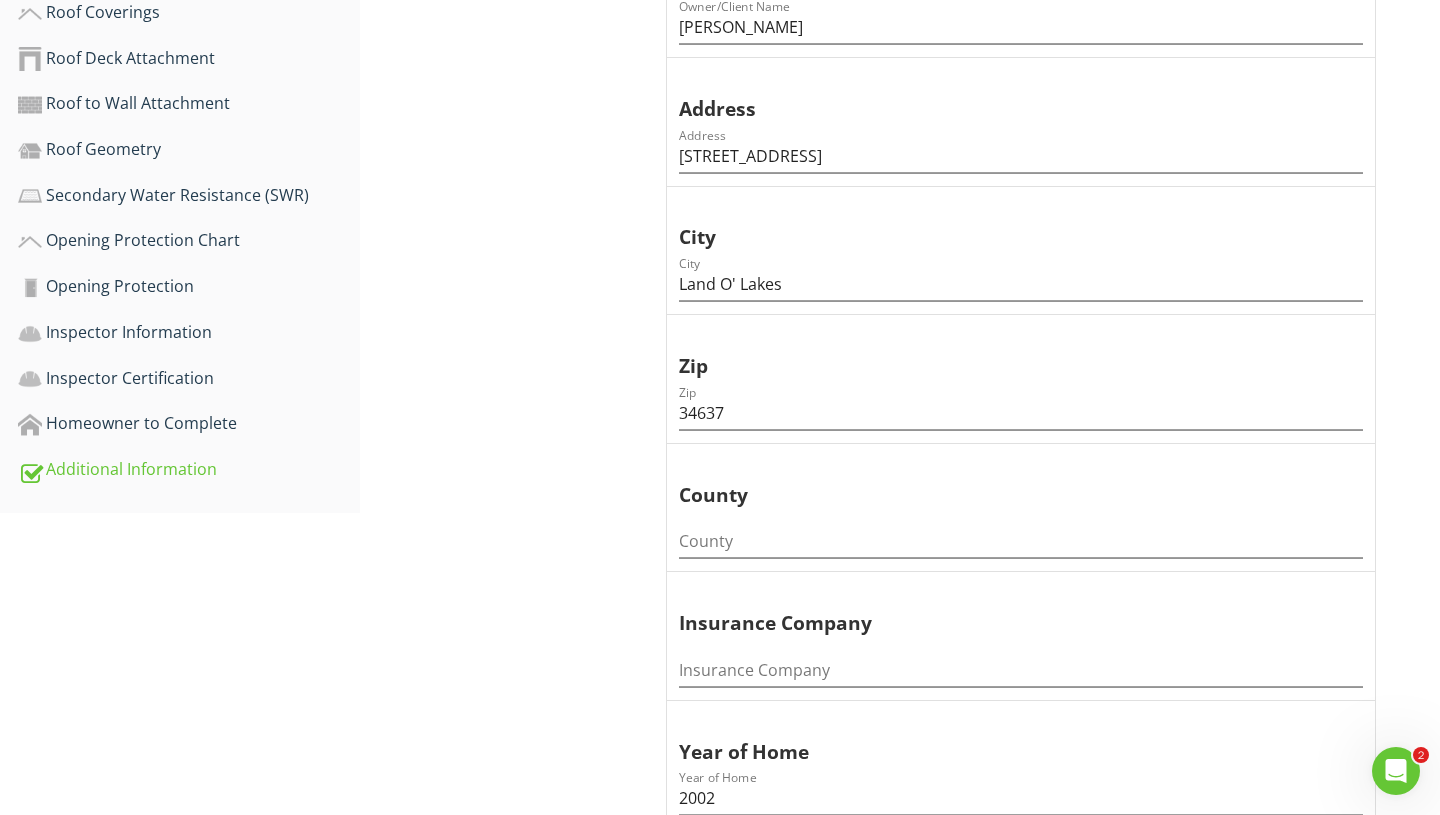 scroll, scrollTop: 622, scrollLeft: 0, axis: vertical 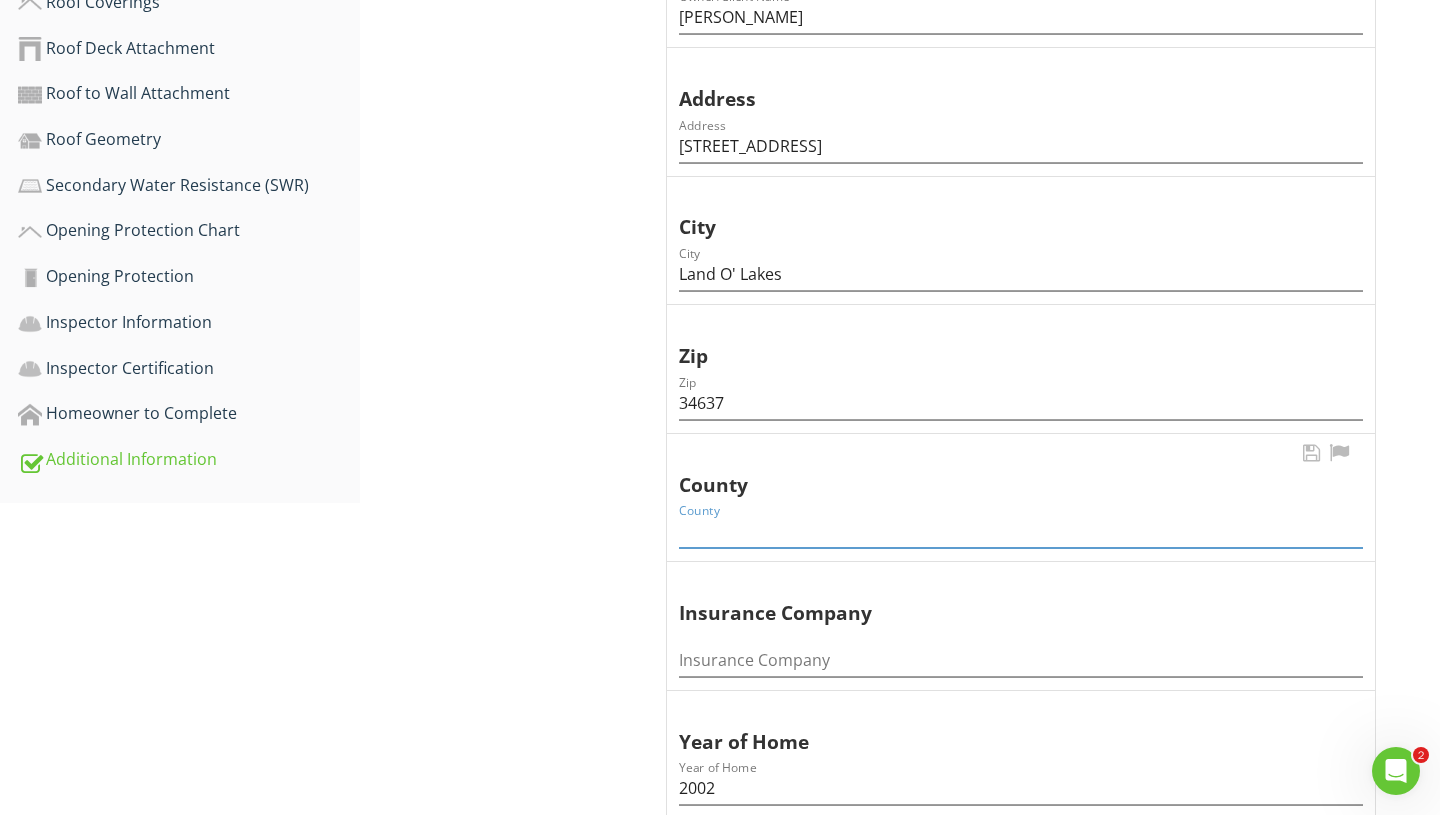 click at bounding box center [1021, 531] 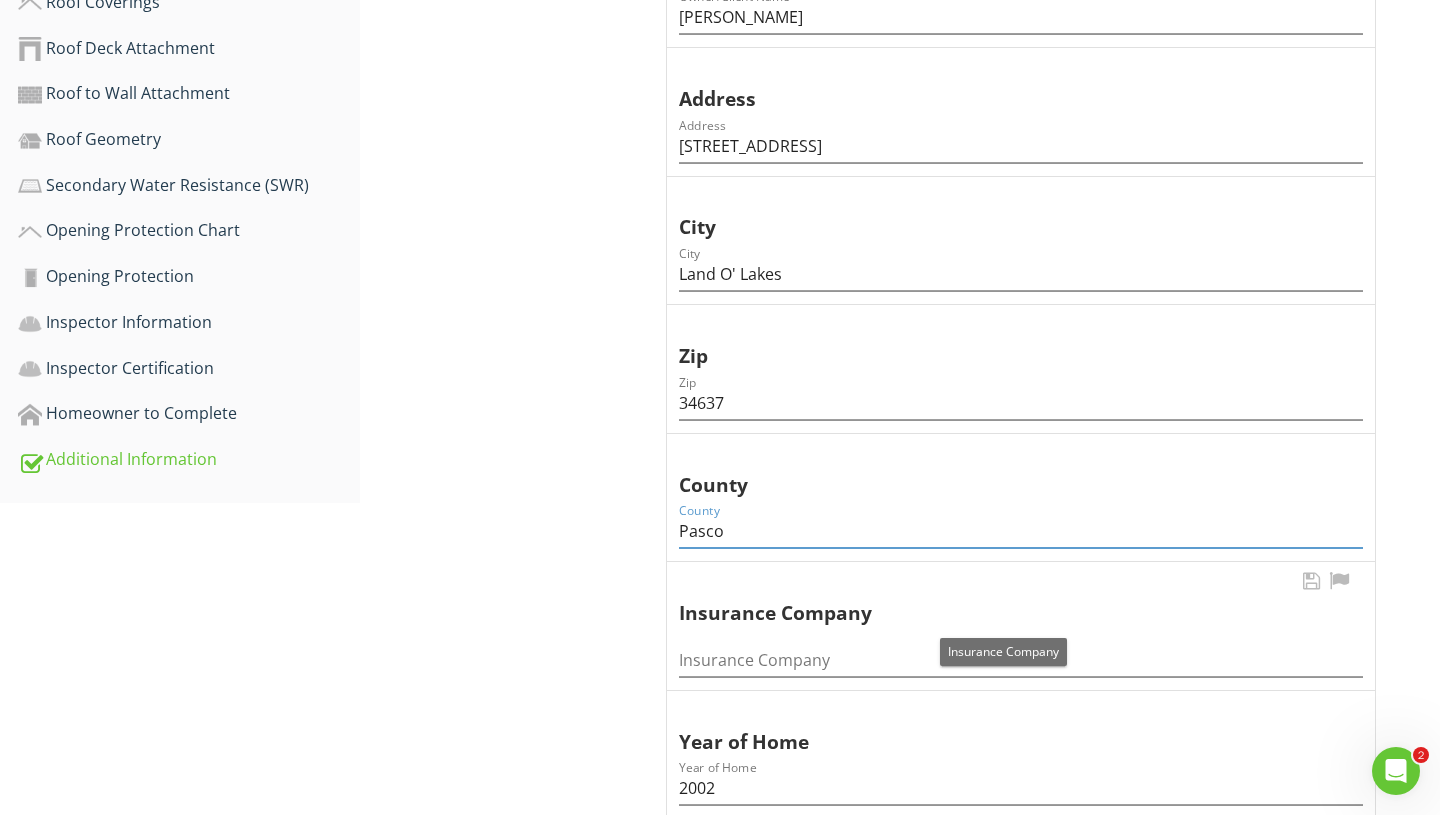 scroll, scrollTop: 822, scrollLeft: 0, axis: vertical 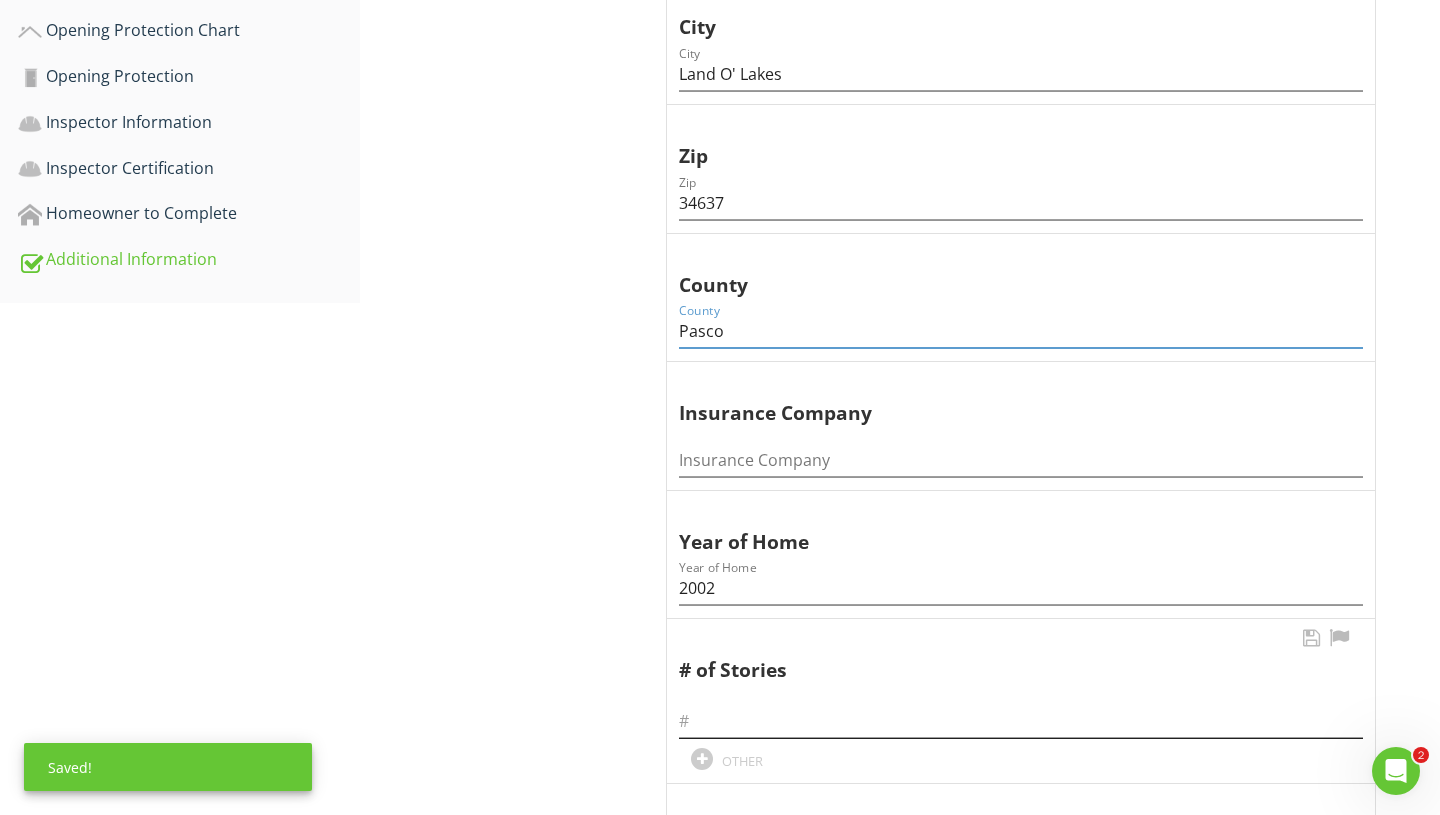 type on "Pasco" 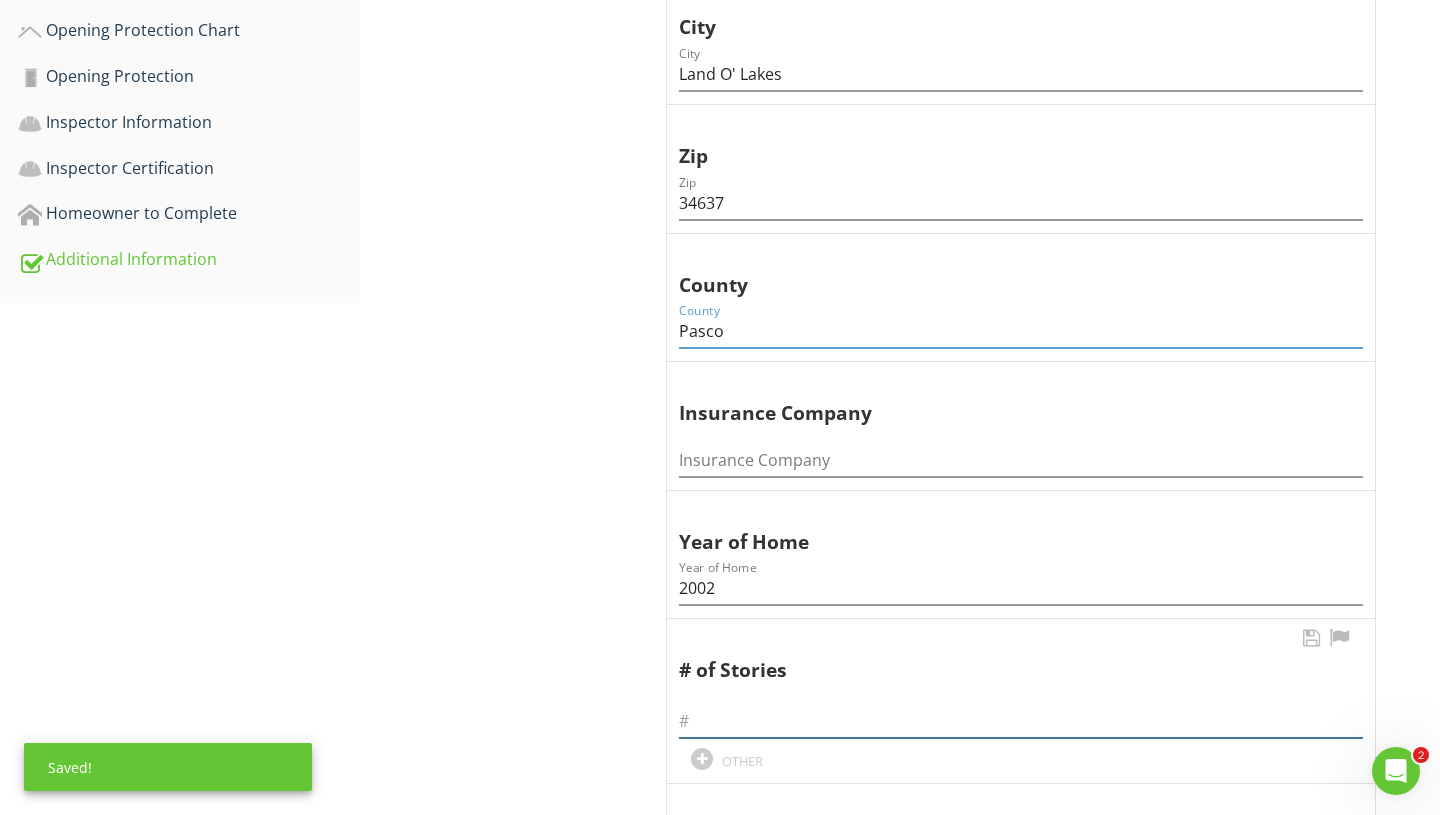 click at bounding box center (1021, 721) 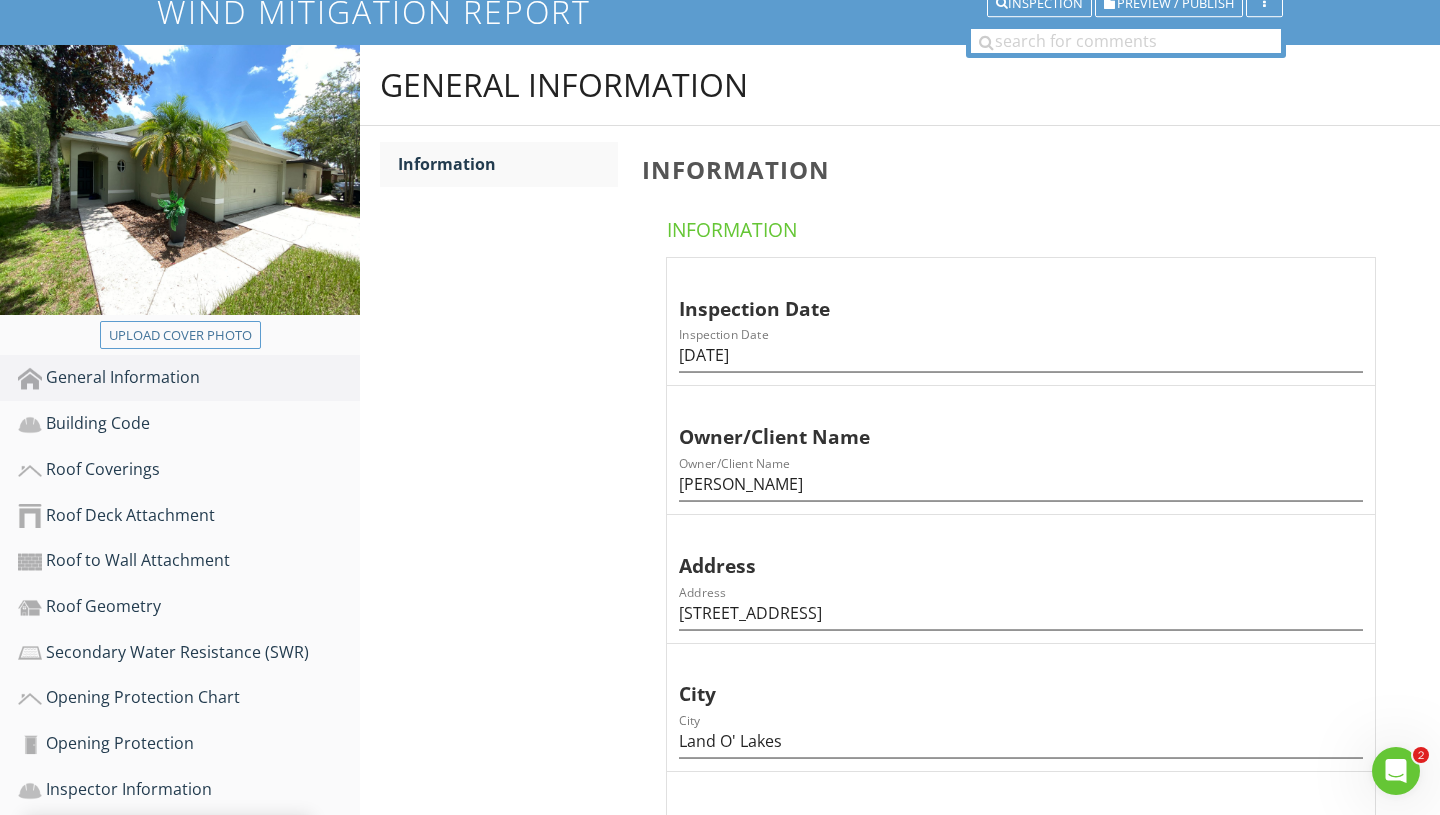 scroll, scrollTop: 156, scrollLeft: 0, axis: vertical 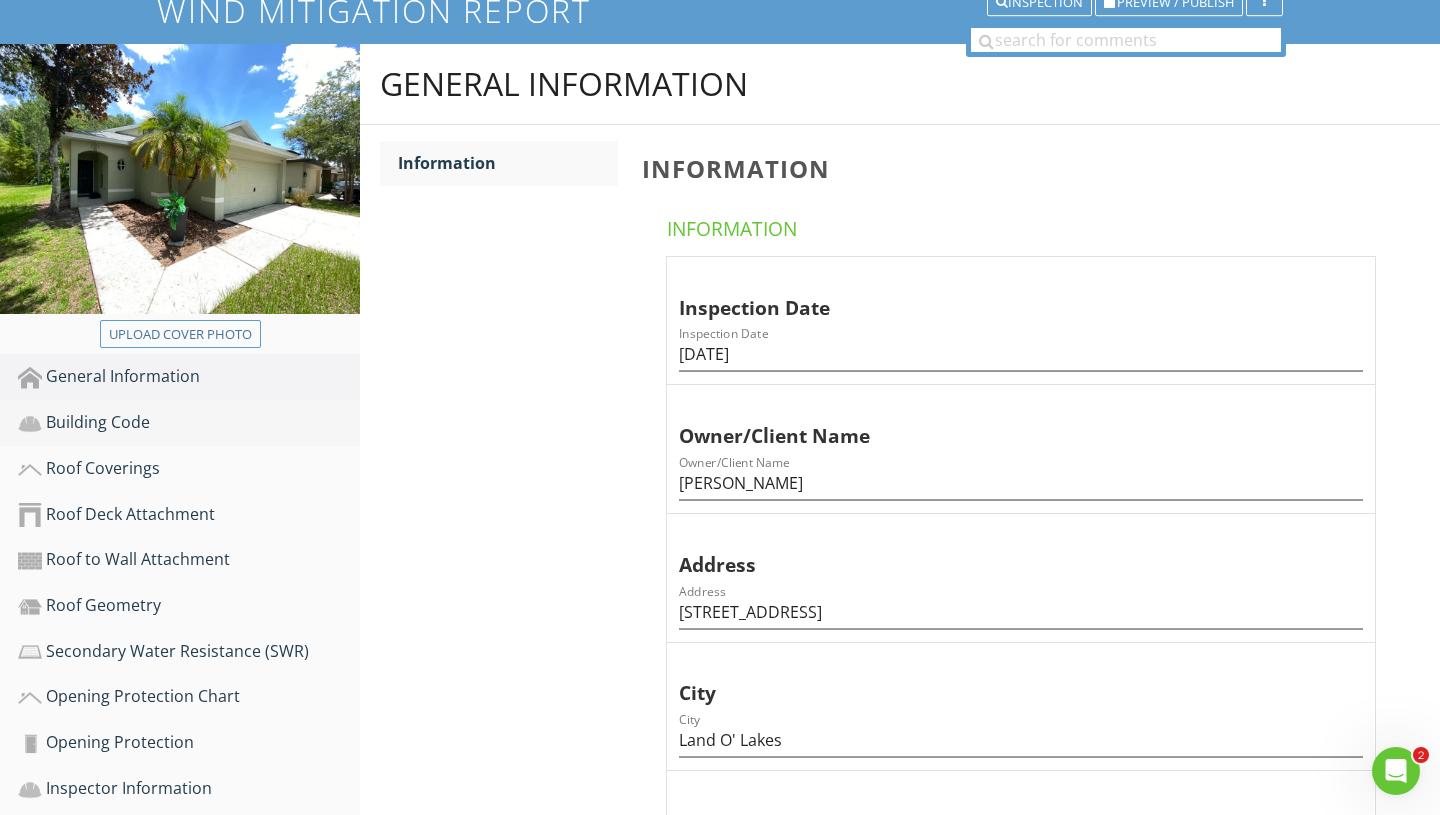 type on "1" 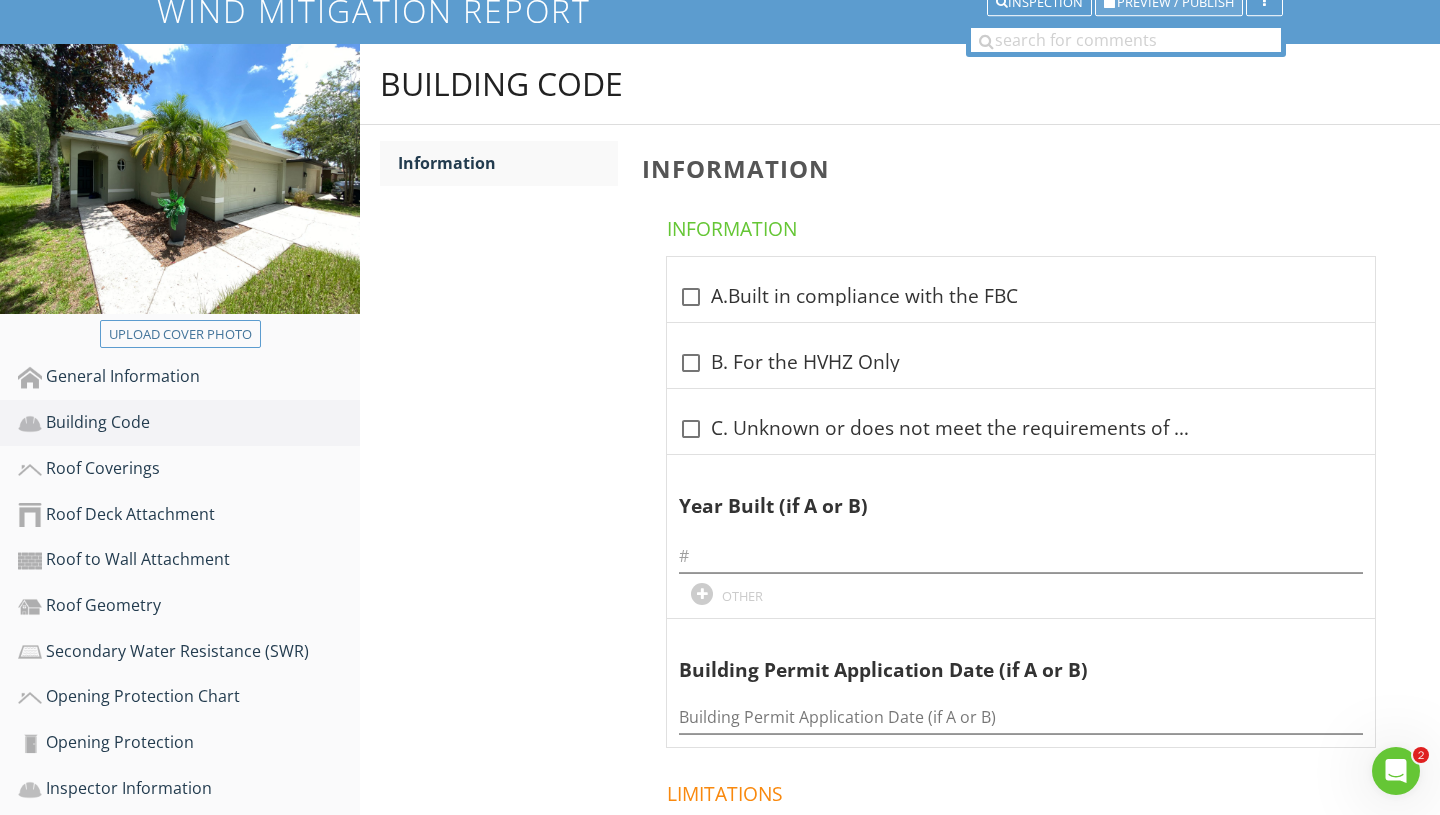 click on "Preview / Publish" at bounding box center (1175, 2) 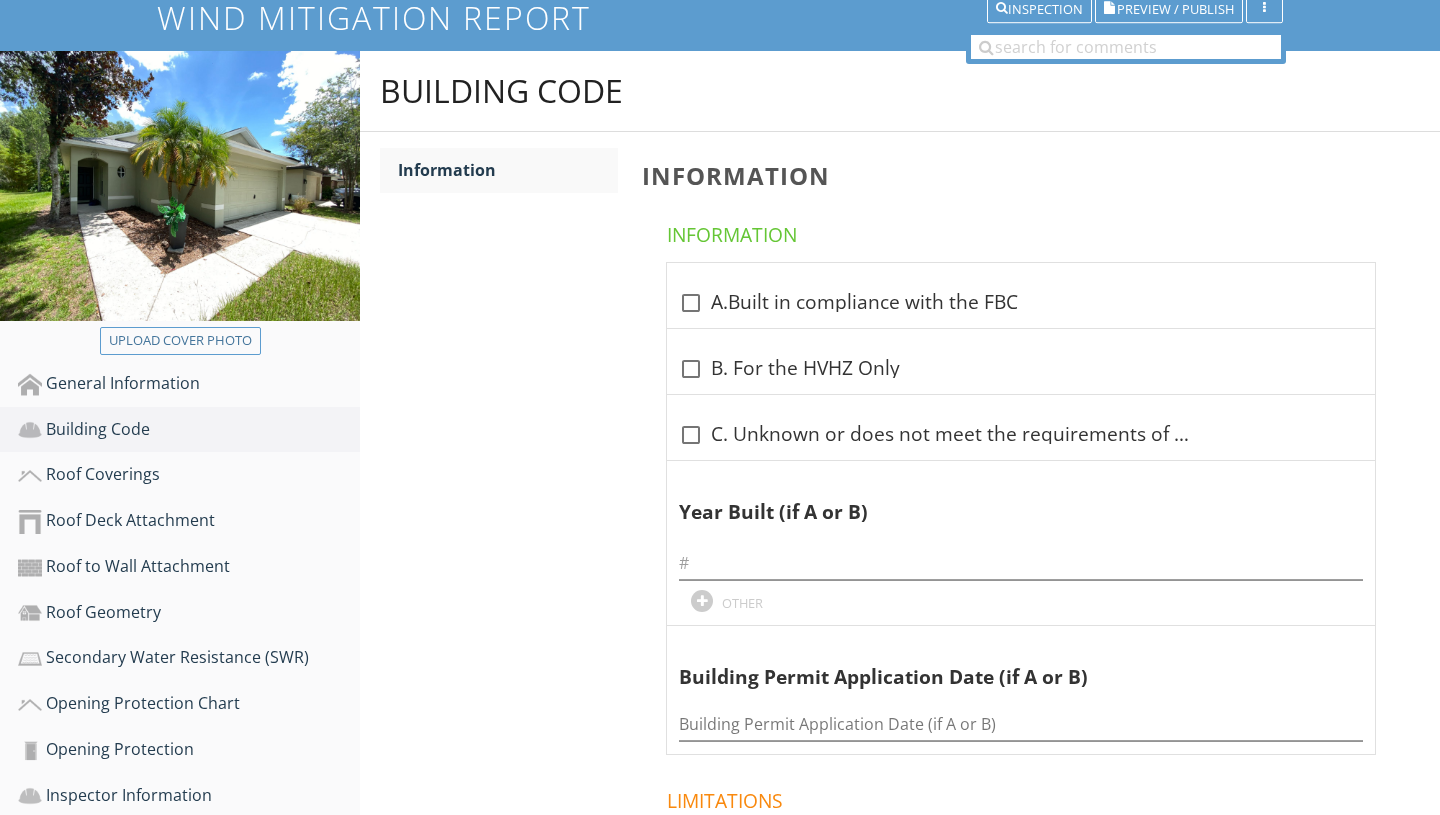 scroll, scrollTop: 149, scrollLeft: 0, axis: vertical 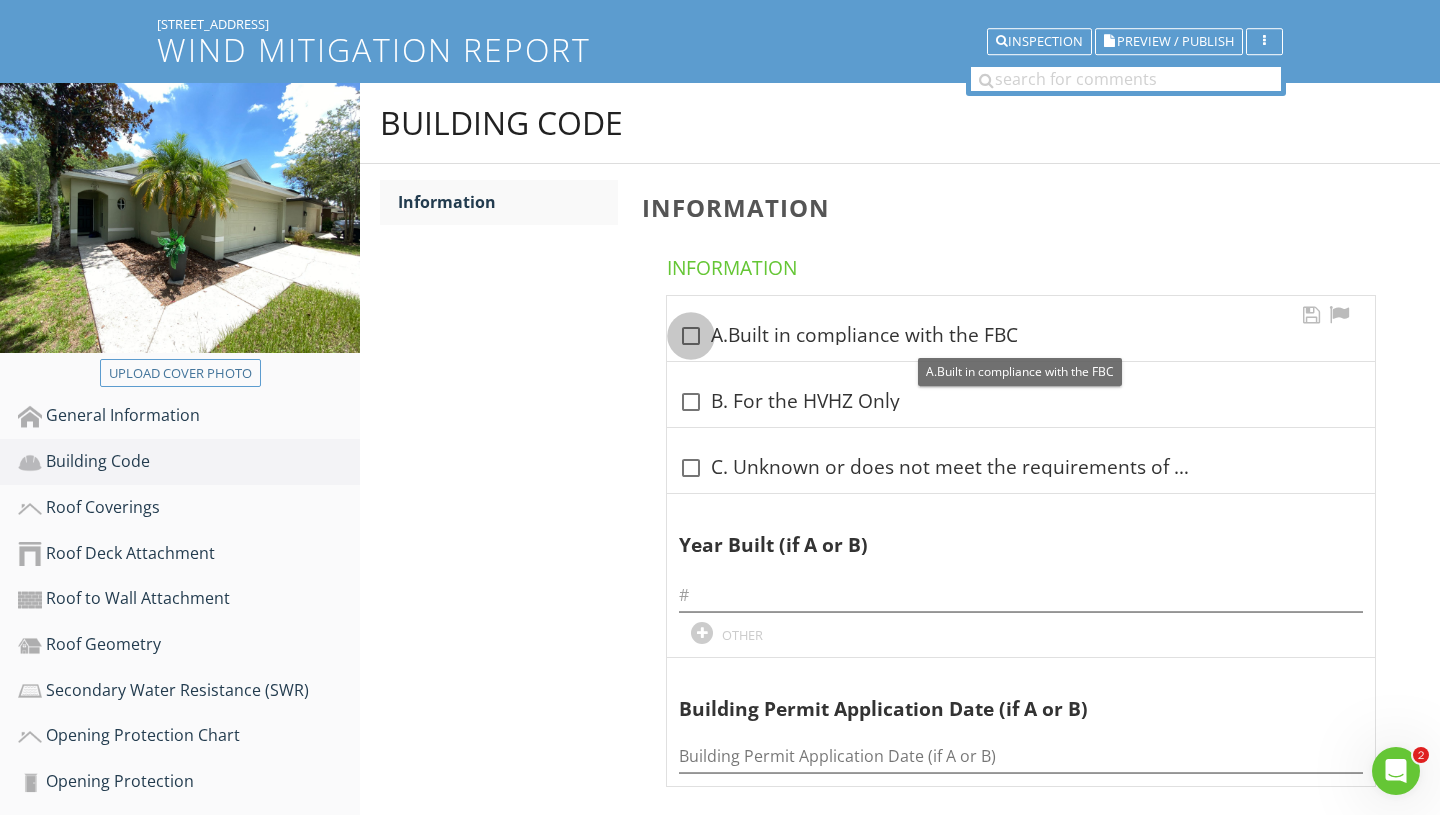 click at bounding box center (691, 336) 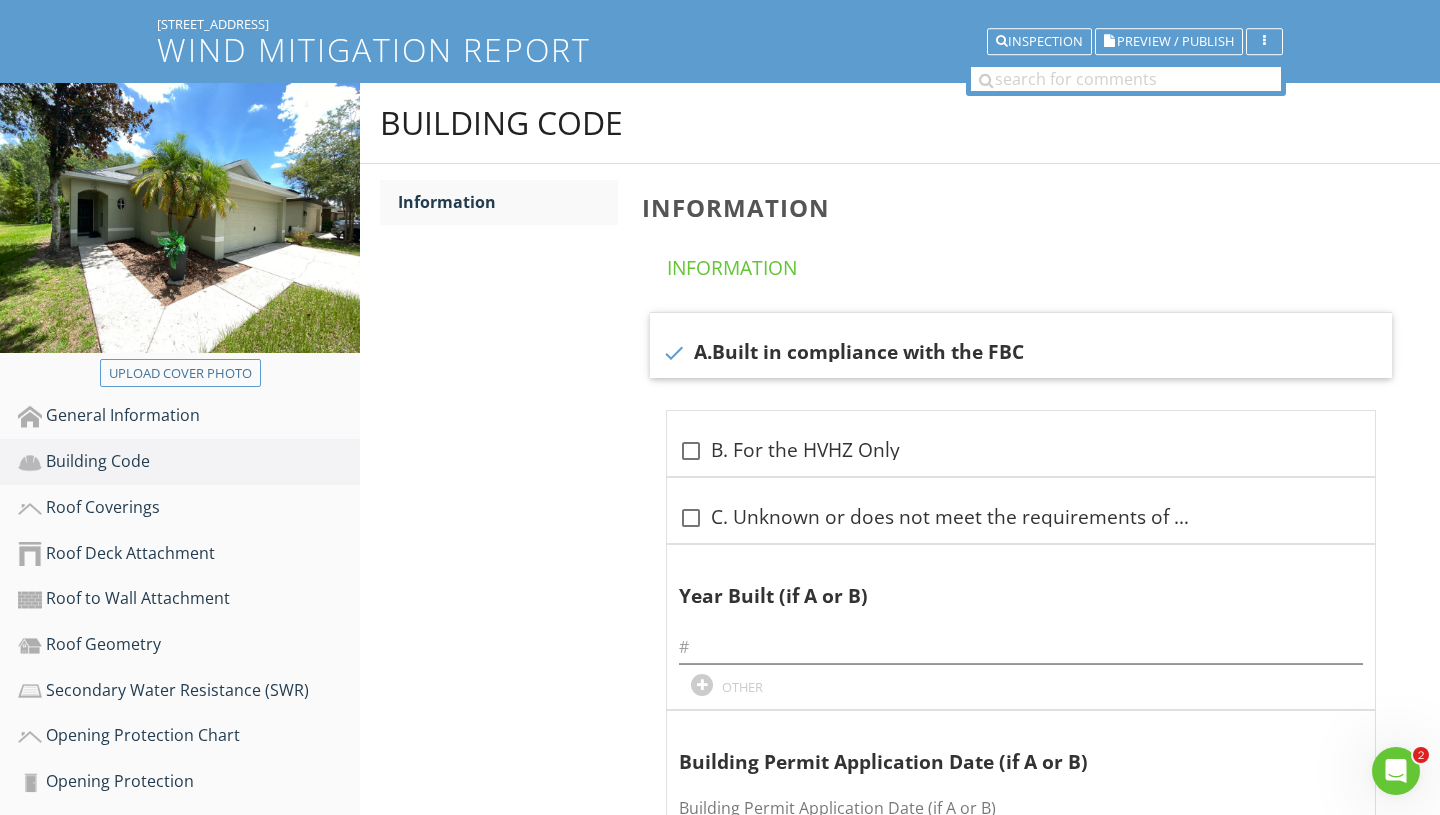 scroll, scrollTop: 364, scrollLeft: 0, axis: vertical 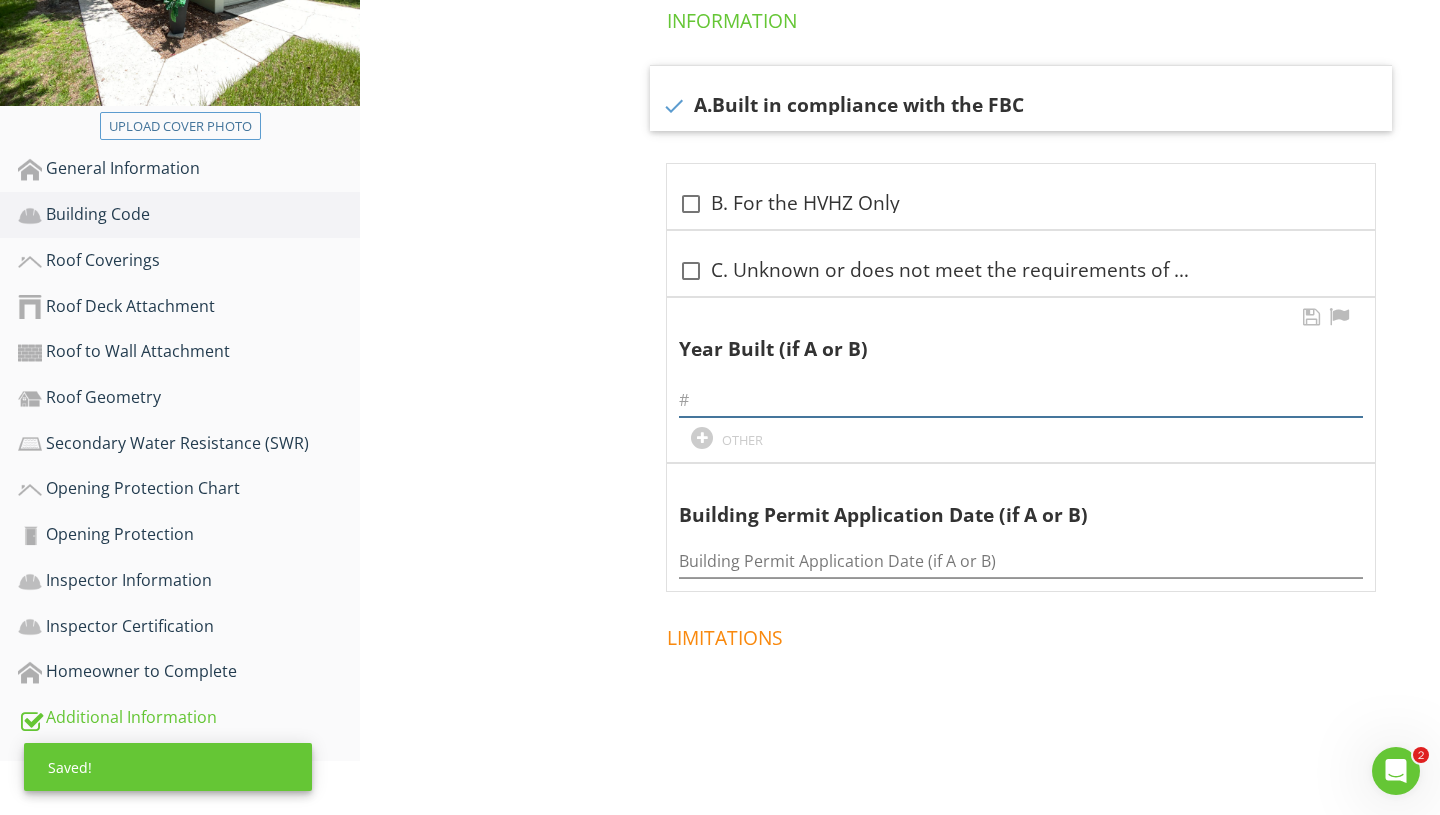 click at bounding box center (1021, 400) 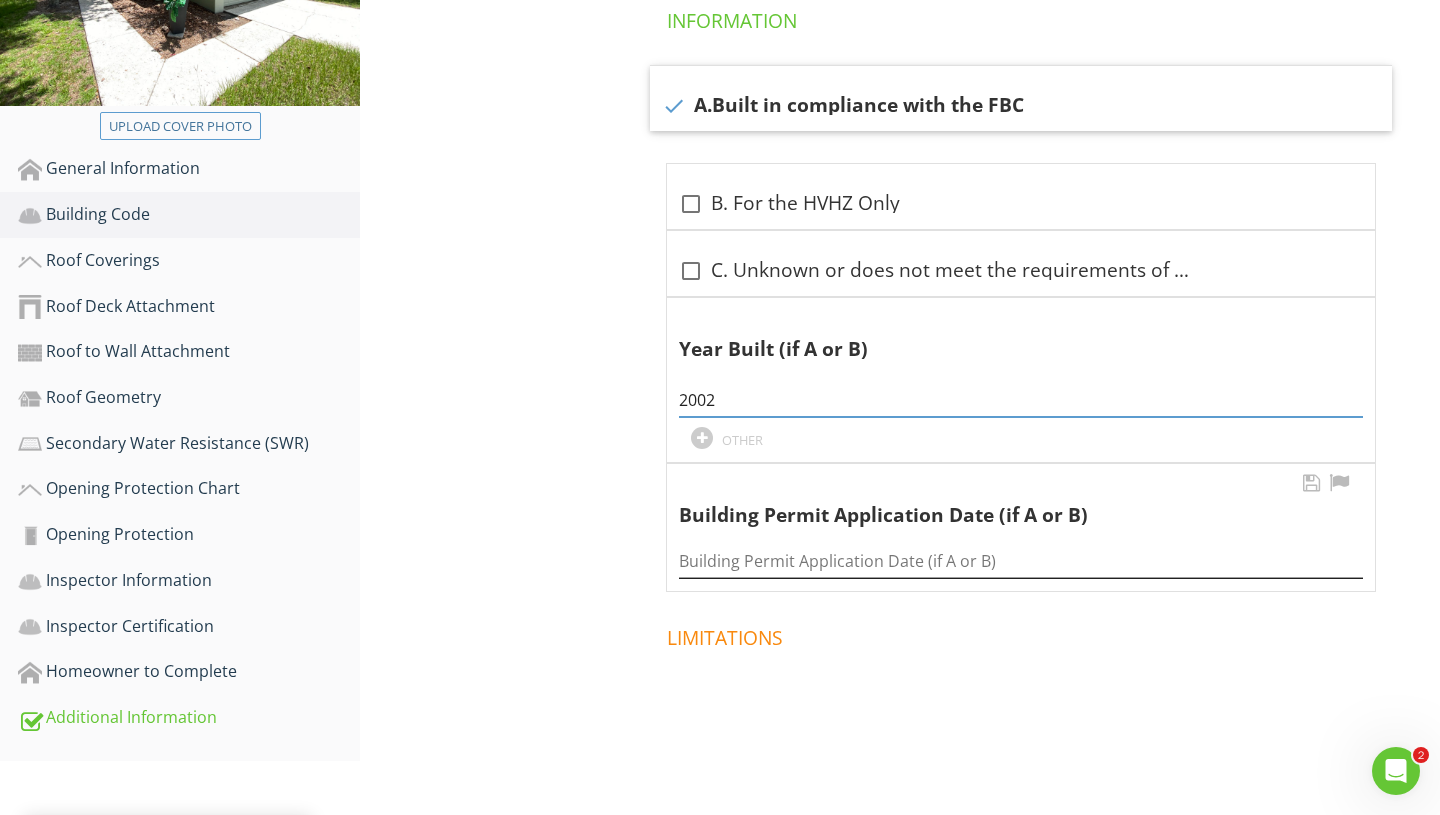 type on "2002" 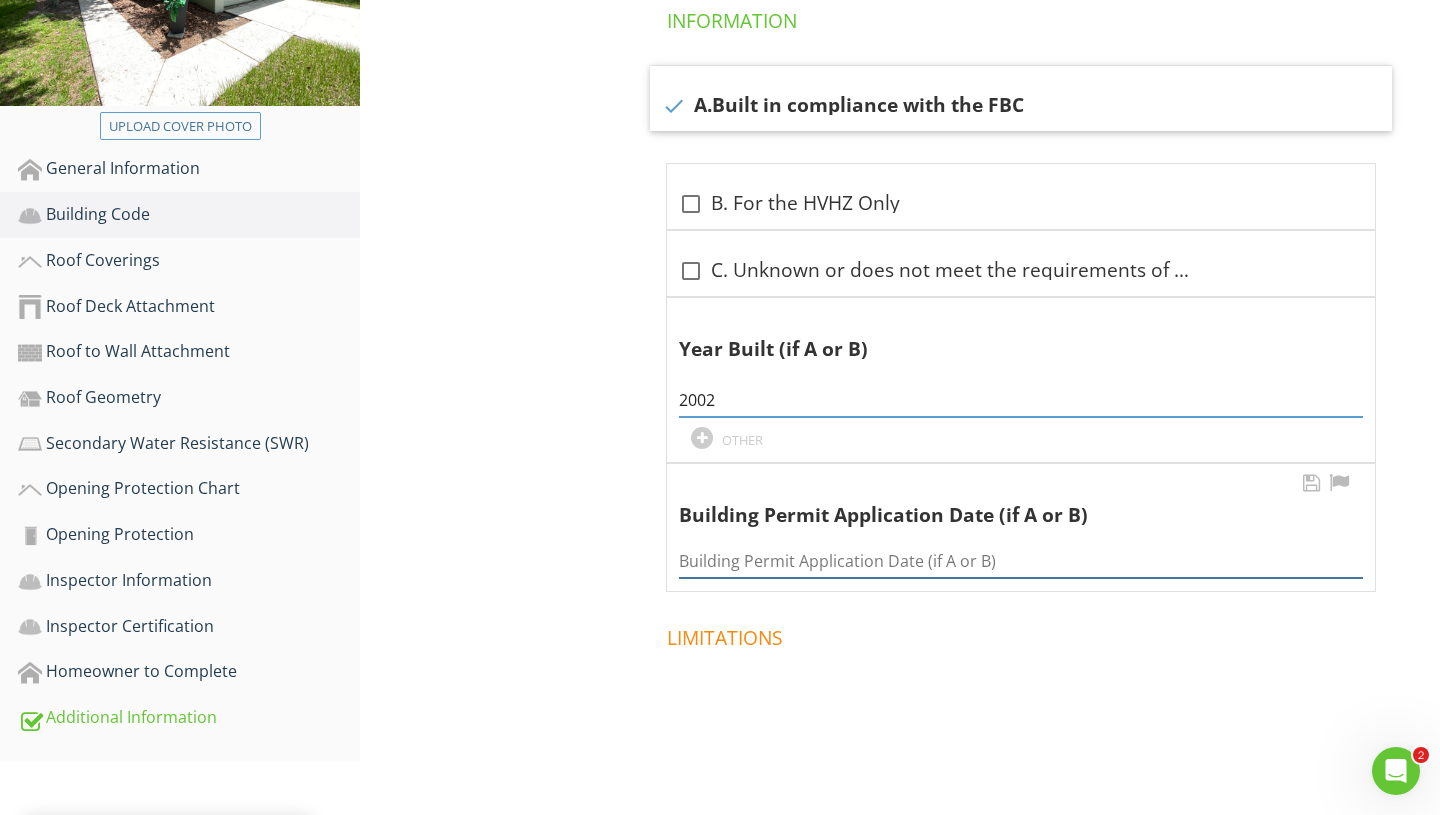 click at bounding box center [1021, 561] 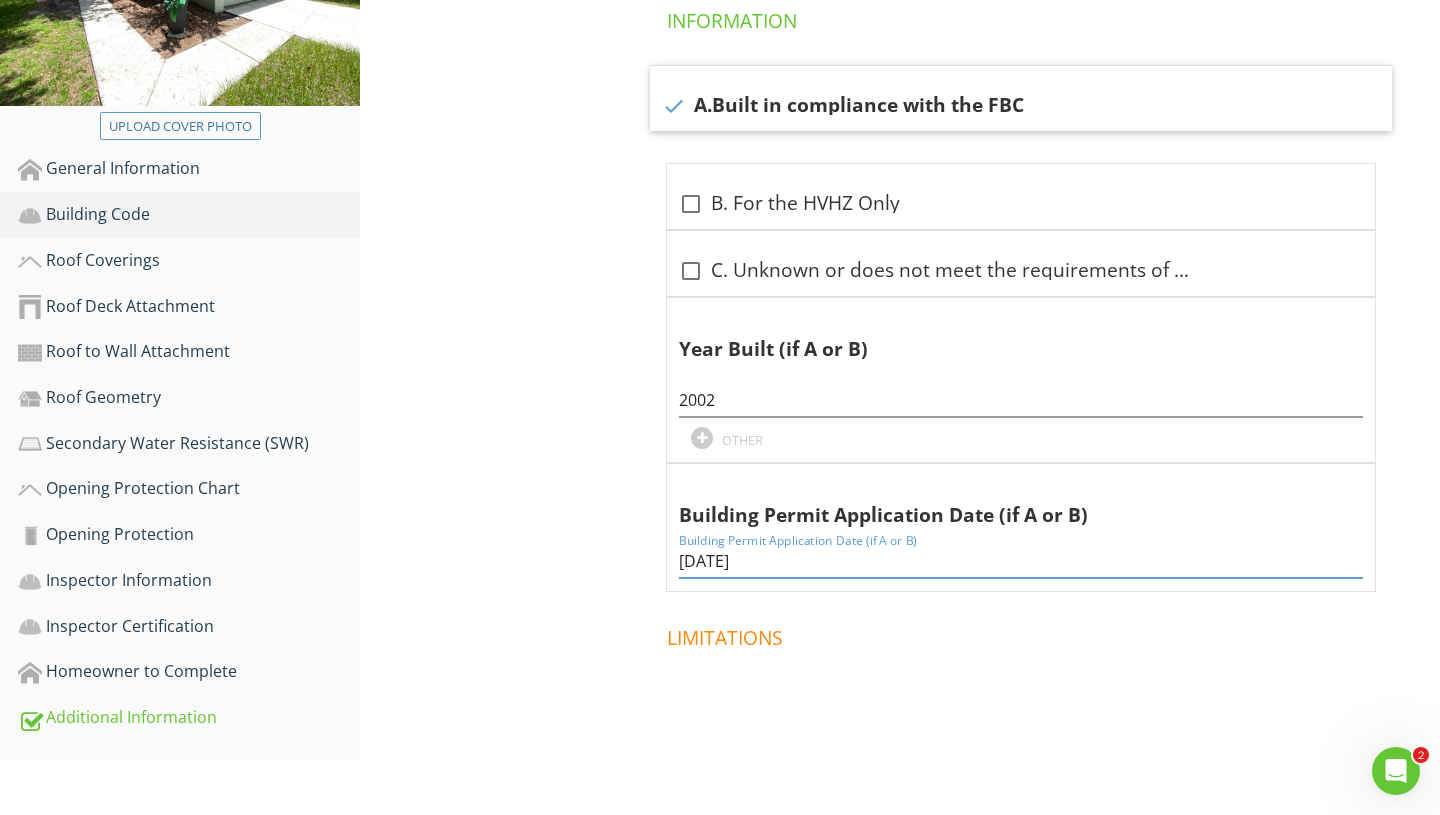 scroll, scrollTop: 229, scrollLeft: 0, axis: vertical 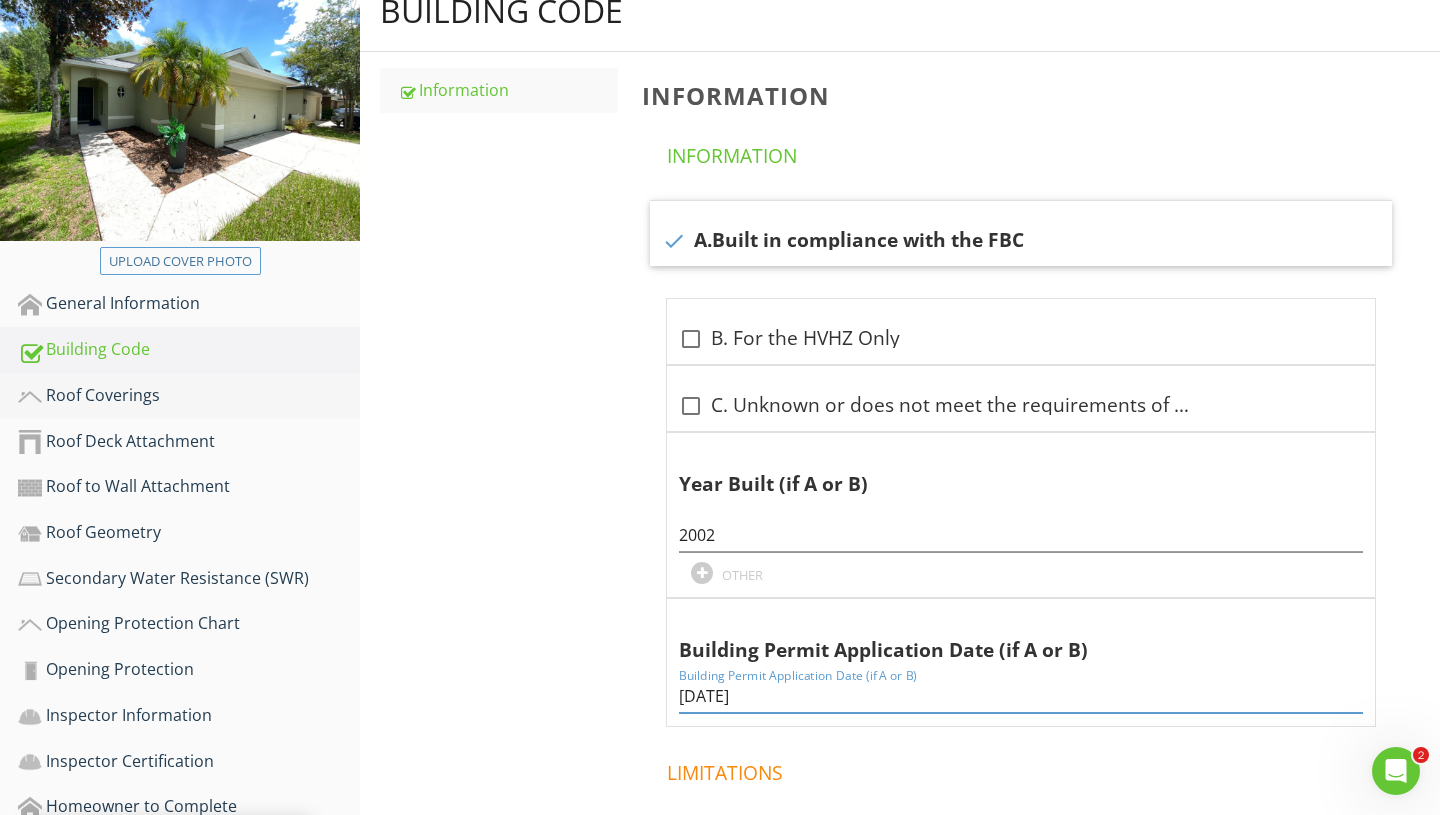 type on "10/7/2002" 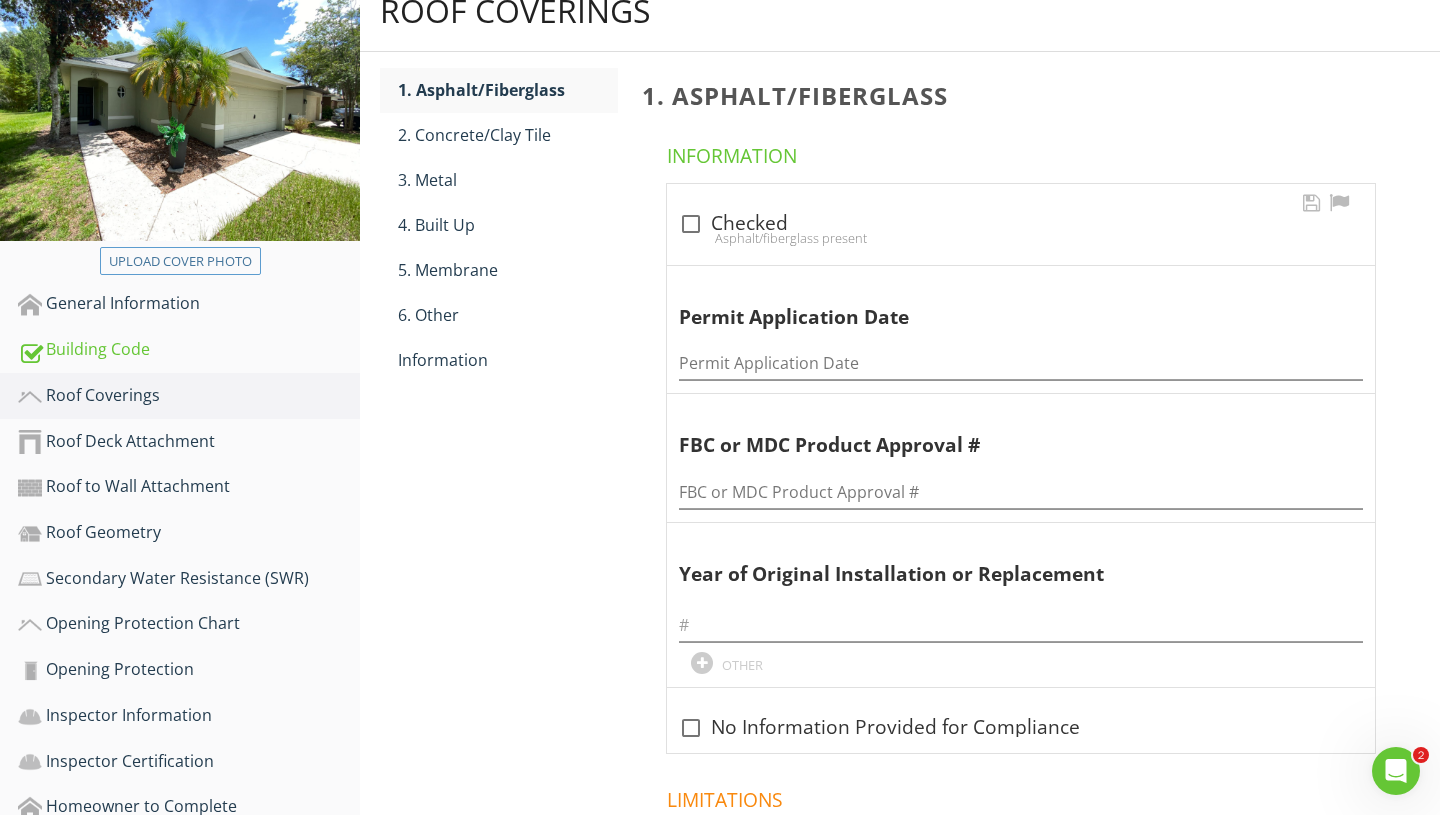 click at bounding box center [691, 224] 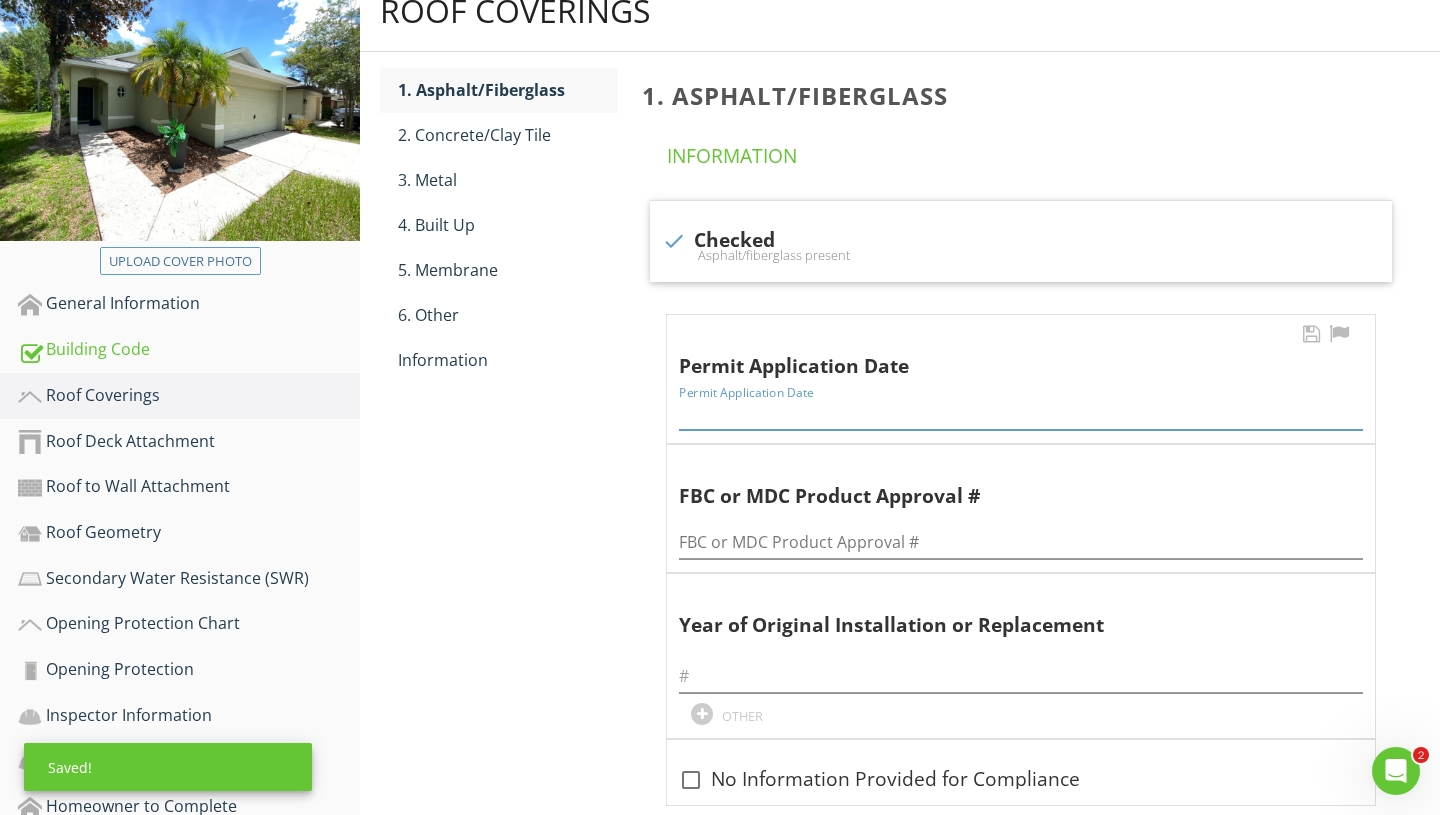 click at bounding box center (1021, 413) 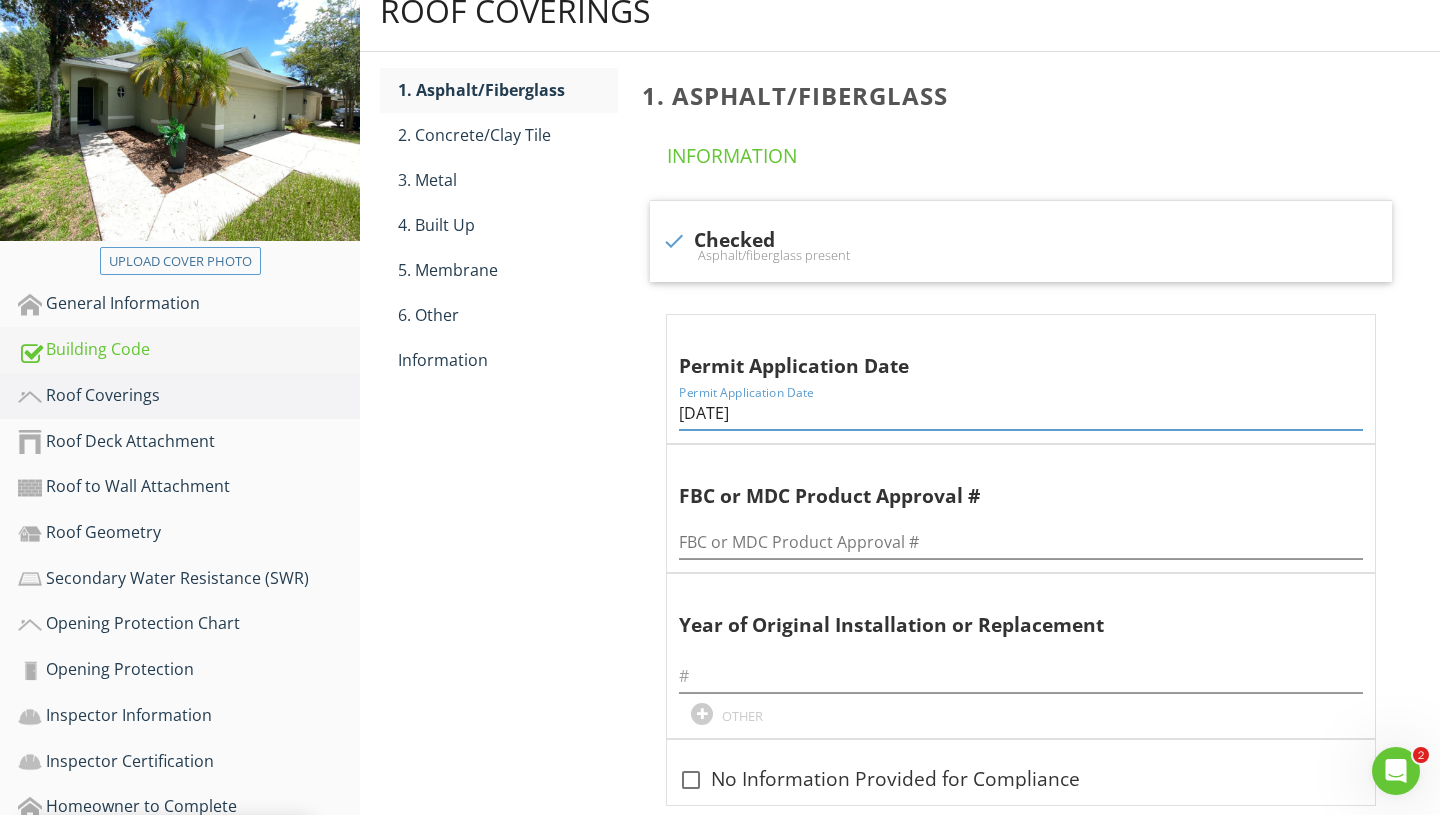 type on "4/27/2022" 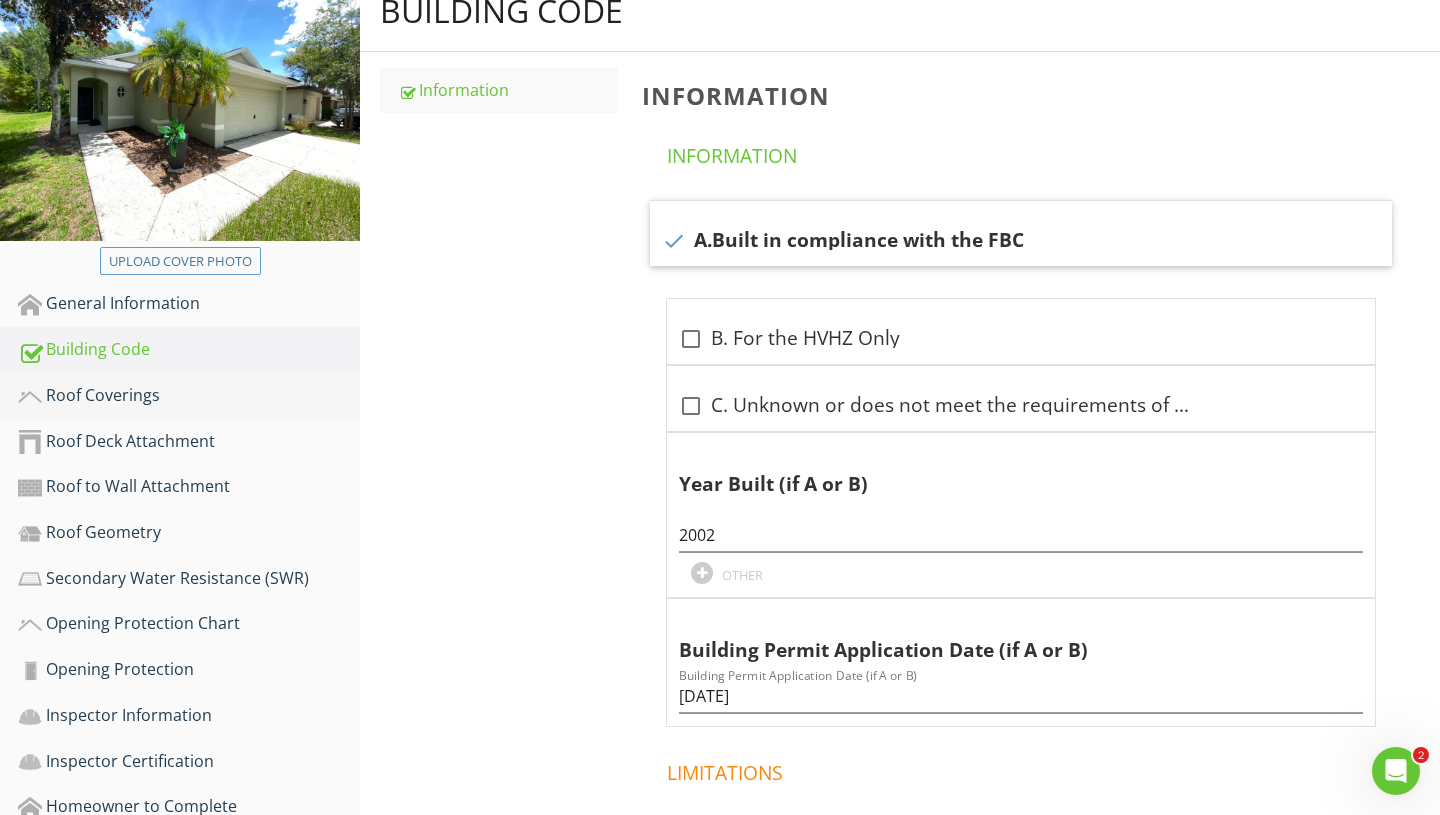 click on "Roof Coverings" at bounding box center [189, 396] 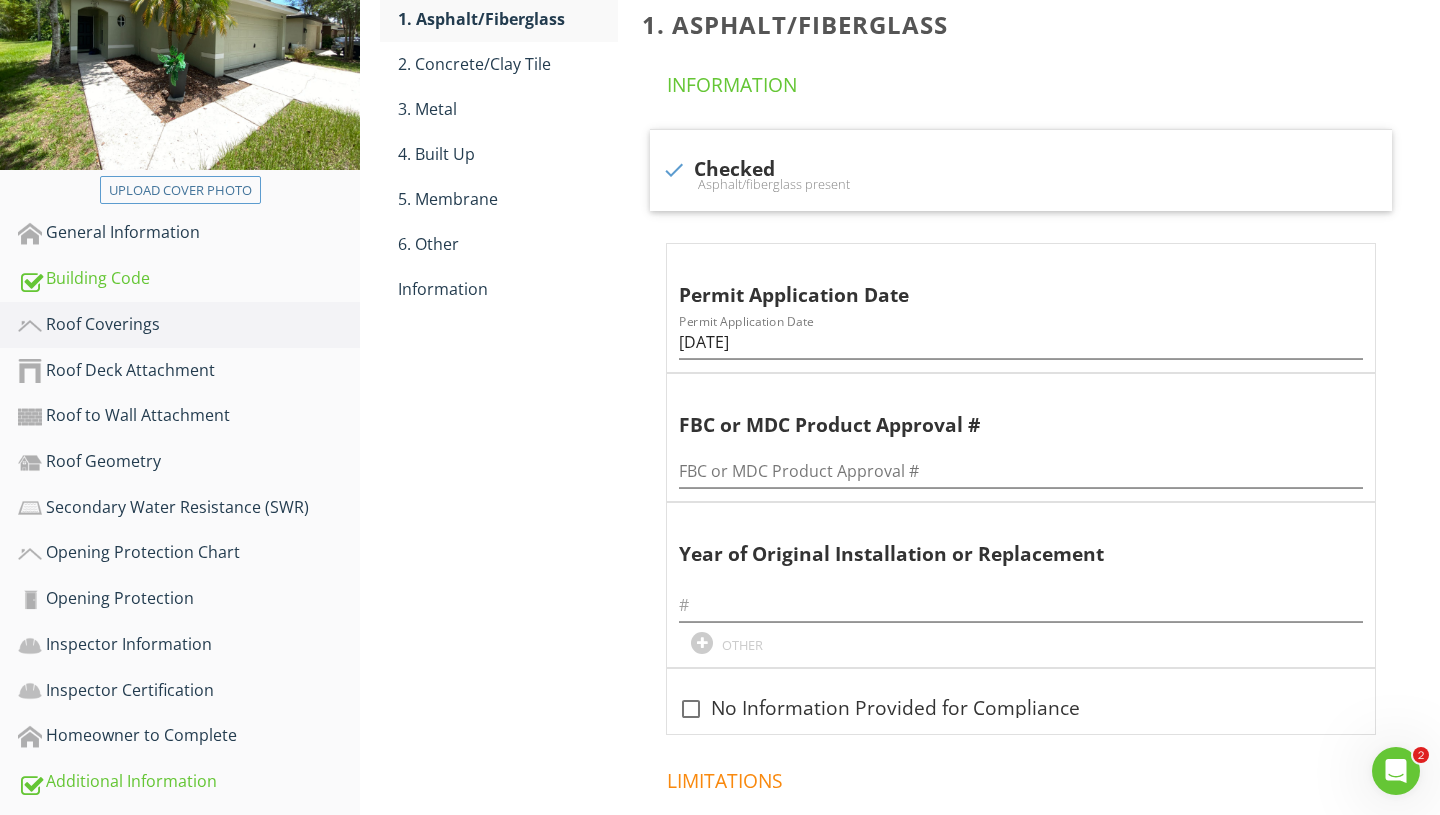 scroll, scrollTop: 385, scrollLeft: 0, axis: vertical 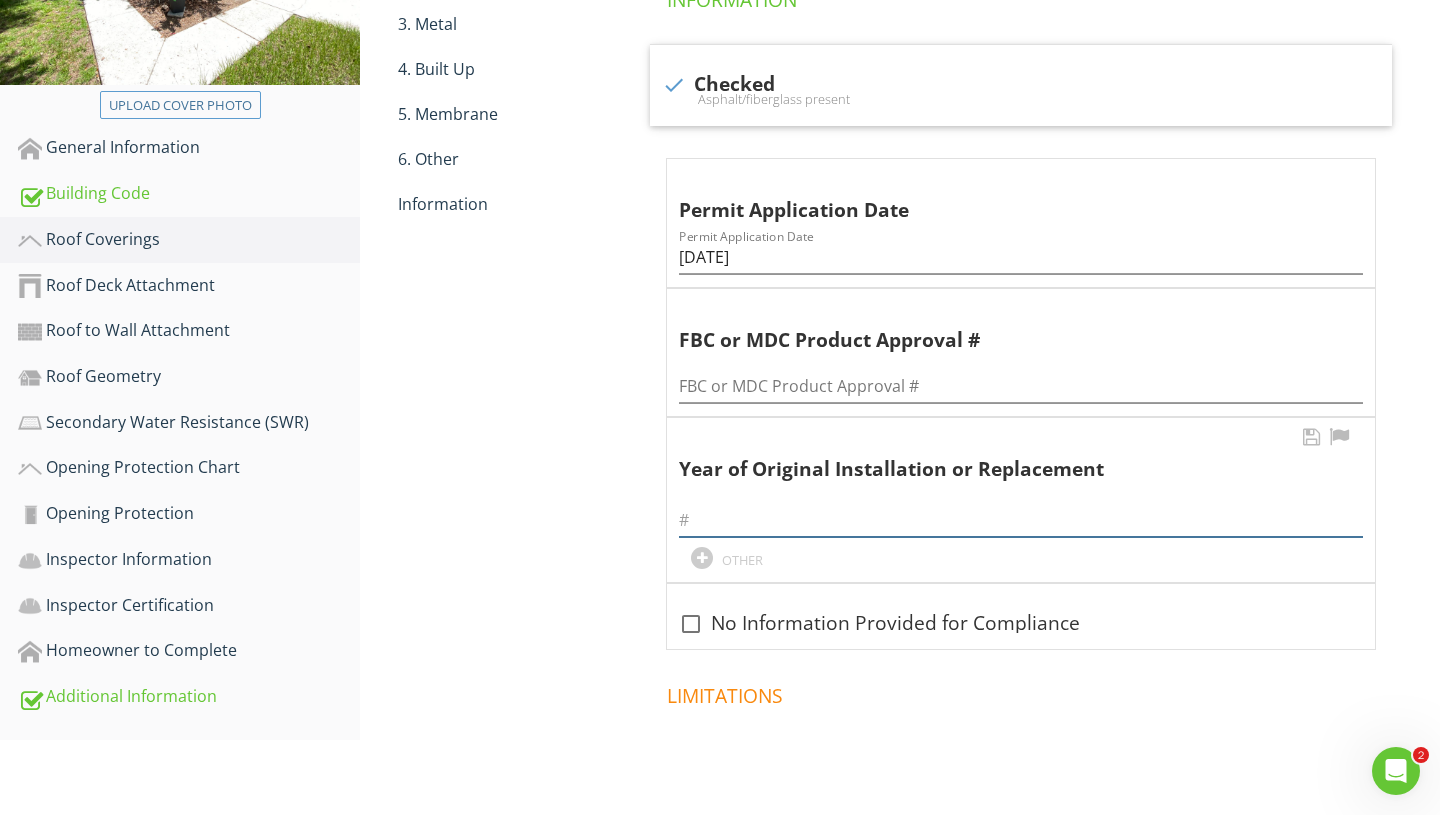 click at bounding box center (1021, 520) 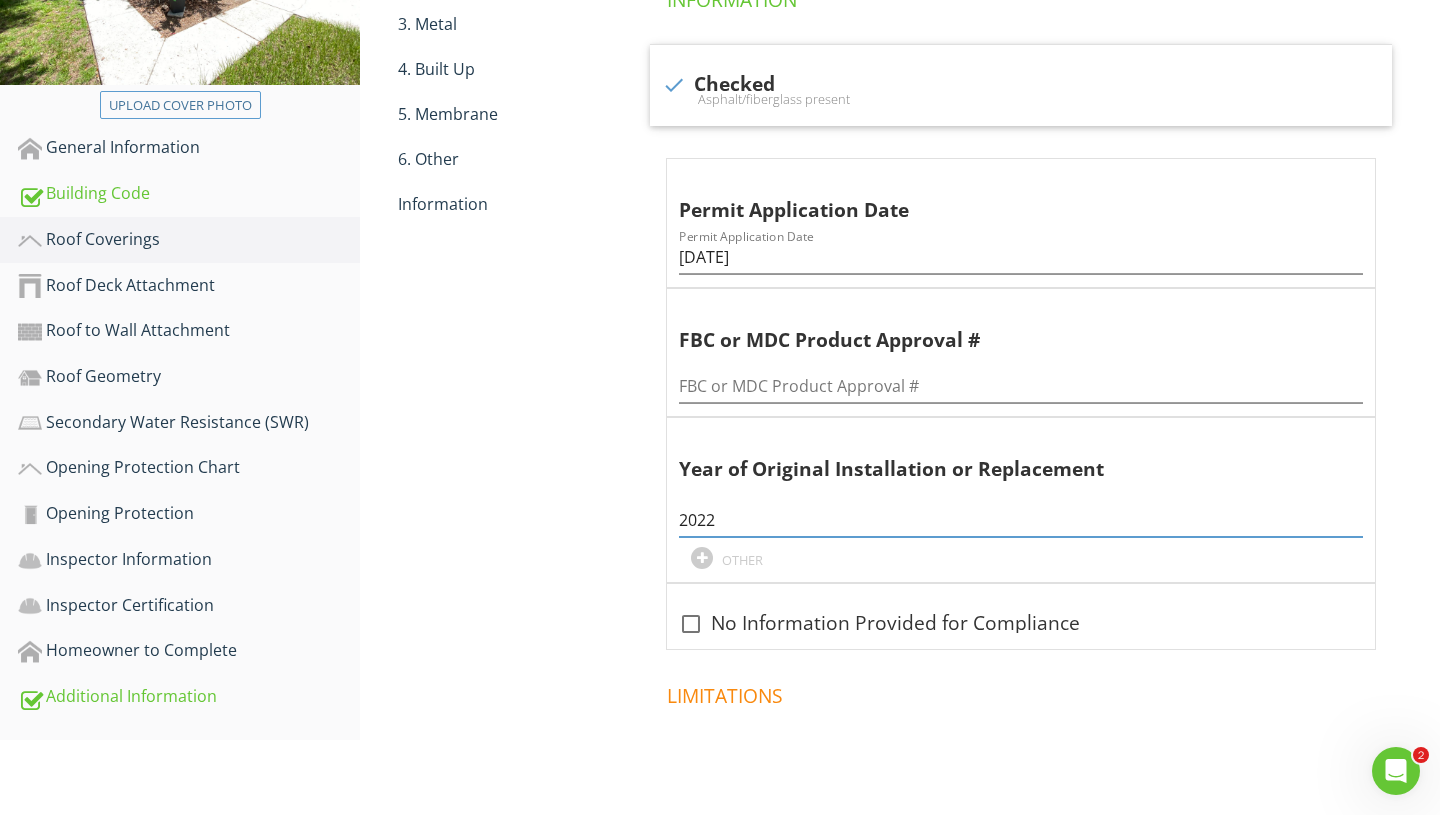 scroll, scrollTop: 300, scrollLeft: 0, axis: vertical 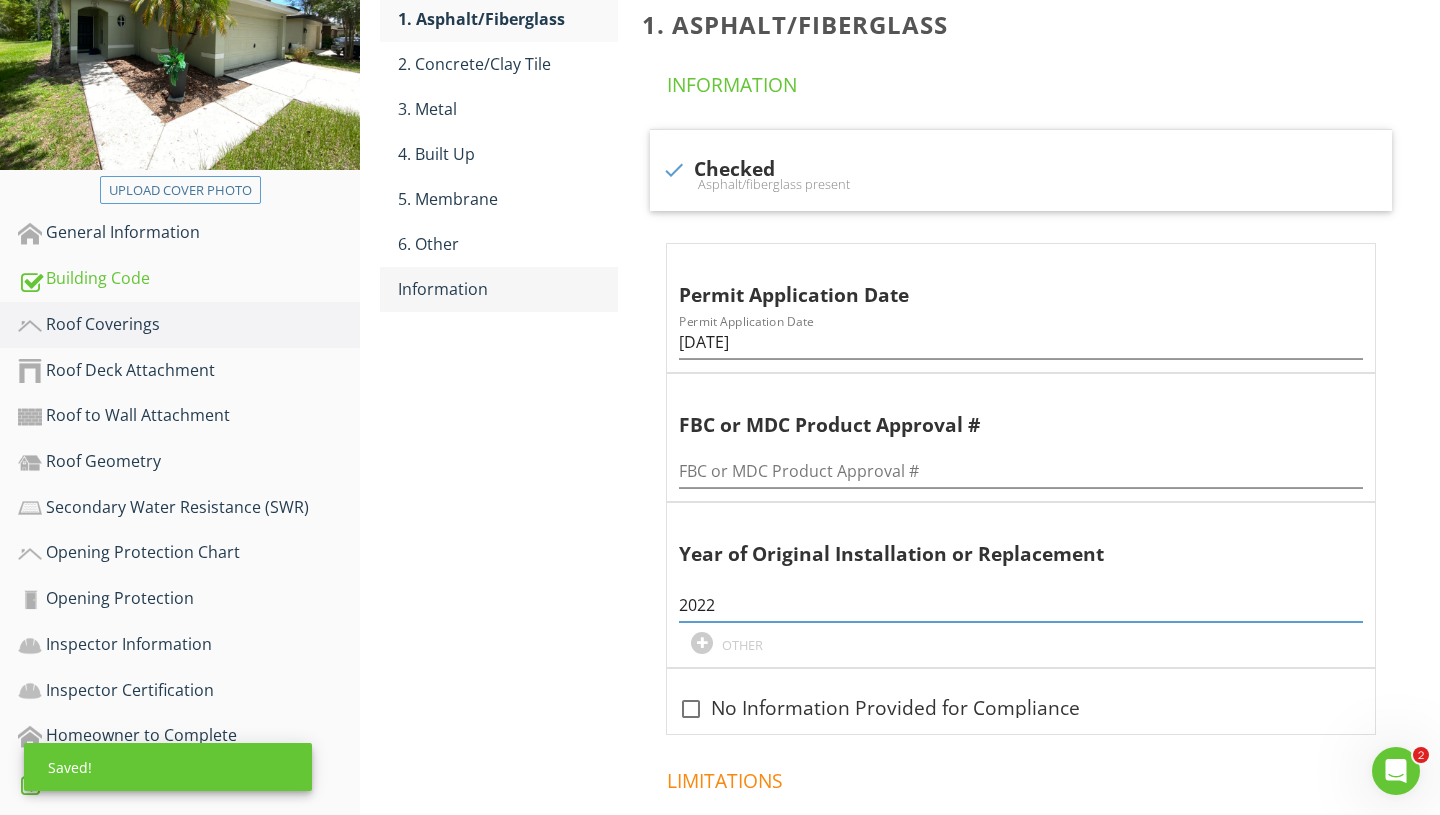type on "2022" 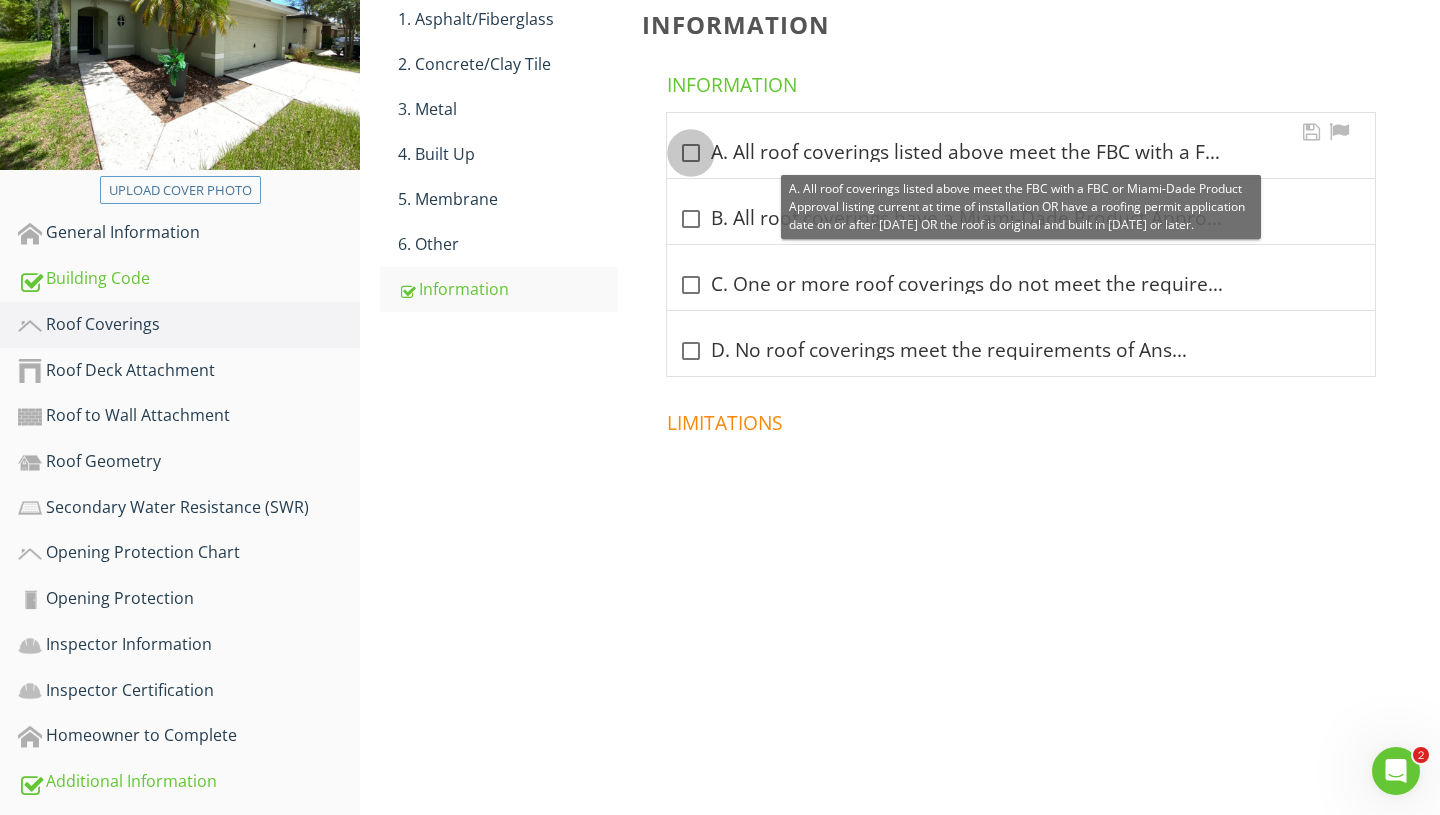 click at bounding box center (691, 153) 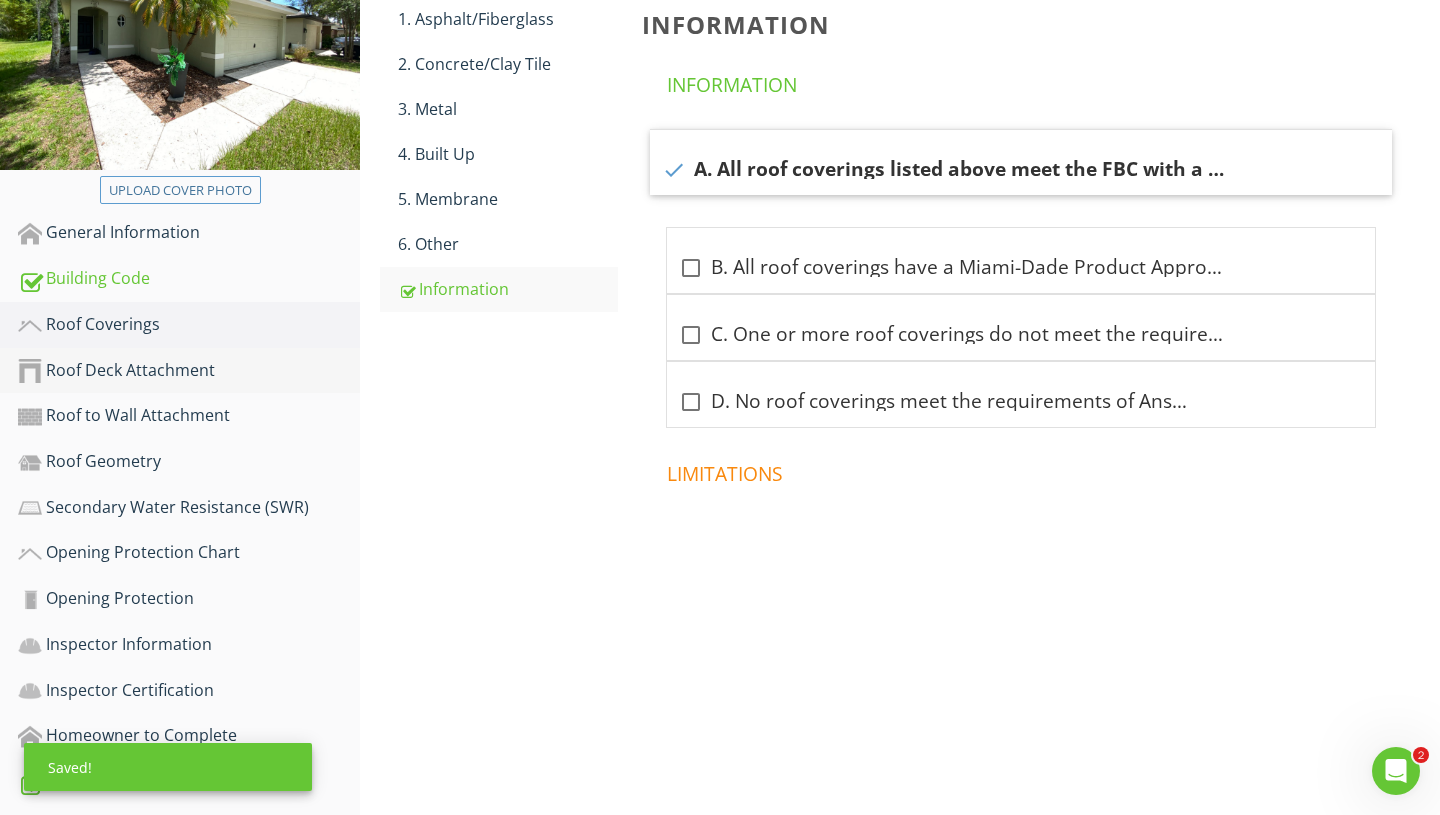 click on "Roof Deck Attachment" at bounding box center [189, 371] 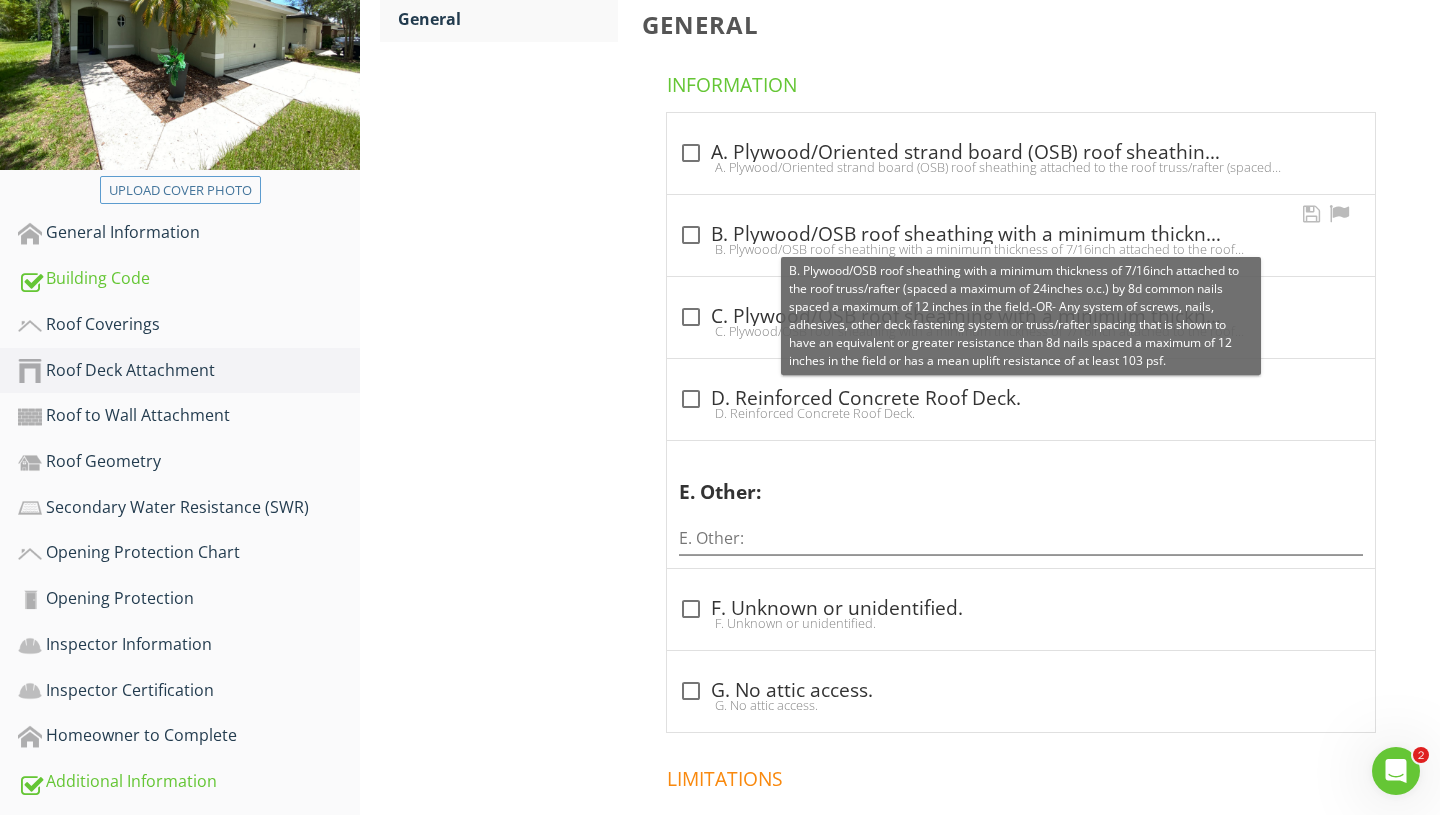click at bounding box center (691, 235) 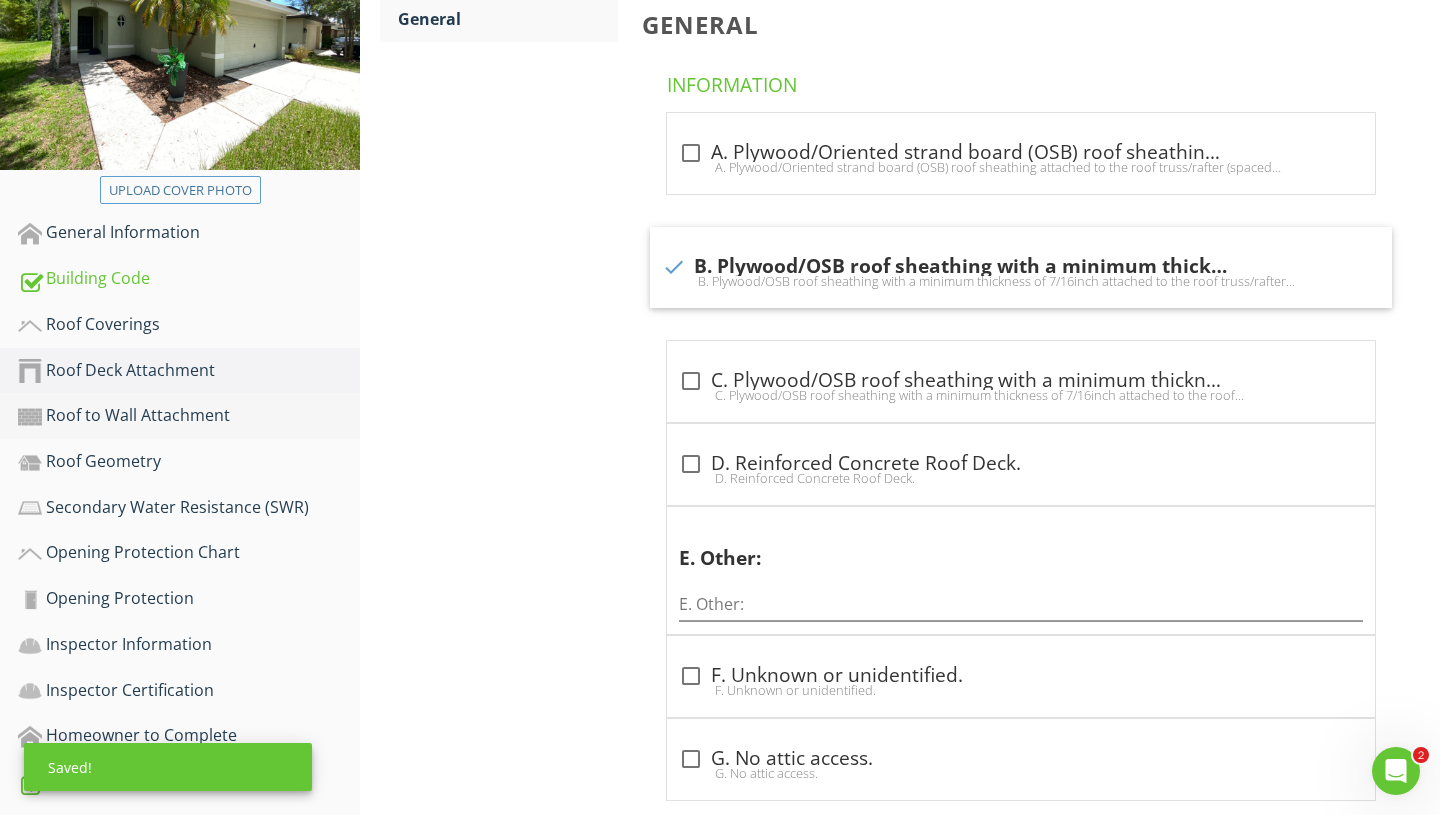 click on "Roof to Wall Attachment" at bounding box center (189, 416) 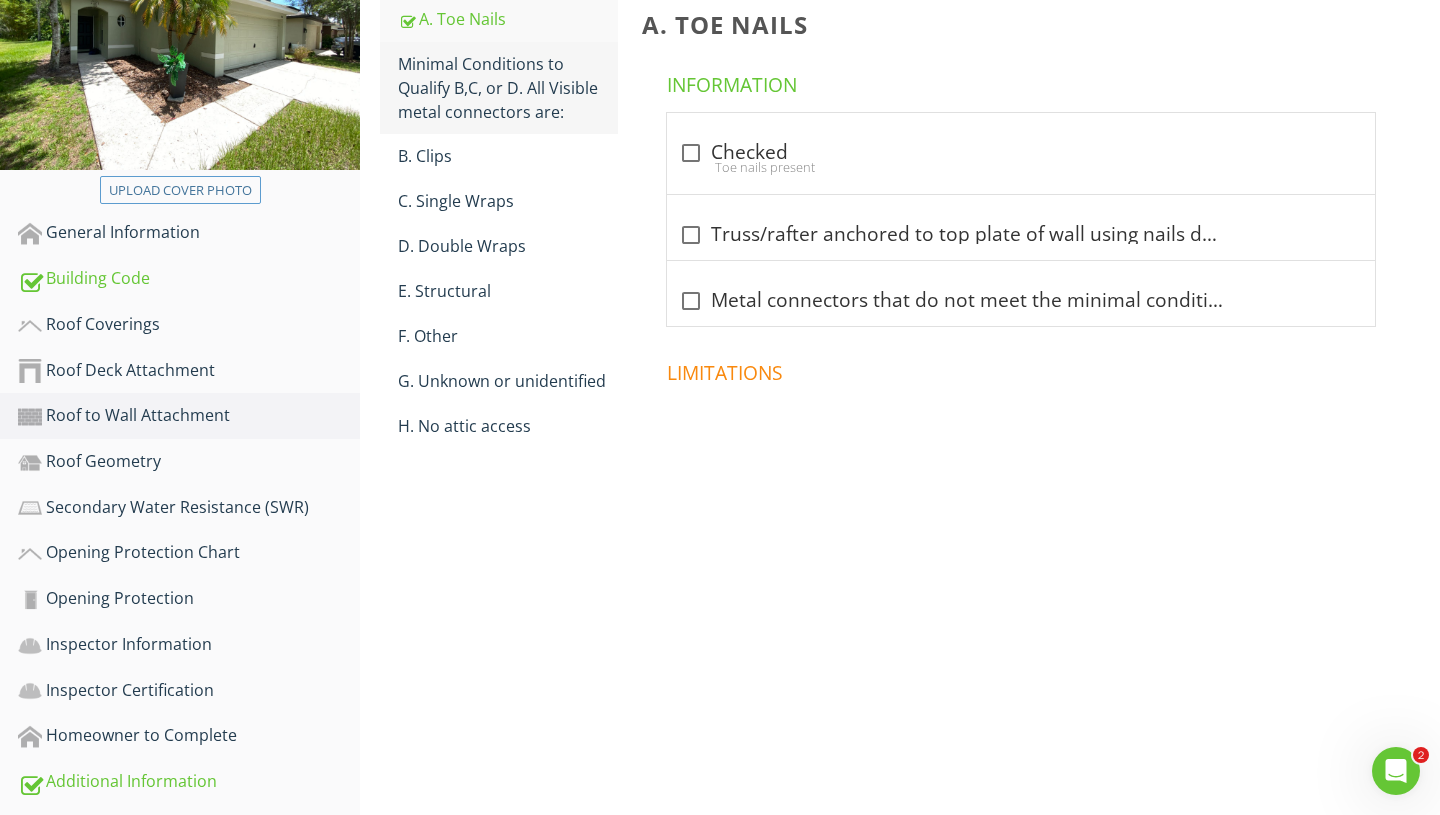 click on "Minimal Conditions to Qualify B,C, or D.  All Visible metal connectors are:" at bounding box center (508, 88) 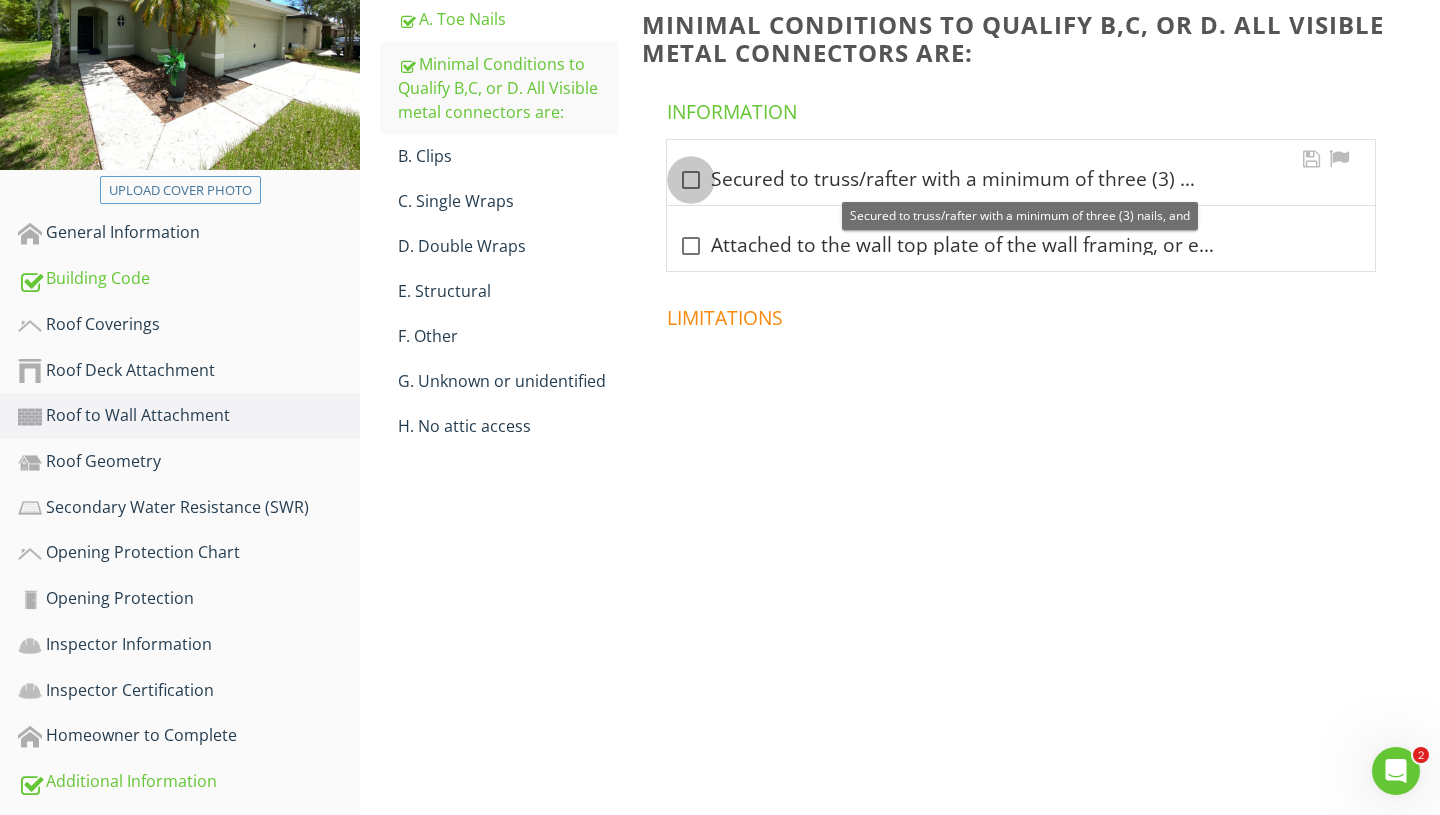 click at bounding box center [691, 180] 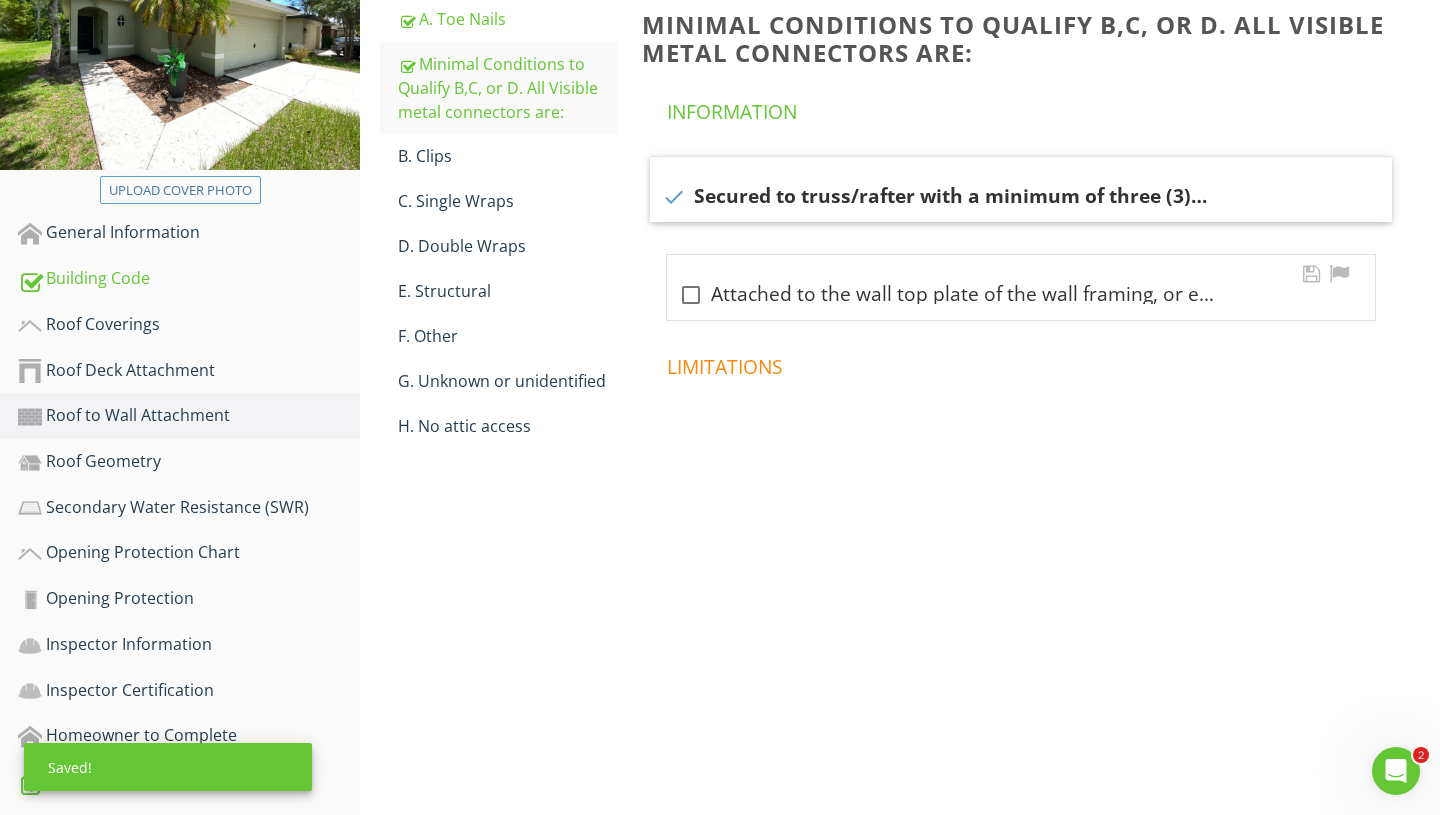 click on "check_box_outline_blank
Attached to the wall top plate of the wall framing, or embedded in the bond beam, with less than a " gap from the blocking or truss/rafter and blocked no more than 1.5 of the truss/rafter, and free of visible severe corrosion" at bounding box center (1021, 287) 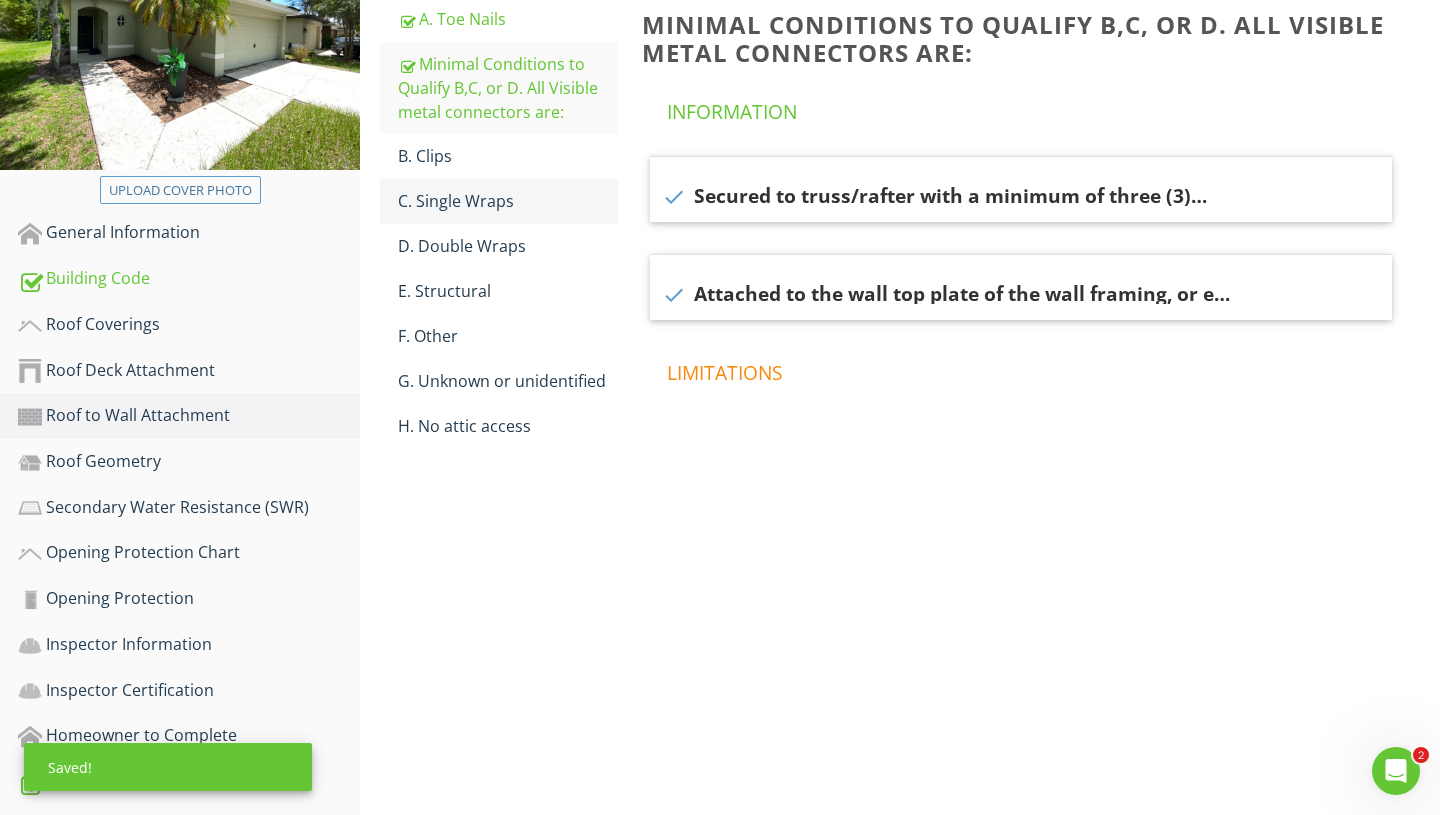 click on "C. Single Wraps" at bounding box center [508, 201] 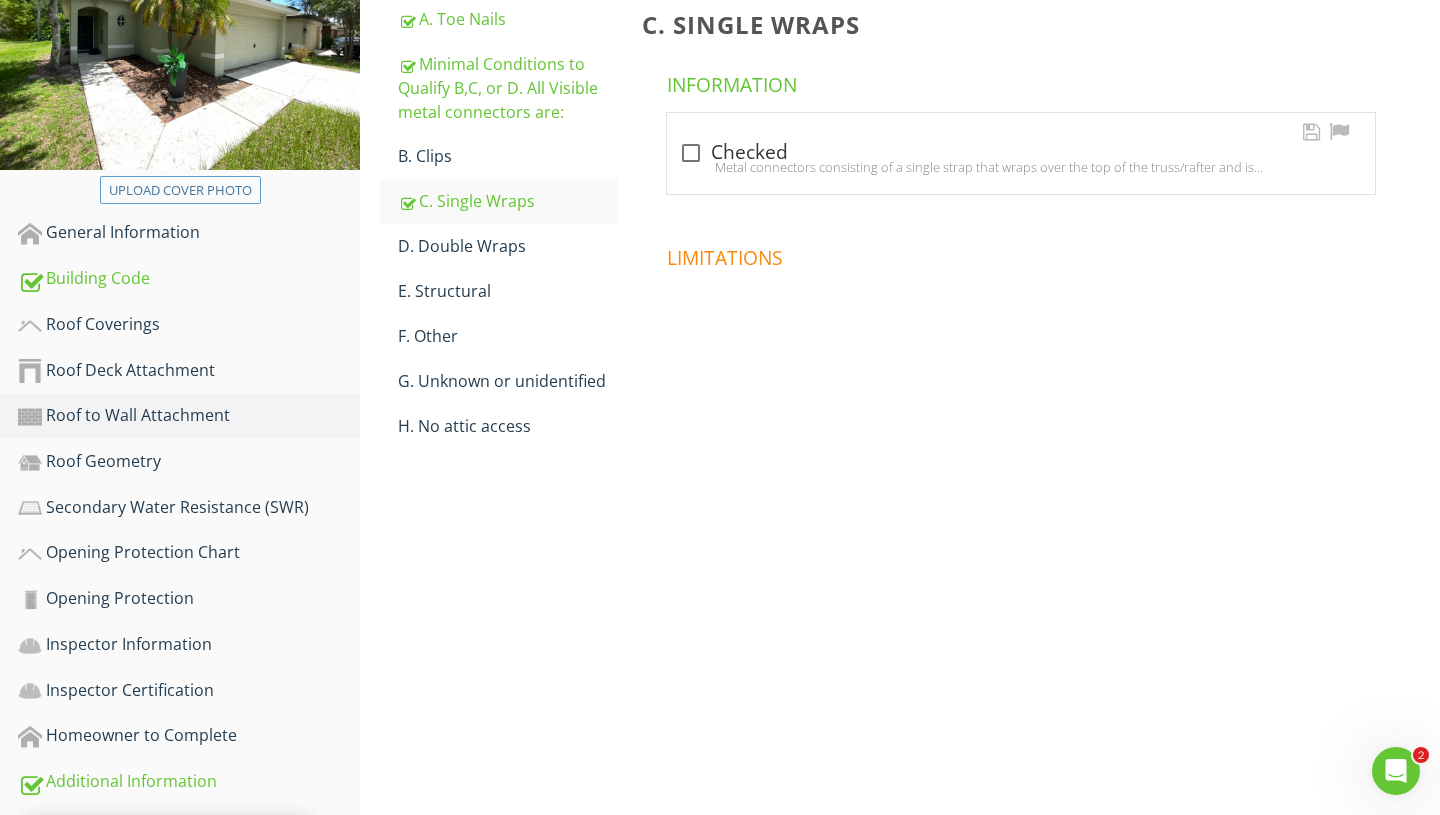 click on "Metal connectors consisting of a single strap that wraps over the top of the truss/rafter and is secured with a minimum of 2 nails on the front side and a minimum of 1 nail on the opposing side." at bounding box center (1021, 167) 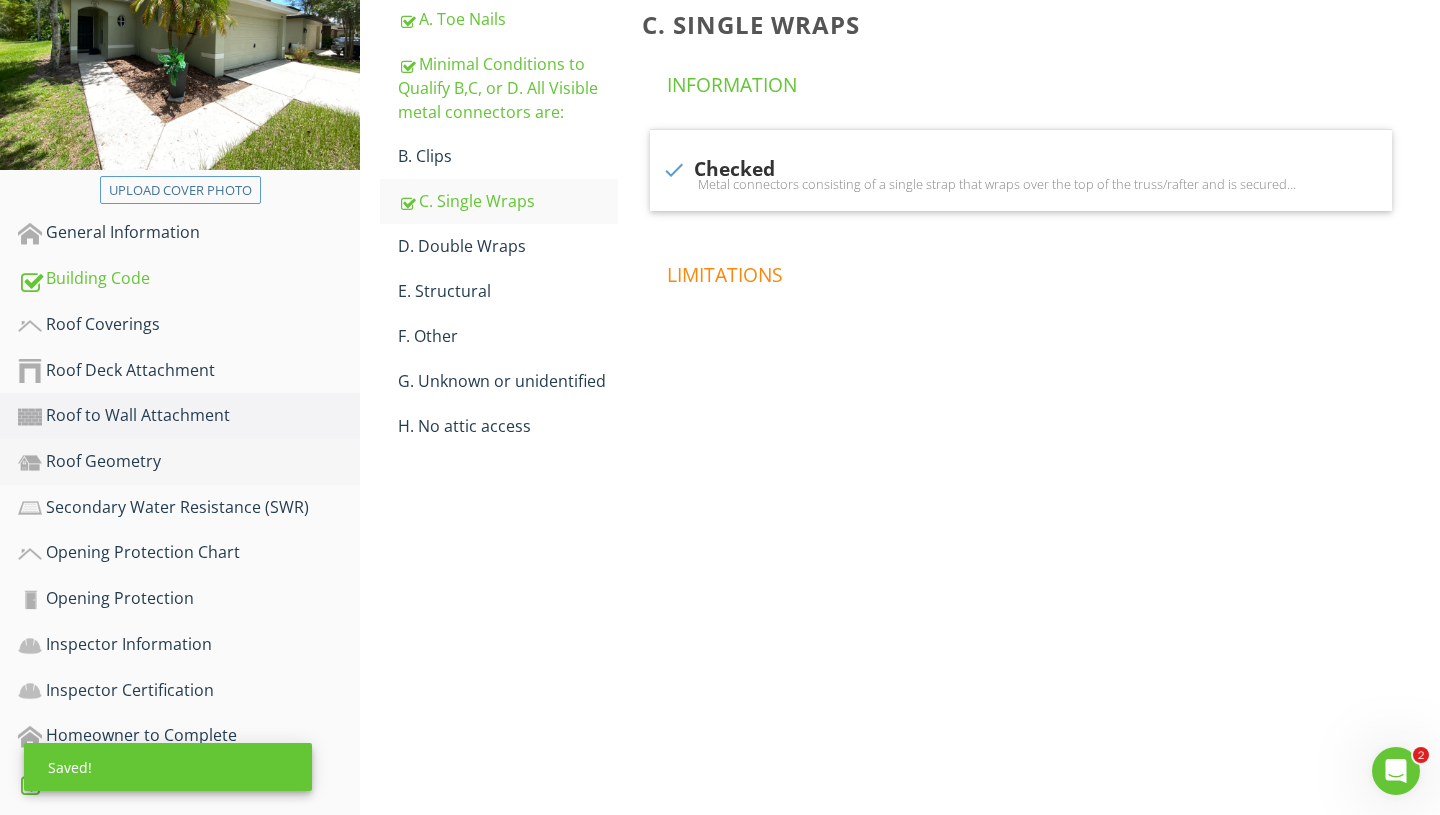 click on "Roof Geometry" at bounding box center [189, 462] 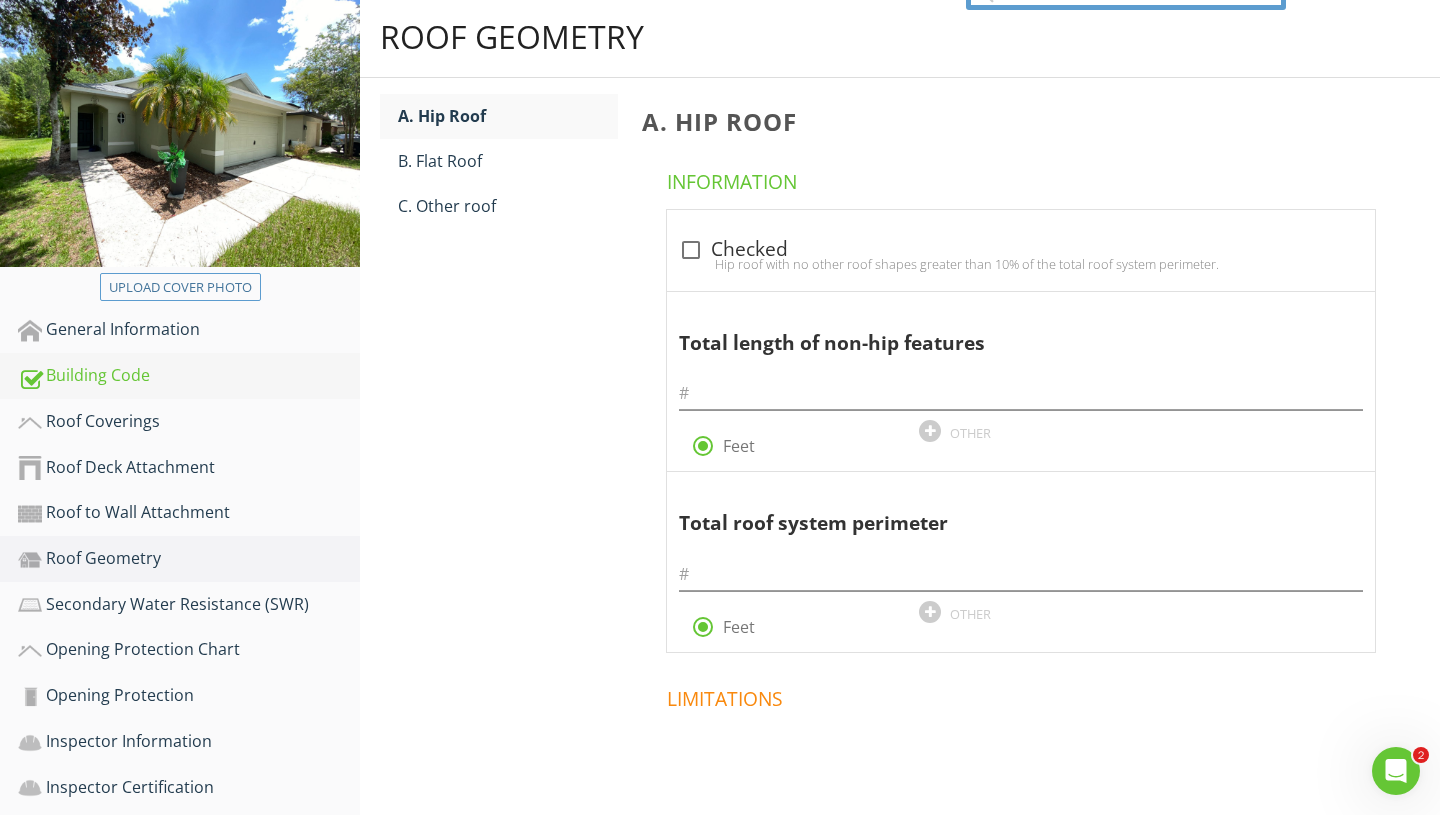 scroll, scrollTop: 283, scrollLeft: 0, axis: vertical 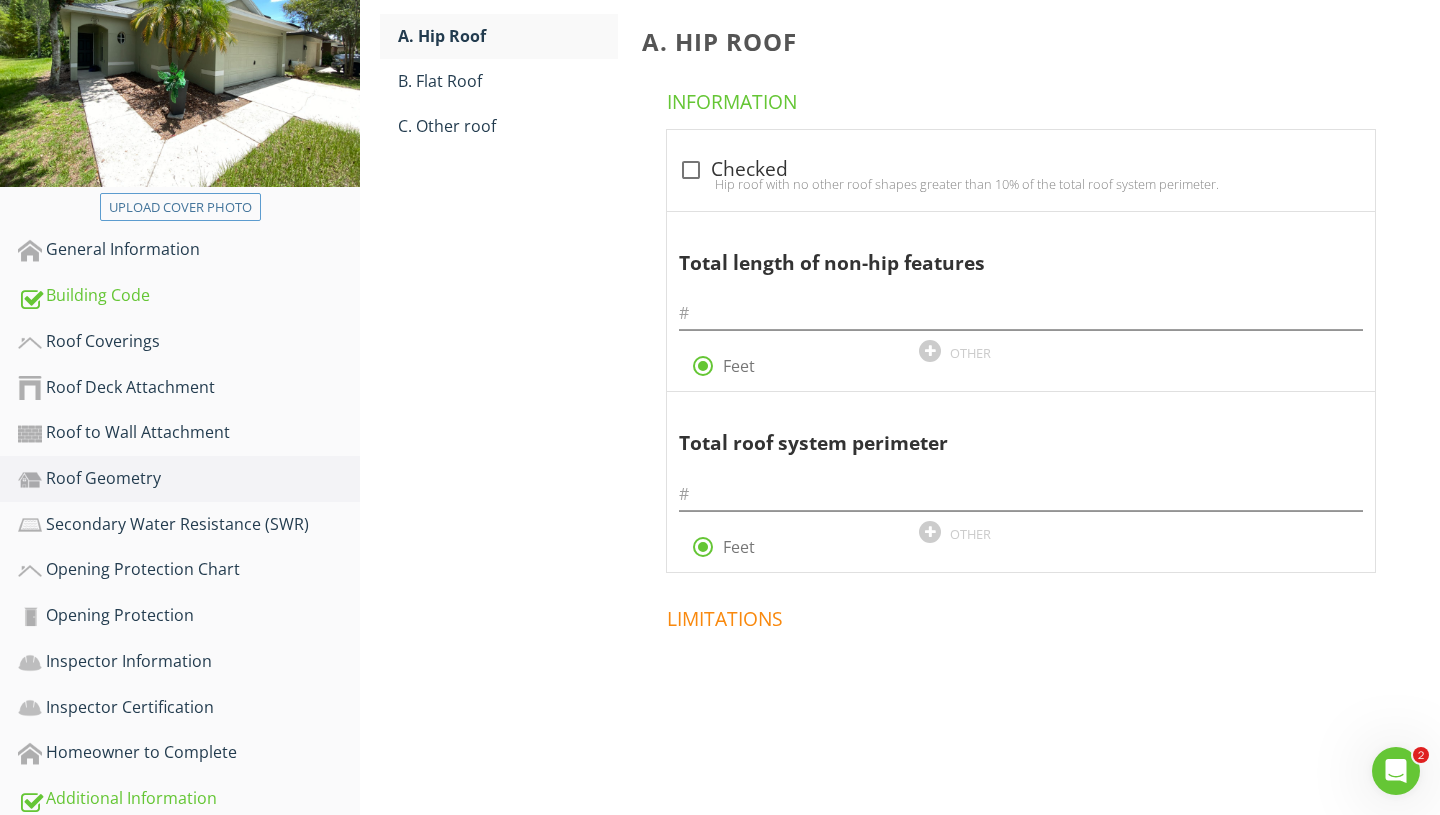 click on "Roof Geometry
A. Hip Roof
B. Flat Roof
C. Other roof
A. Hip Roof
Information                       check_box_outline_blank
Checked
Hip roof with no other roof shapes greater than 10% of the total roof system perimeter.
Total length of non-hip features
radio_button_checked Feet         OTHER
Total roof system perimeter
radio_button_checked Feet         OTHER         Limitations" at bounding box center (900, 356) 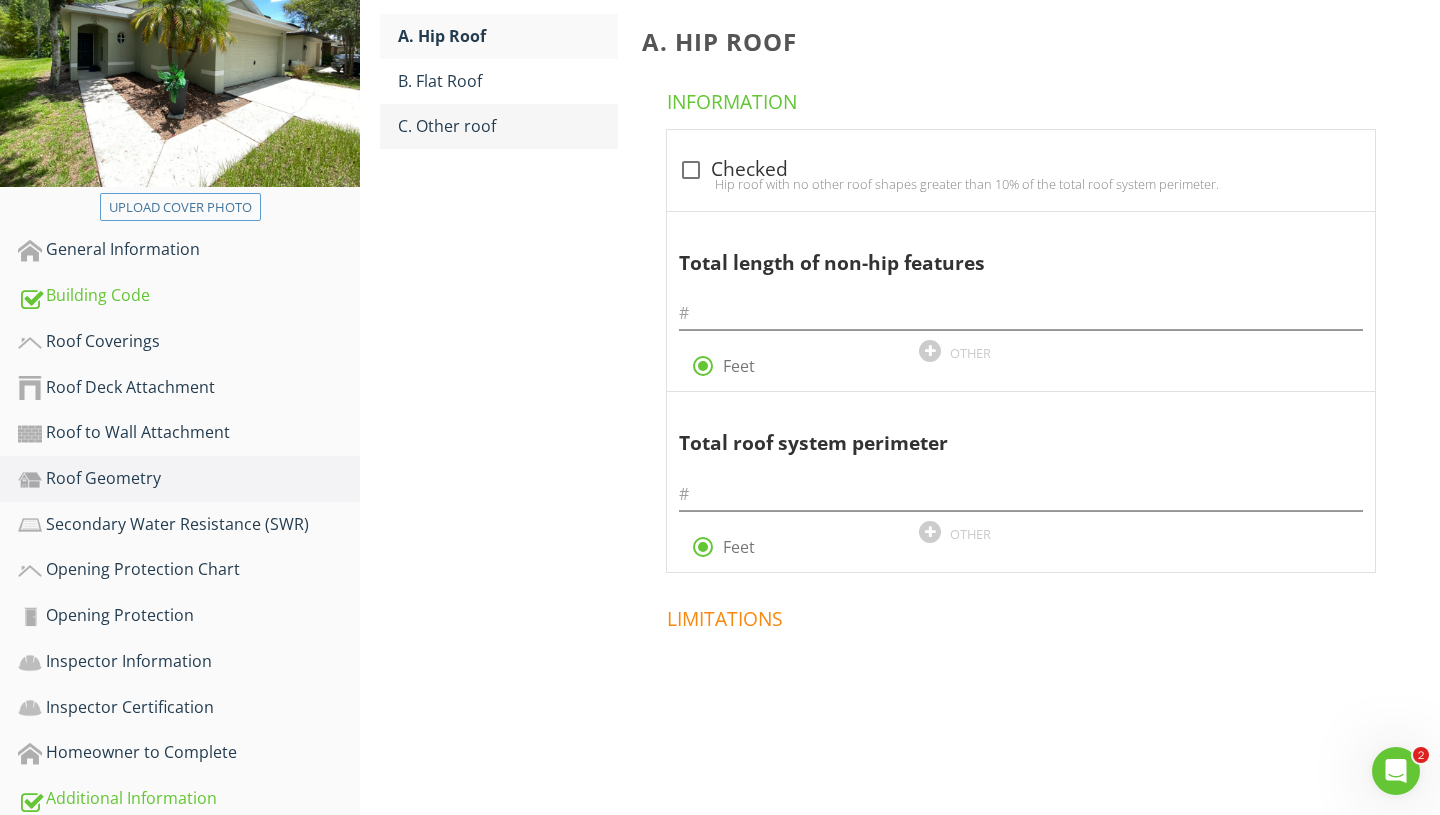 click on "C. Other roof" at bounding box center (508, 126) 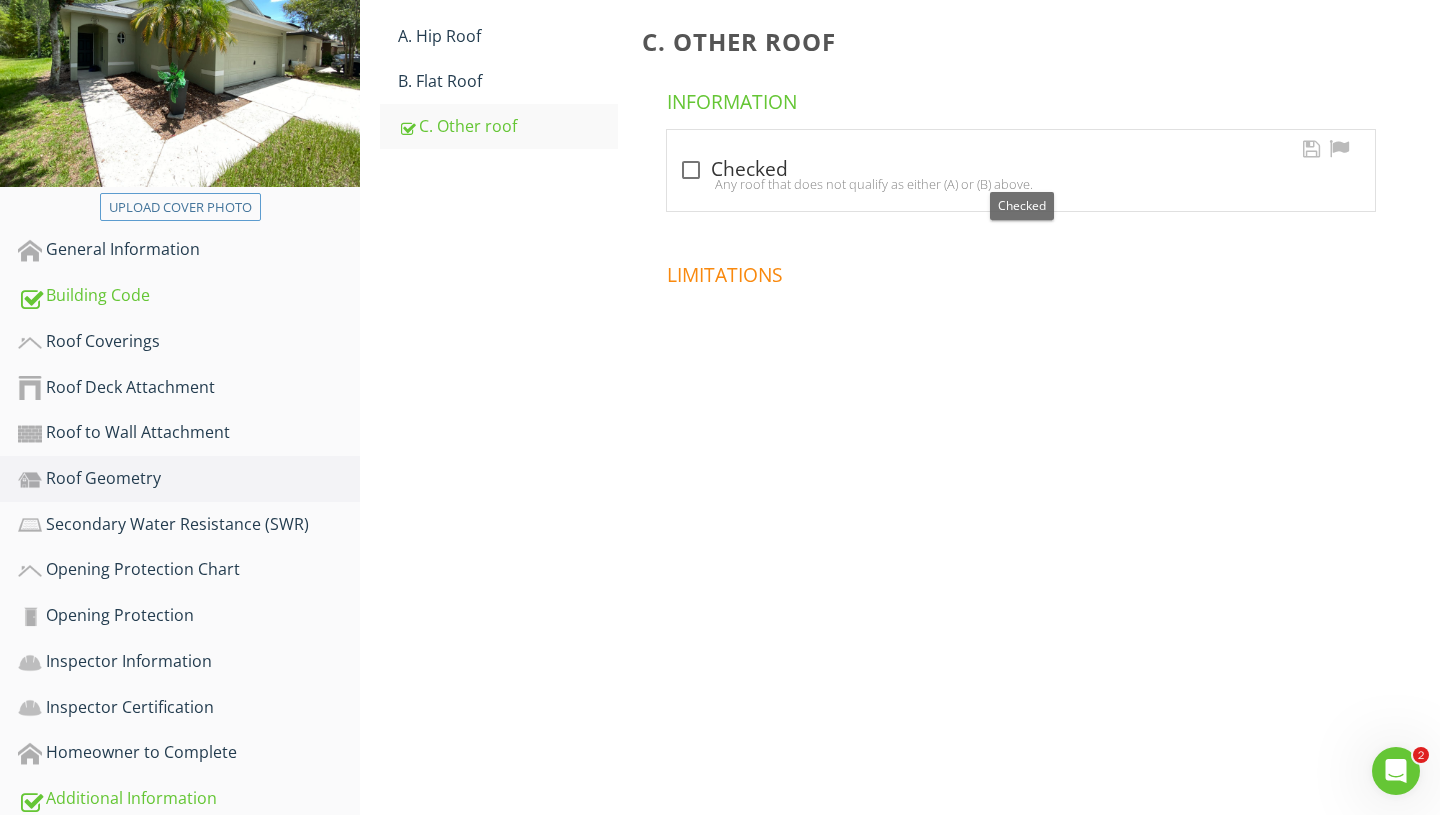 click at bounding box center (691, 170) 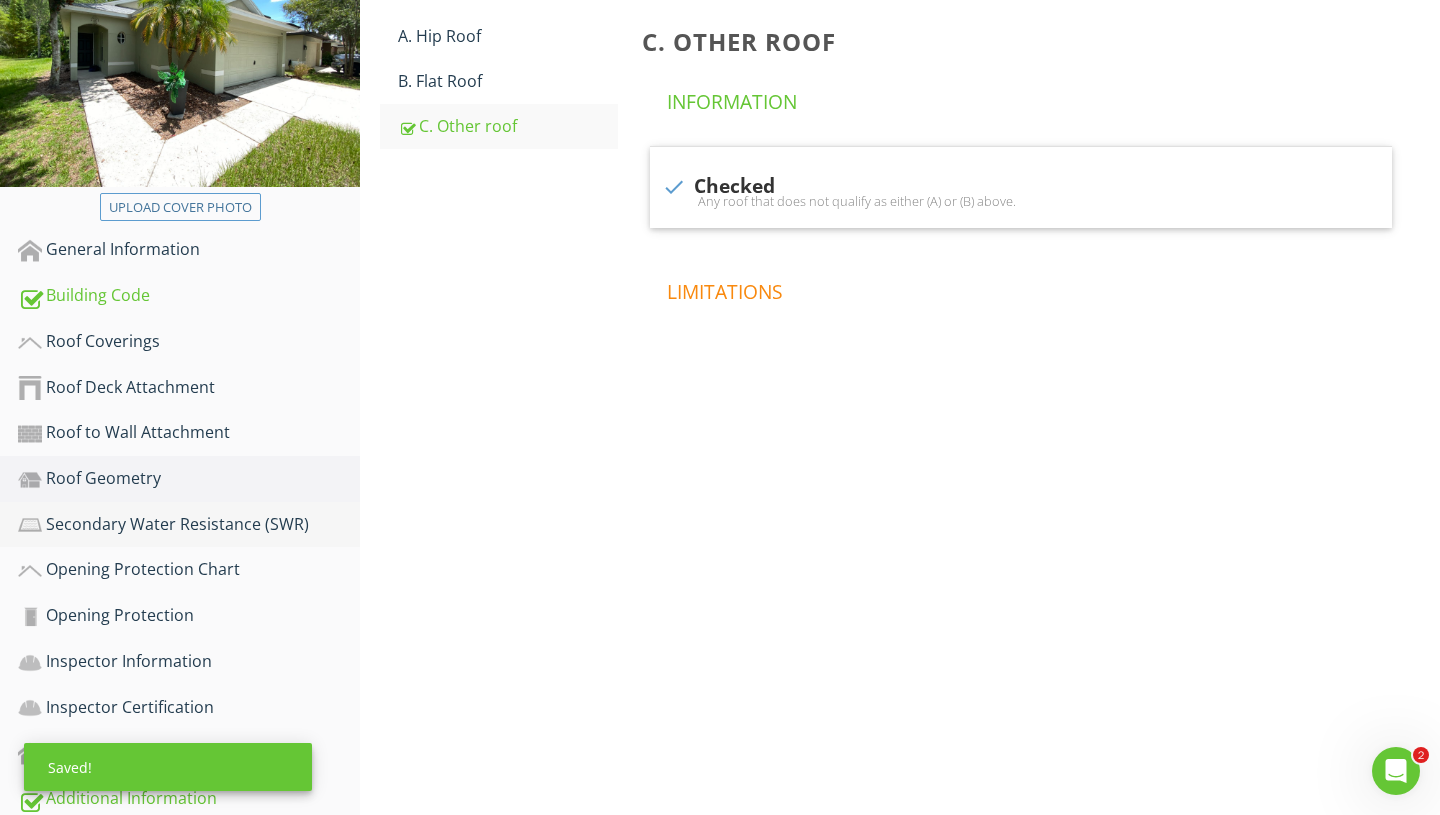 click on "Secondary Water Resistance (SWR)" at bounding box center (189, 525) 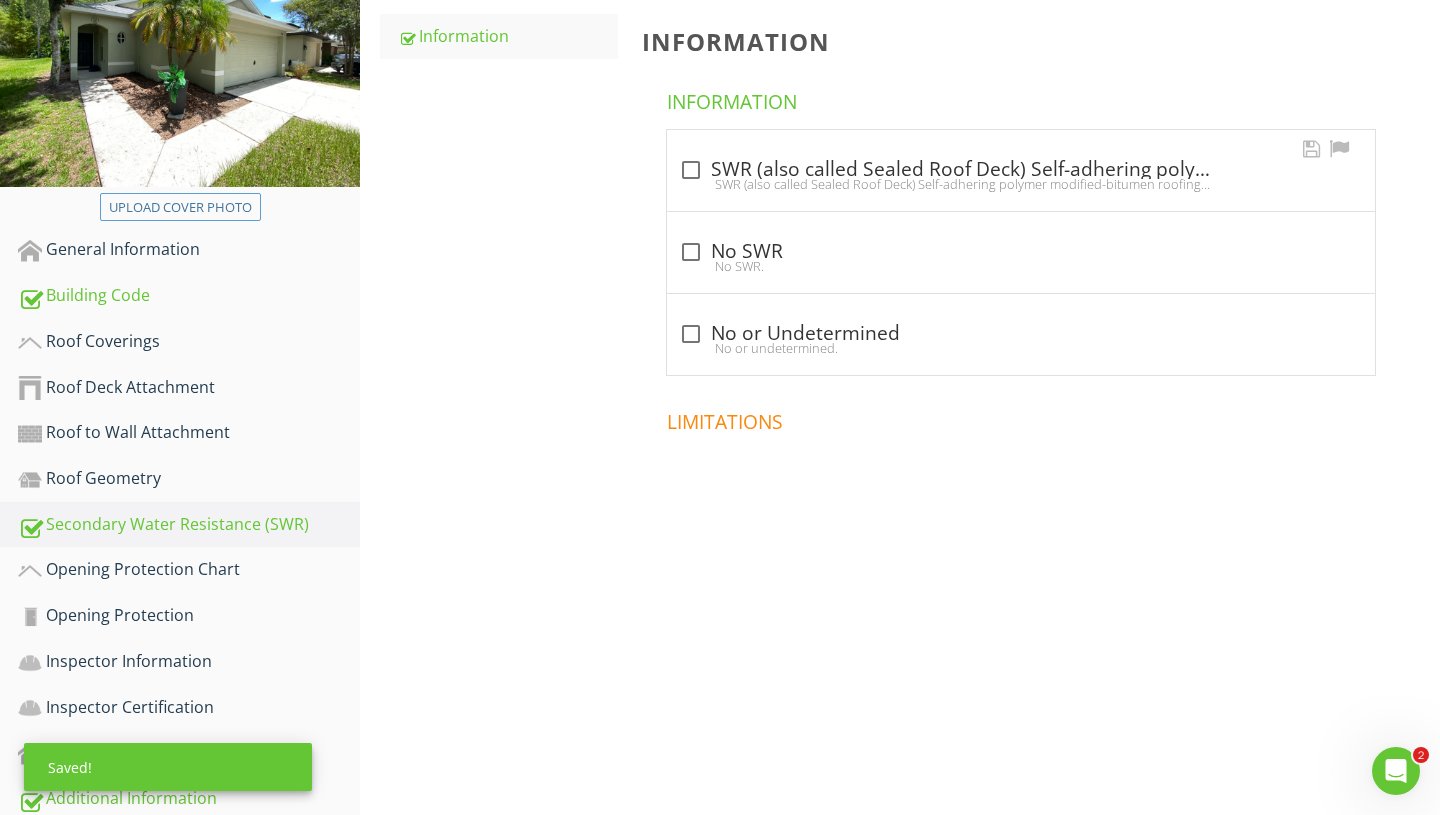 click on "check_box_outline_blank
SWR (also called Sealed Roof Deck) Self-adhering polymer modified-bitumen roofing underlayment applied directly to the sheathing or foam adhesive SWR barrier (not foamed-on insulation) applied as a supplemental means to protect the dwelling from water intrusion in the event of roof covering loss.
SWR (also called Sealed Roof Deck) Self-adhering polymer modified-bitumen roofing underlayment applied directly to the sheathing or foam adhesive SWR barrier (not foamed-on insulation) applied as a supplemental means to protect the dwelling from water intrusion in the event of roof covering loss." at bounding box center [1021, 170] 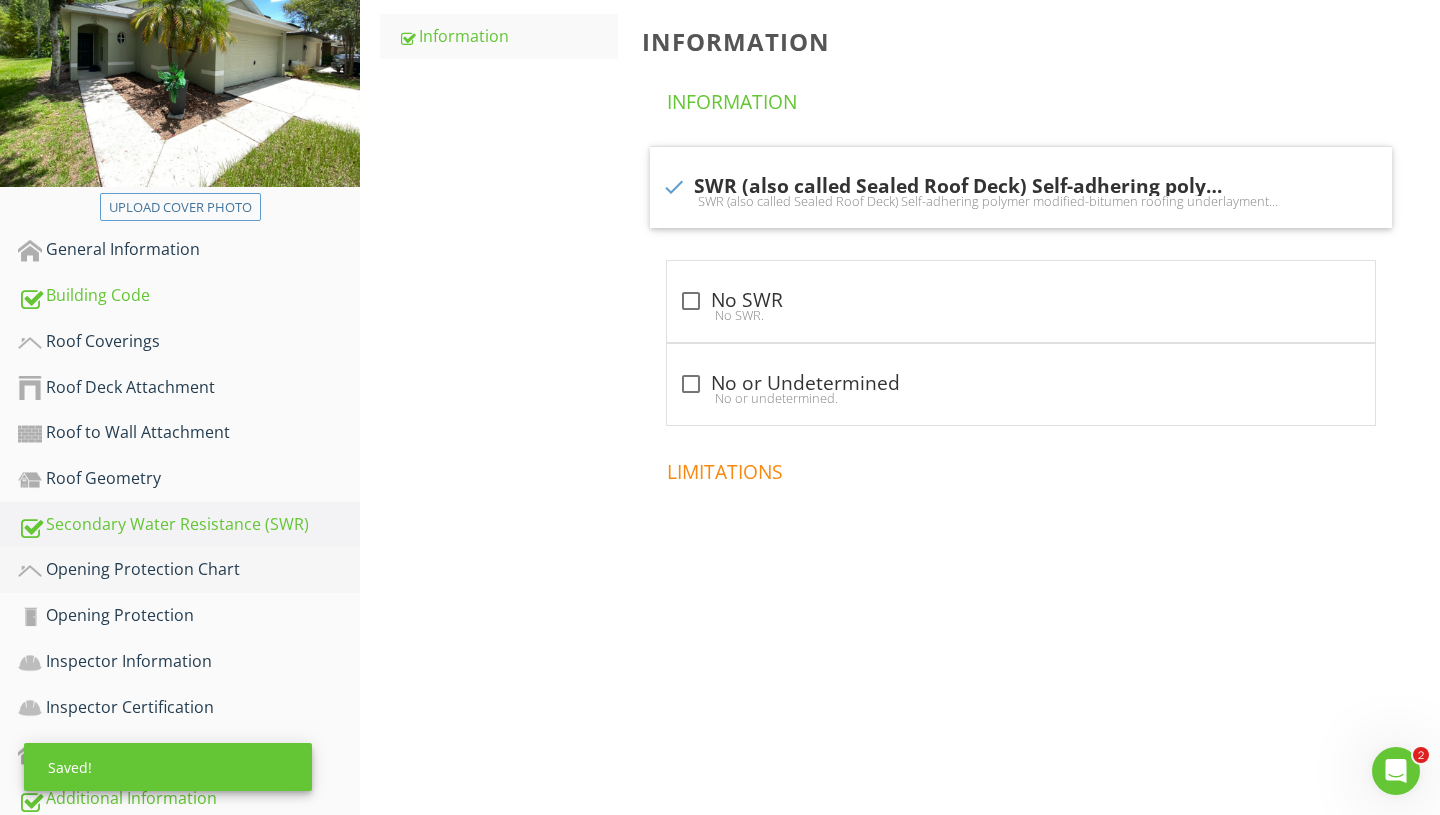 click on "Opening Protection Chart" at bounding box center [189, 570] 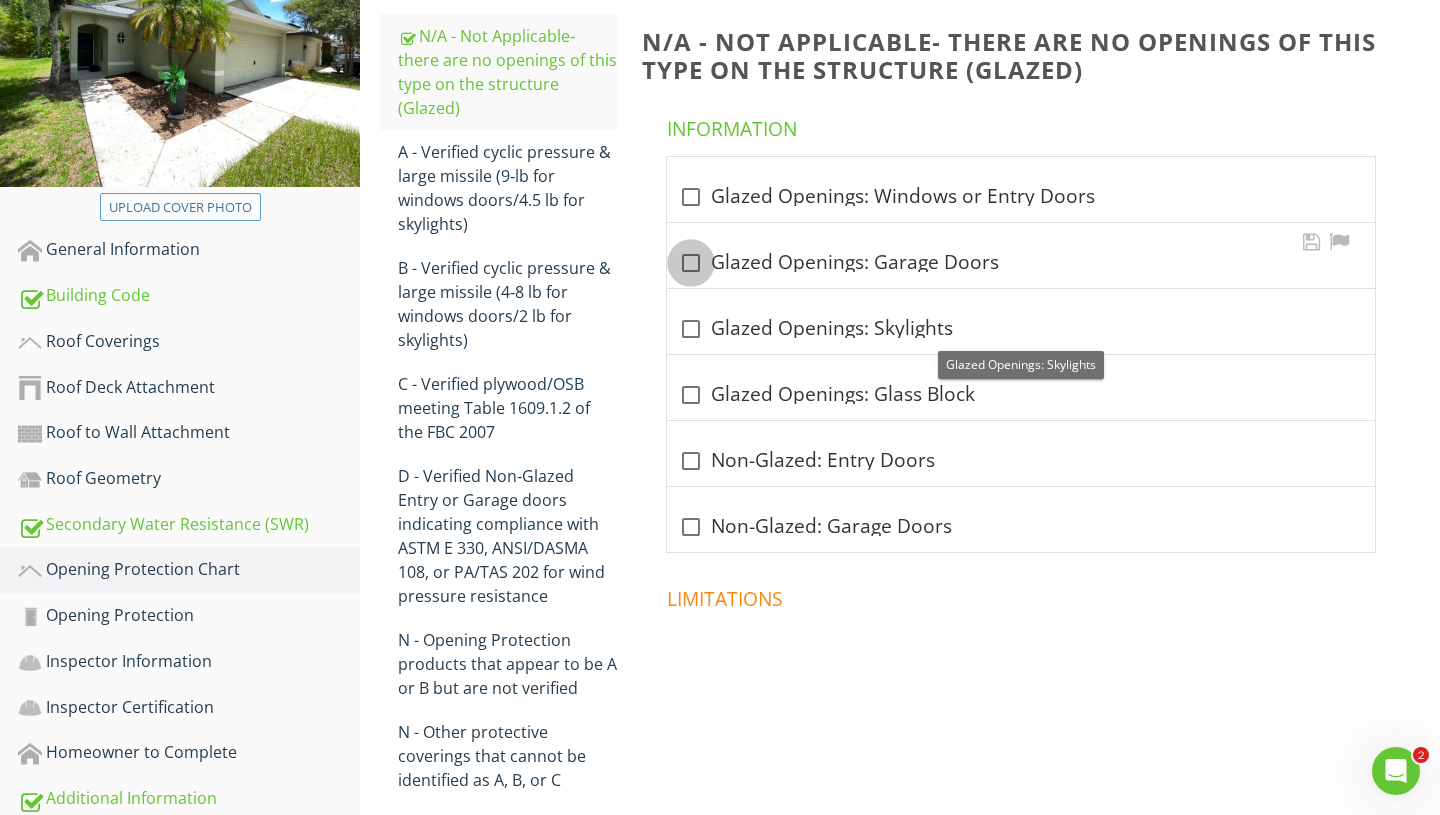 click at bounding box center [691, 263] 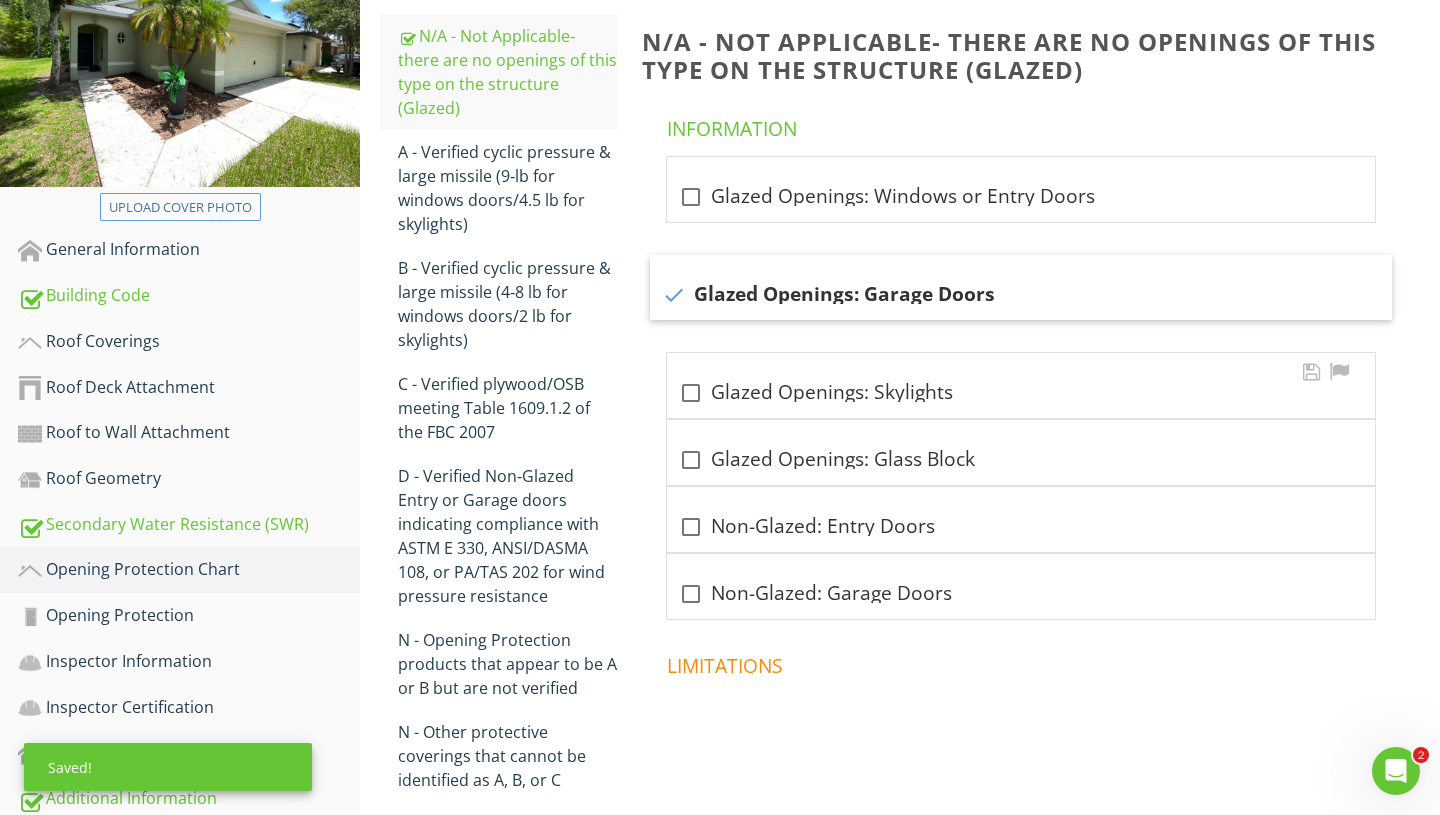 click at bounding box center (691, 393) 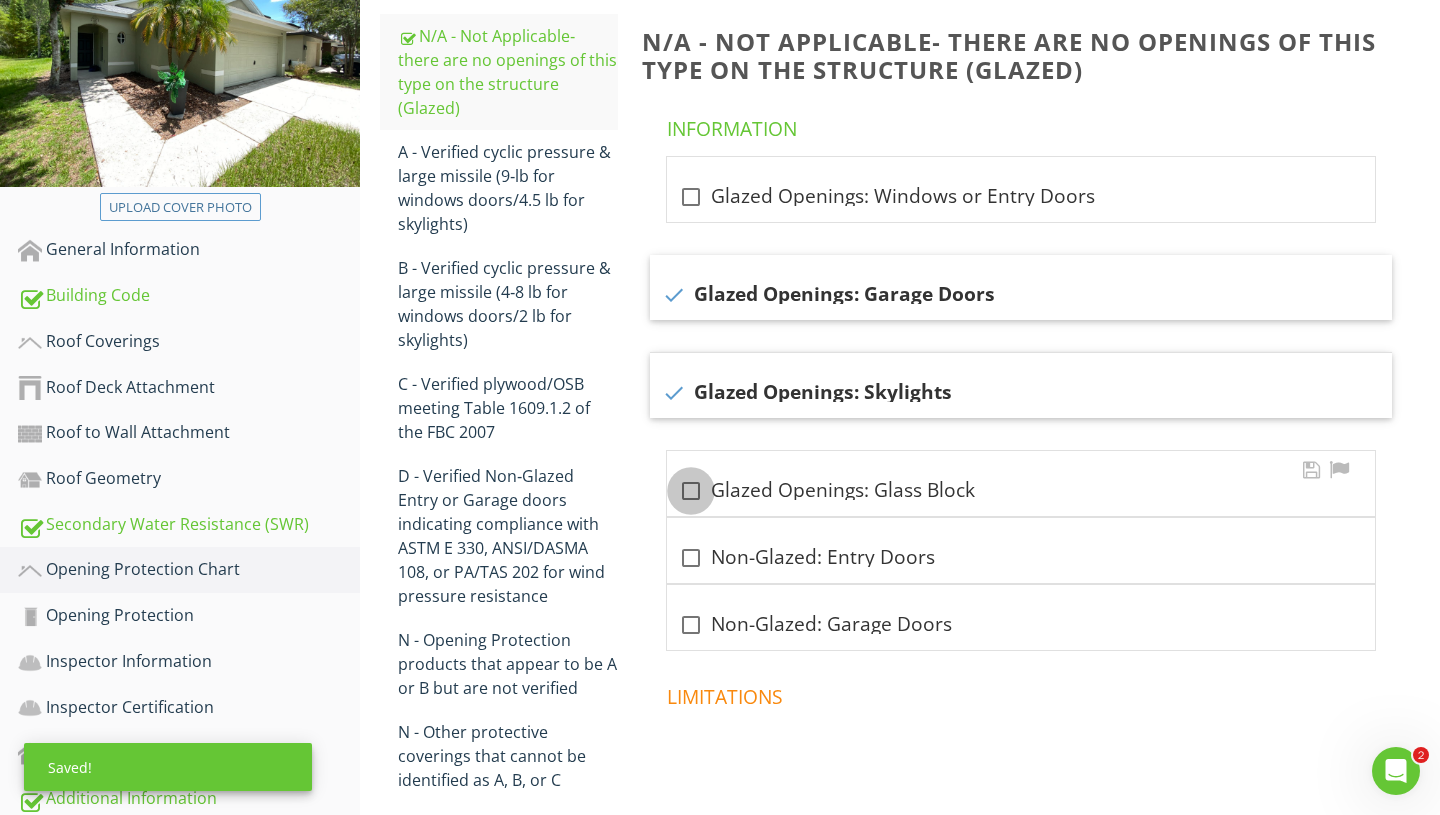click at bounding box center (691, 491) 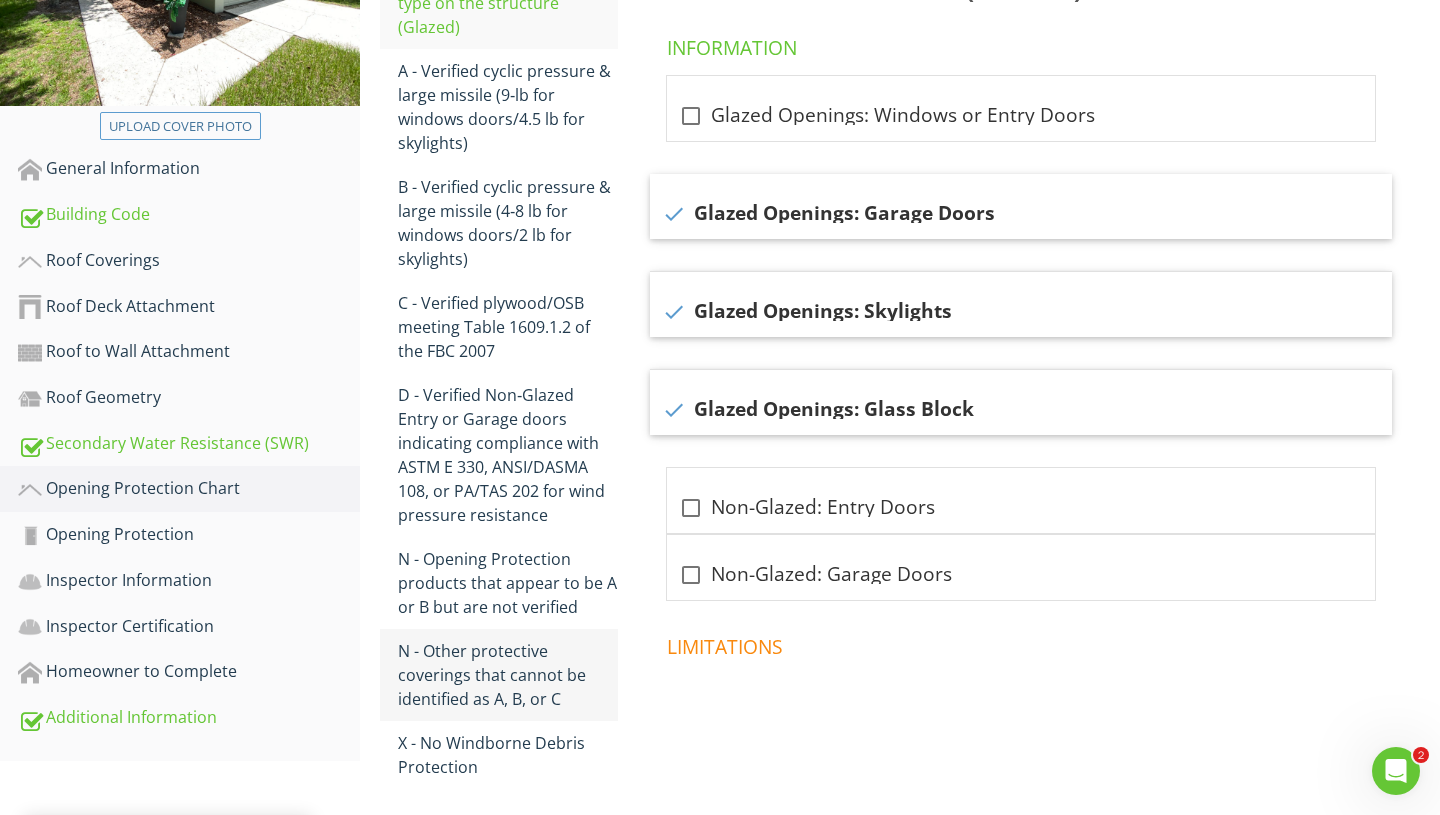 scroll, scrollTop: 388, scrollLeft: 0, axis: vertical 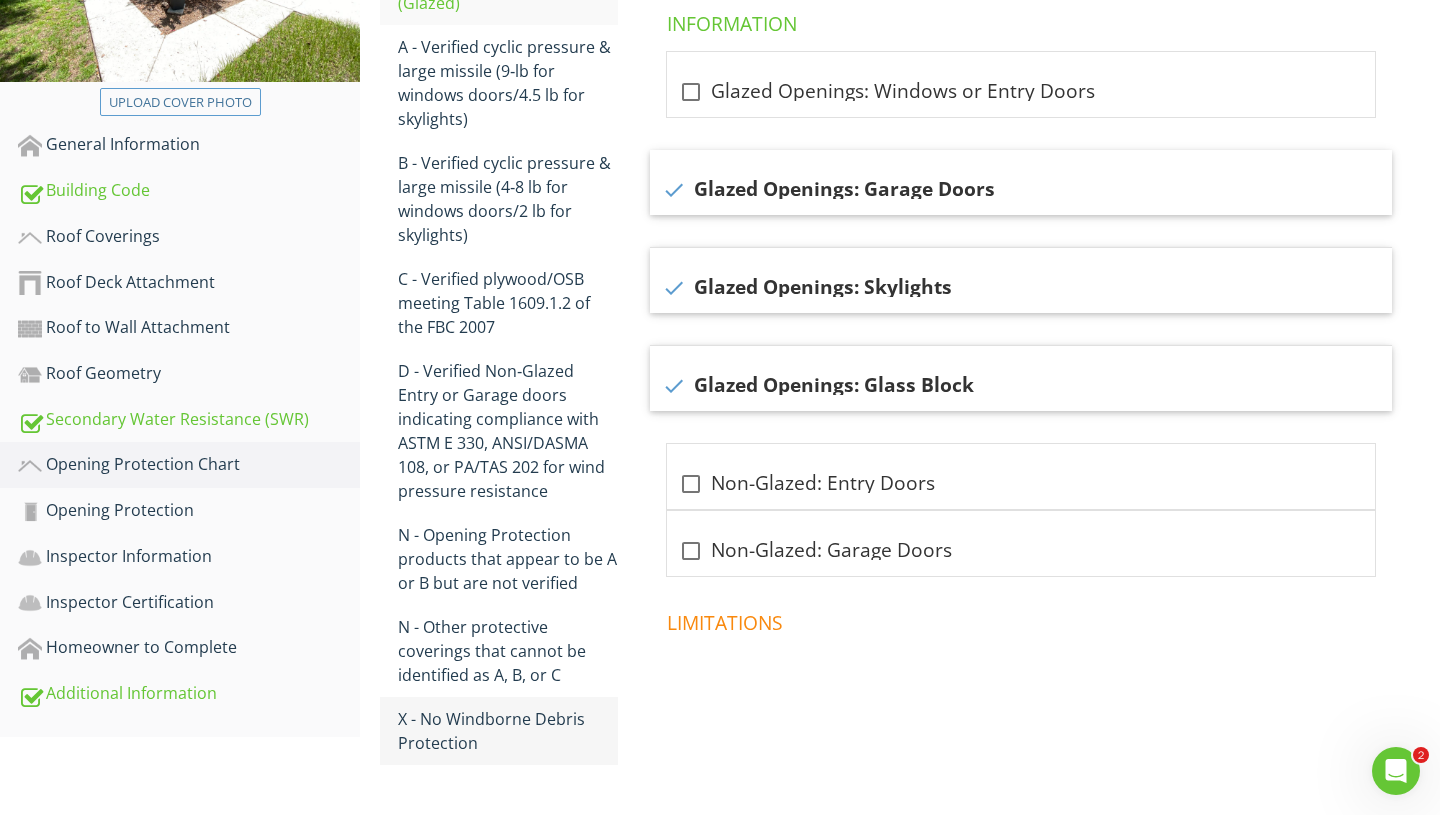 click on "X - No Windborne Debris Protection" at bounding box center [508, 731] 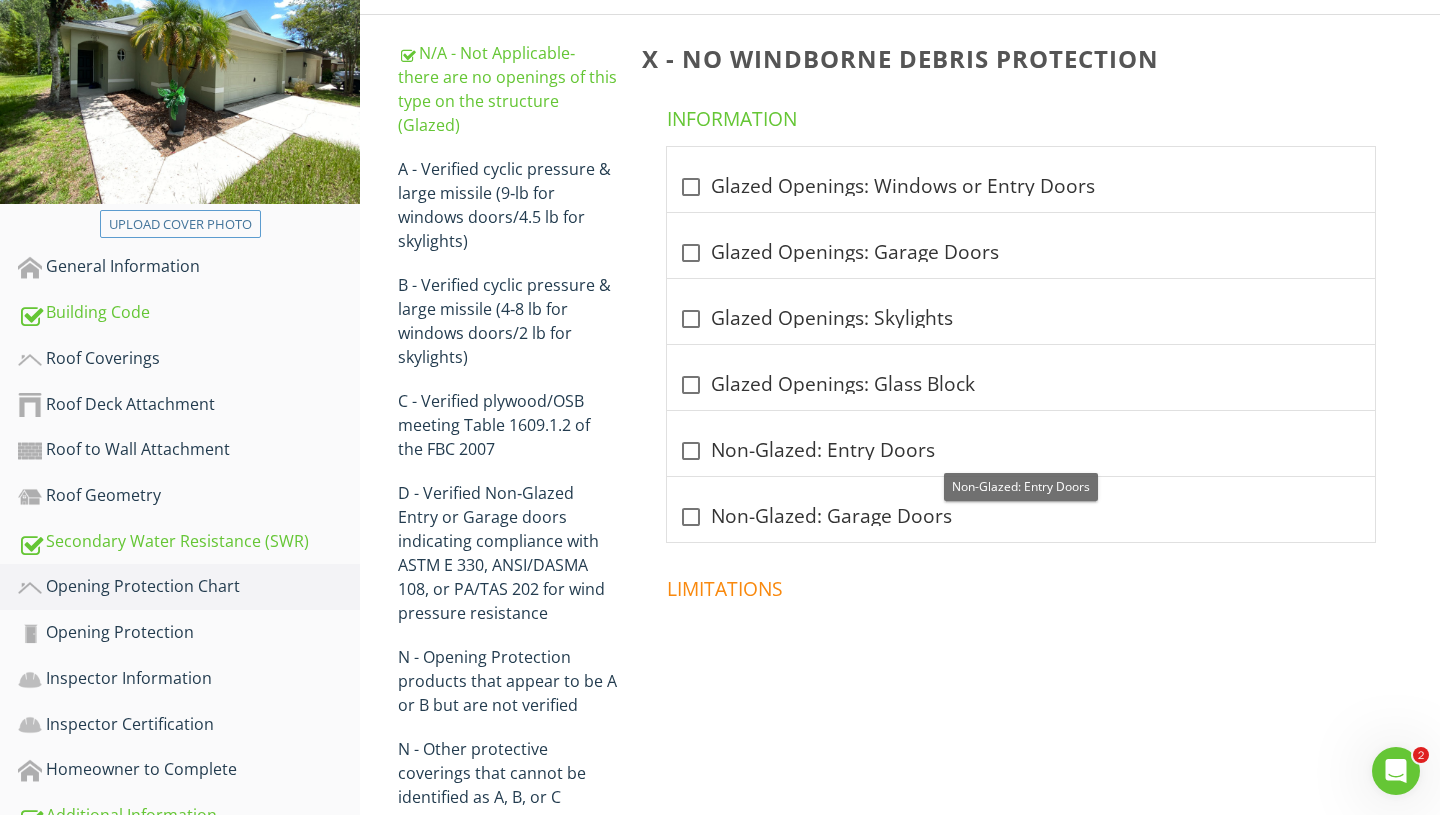 scroll, scrollTop: 264, scrollLeft: 0, axis: vertical 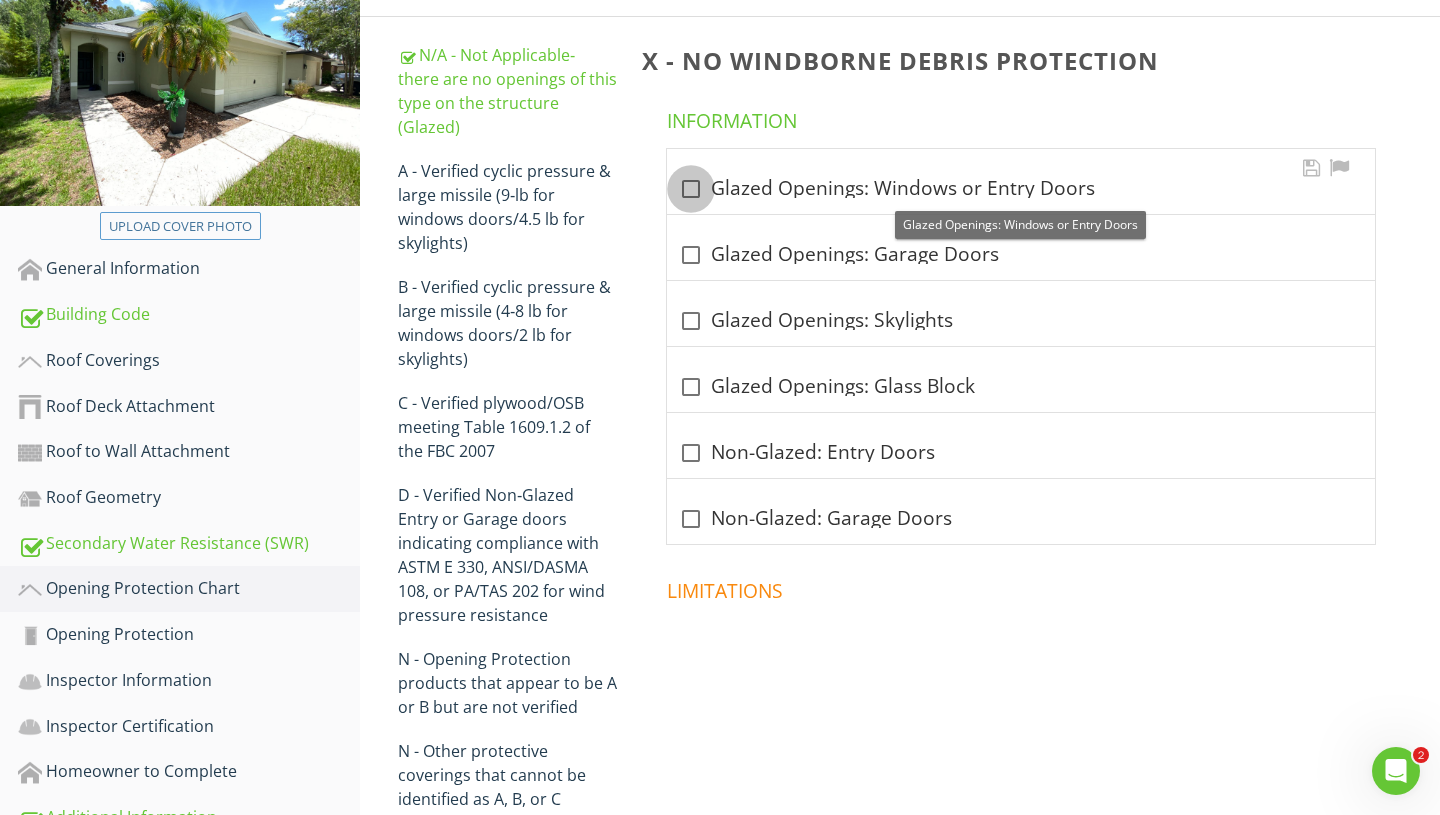 click at bounding box center [691, 189] 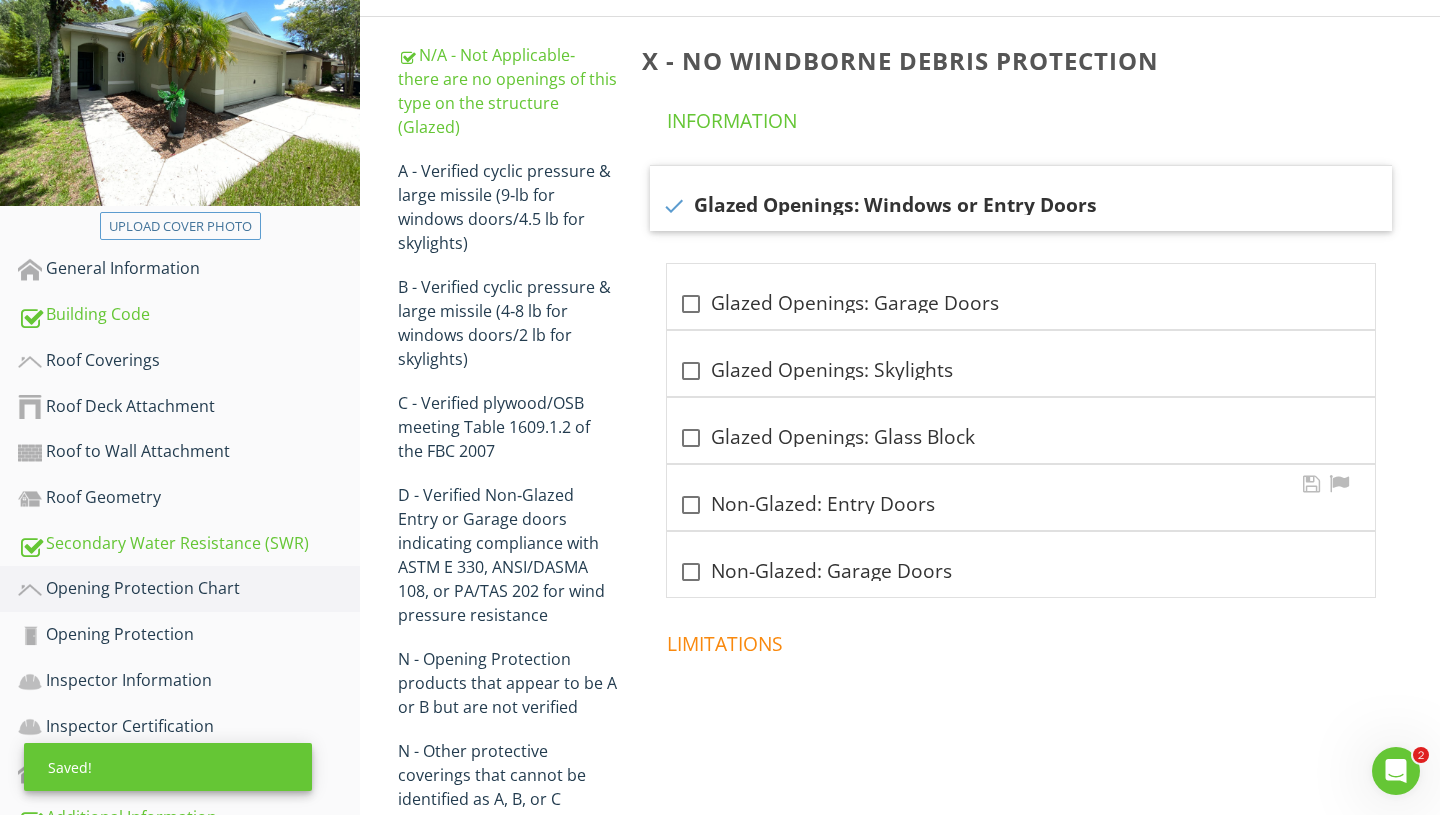 click at bounding box center [691, 505] 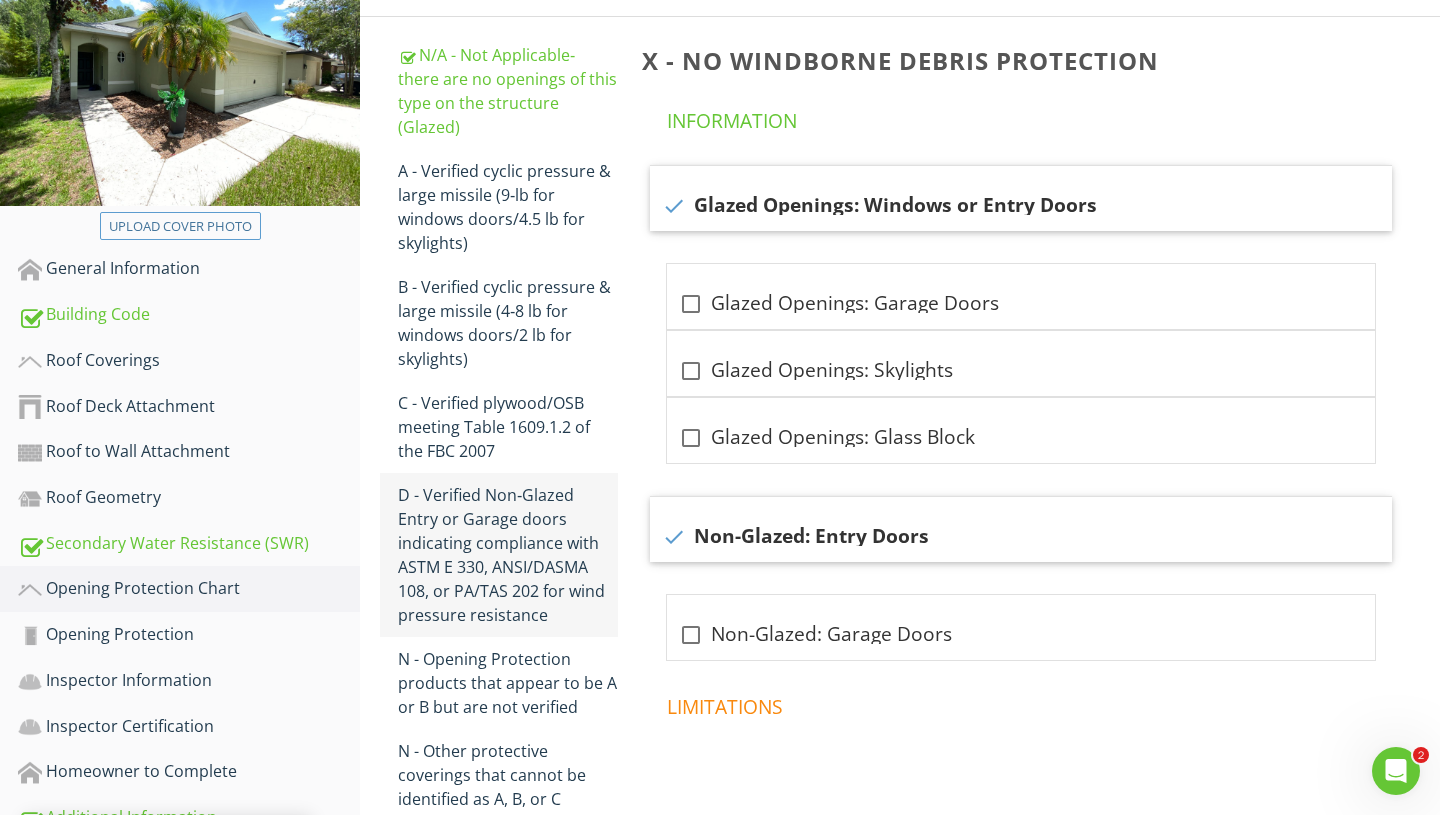 scroll, scrollTop: 388, scrollLeft: 0, axis: vertical 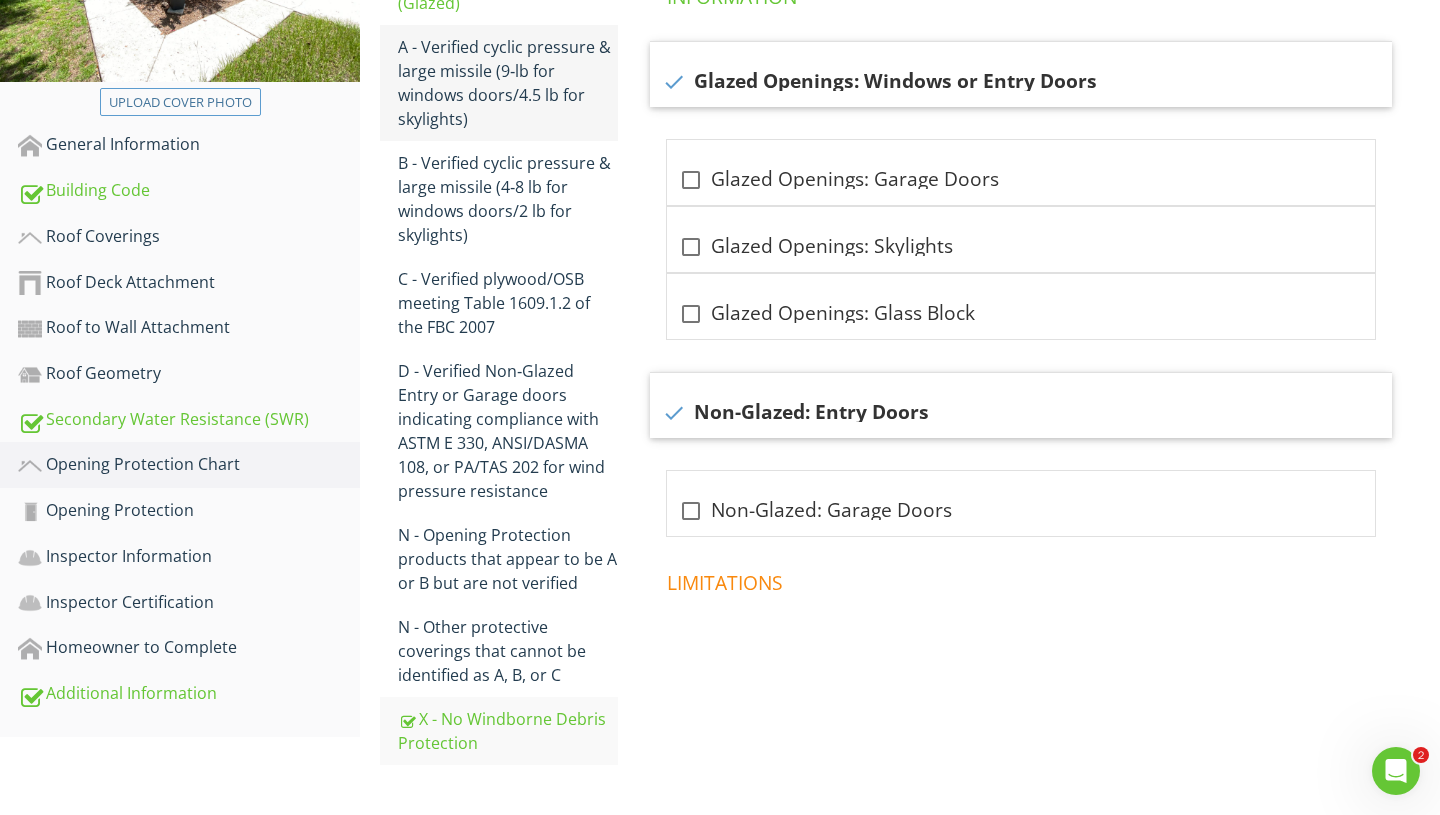 click on "A - Verified cyclic pressure & large missile (9‐lb for windows doors/4.5 lb for skylights)" at bounding box center [508, 83] 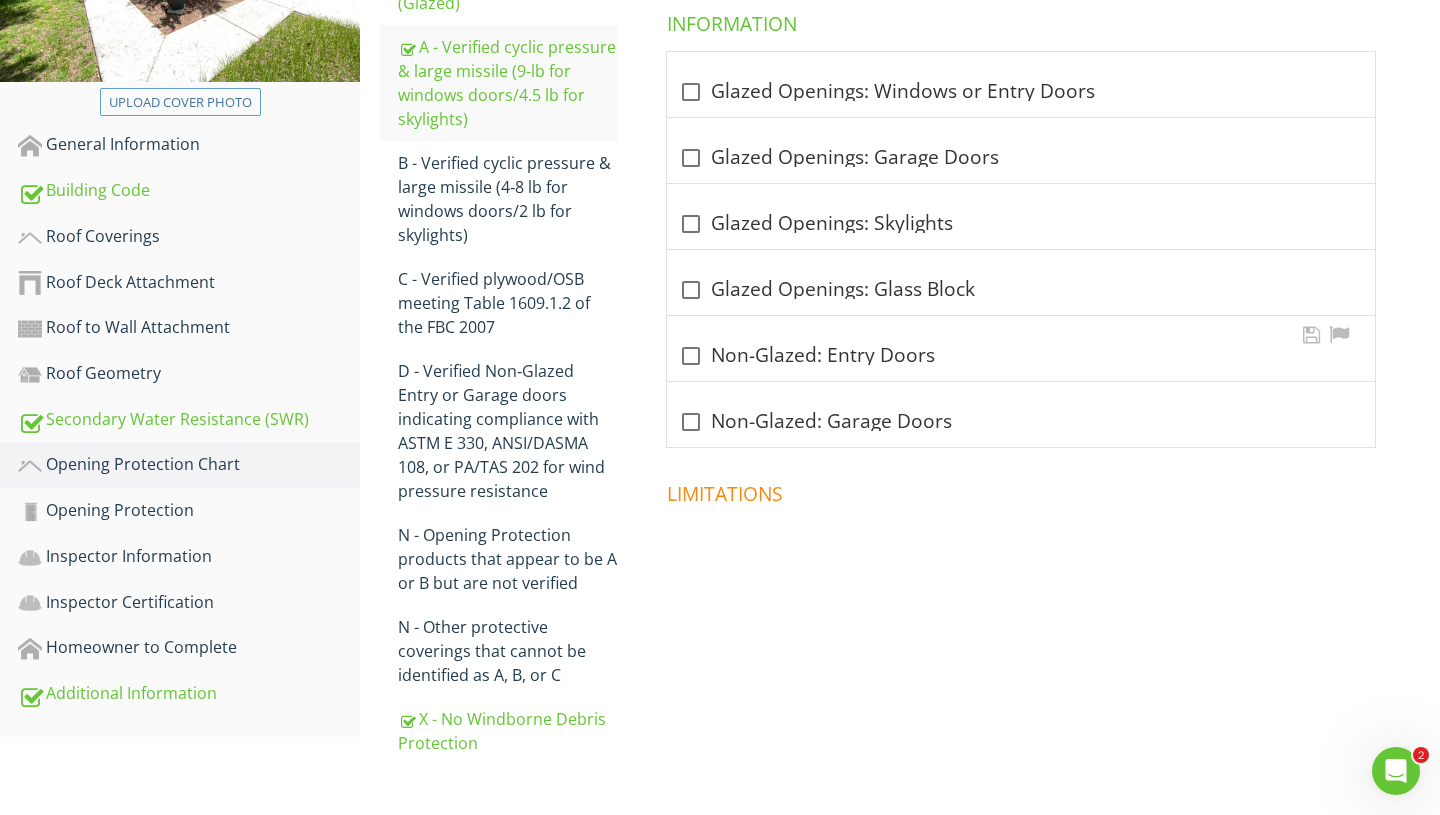 click at bounding box center (691, 364) 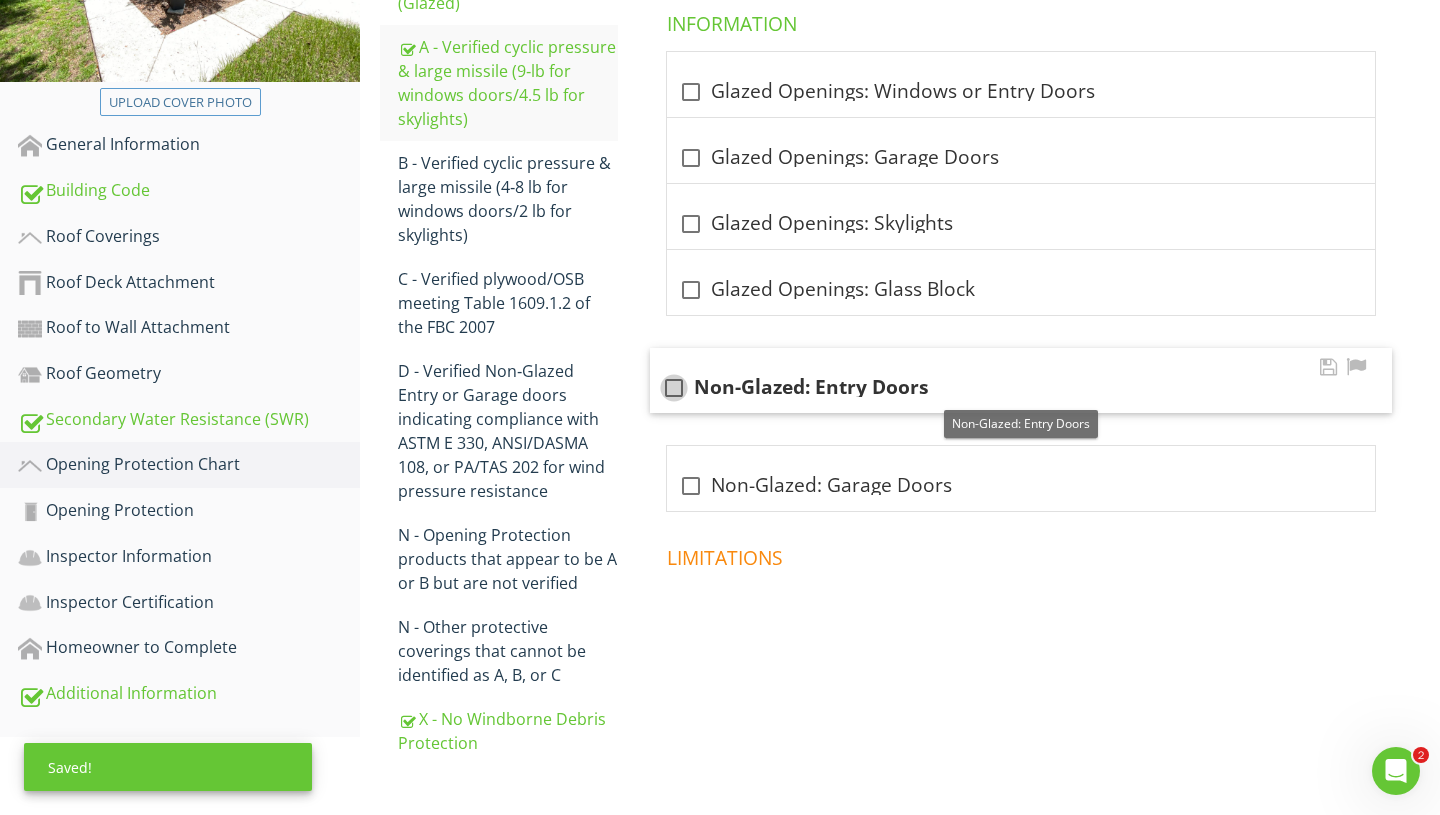 click at bounding box center [674, 388] 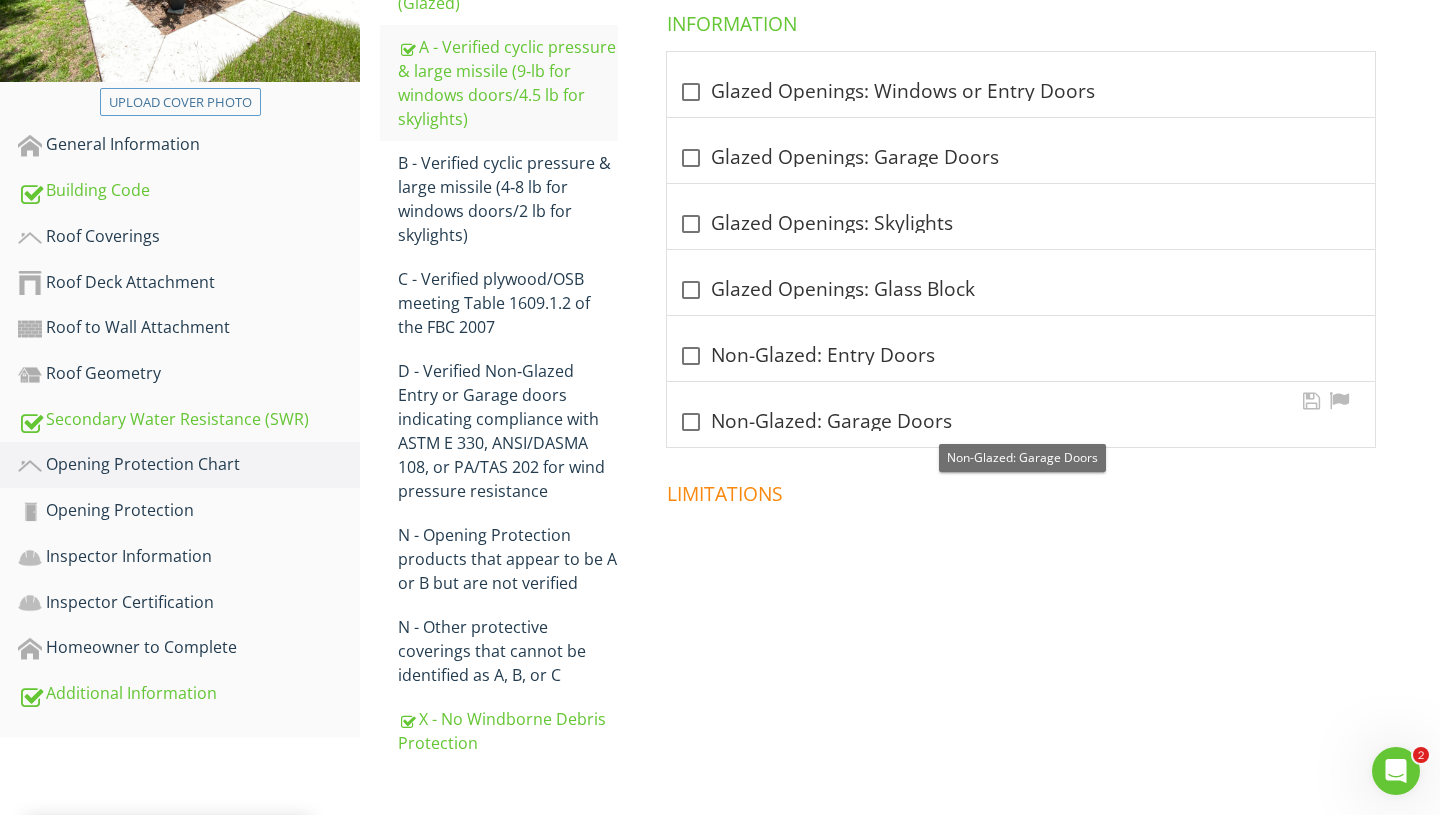 click at bounding box center (691, 422) 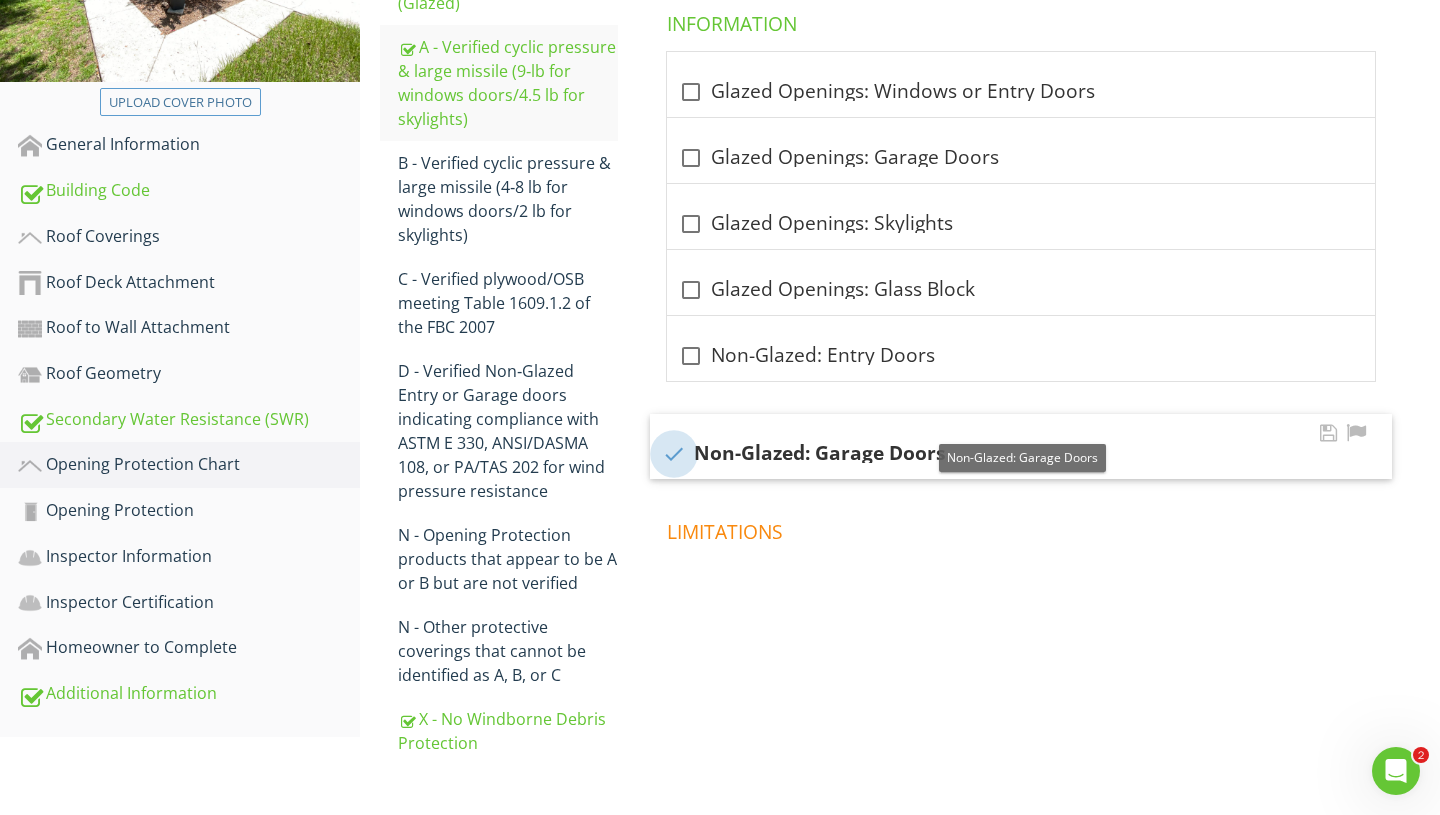 checkbox on "true" 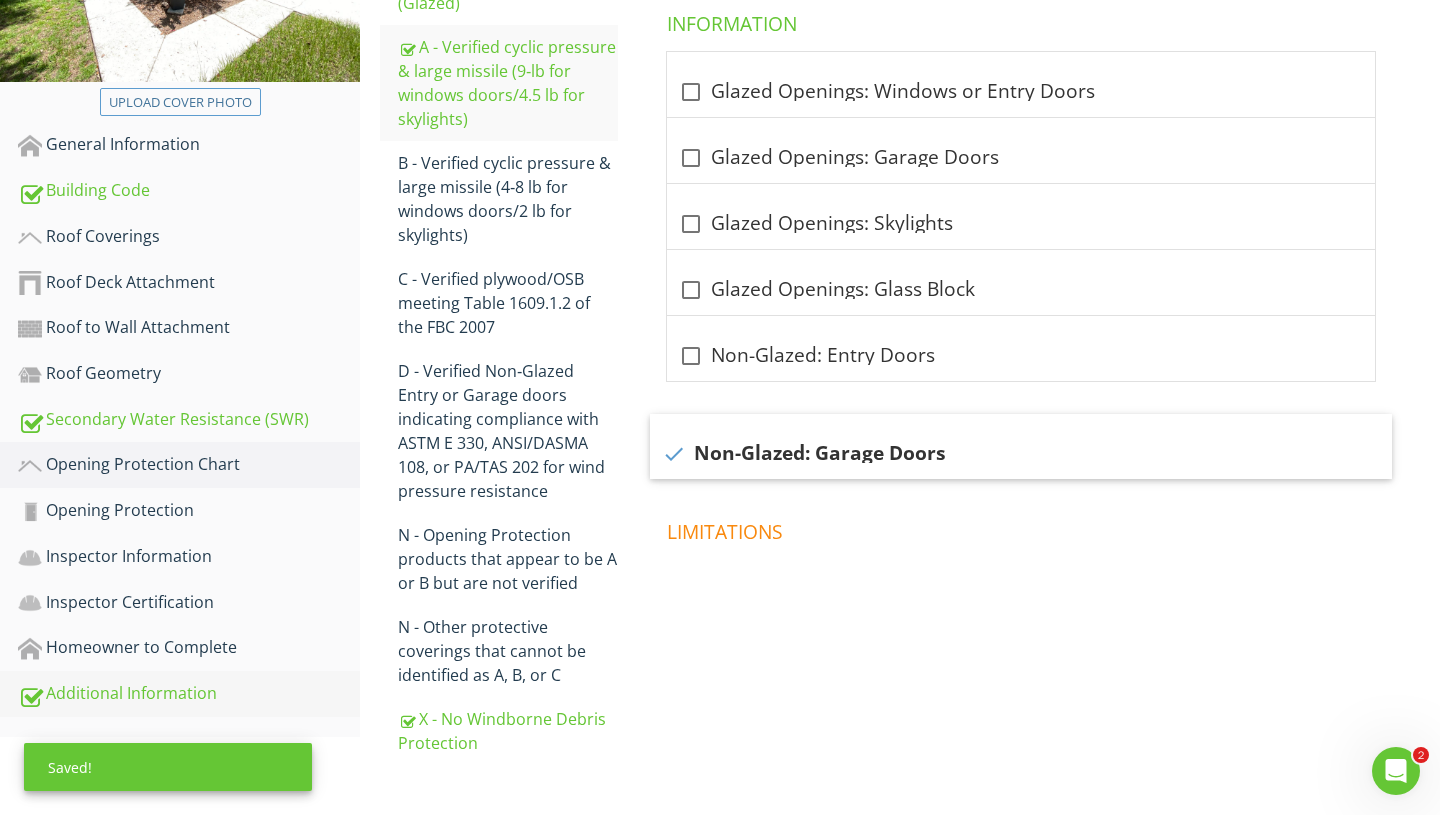 click on "Additional Information" at bounding box center (189, 694) 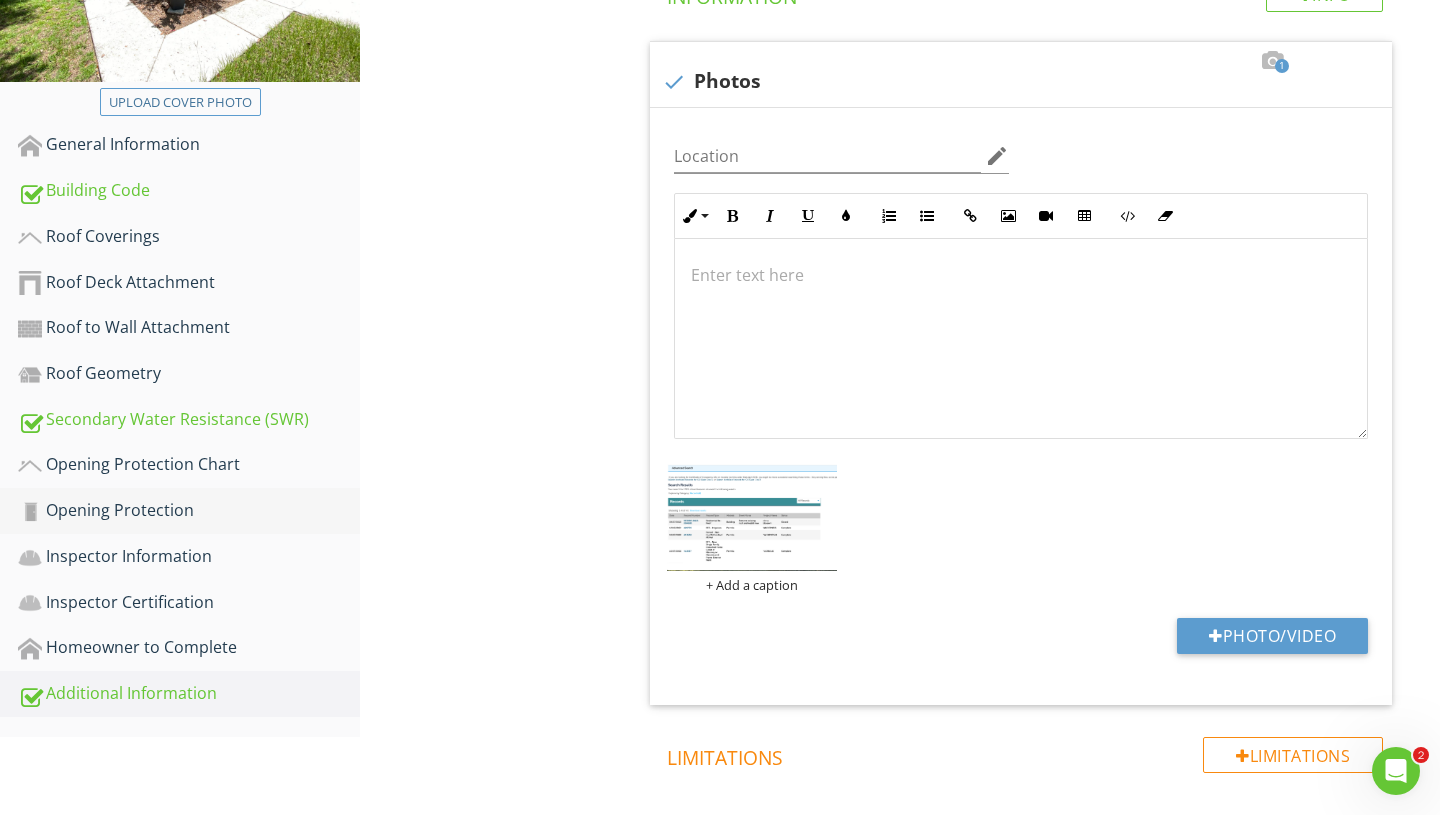 click on "Opening Protection" at bounding box center (189, 511) 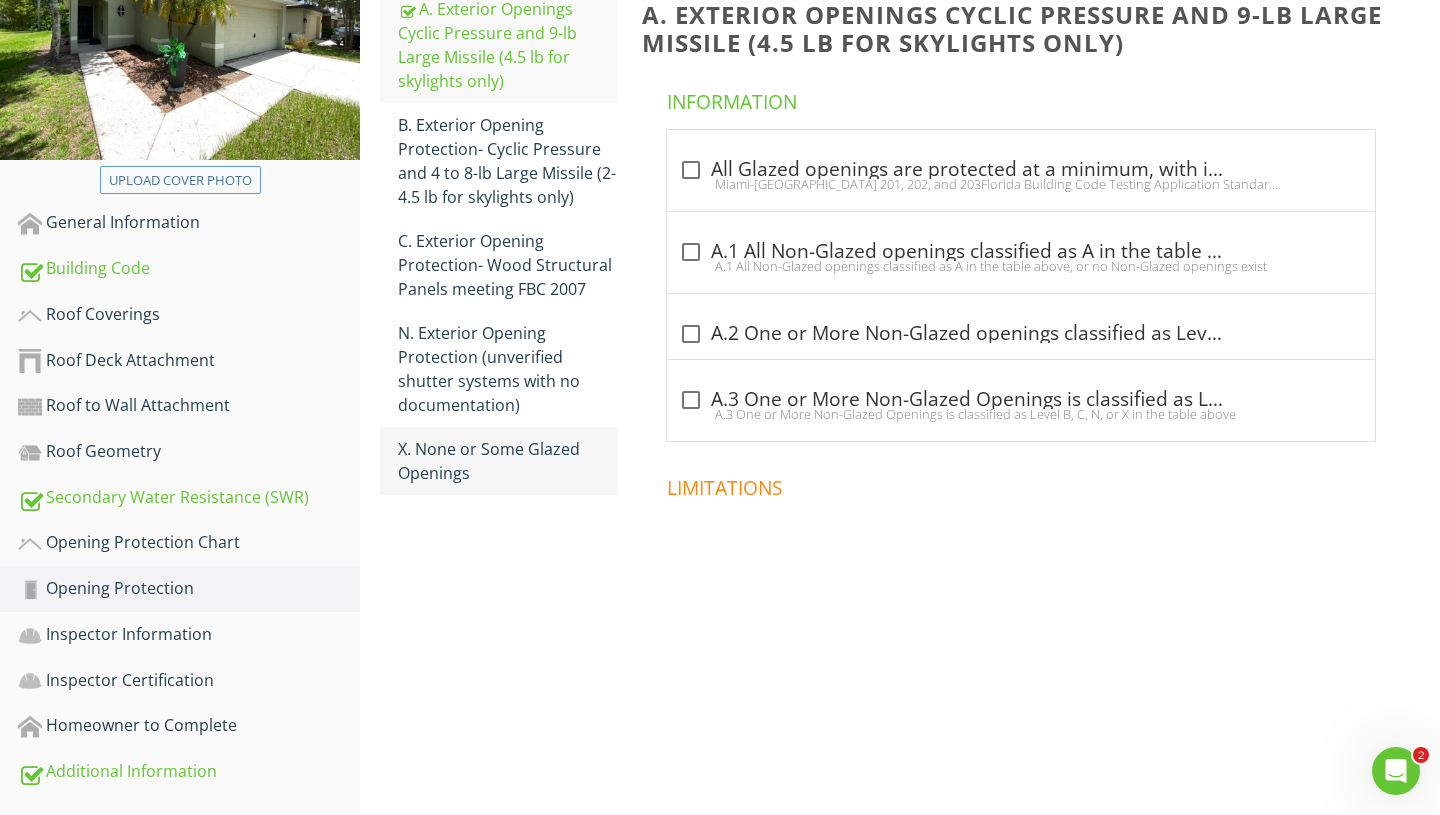 click on "X. None or Some Glazed Openings" at bounding box center (508, 461) 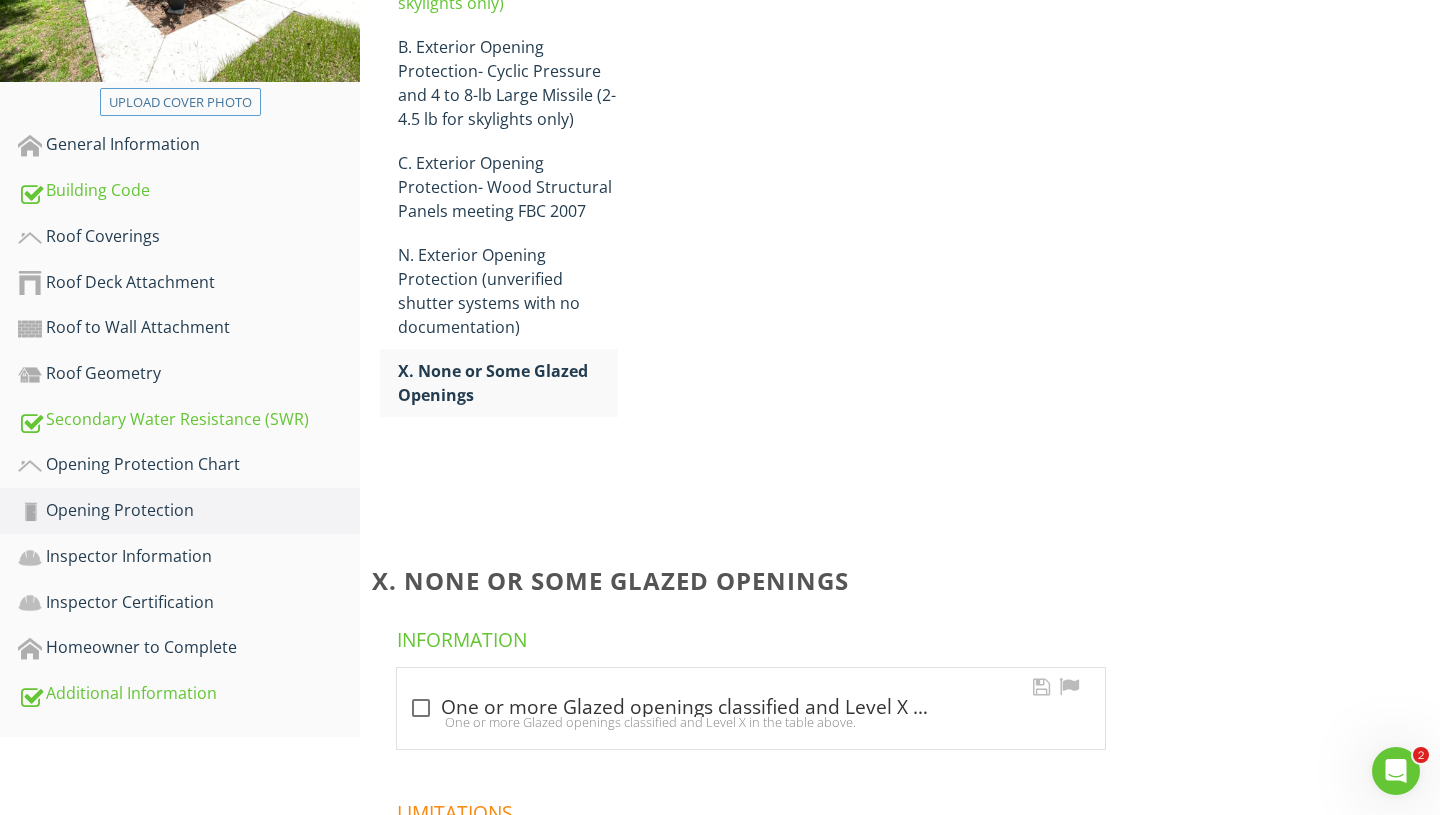 scroll, scrollTop: 310, scrollLeft: 0, axis: vertical 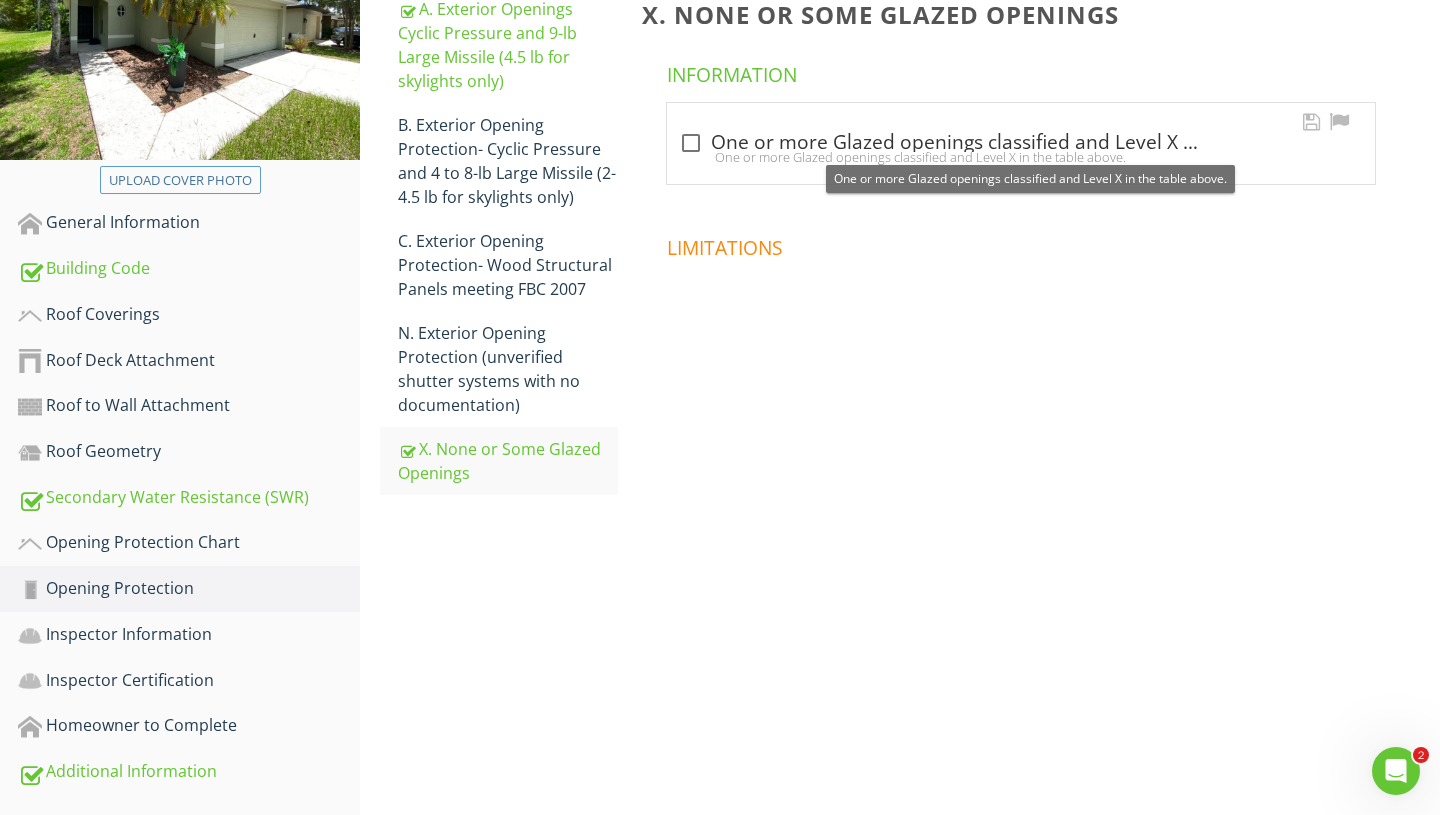 click at bounding box center [691, 143] 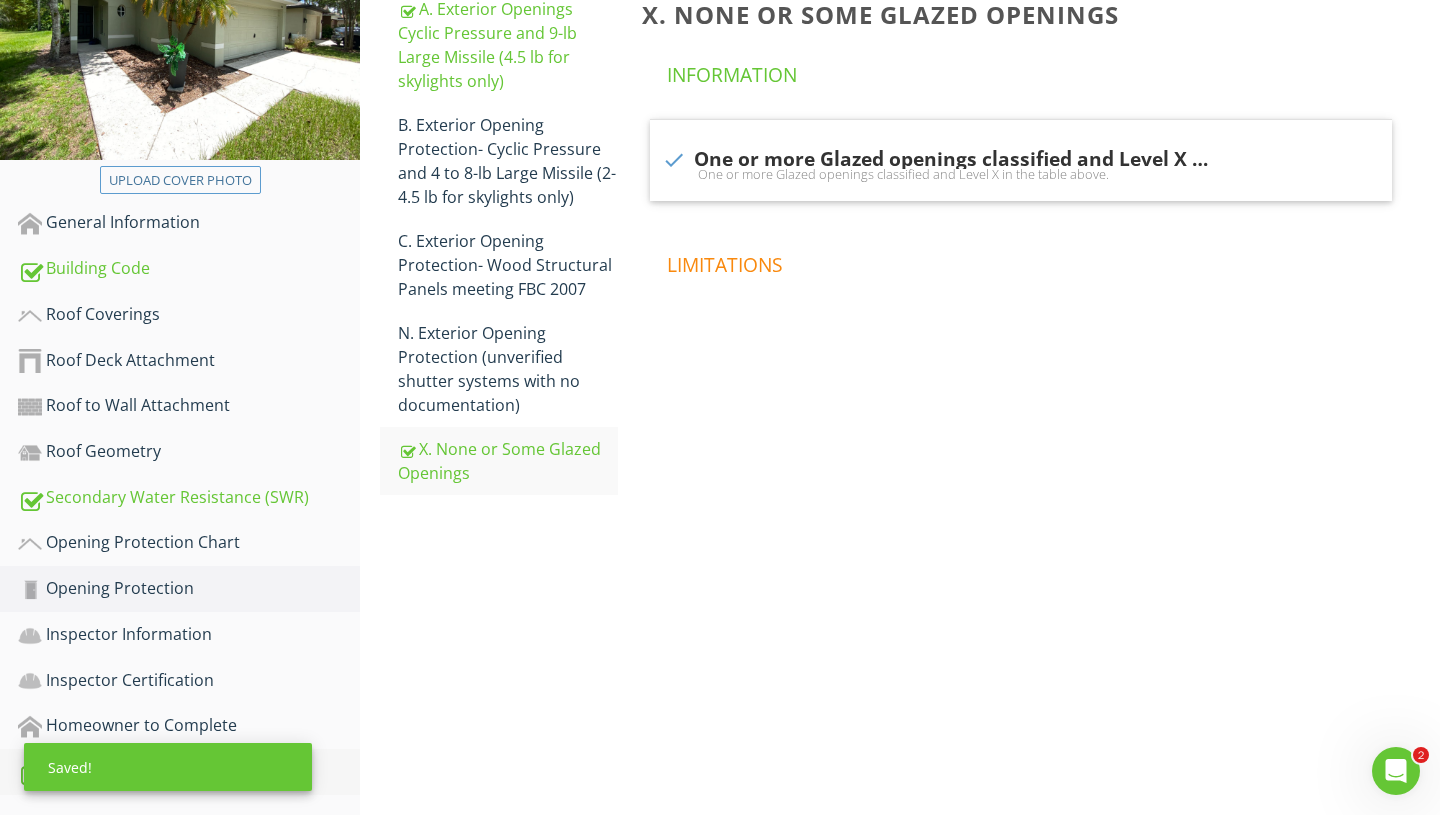 click at bounding box center [30, 773] 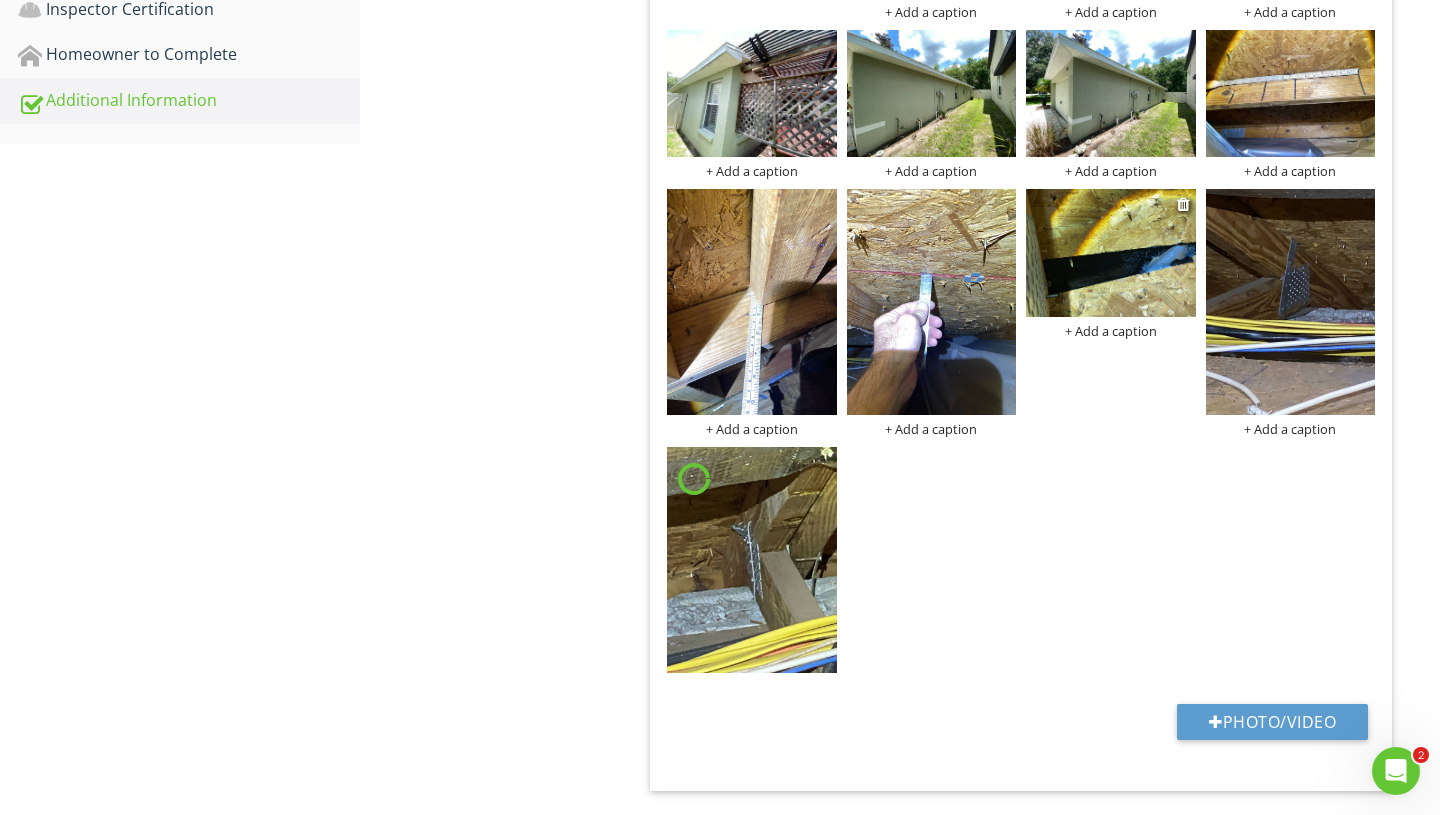 scroll, scrollTop: 921, scrollLeft: 0, axis: vertical 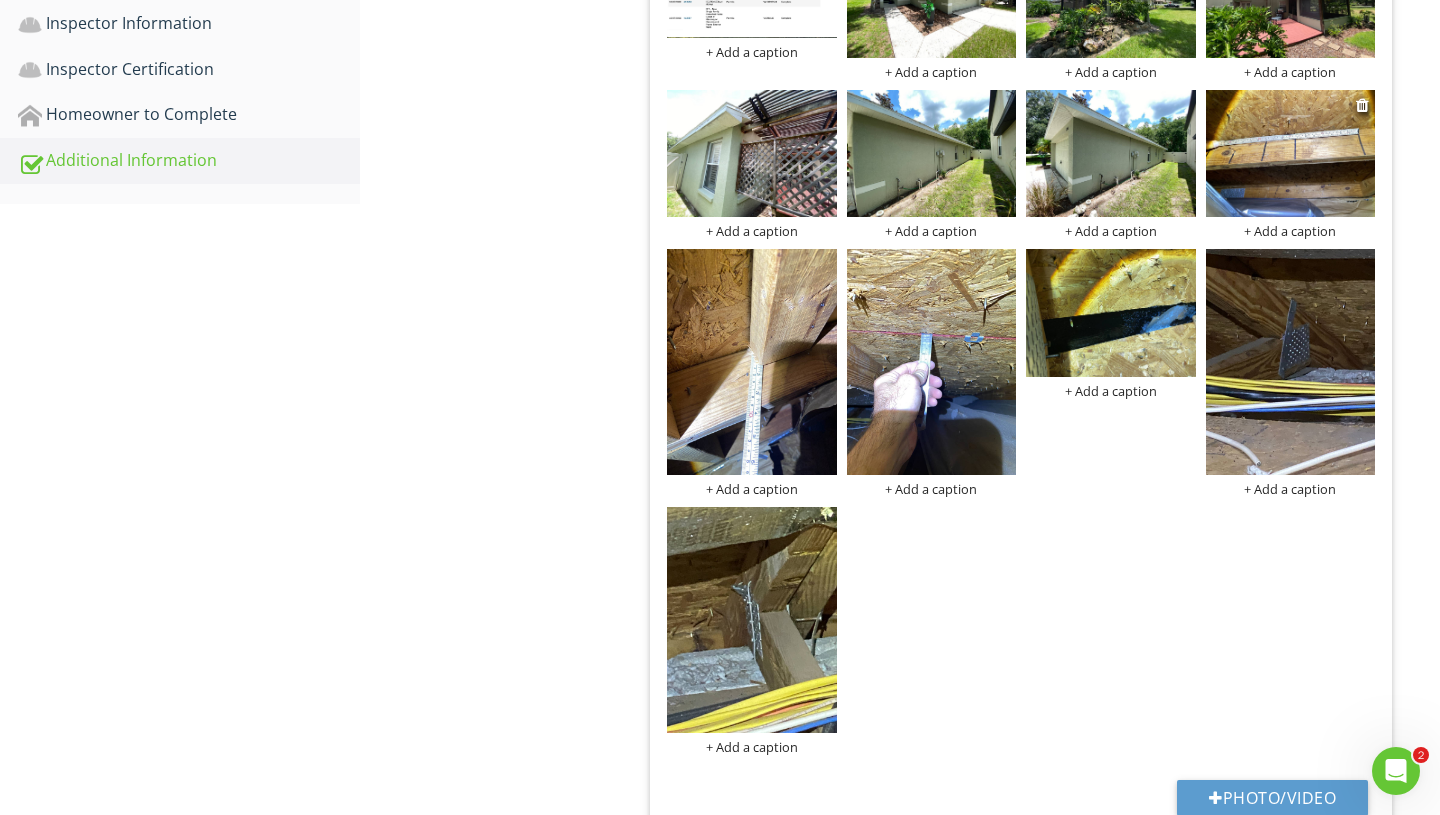 click on "+ Add a caption" at bounding box center (1291, 231) 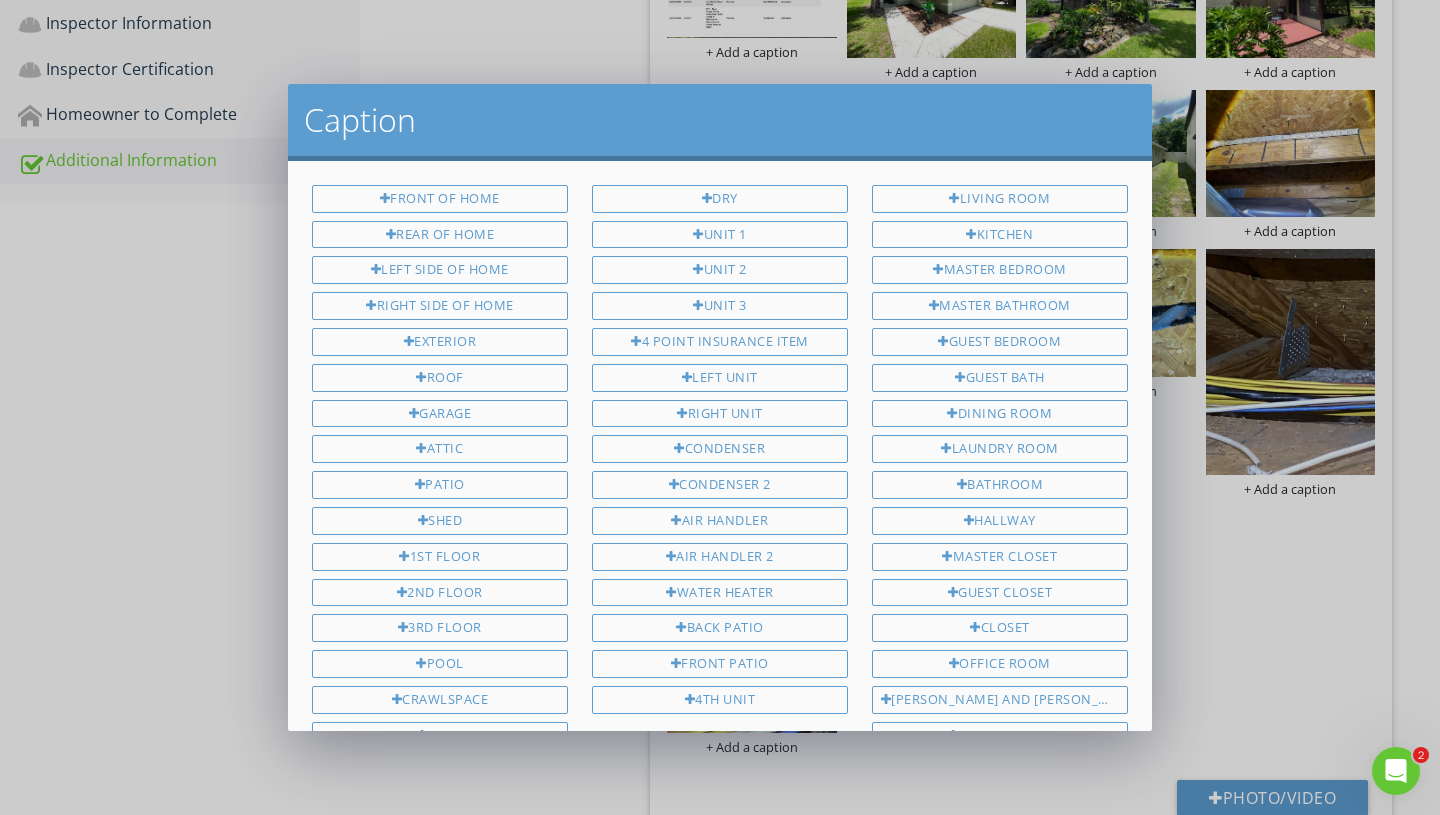 scroll, scrollTop: 406, scrollLeft: 0, axis: vertical 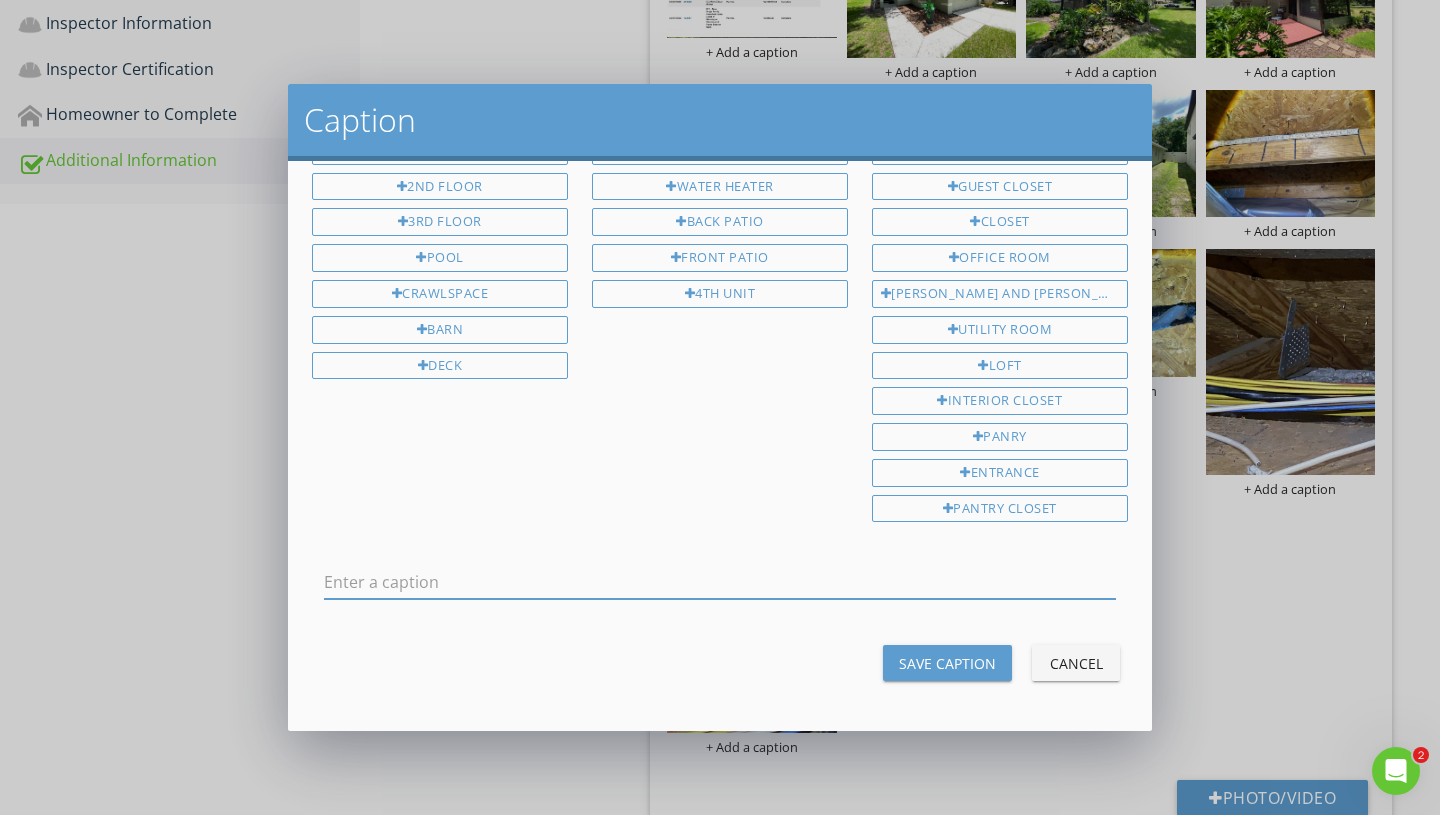 click at bounding box center (720, 582) 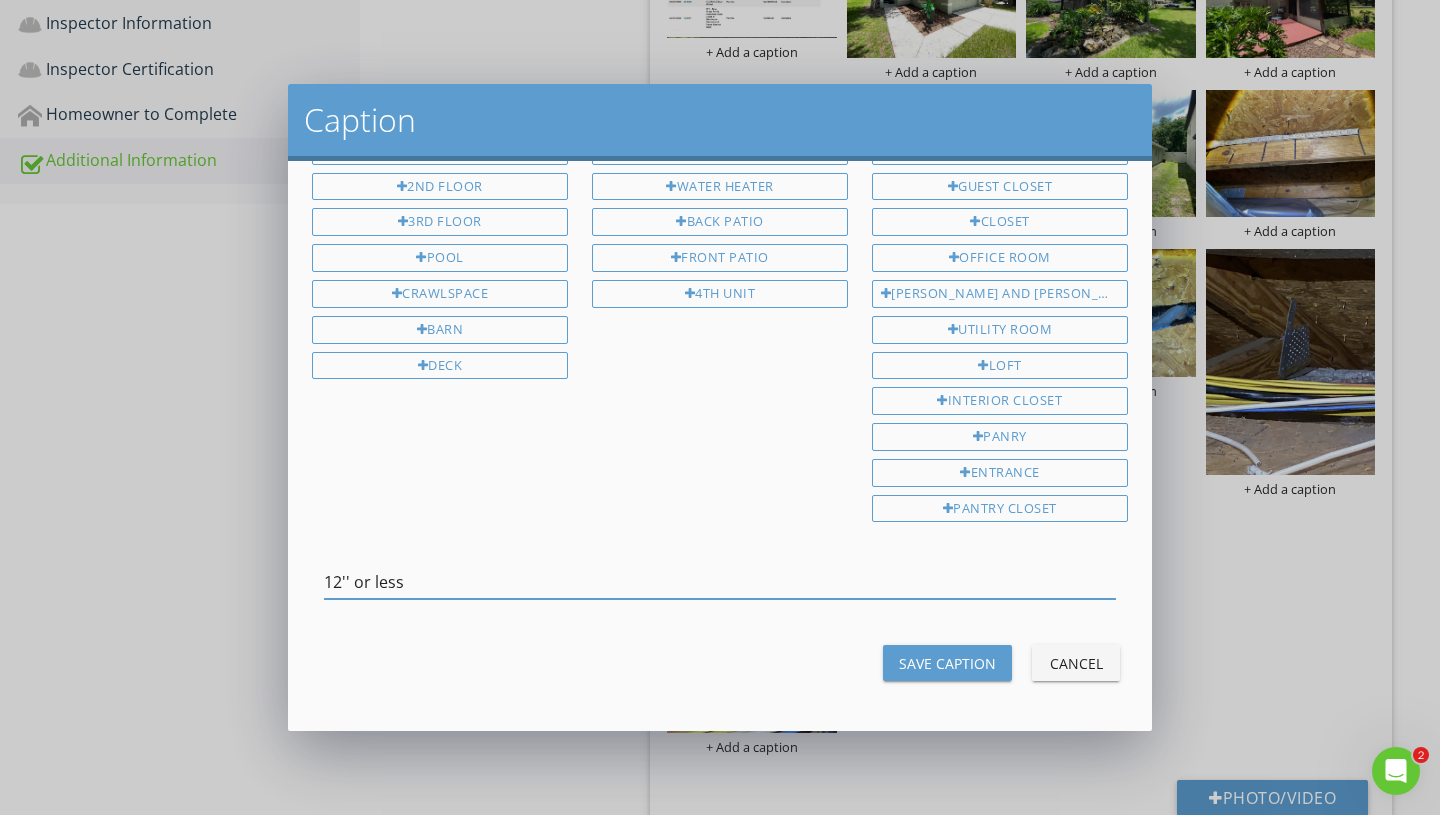 type on "12'' or less" 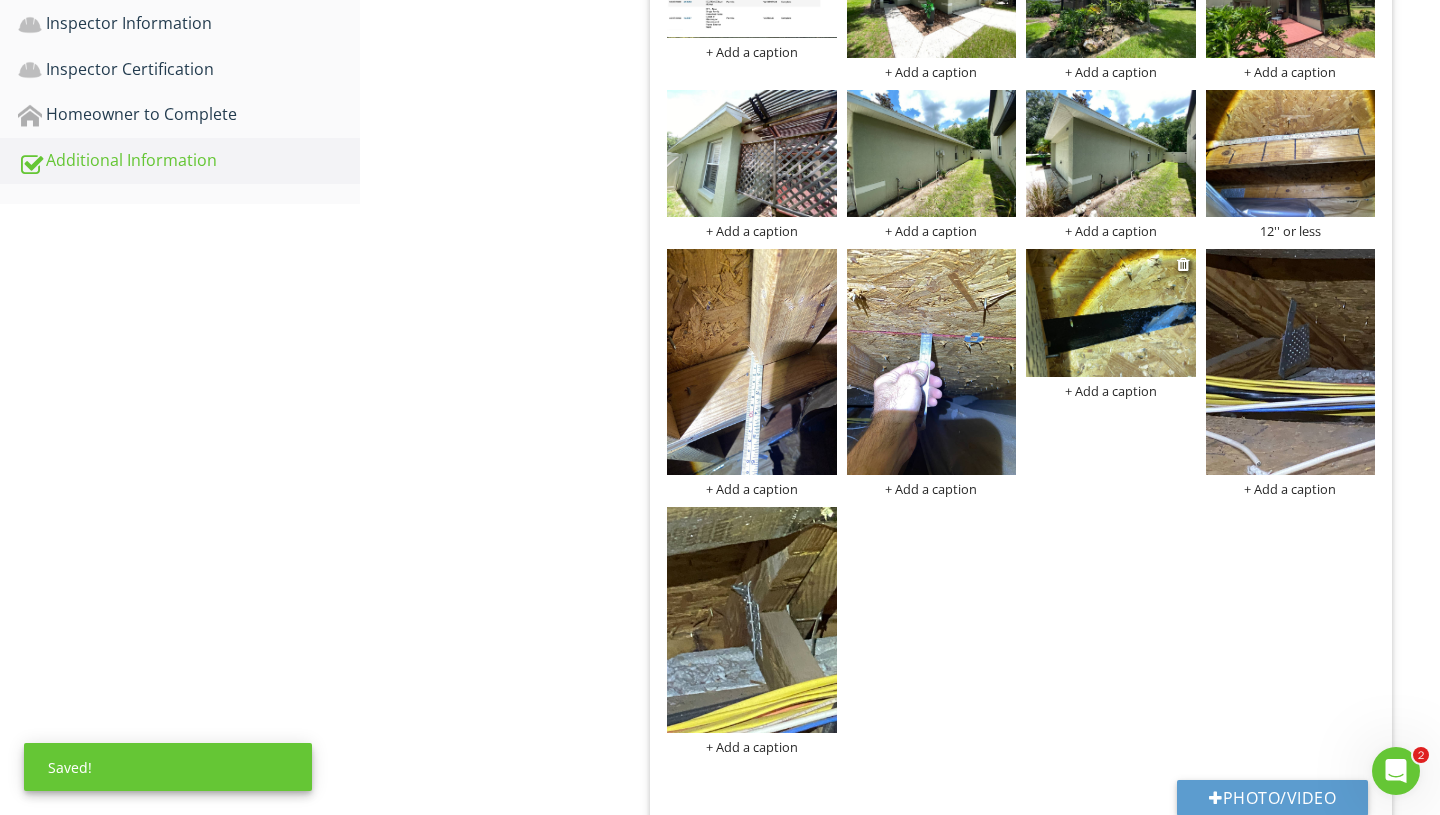 click on "+ Add a caption" at bounding box center (1111, 391) 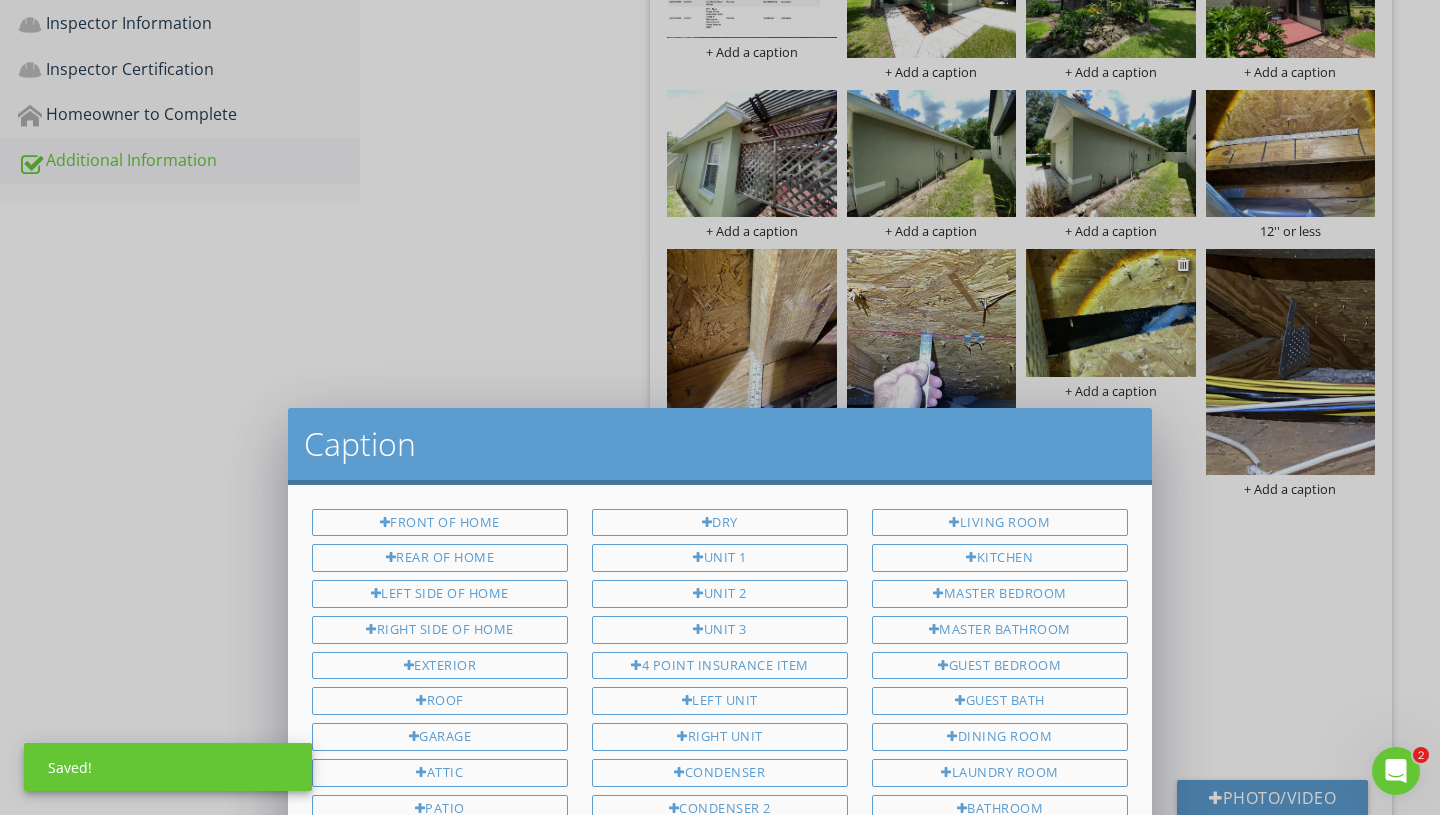 scroll, scrollTop: 0, scrollLeft: 0, axis: both 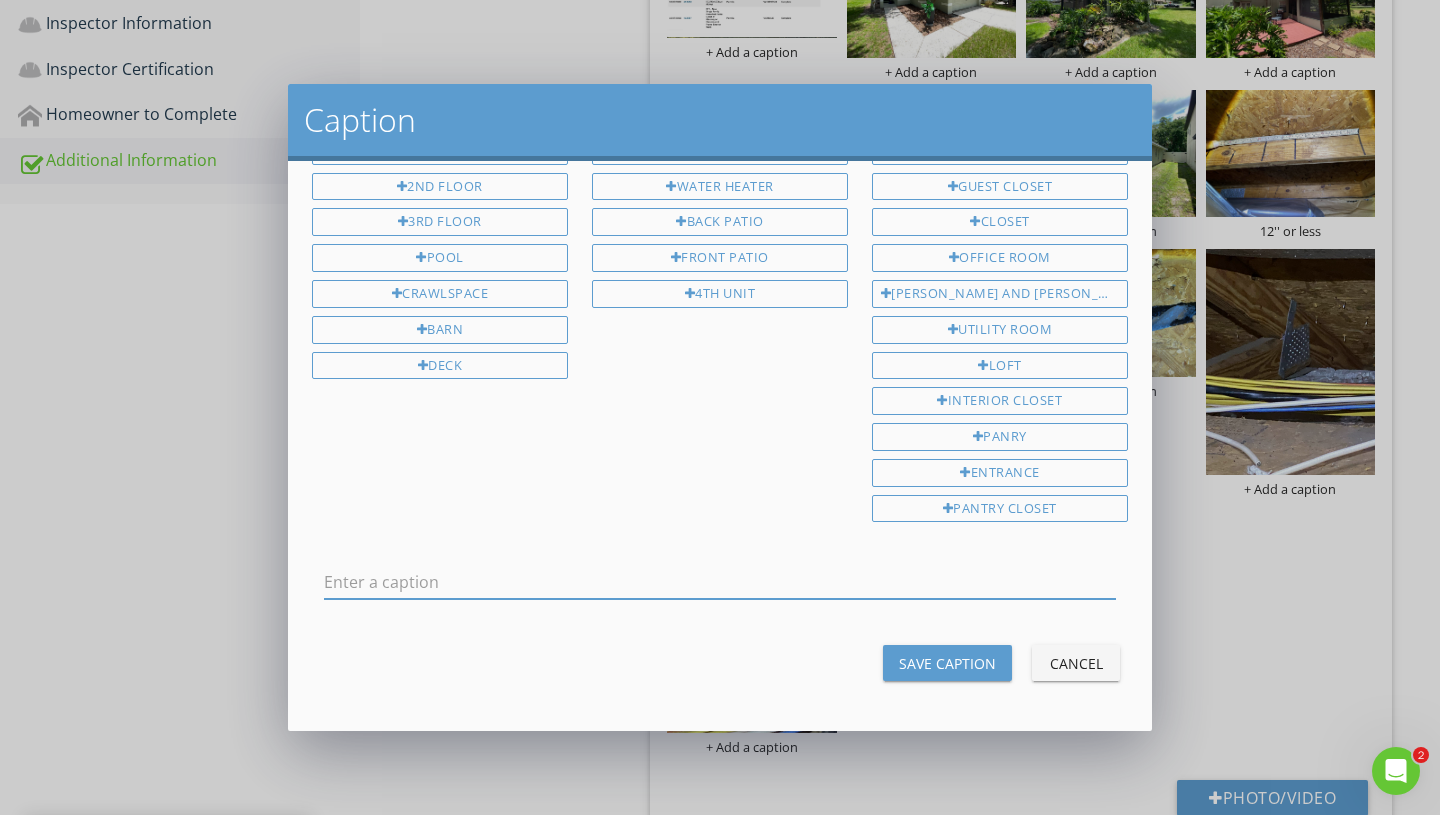 click at bounding box center (720, 582) 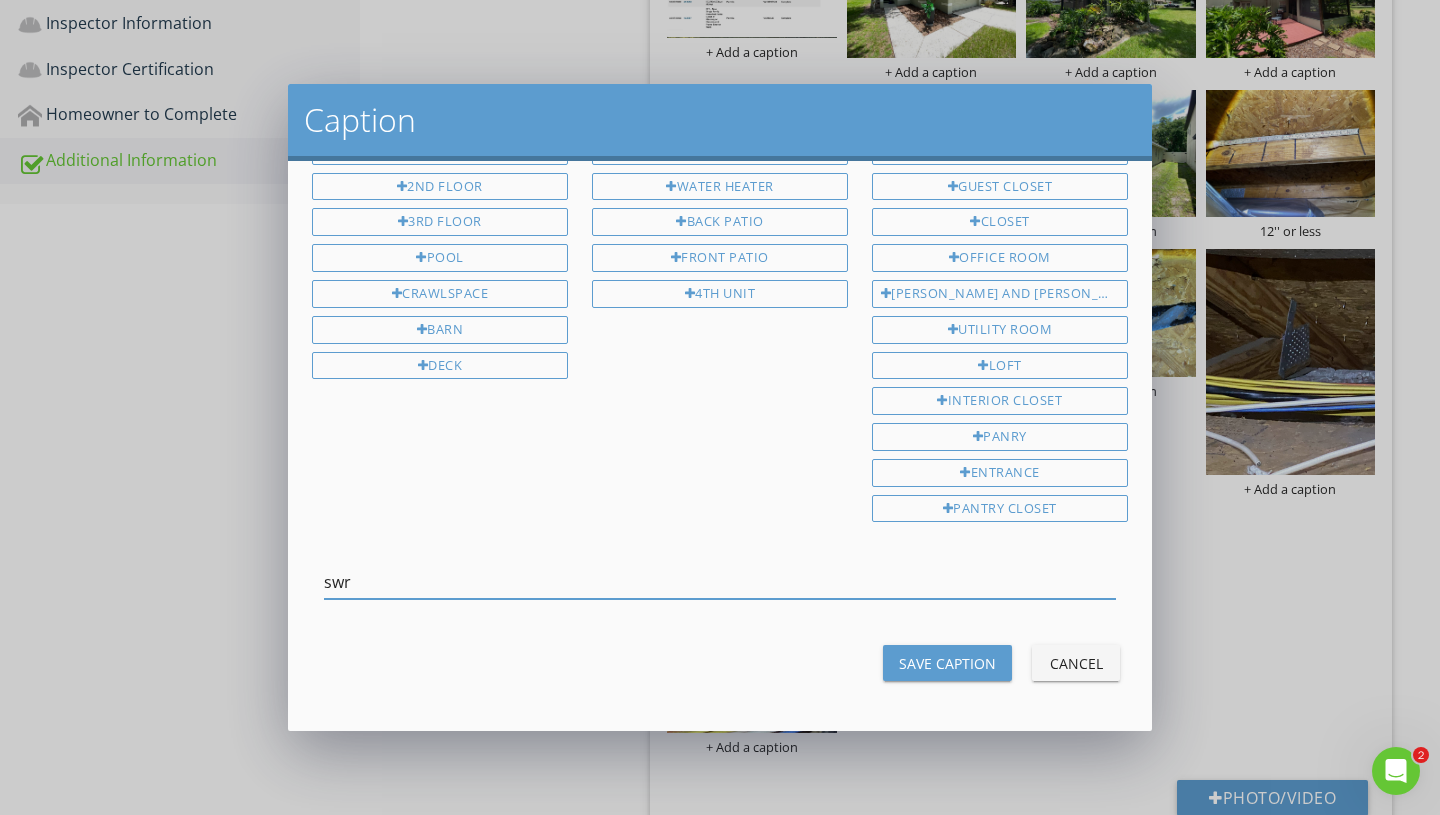type on "swr" 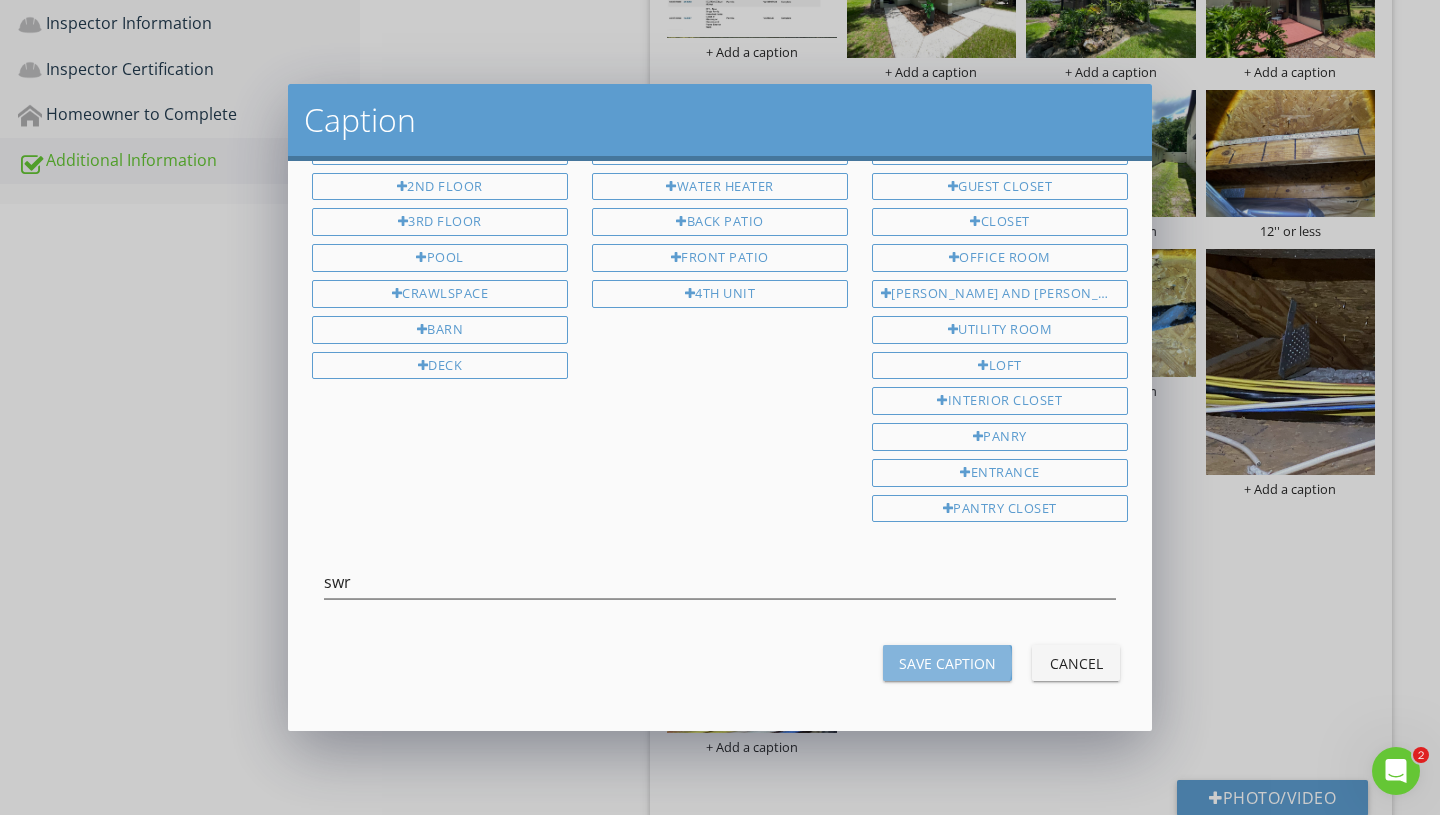 click on "Save Caption" at bounding box center (947, 663) 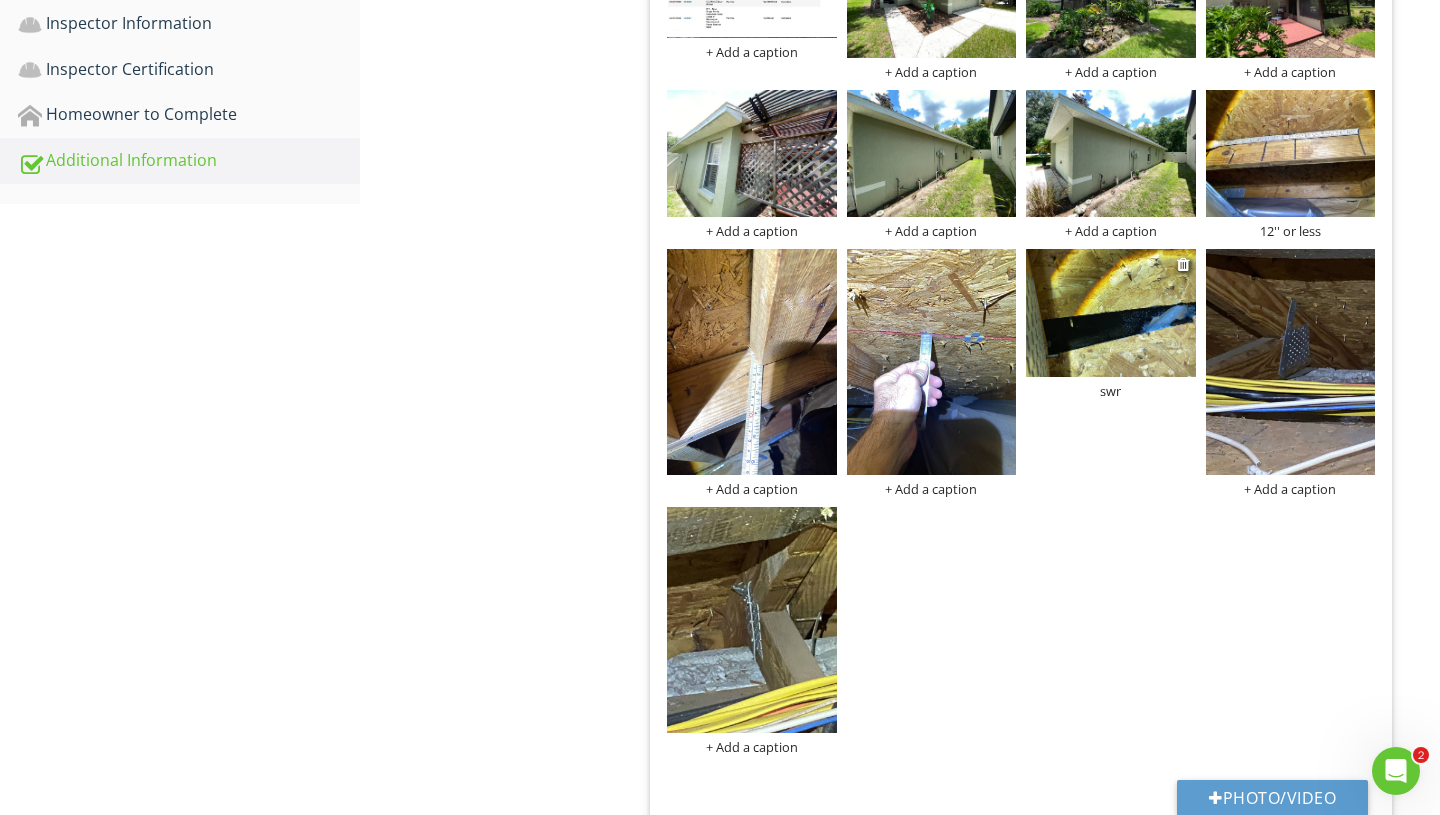 click at bounding box center (1111, 312) 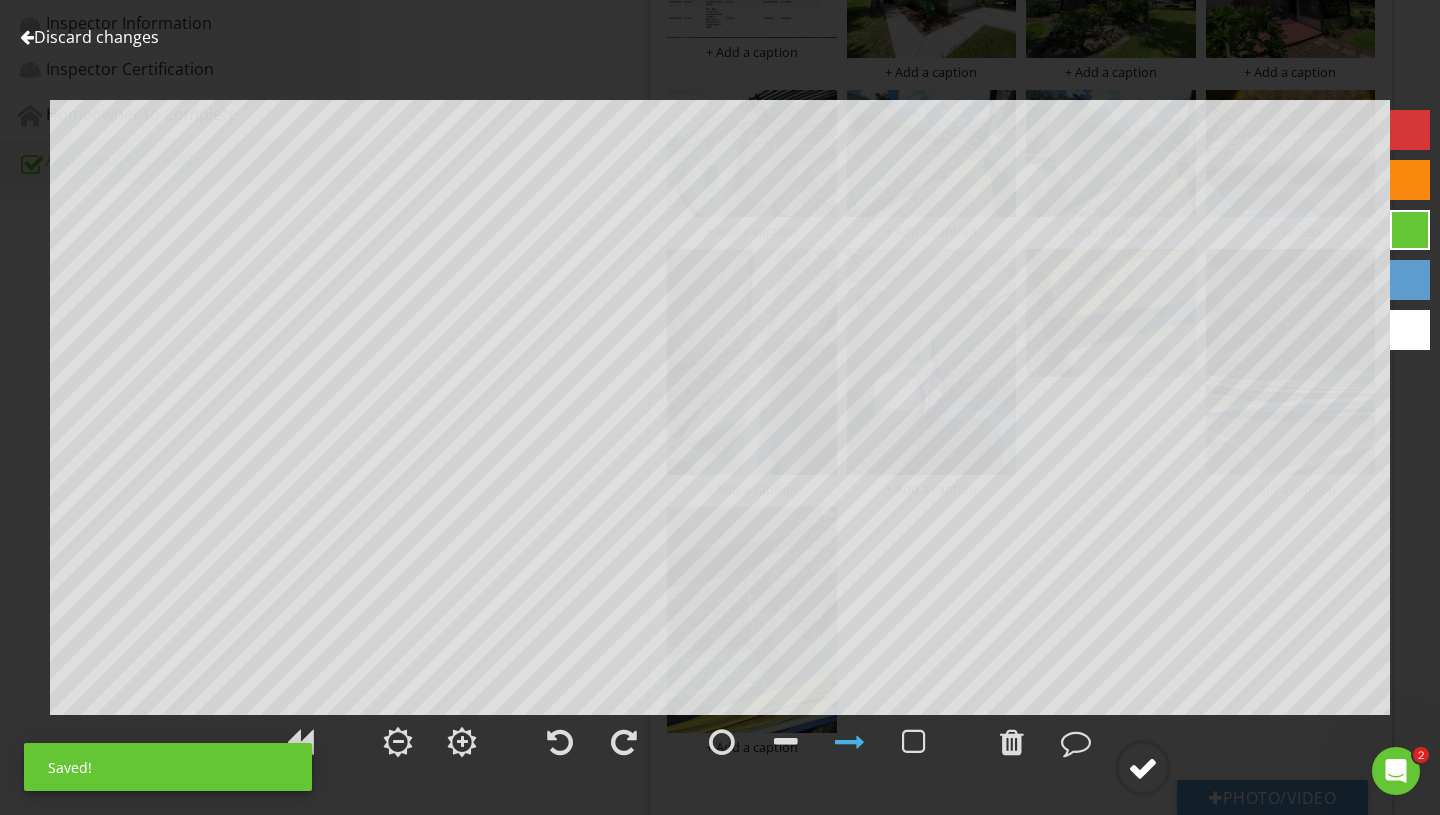 click at bounding box center [1143, 768] 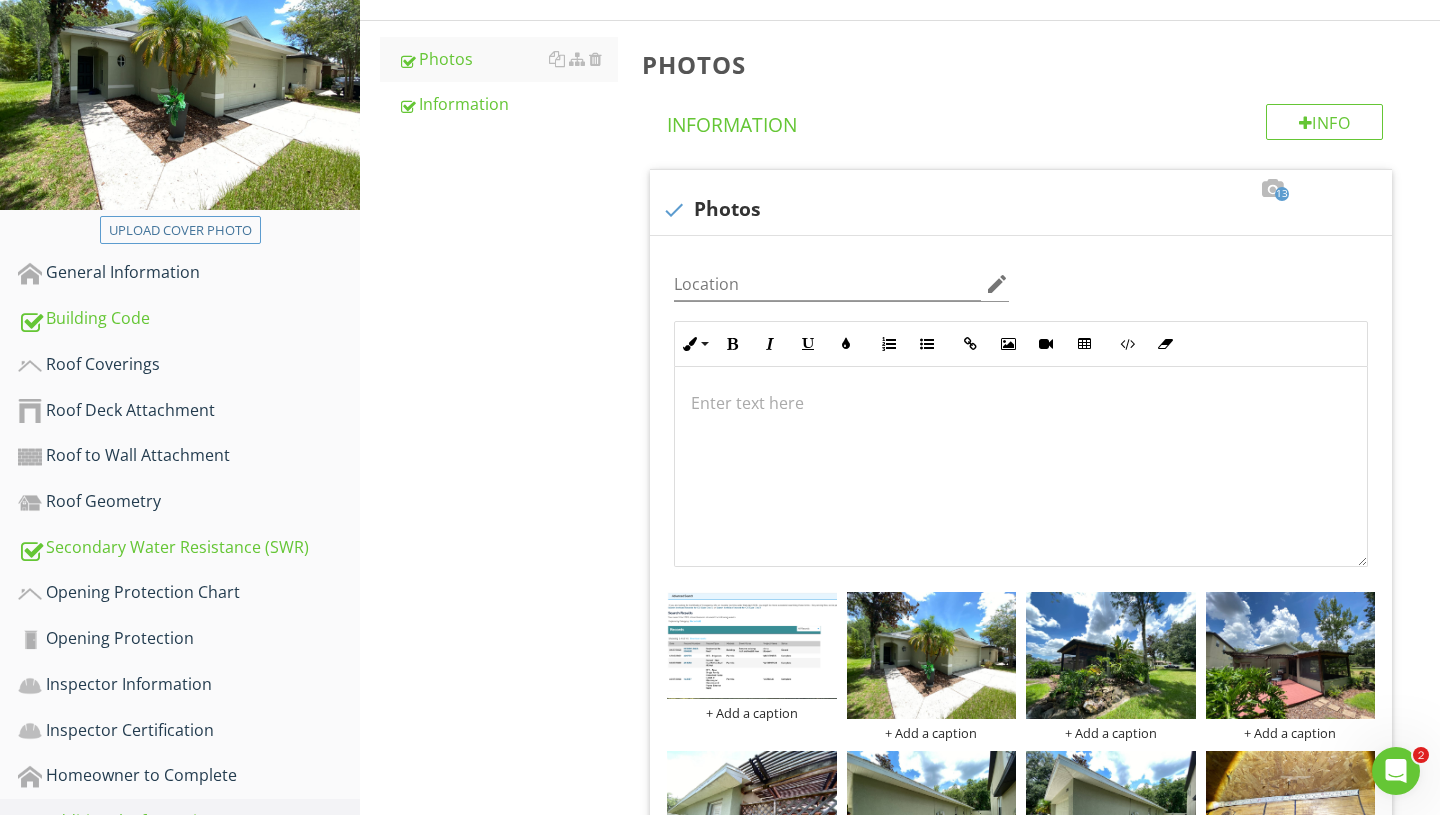scroll, scrollTop: 0, scrollLeft: 0, axis: both 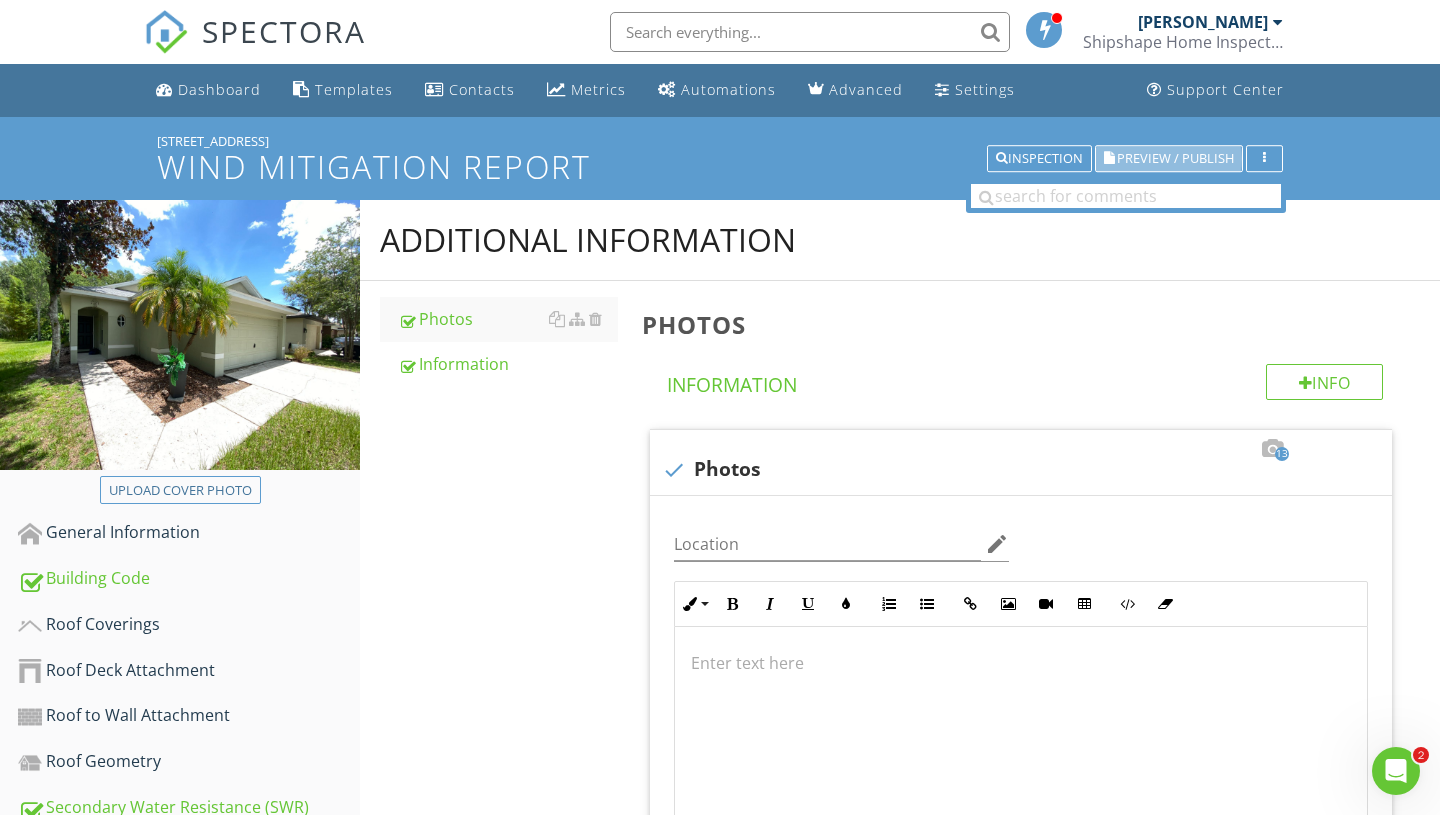 click on "Preview / Publish" at bounding box center (1175, 158) 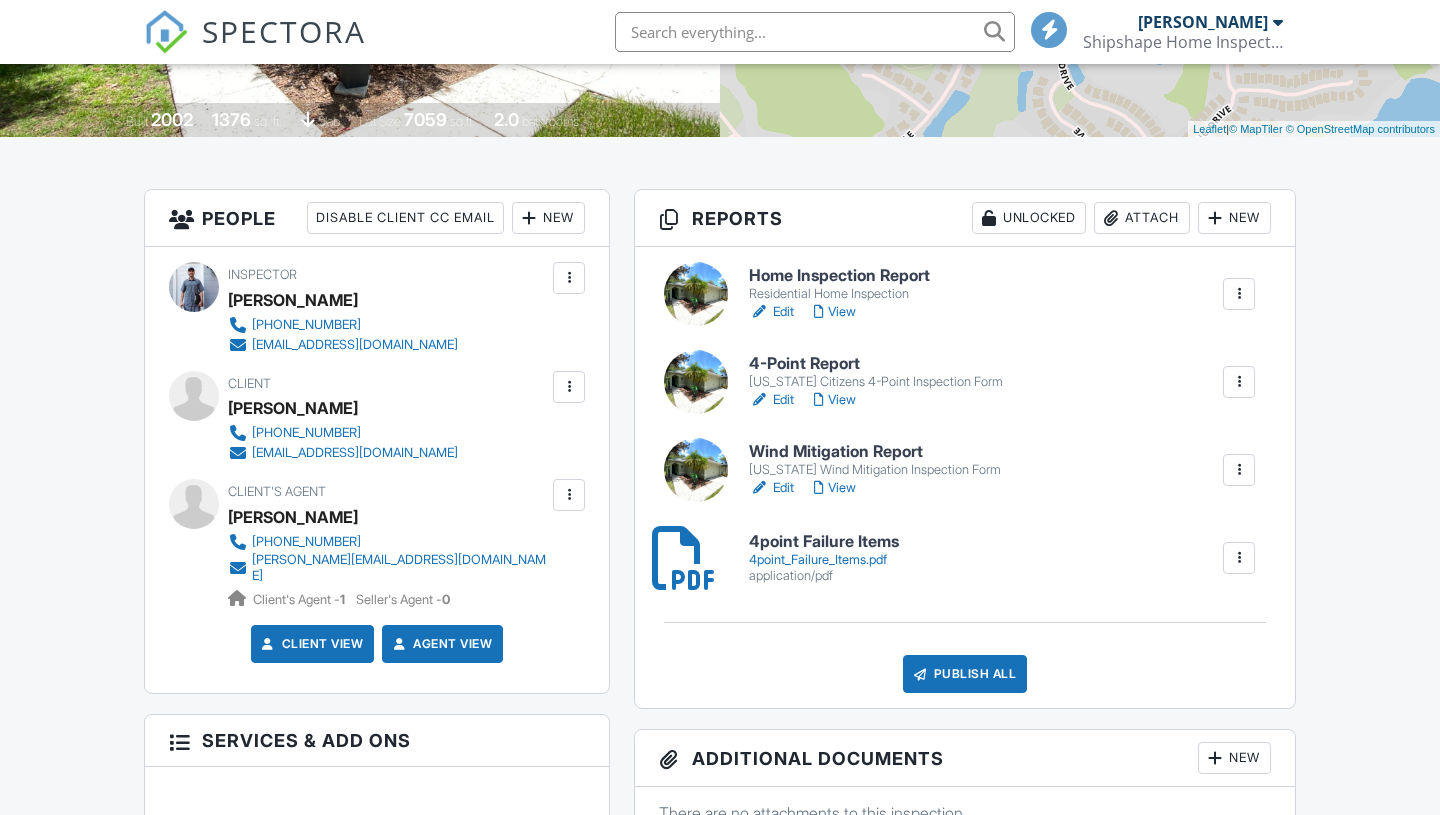 scroll, scrollTop: 397, scrollLeft: 0, axis: vertical 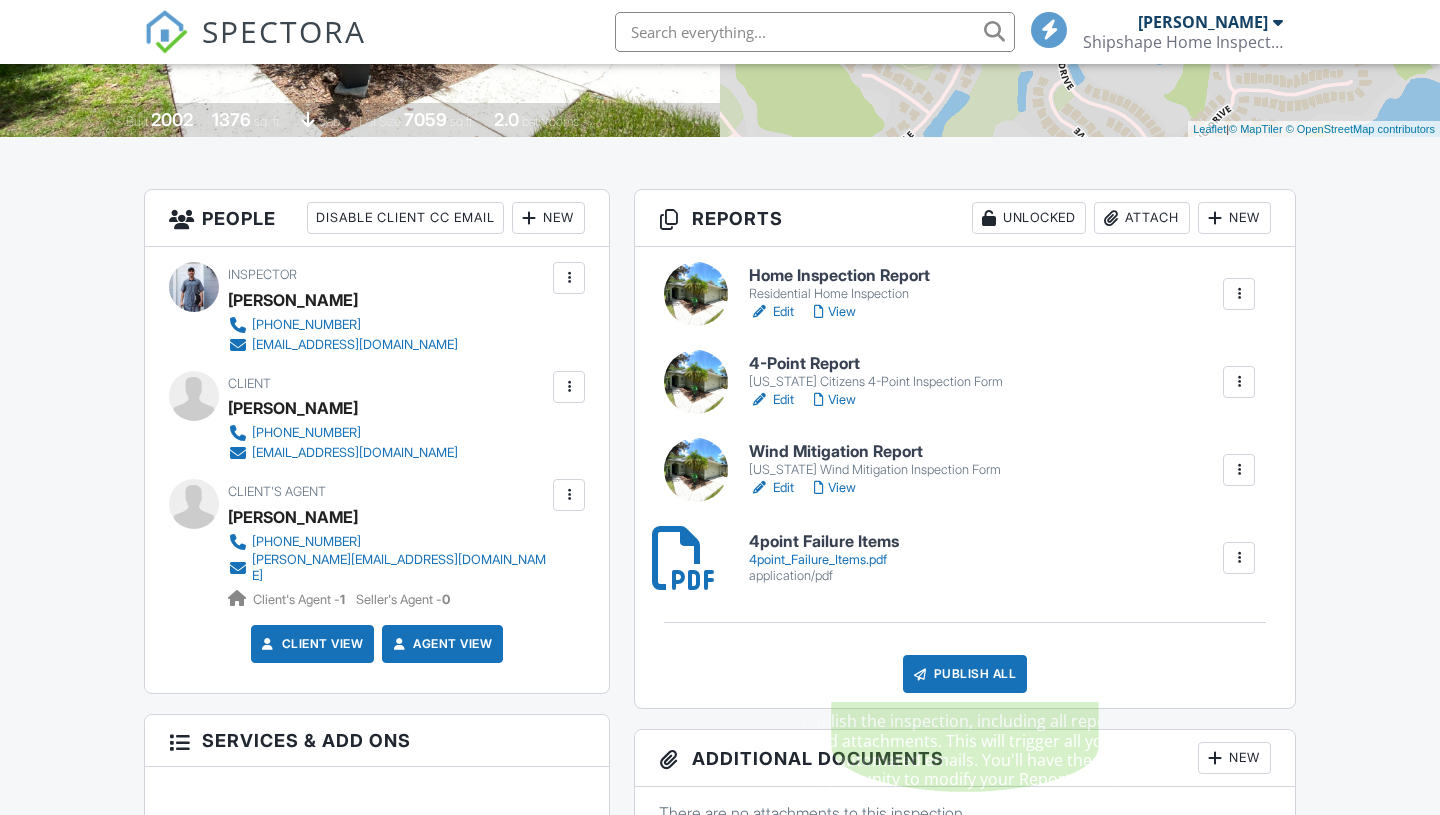 click on "Publish All" at bounding box center [965, 674] 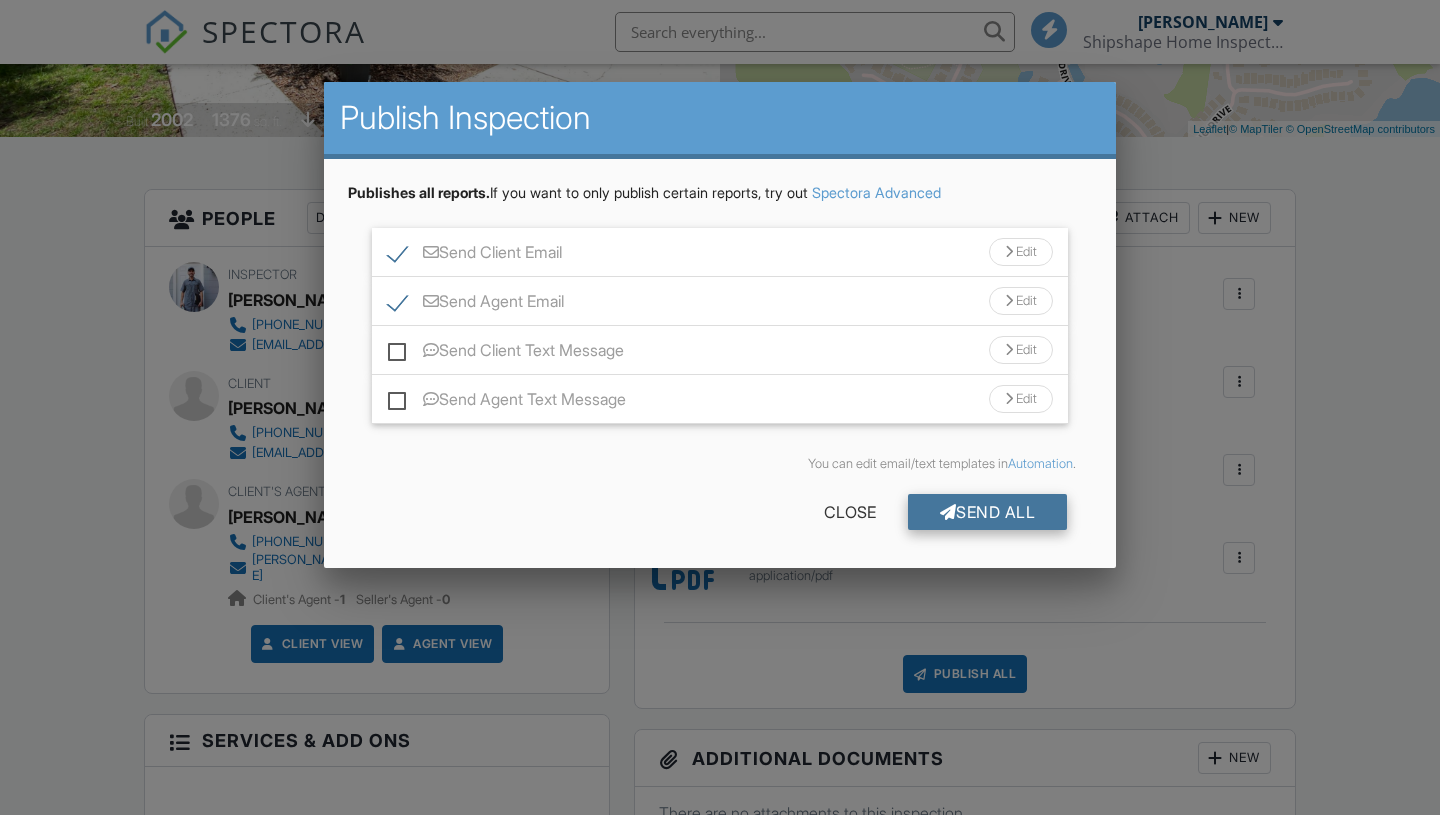 click on "Send All" at bounding box center (988, 512) 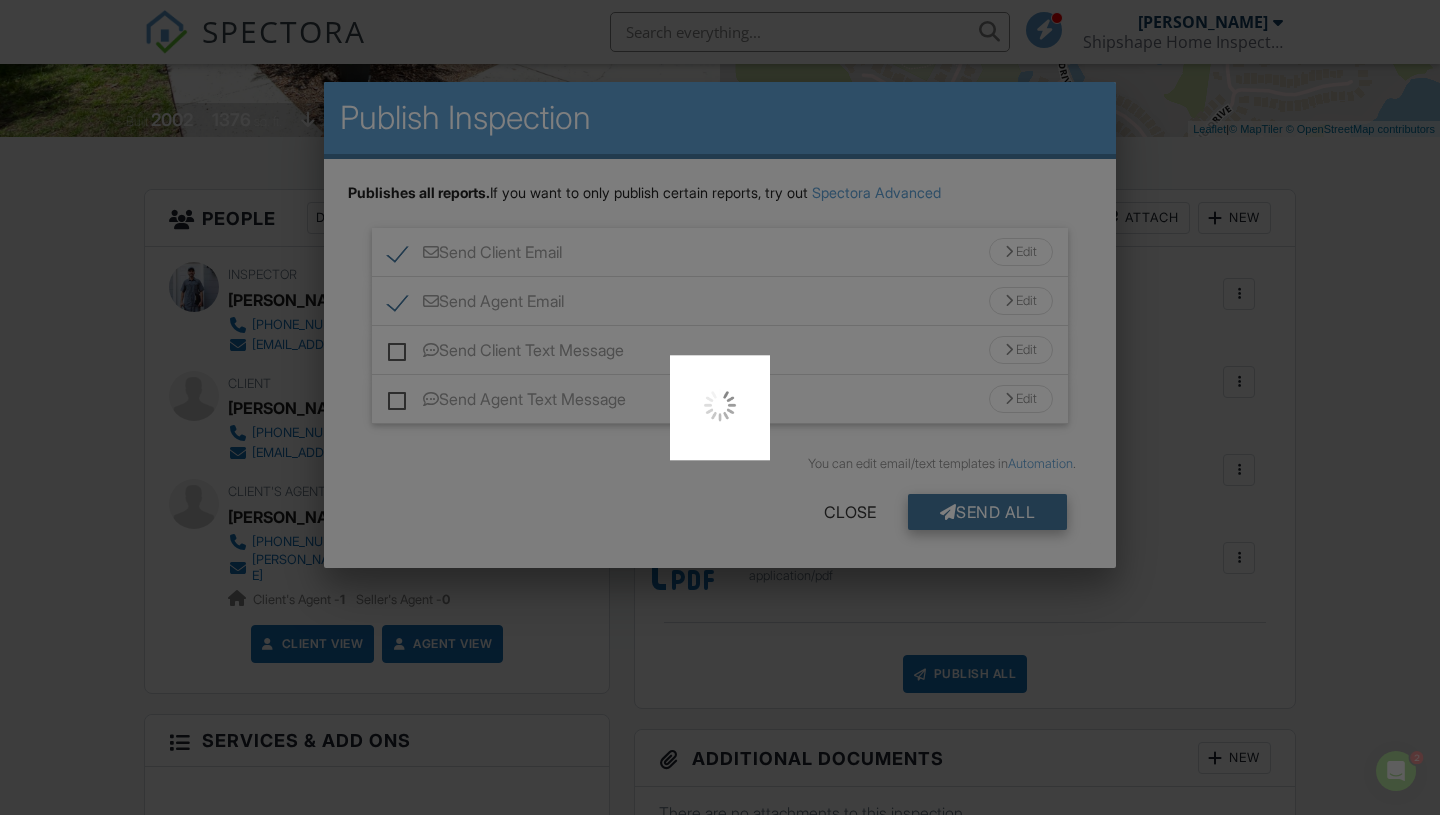 scroll, scrollTop: 0, scrollLeft: 0, axis: both 